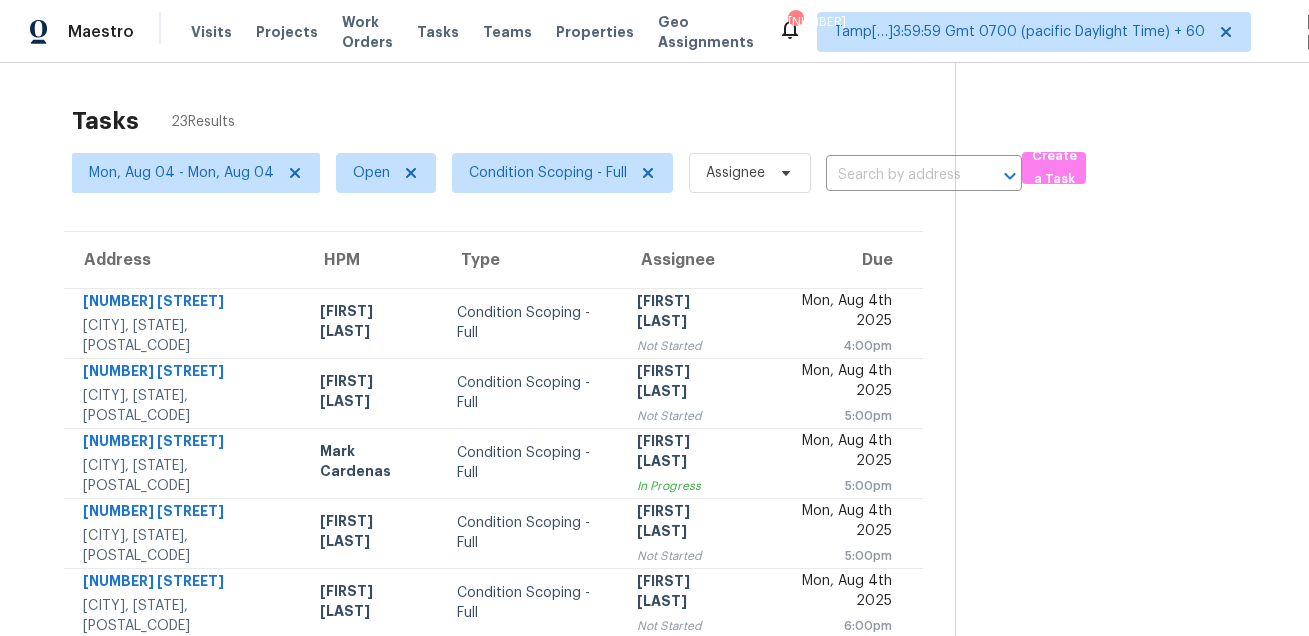 scroll, scrollTop: 0, scrollLeft: 0, axis: both 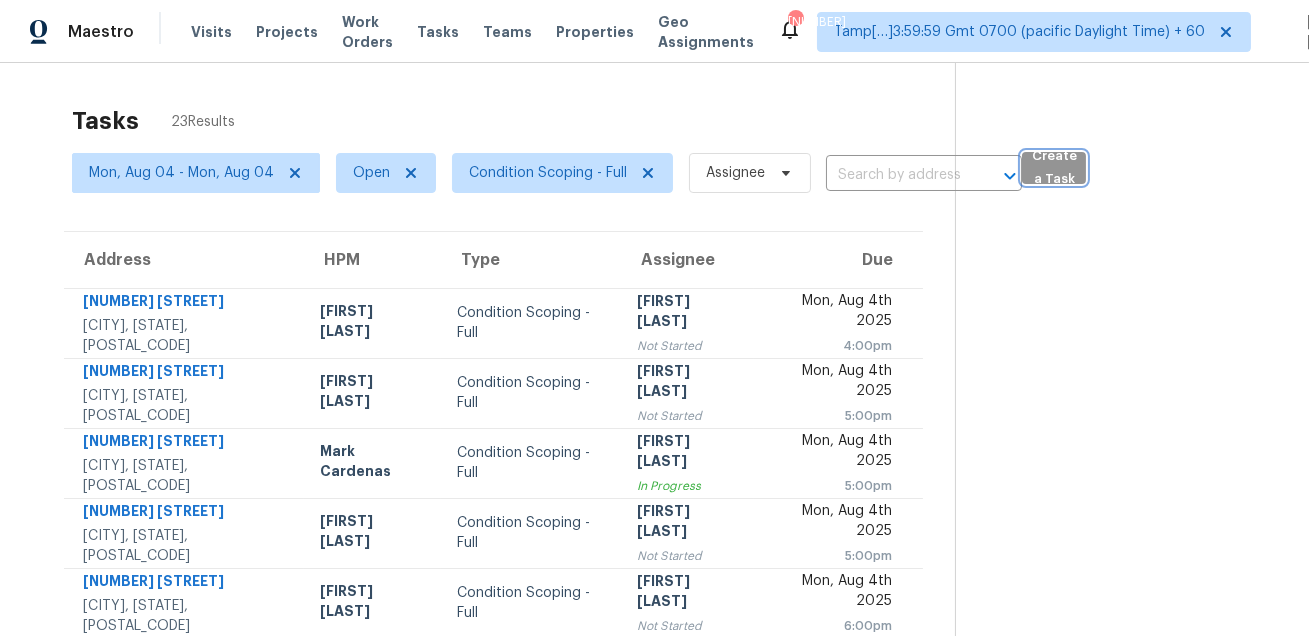 click on "Create a Task" at bounding box center [1054, 168] 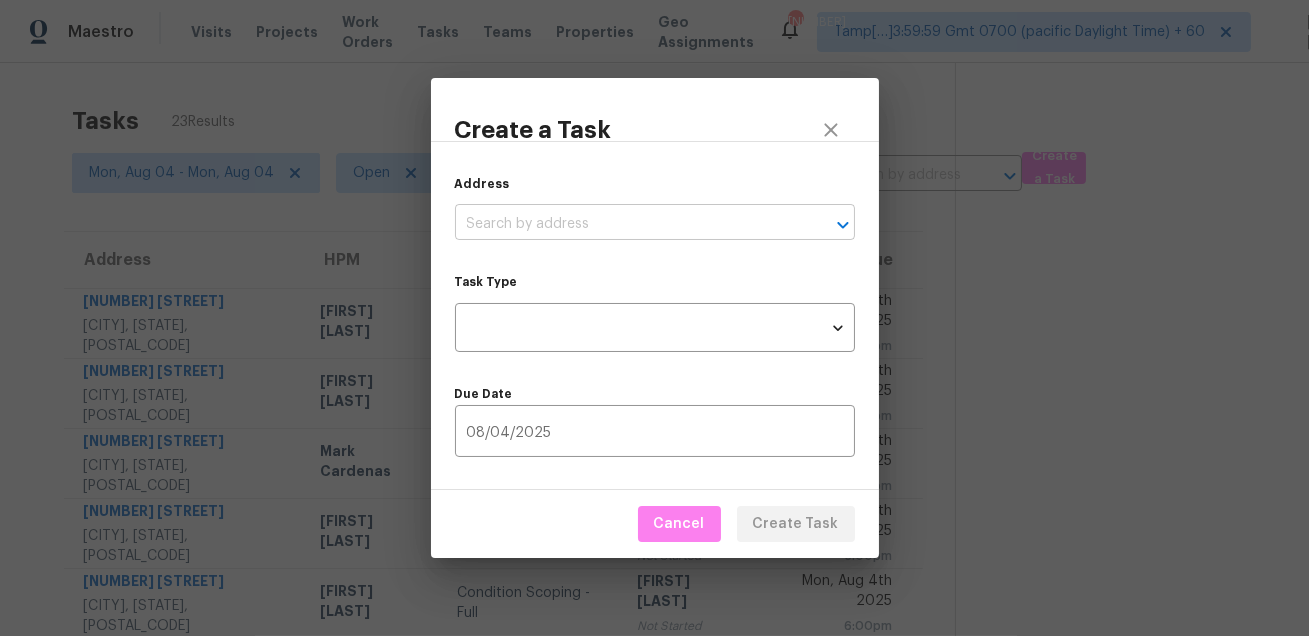 click at bounding box center [627, 224] 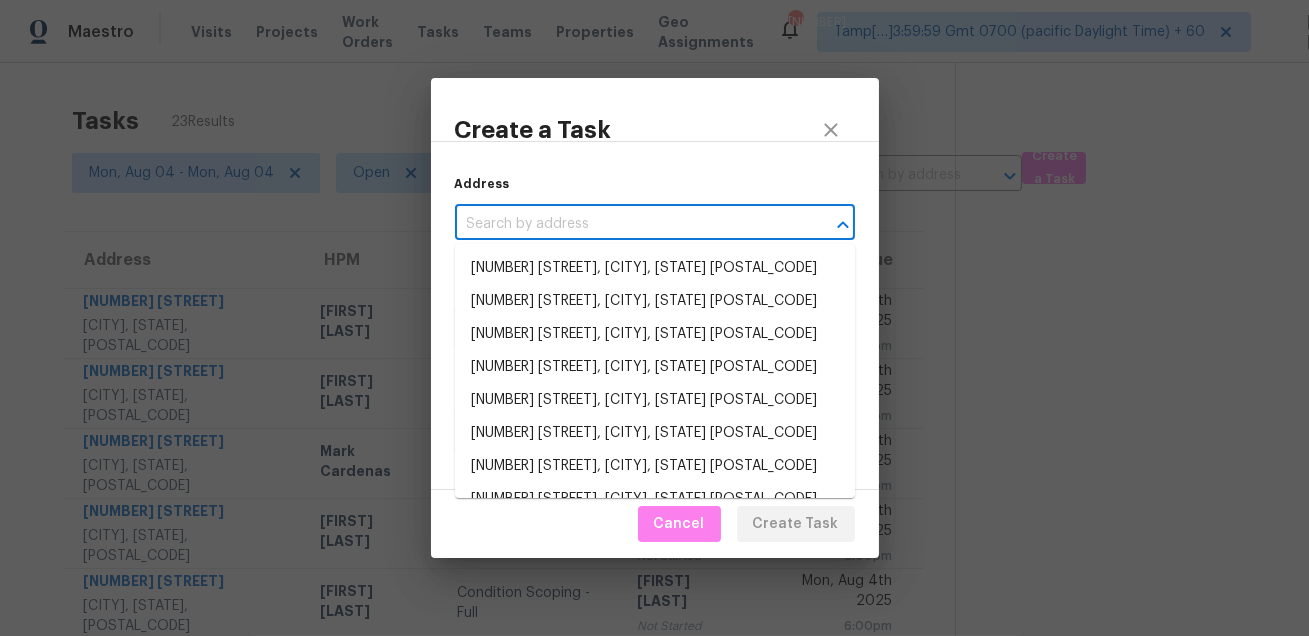 paste on "8185 Whipporwill Ln, Rural Hall, NC, 27045" 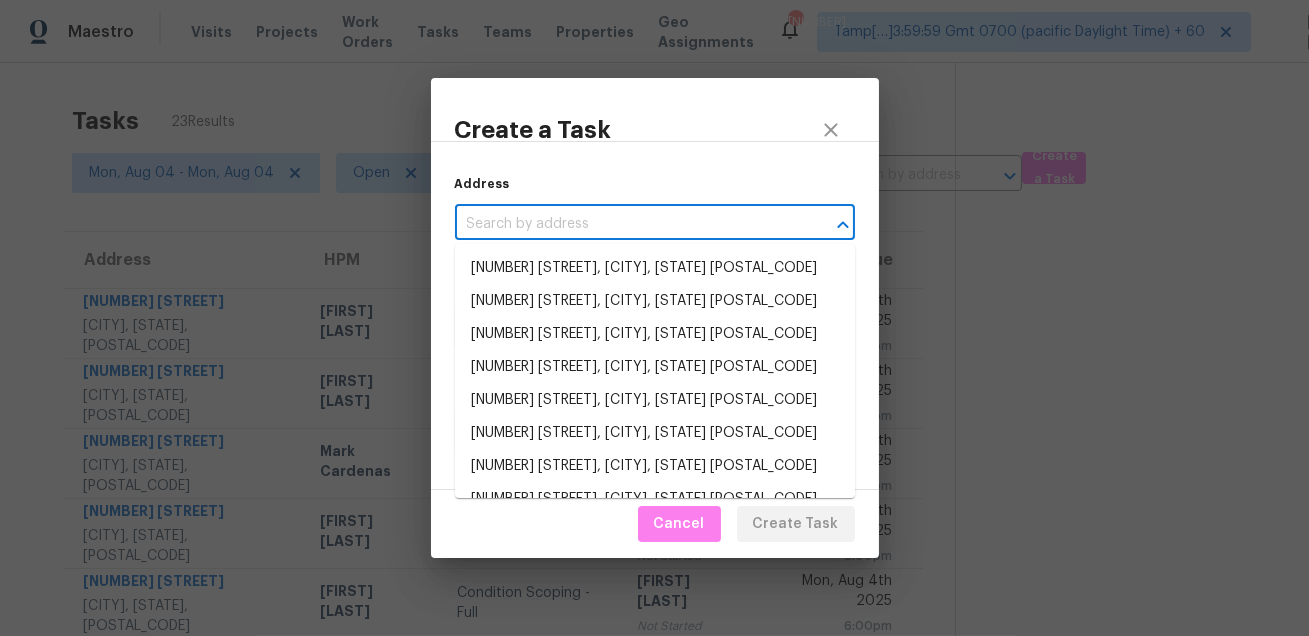 type on "8185 Whipporwill Ln, Rural Hall, NC, 27045" 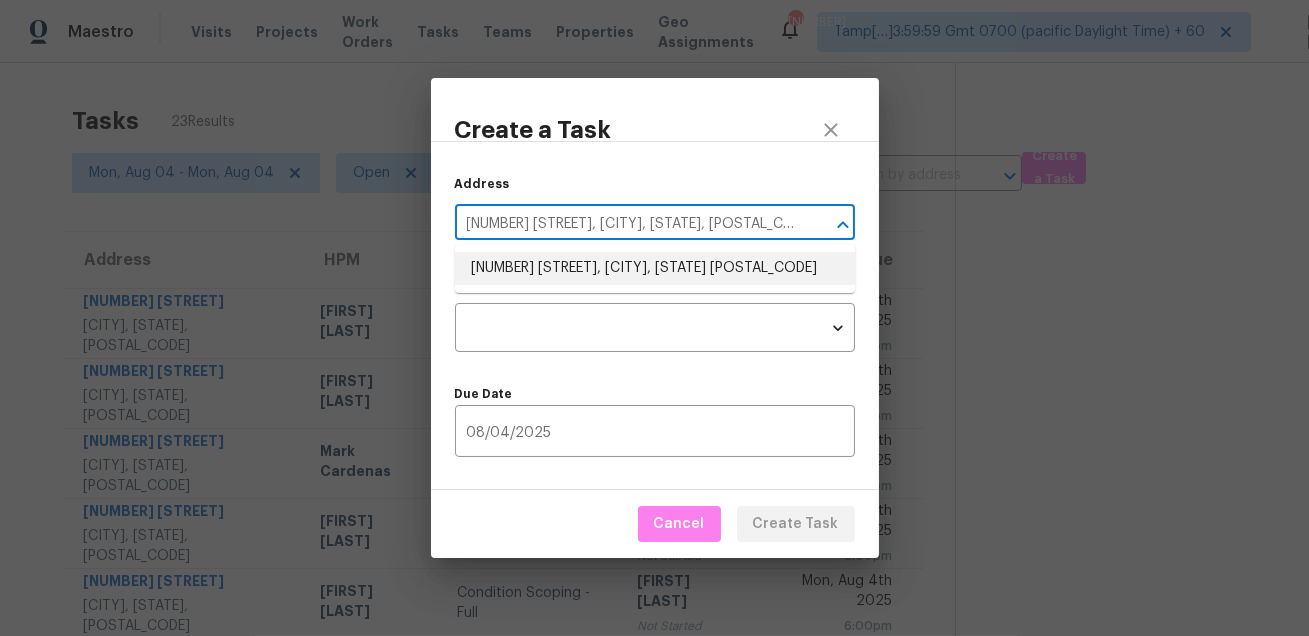 click on "8185 Whipporwill Ln, Rural Hall, NC 27045" at bounding box center [655, 268] 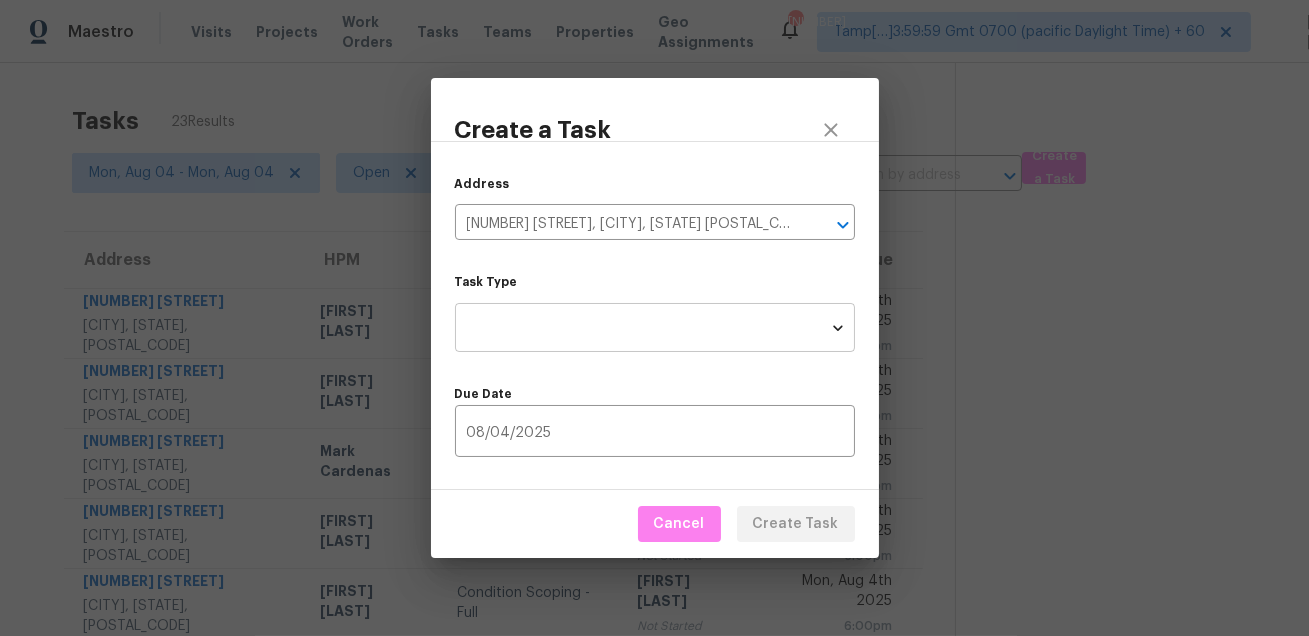 click on "Maestro Visits Projects Work Orders Tasks Teams Properties Geo Assignments 640 Tamp[…]3:59:59 Gmt 0700 (pacific Daylight Time) + 60 Mohammed Moshin Ali Tasks 23  Results Mon, Aug 04 - Mon, Aug 04 Open Condition Scoping - Full Assignee ​ Create a Task Address HPM Type Assignee Due 14131 Haymeadow Dr   Dallas, TX, 75254 RonDerrick Jackson Condition Scoping - Full Roopesh Jaikanth Not Started Mon, Aug 4th 2025 4:00pm 13565 Vallejo St   Denver, CO, 80234 Andrew McCuskey Condition Scoping - Full Salma Ansari Not Started Mon, Aug 4th 2025 5:00pm 5512 Overlook Dr NE   Albuquerque, NM, 87111 Mark Cardenas Condition Scoping - Full Soumya Ranjan Dash In Progress Mon, Aug 4th 2025 5:00pm 4924 Thistle Dr   Brighton, CO, 80601 Andrew McCuskey Condition Scoping - Full Hariharan GV Not Started Mon, Aug 4th 2025 5:00pm 5691 Oak Hill Dr   Sacramento, CA, 95841 Marcos Reyes Condition Scoping - Full Soumya Ranjan Dash Not Started Mon, Aug 4th 2025 6:00pm 28544 Foxboro Ln   Highland, CA, 92346 Mike Chavez Hariharan GV 6:00pm" at bounding box center [654, 318] 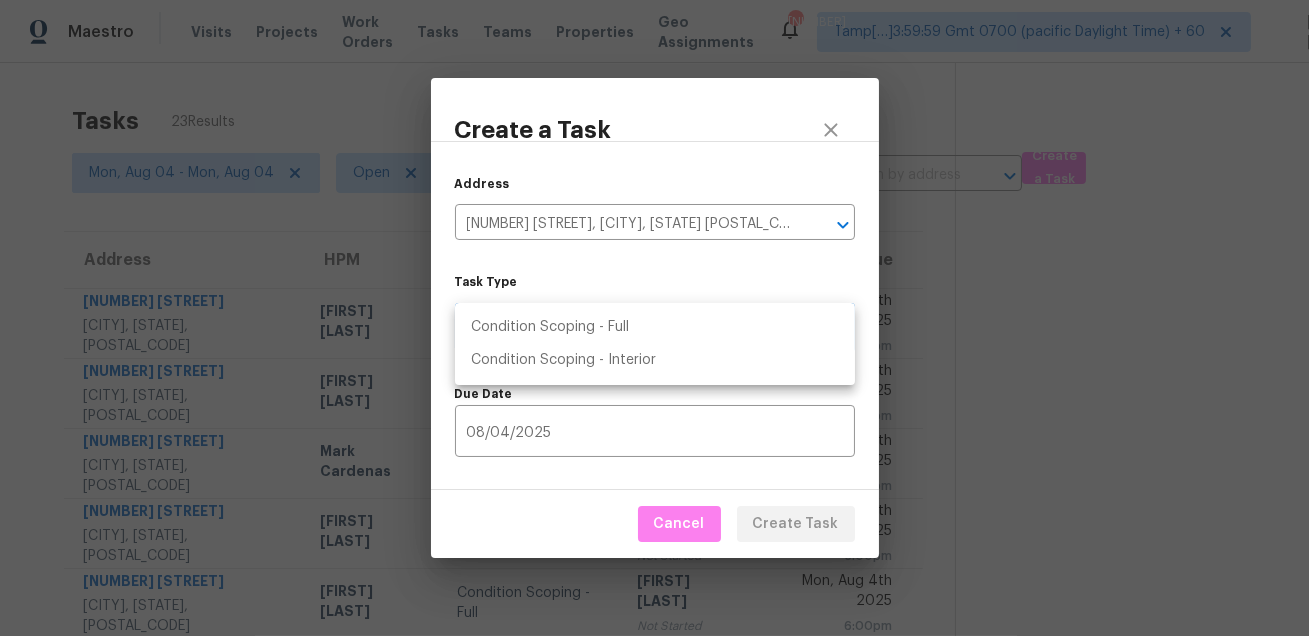 click on "Condition Scoping - Full" at bounding box center (655, 327) 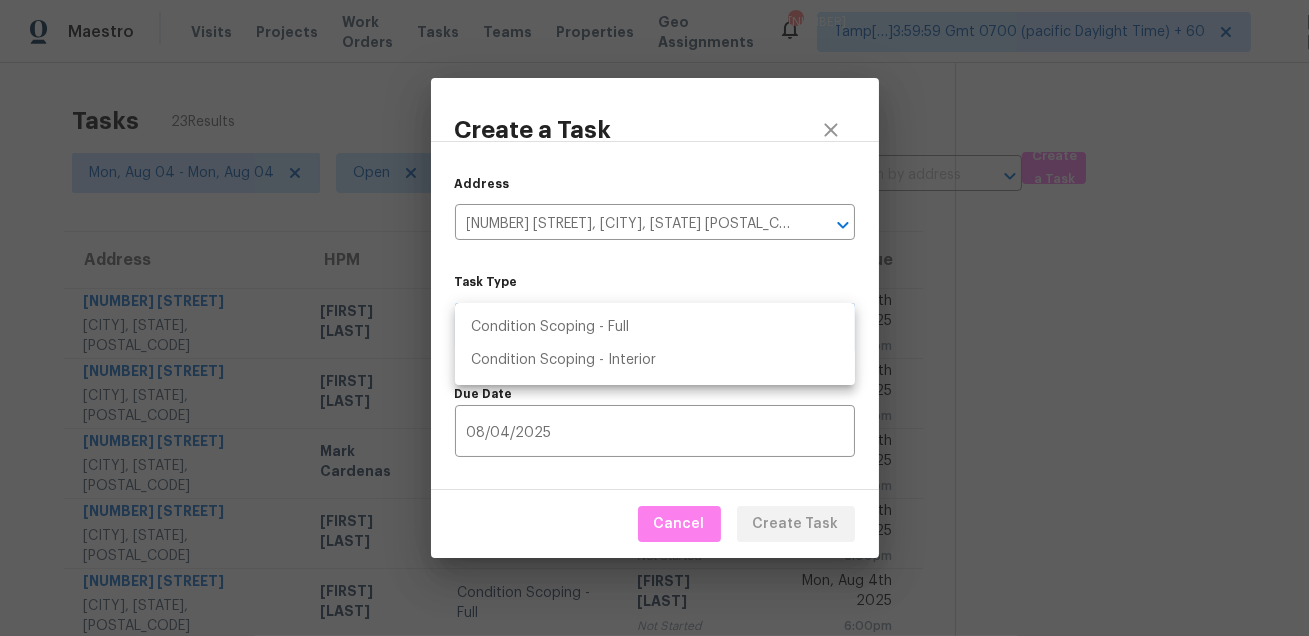 type on "virtual_full_assessment" 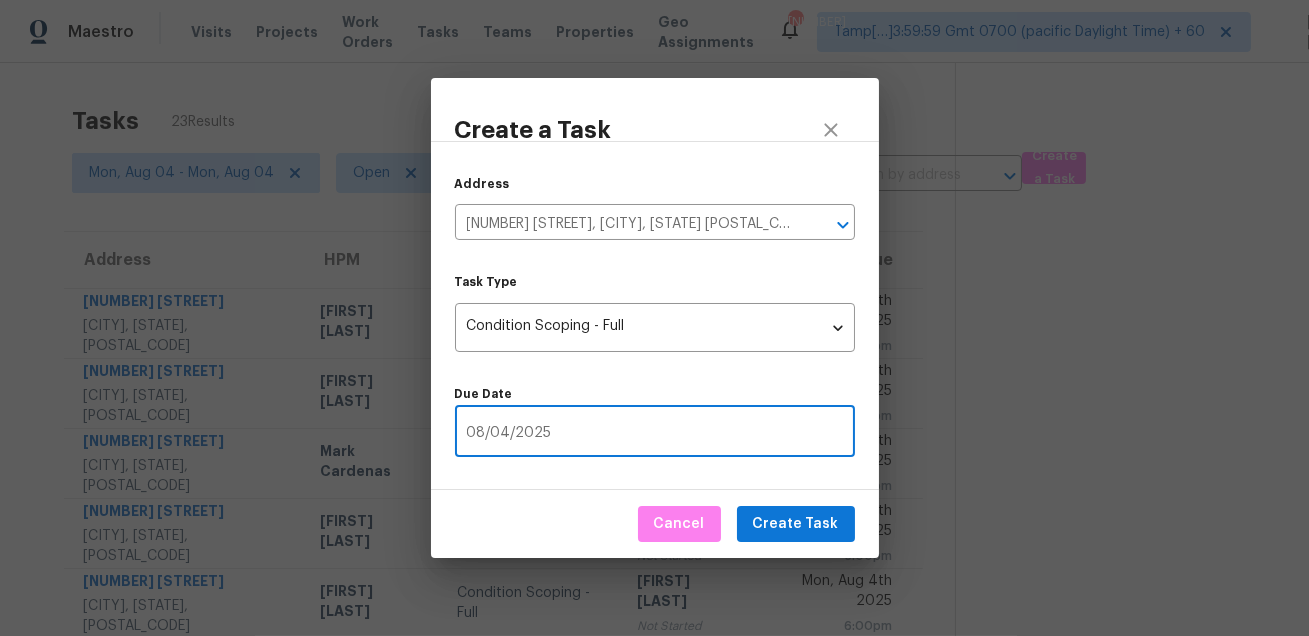 click on "08/04/2025" at bounding box center [655, 433] 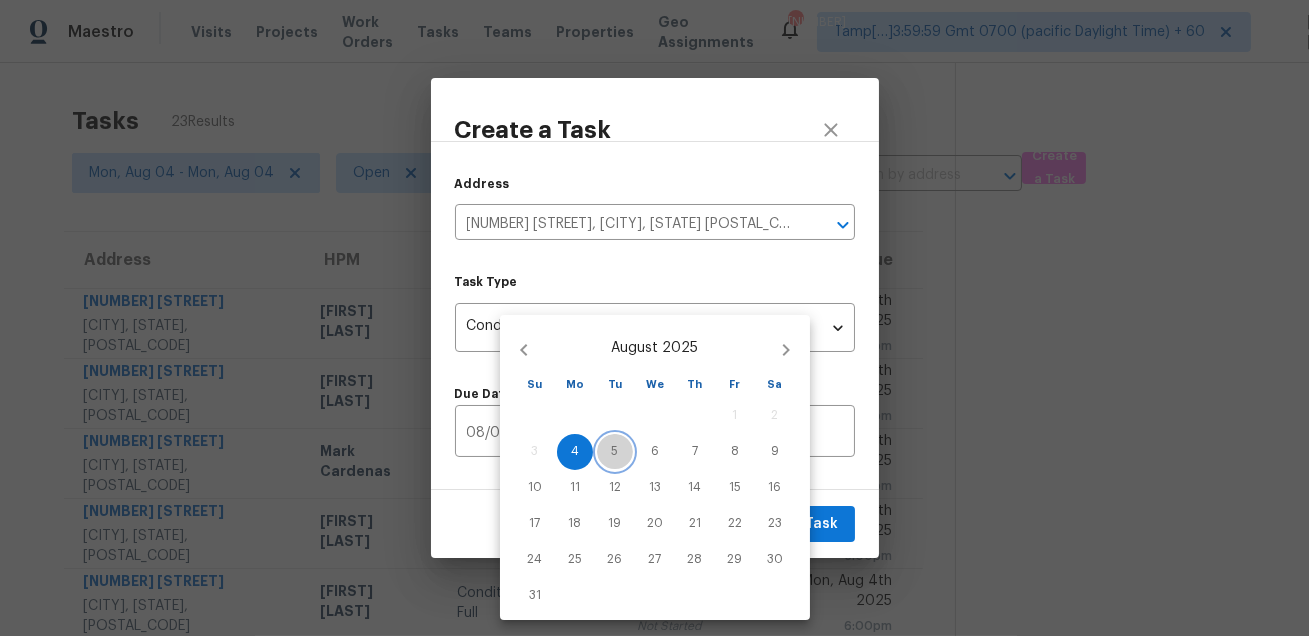 click on "5" at bounding box center [615, 451] 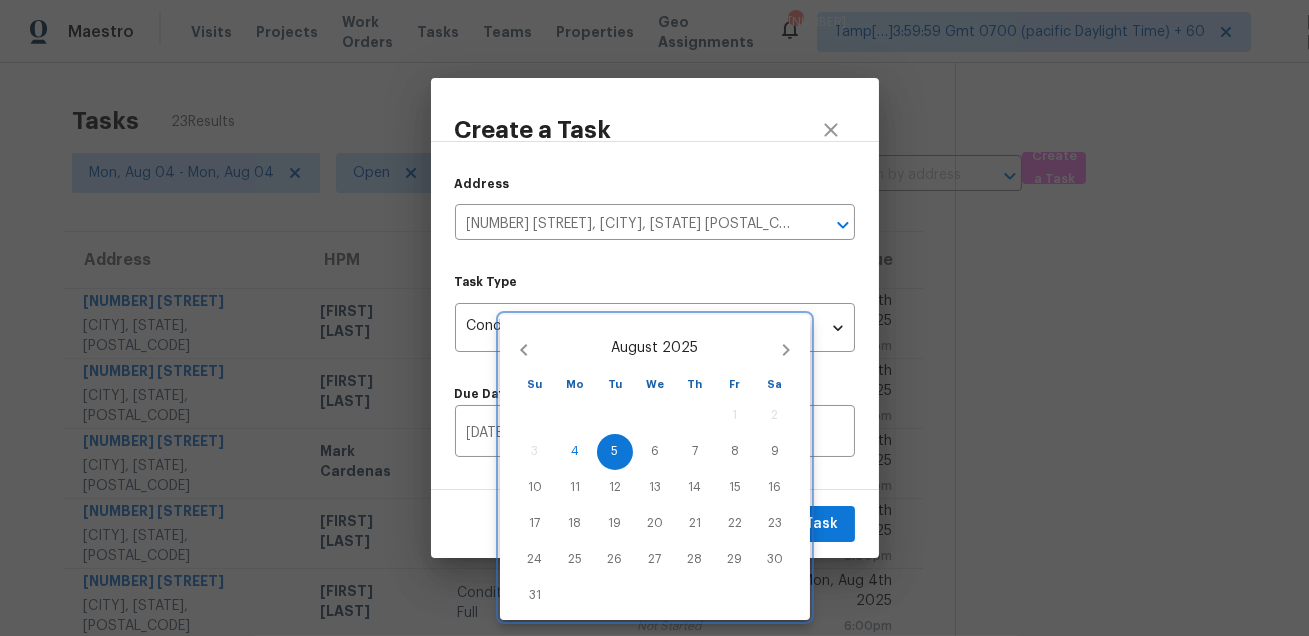 click at bounding box center [654, 318] 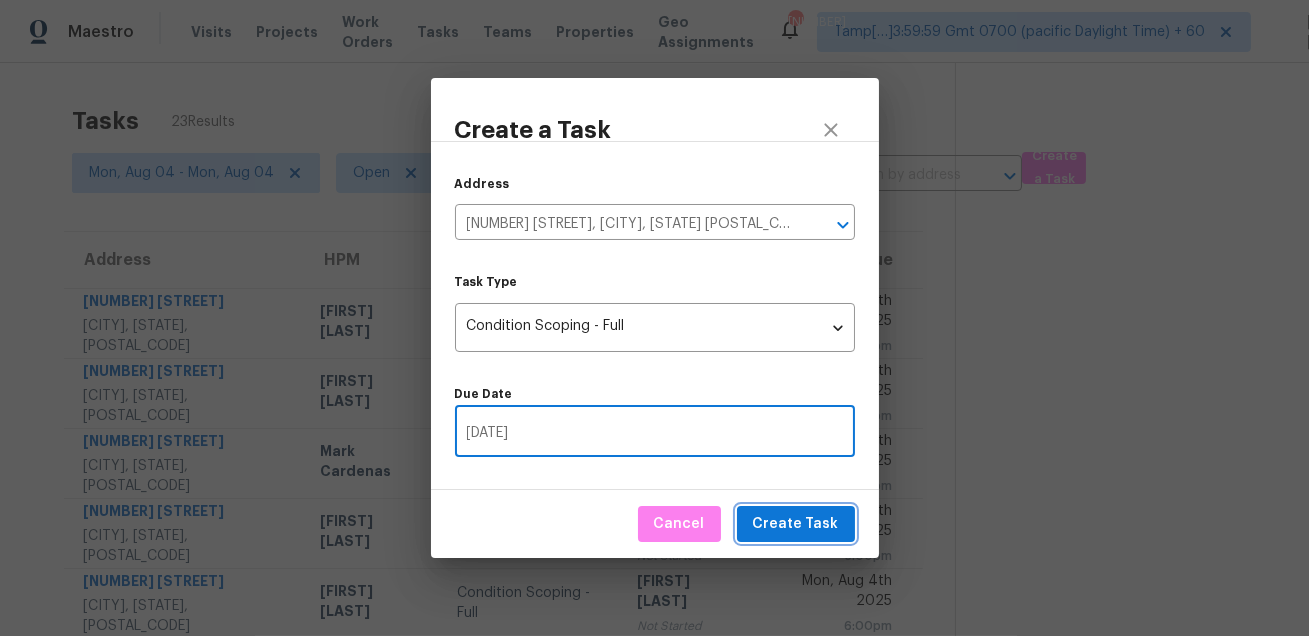 click on "Create Task" at bounding box center (796, 524) 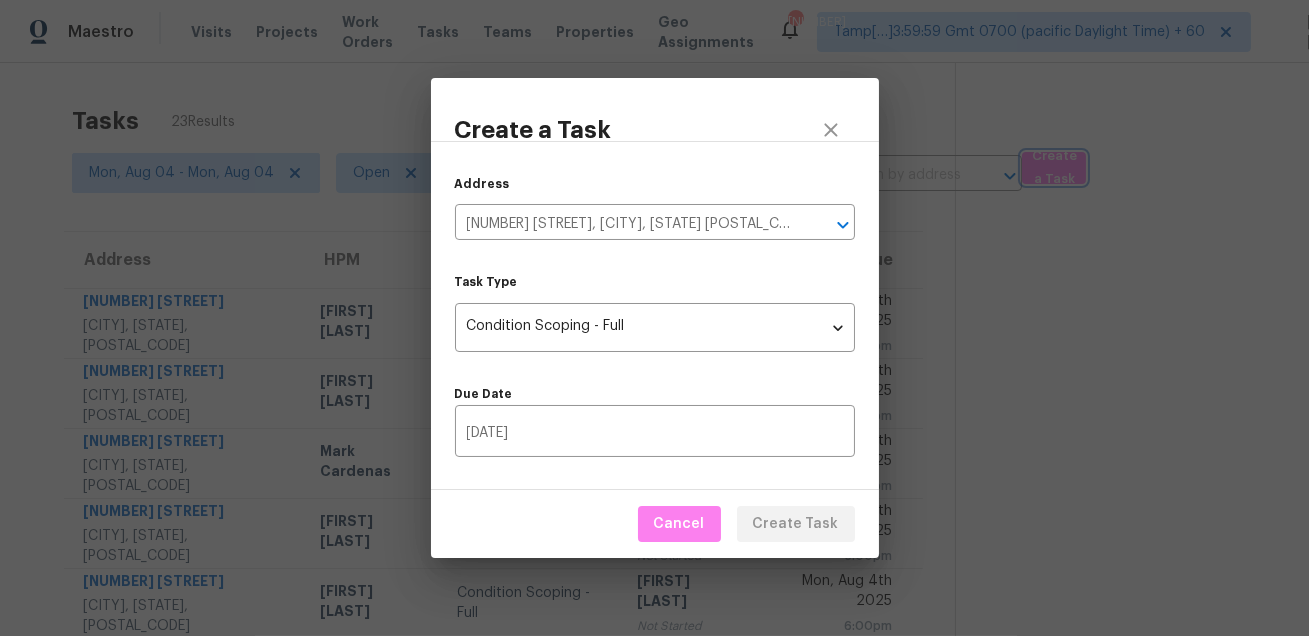type 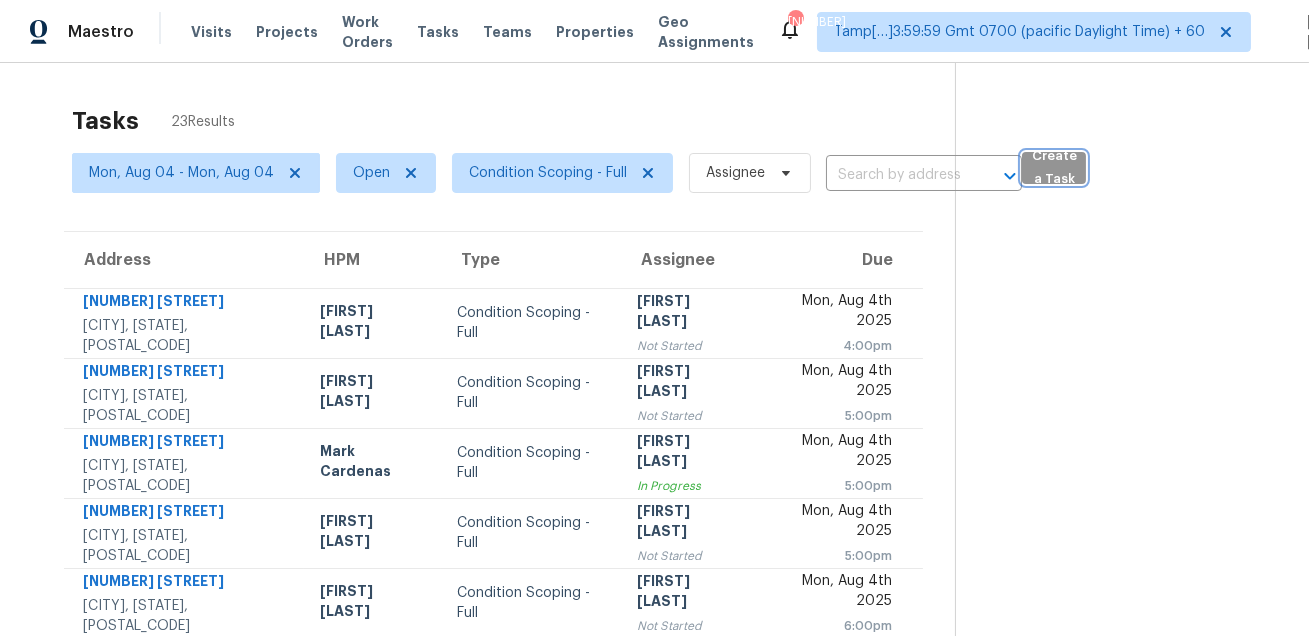 click on "Create a Task" at bounding box center [1054, 168] 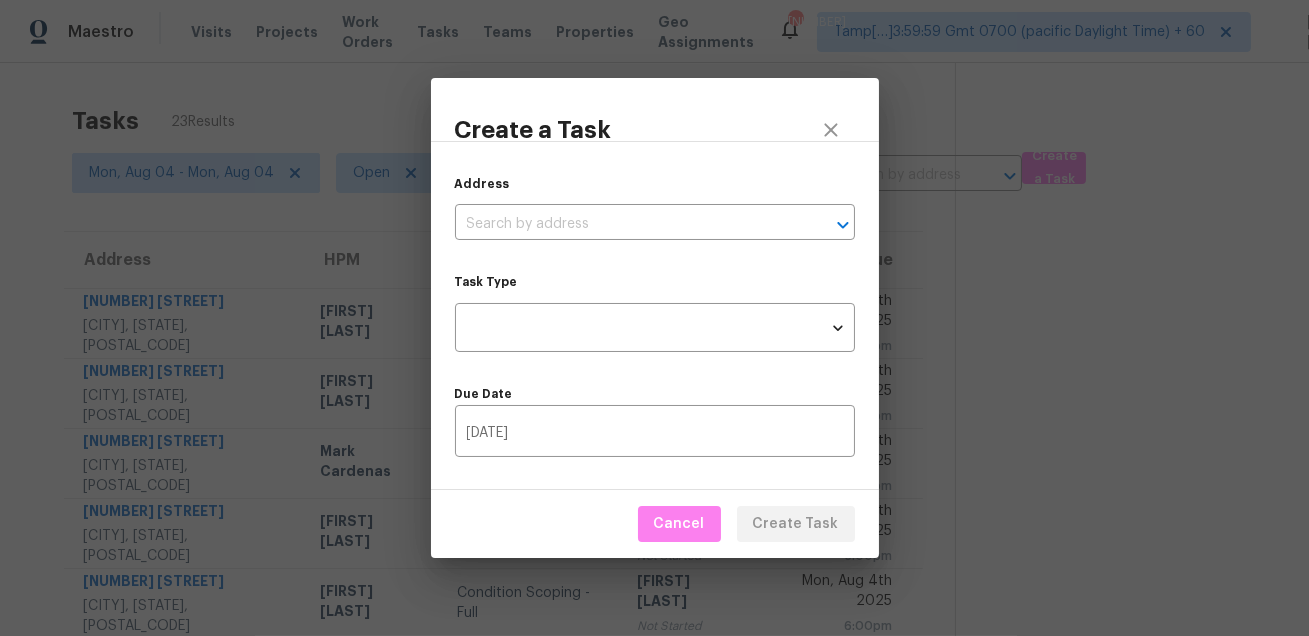 click on "Address ​ Task Type ​ Task Type Due Date 08/05/2025 ​" at bounding box center [655, 315] 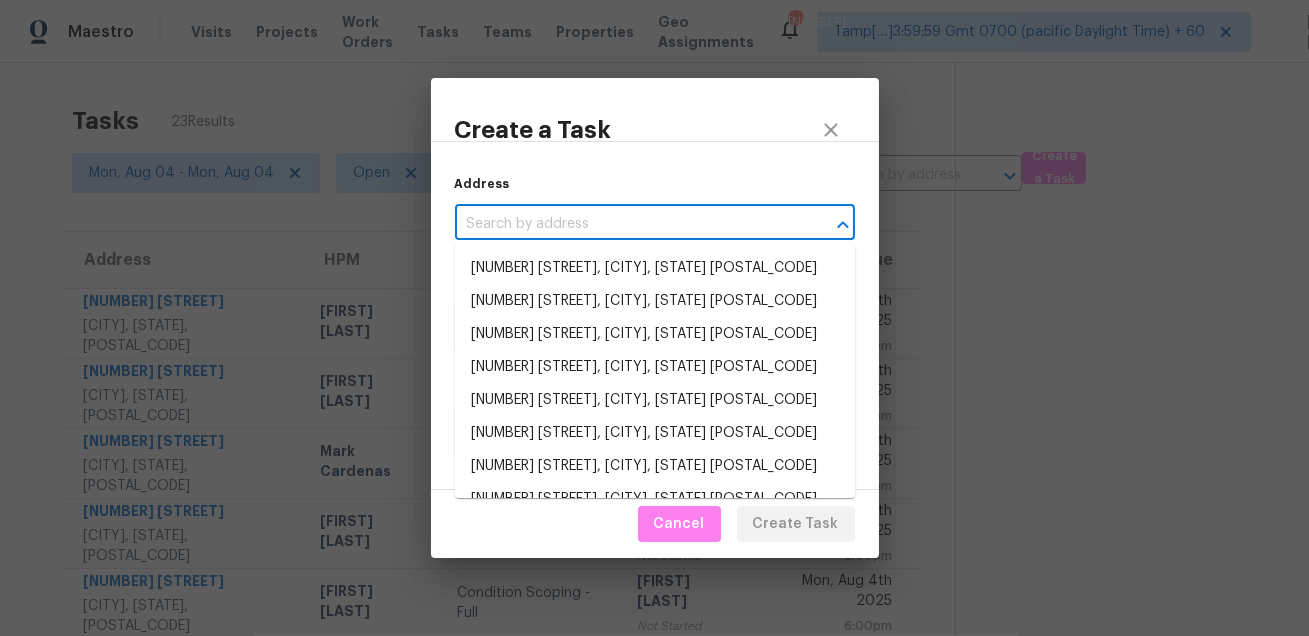 click at bounding box center [627, 224] 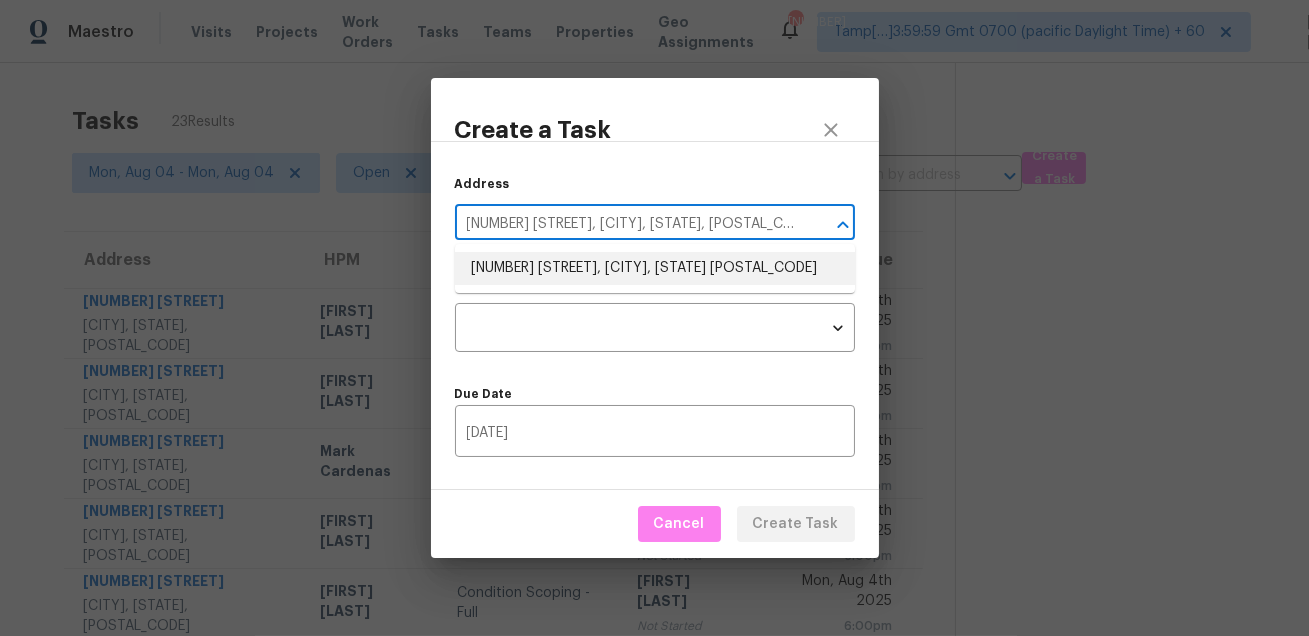 click on "1745 Matheson Ave, Charlotte, NC 28205" at bounding box center (655, 268) 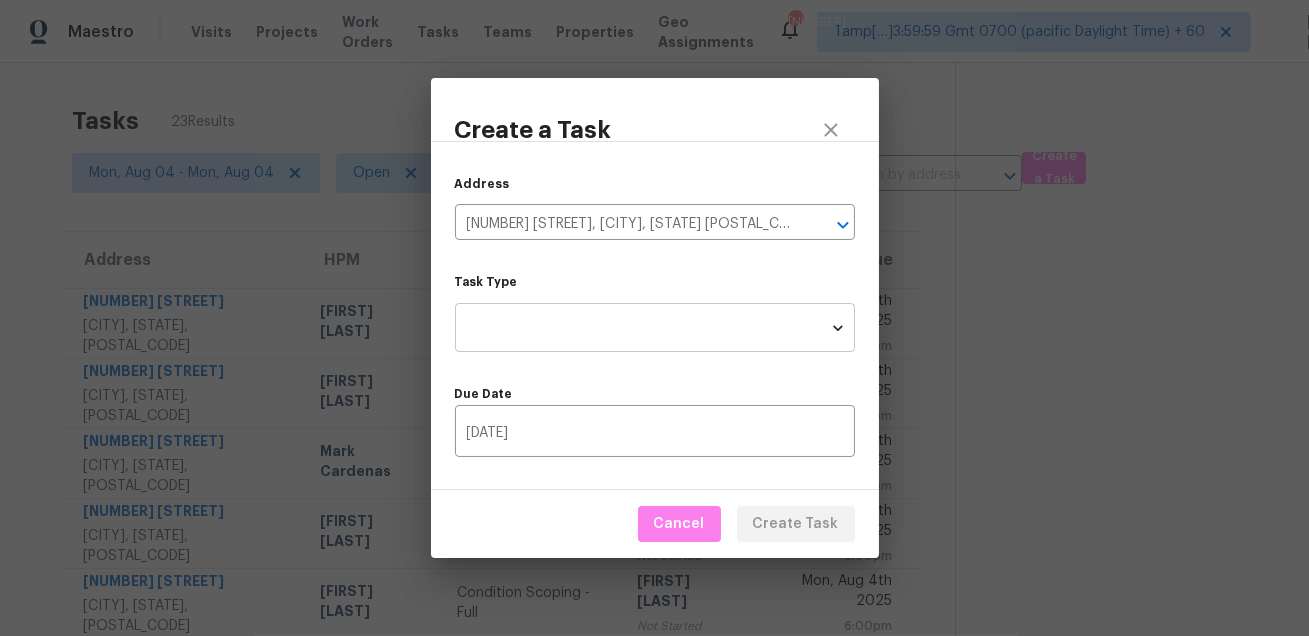 click on "Maestro Visits Projects Work Orders Tasks Teams Properties Geo Assignments 640 Tamp[…]3:59:59 Gmt 0700 (pacific Daylight Time) + 60 Mohammed Moshin Ali Tasks 23  Results Mon, Aug 04 - Mon, Aug 04 Open Condition Scoping - Full Assignee ​ Create a Task Address HPM Type Assignee Due 14131 Haymeadow Dr   Dallas, TX, 75254 RonDerrick Jackson Condition Scoping - Full Roopesh Jaikanth Not Started Mon, Aug 4th 2025 4:00pm 13565 Vallejo St   Denver, CO, 80234 Andrew McCuskey Condition Scoping - Full Salma Ansari Not Started Mon, Aug 4th 2025 5:00pm 5512 Overlook Dr NE   Albuquerque, NM, 87111 Mark Cardenas Condition Scoping - Full Soumya Ranjan Dash In Progress Mon, Aug 4th 2025 5:00pm 4924 Thistle Dr   Brighton, CO, 80601 Andrew McCuskey Condition Scoping - Full Hariharan GV Not Started Mon, Aug 4th 2025 5:00pm 5691 Oak Hill Dr   Sacramento, CA, 95841 Marcos Reyes Condition Scoping - Full Soumya Ranjan Dash Not Started Mon, Aug 4th 2025 6:00pm 28544 Foxboro Ln   Highland, CA, 92346 Mike Chavez Hariharan GV 6:00pm" at bounding box center (654, 318) 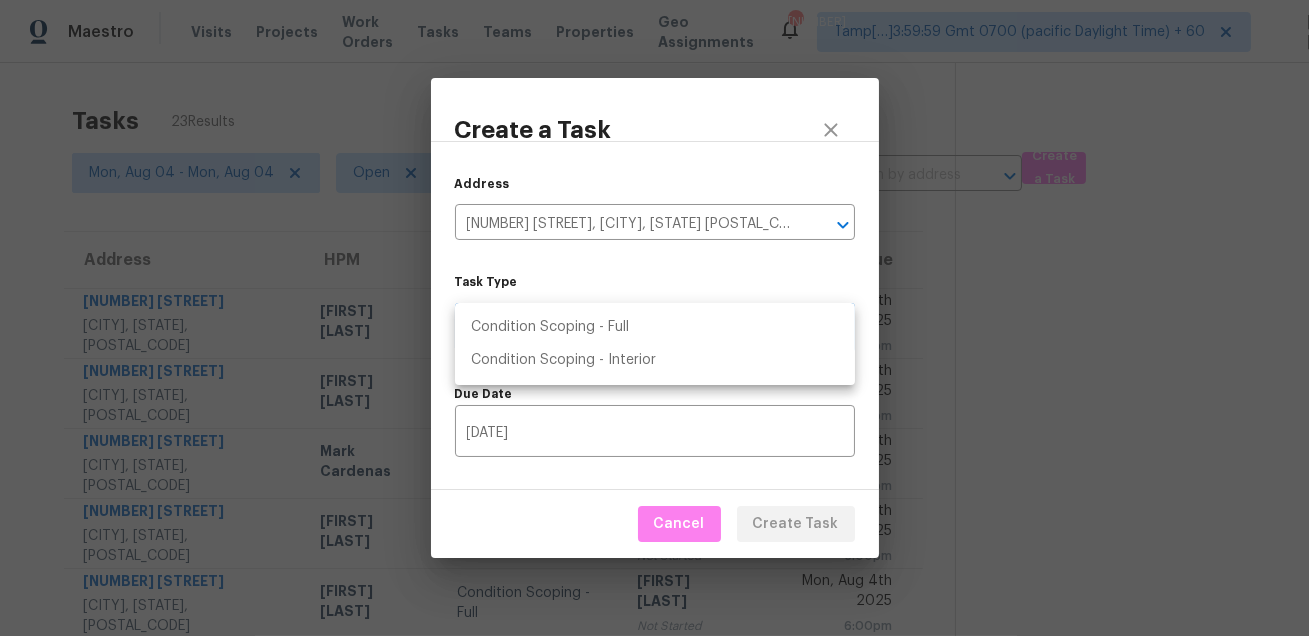 click on "Condition Scoping - Full" at bounding box center (655, 327) 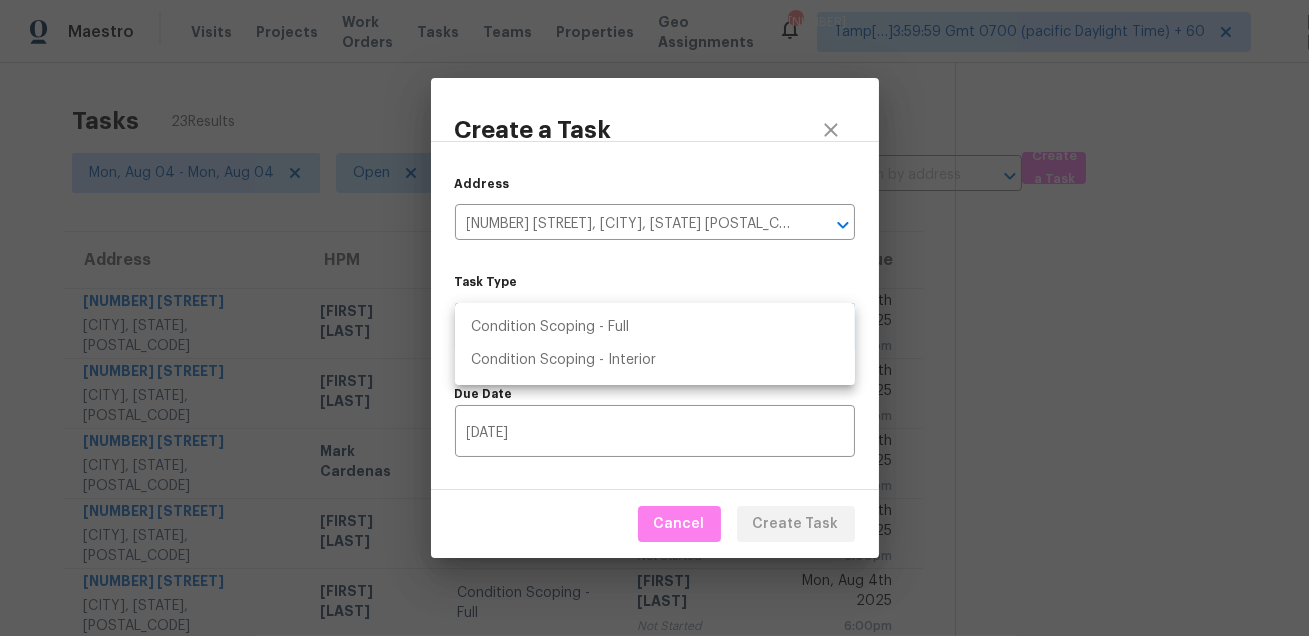 type on "virtual_full_assessment" 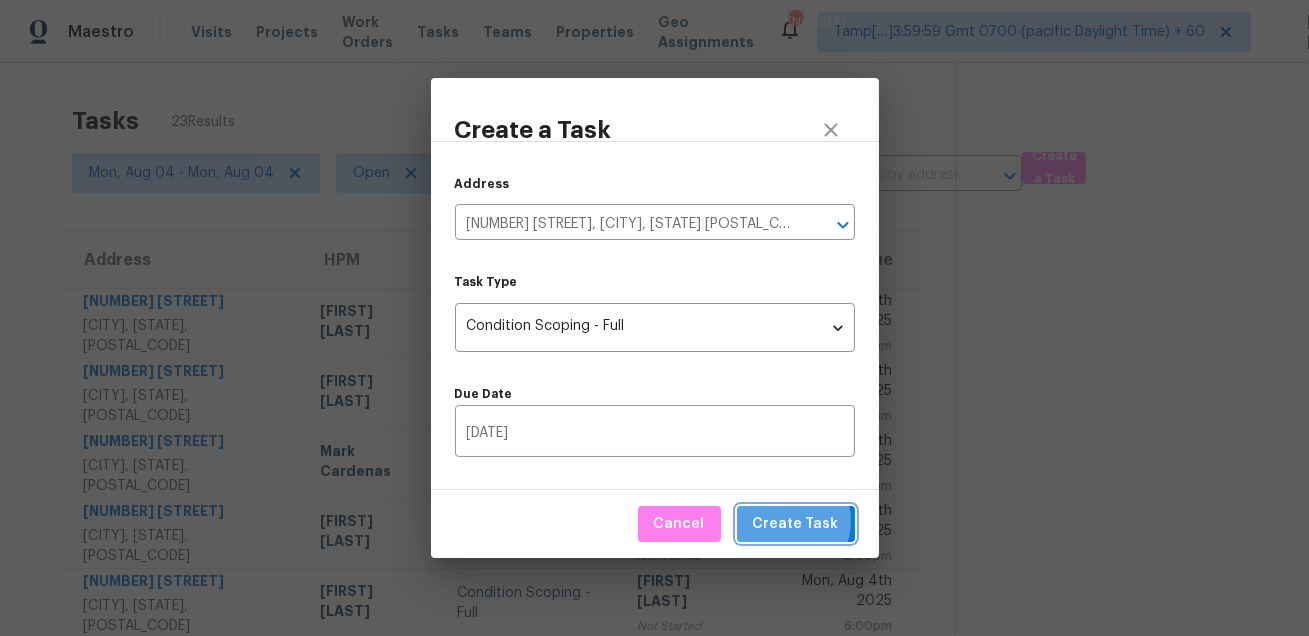 click on "Create Task" at bounding box center [796, 524] 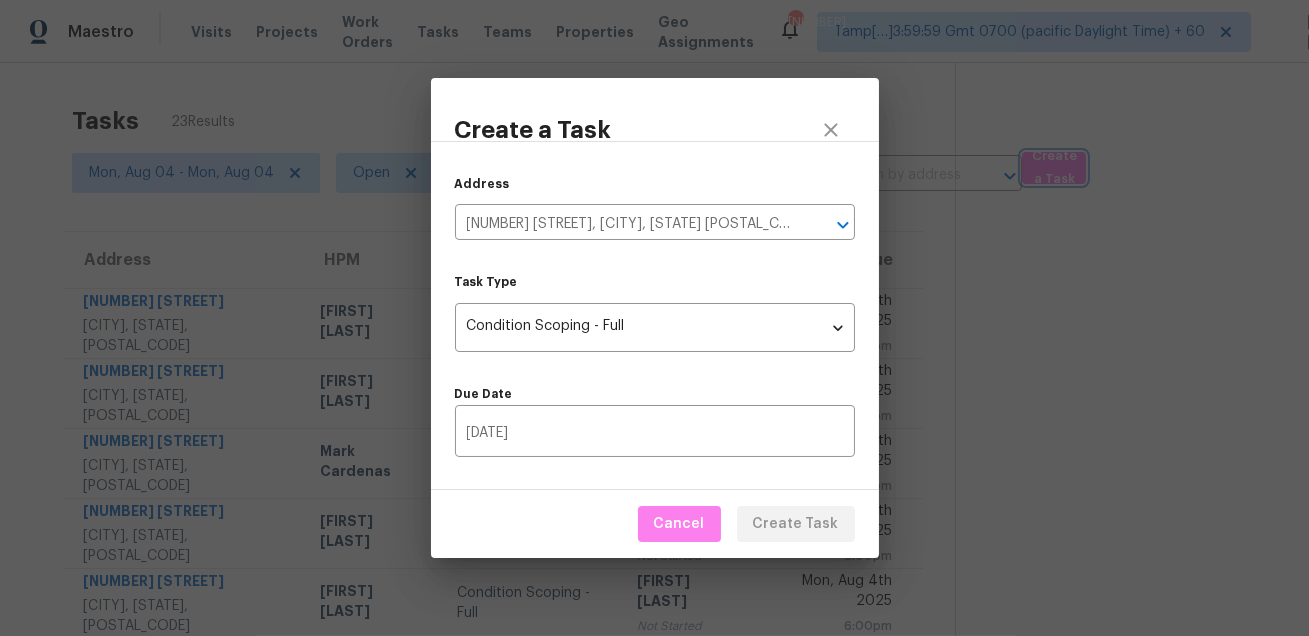type 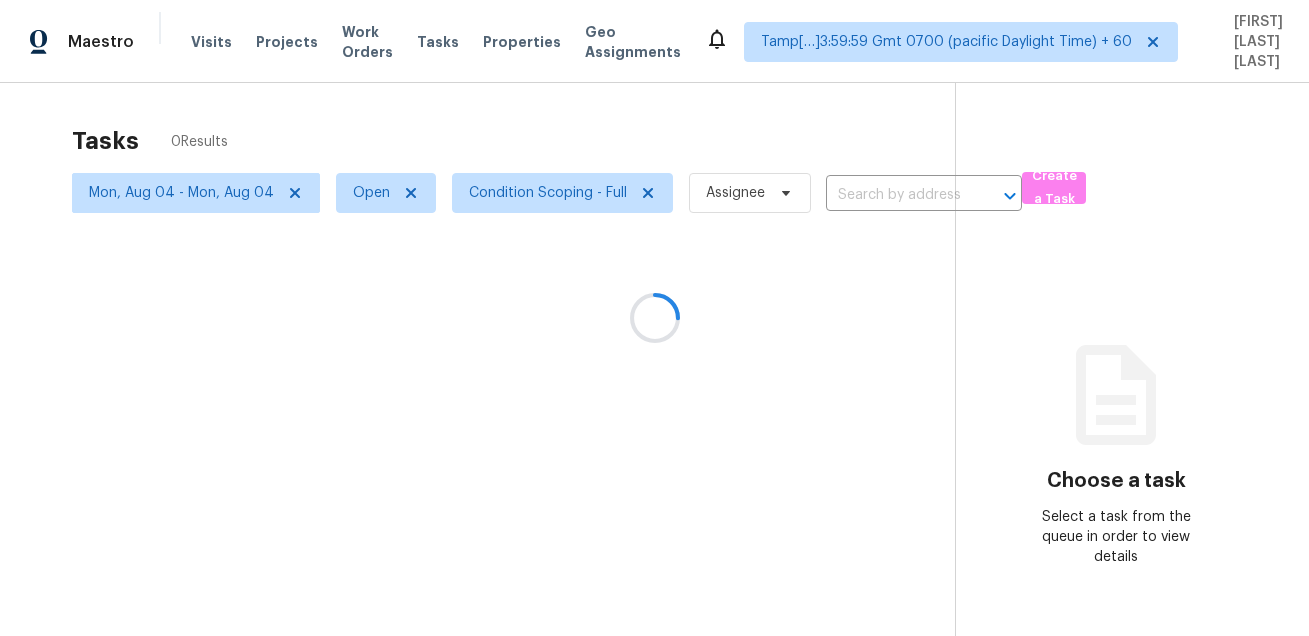 scroll, scrollTop: 0, scrollLeft: 0, axis: both 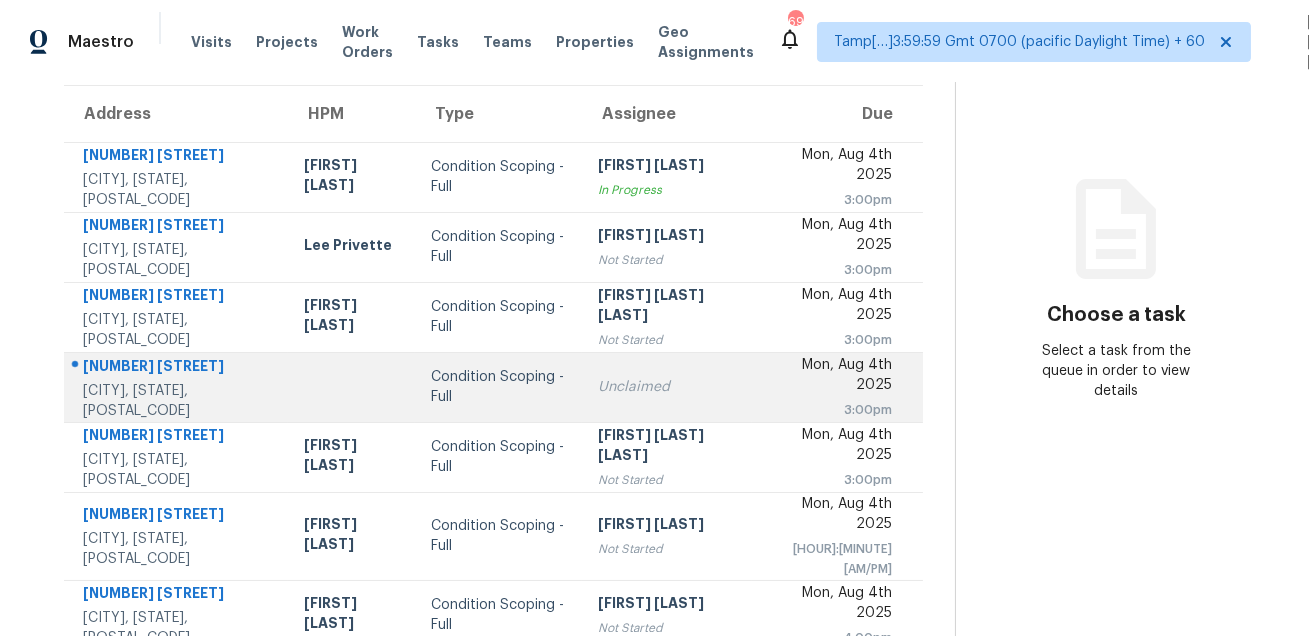 click on "2997 Brougham Ave   Jacksonville, FL, 32246" at bounding box center (176, 387) 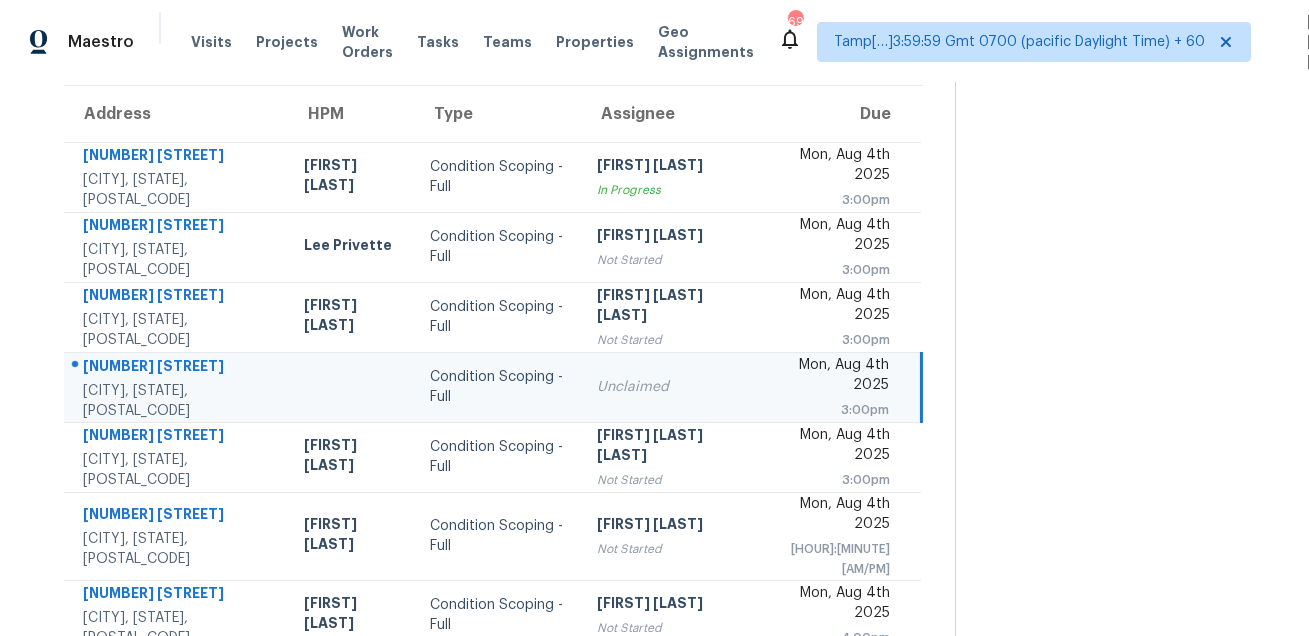 click on "2997 Brougham Ave   Jacksonville, FL, 32246" at bounding box center (176, 387) 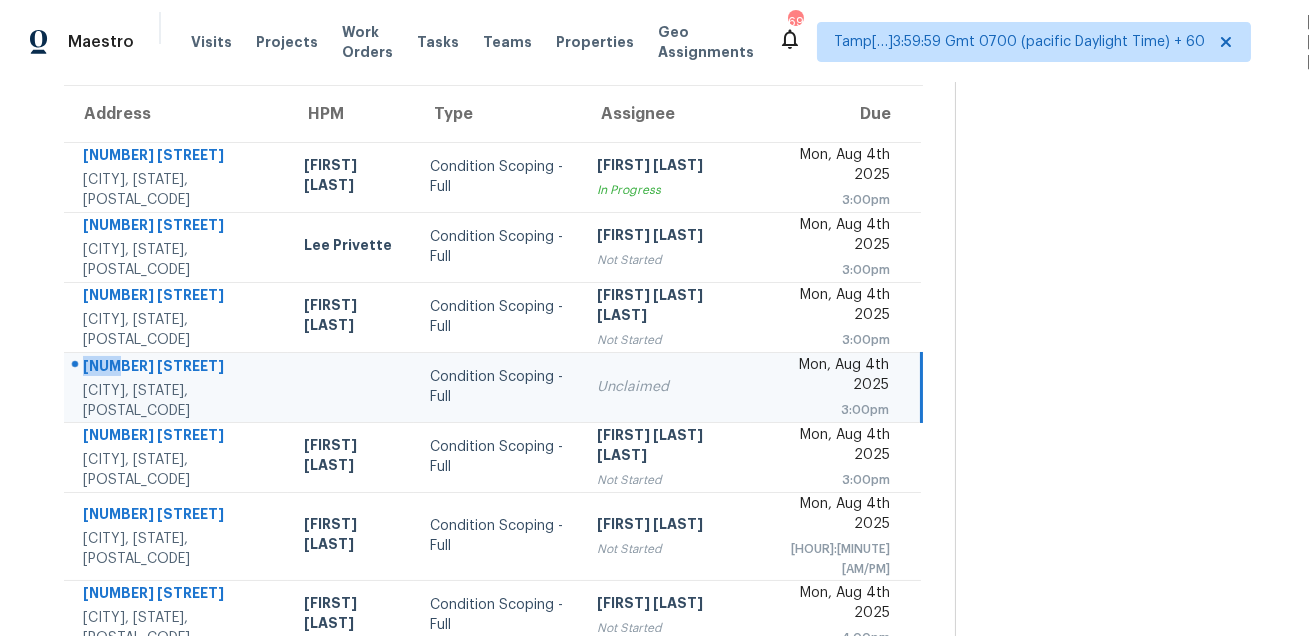 click on "2997 Brougham Ave   Jacksonville, FL, 32246" at bounding box center (176, 387) 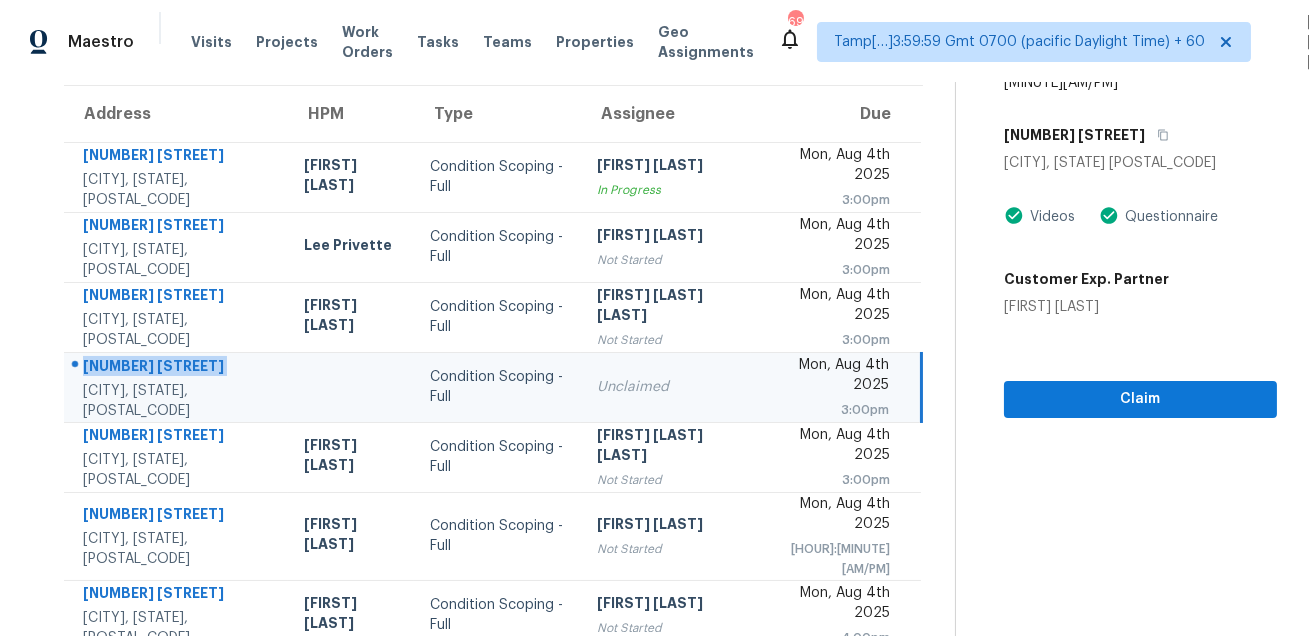 copy on "2997 Brougham Ave" 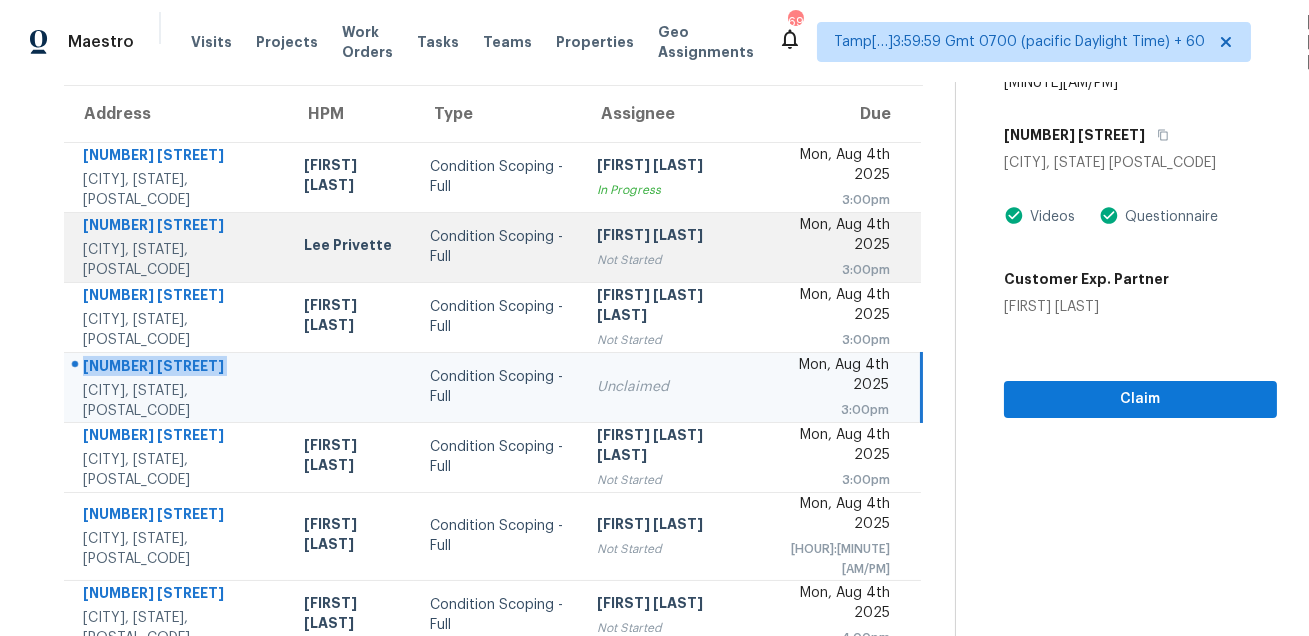 scroll, scrollTop: 405, scrollLeft: 0, axis: vertical 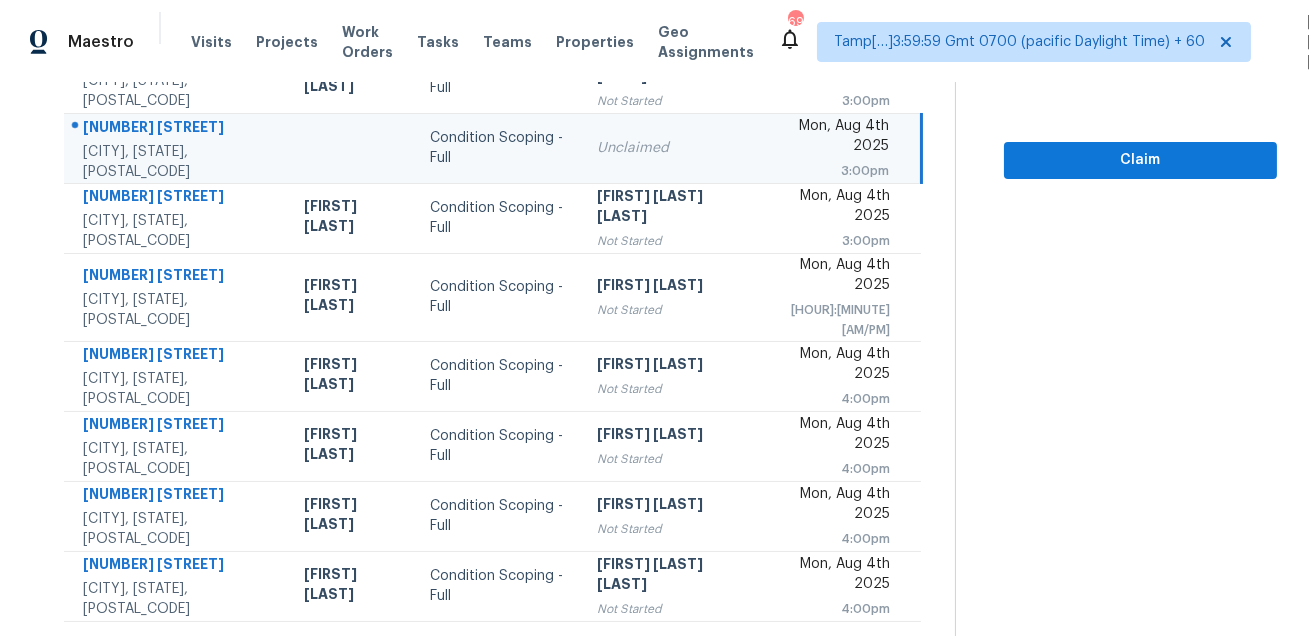 click 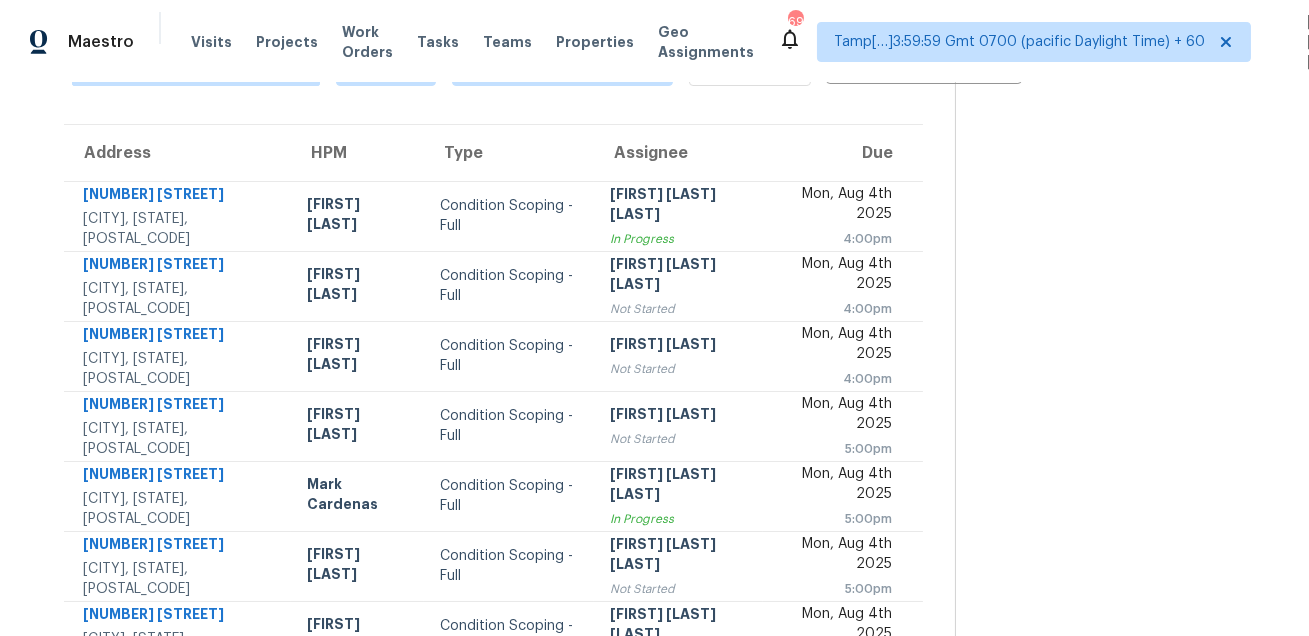 scroll, scrollTop: 405, scrollLeft: 0, axis: vertical 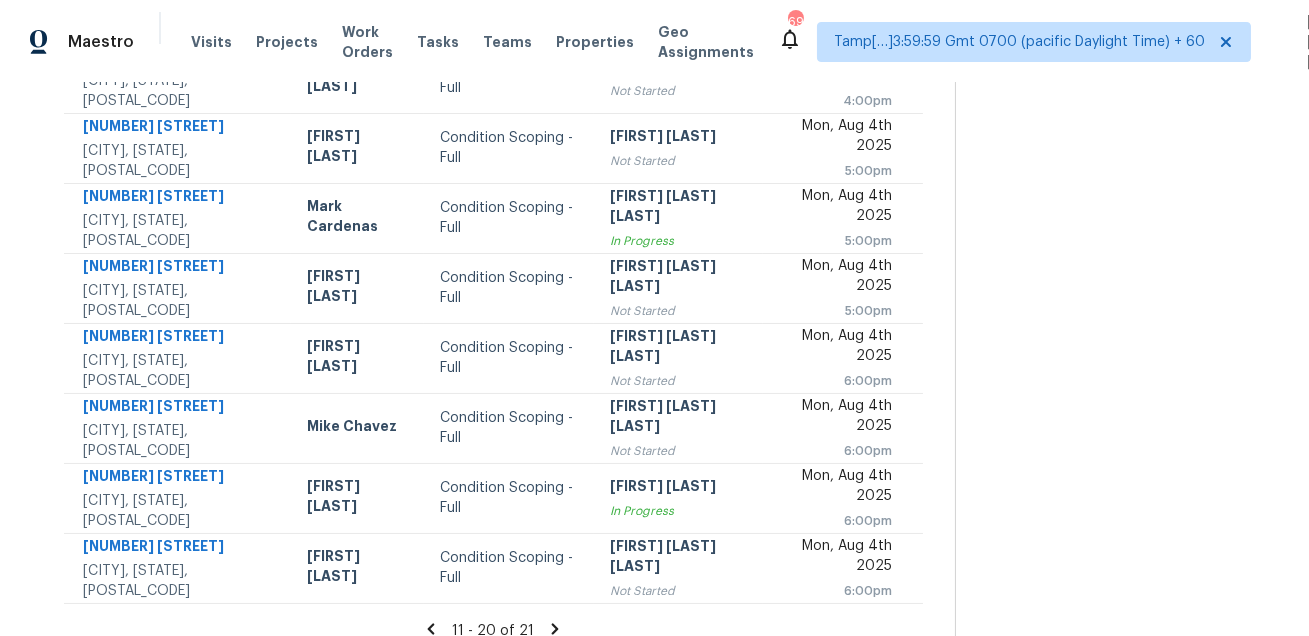 click 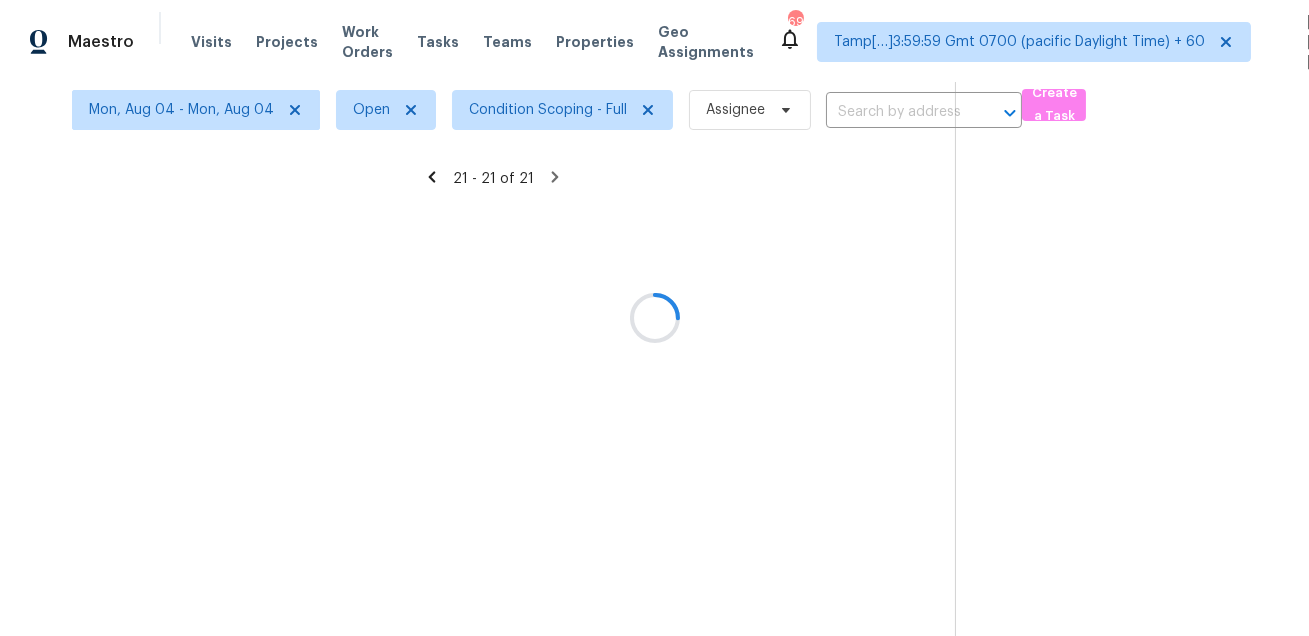 scroll, scrollTop: 62, scrollLeft: 0, axis: vertical 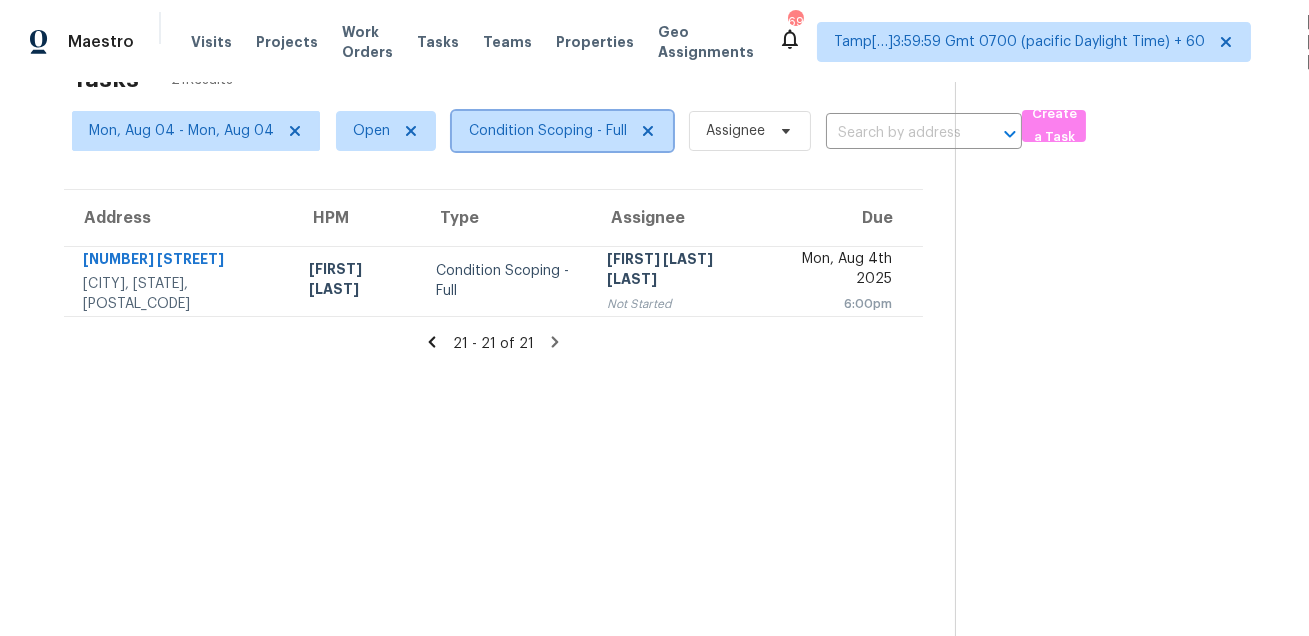 click on "Condition Scoping - Full" at bounding box center (548, 131) 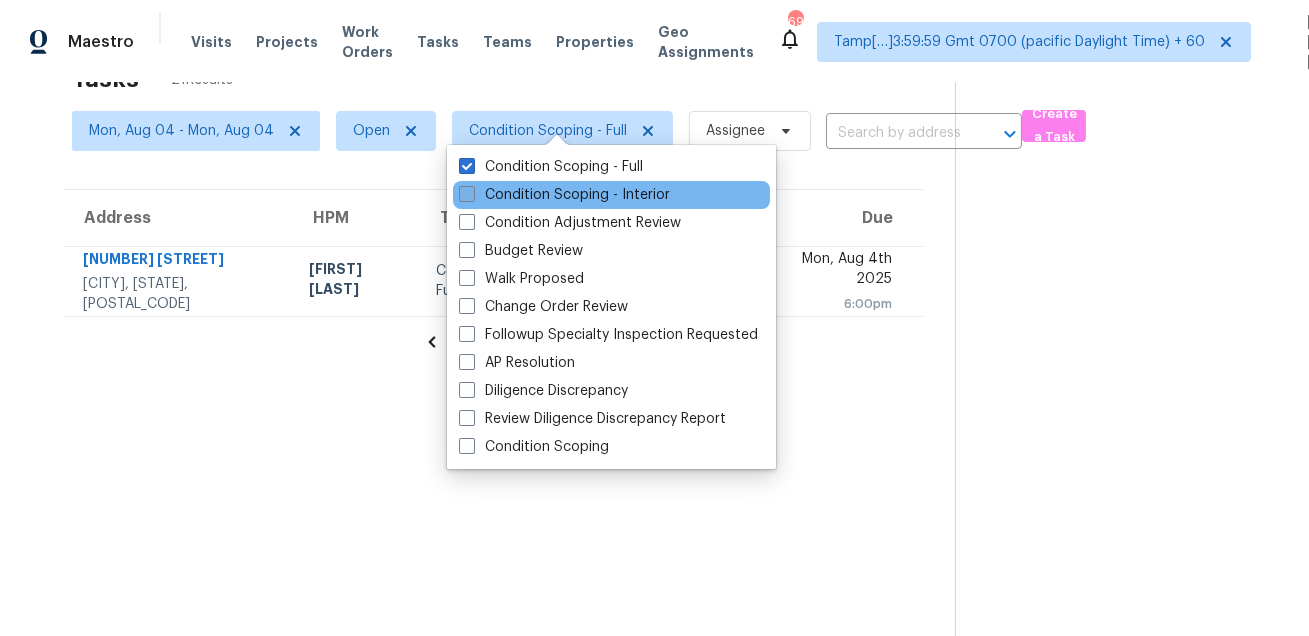 click on "Condition Scoping - Interior" at bounding box center (564, 195) 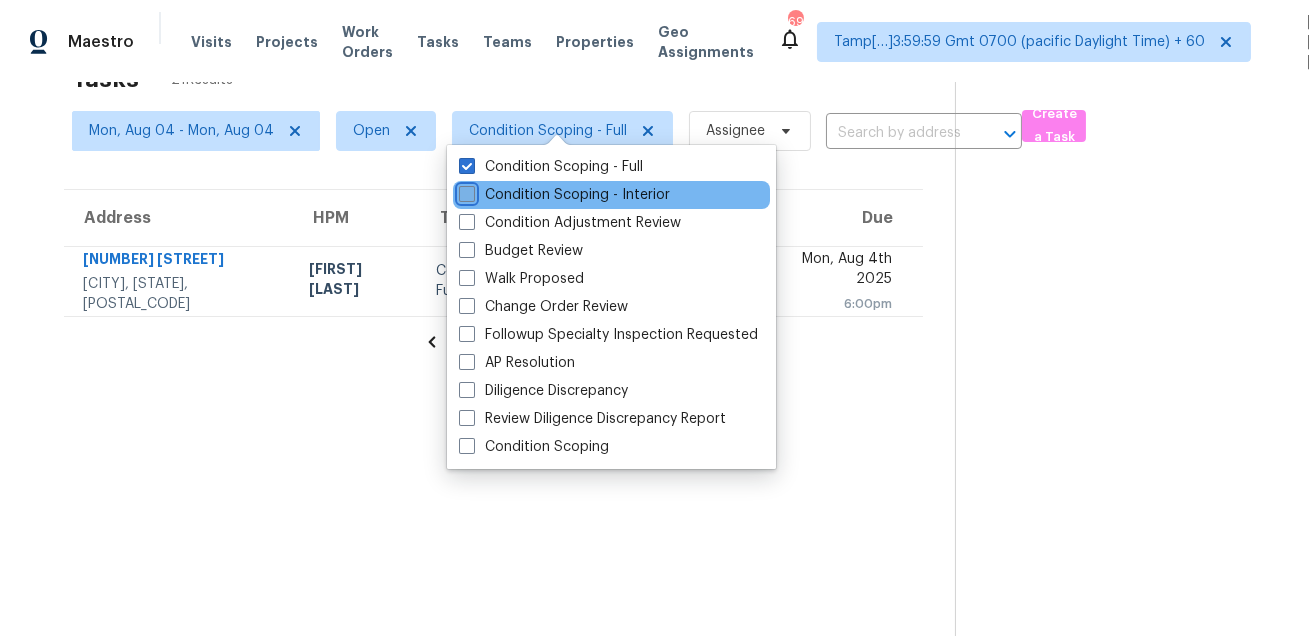 click on "Condition Scoping - Interior" at bounding box center (465, 191) 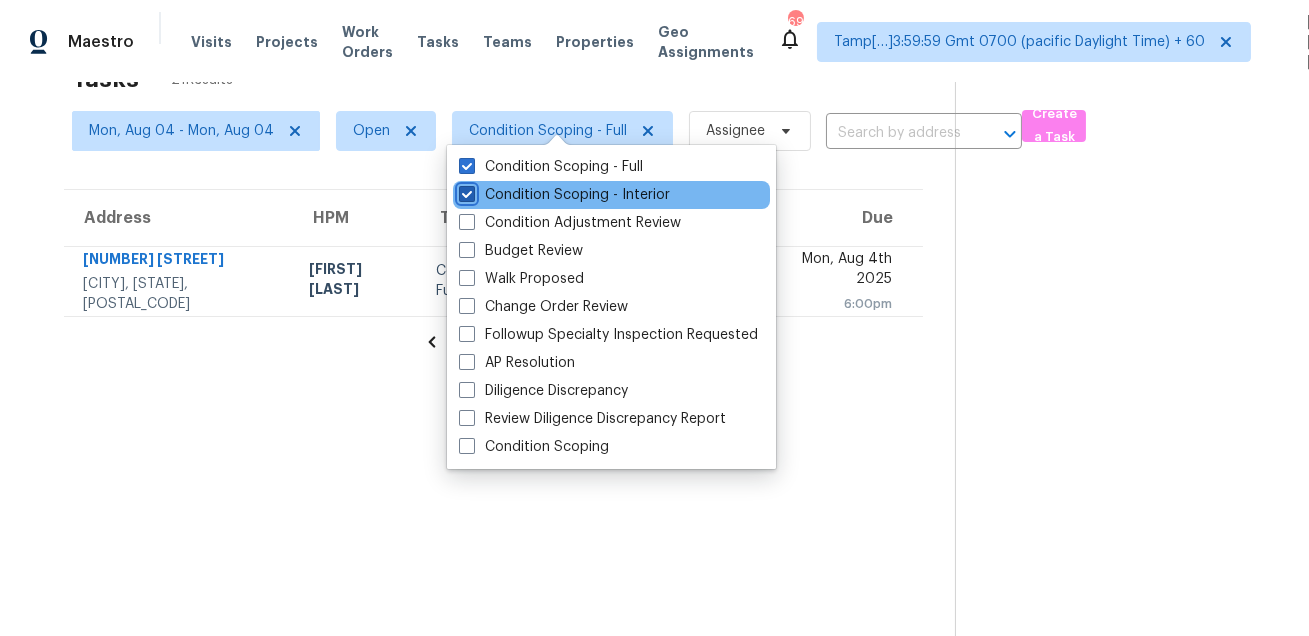 checkbox on "true" 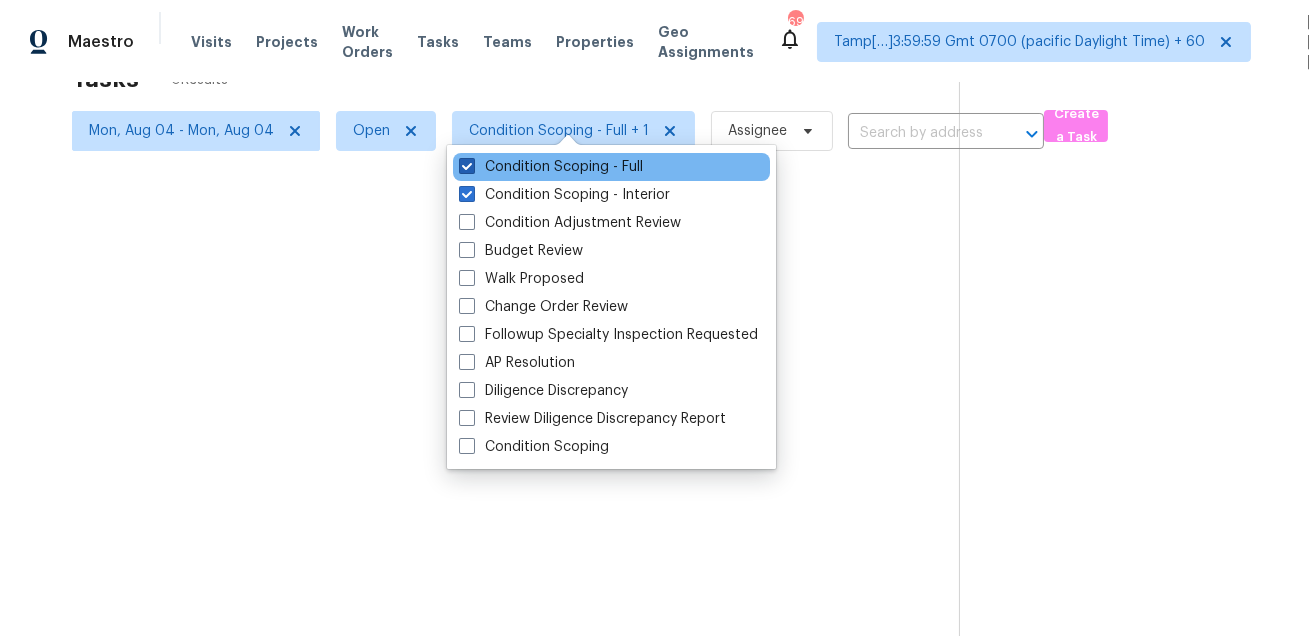 click on "Condition Scoping - Full" at bounding box center [551, 167] 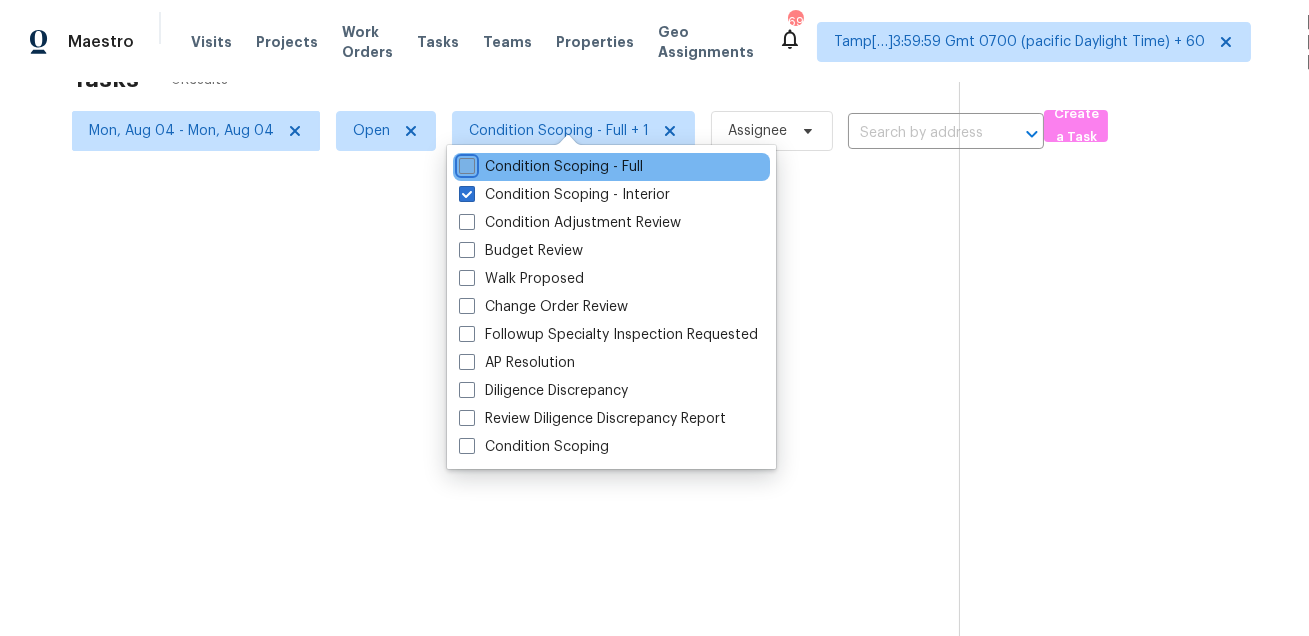 checkbox on "false" 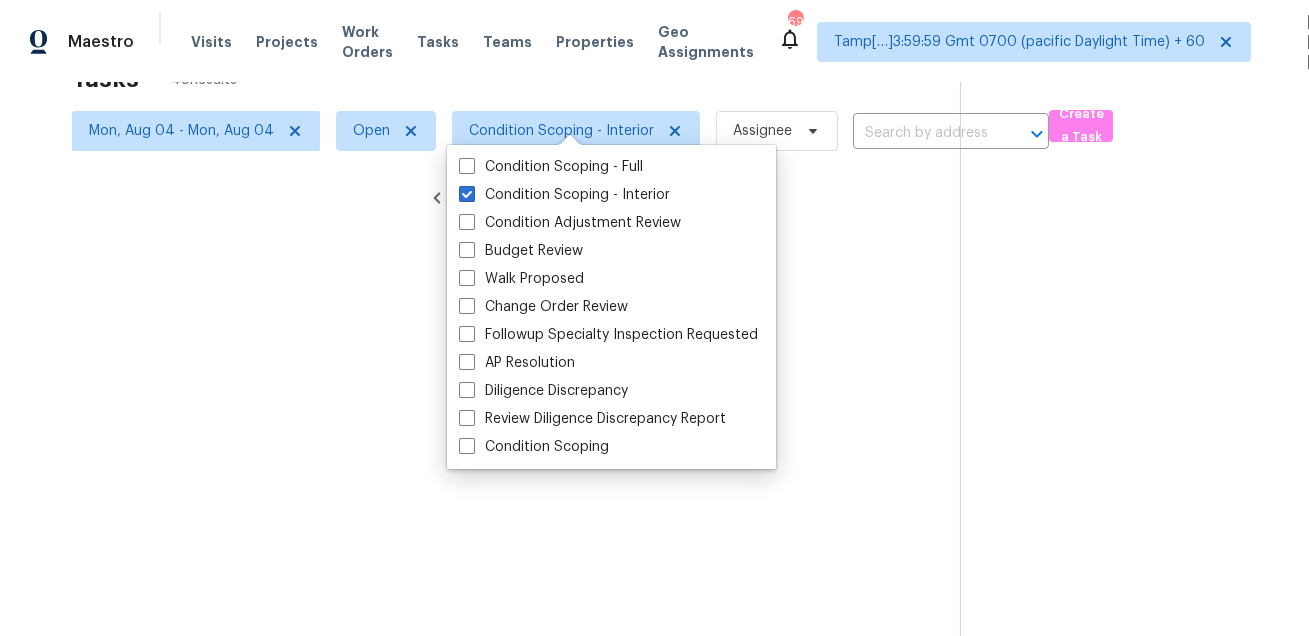 click at bounding box center (654, 318) 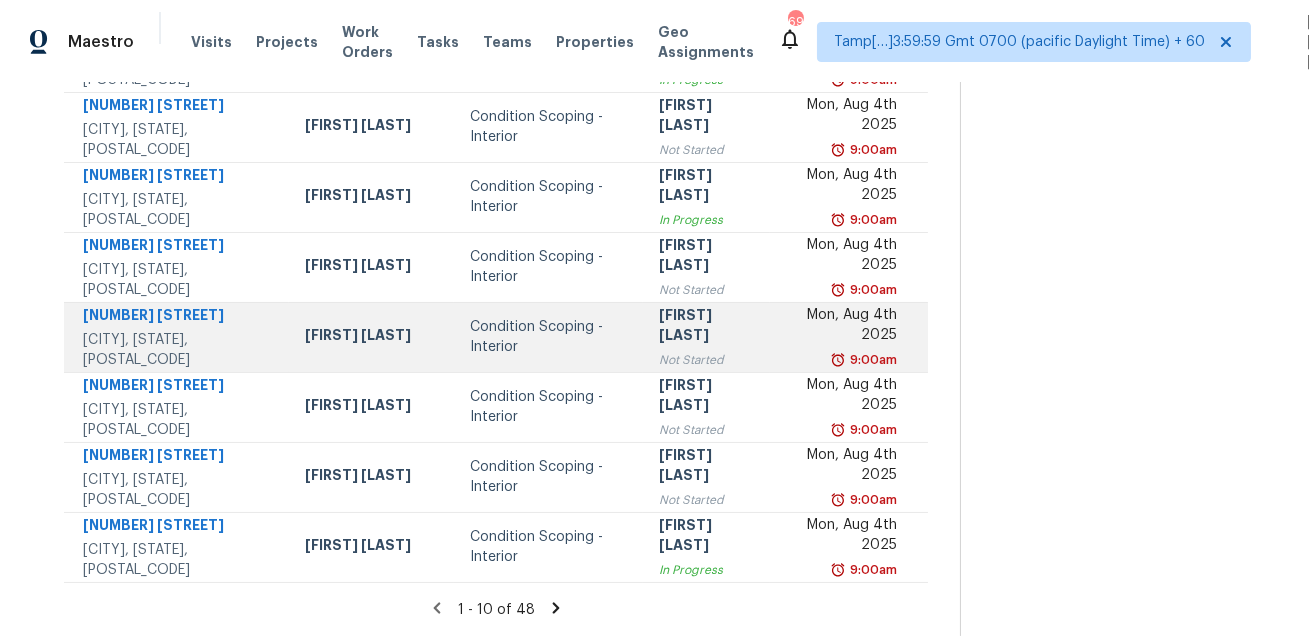 scroll, scrollTop: 476, scrollLeft: 0, axis: vertical 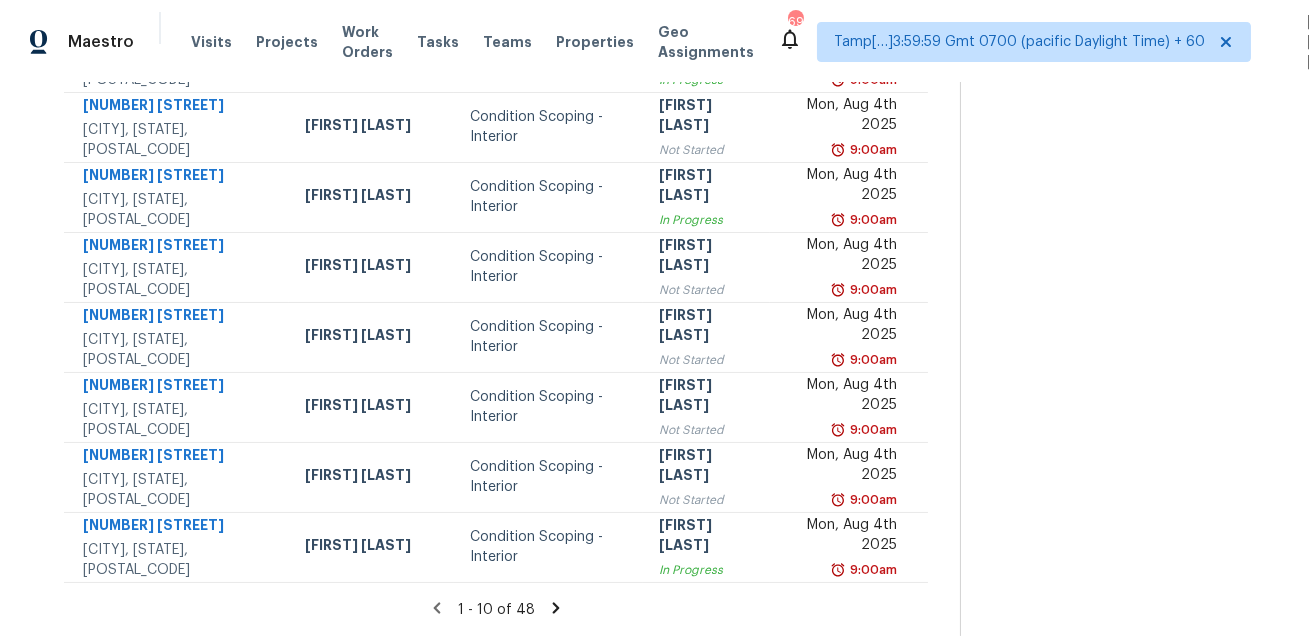 click 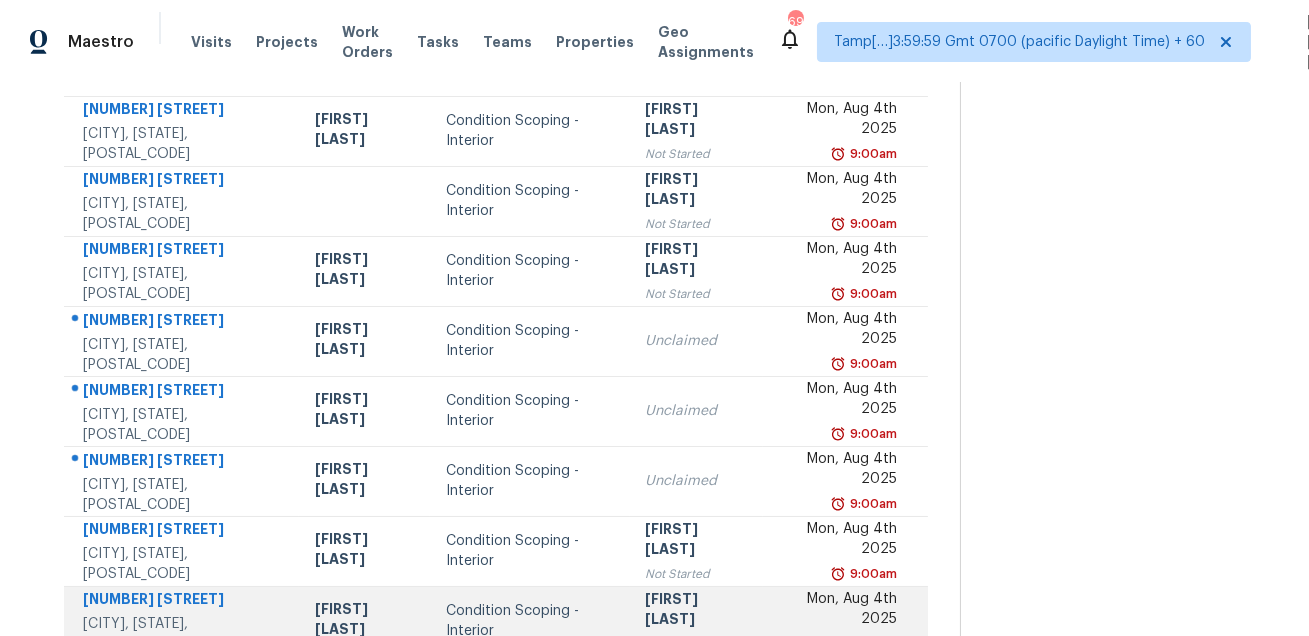 scroll, scrollTop: 206, scrollLeft: 0, axis: vertical 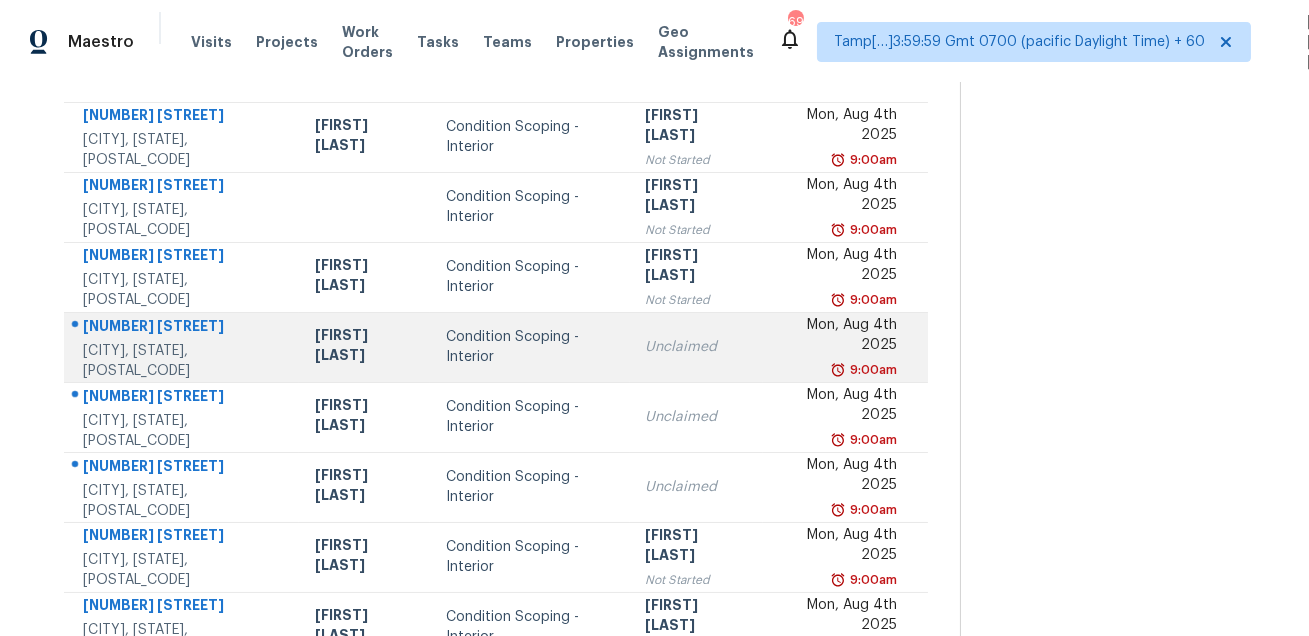 click on "8499 Bandera Cir W   Jacksonville, FL, 32244" at bounding box center [181, 347] 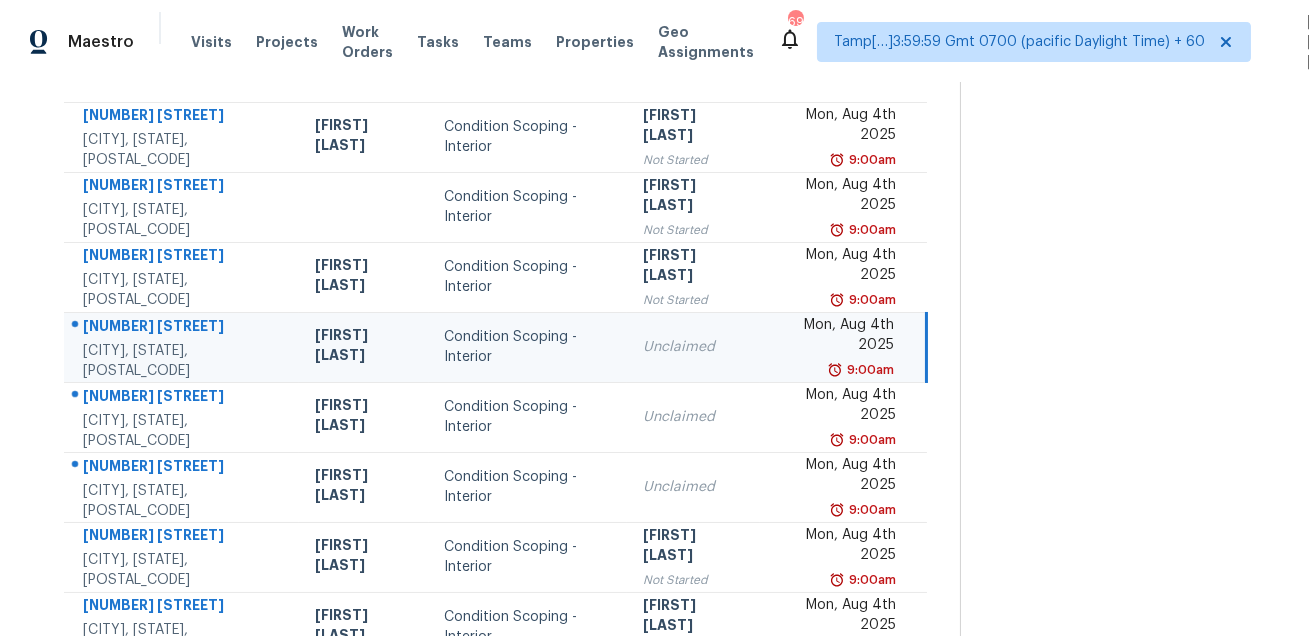 click on "8499 Bandera Cir W   Jacksonville, FL, 32244" at bounding box center (181, 347) 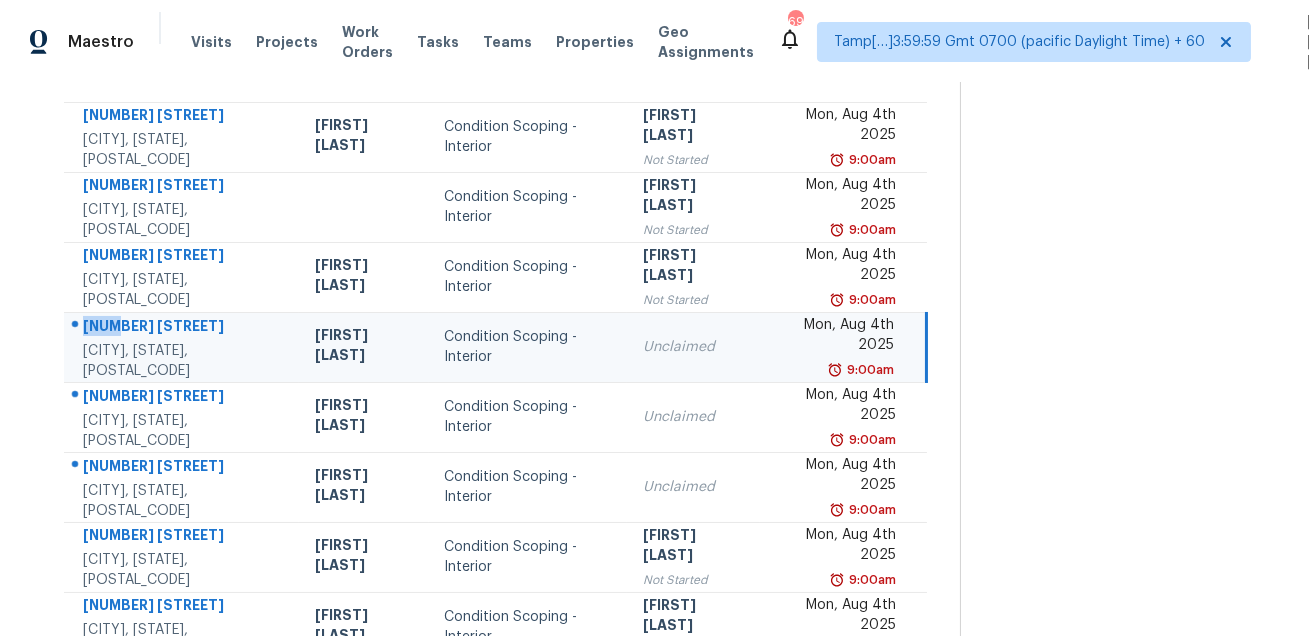 click on "8499 Bandera Cir W   Jacksonville, FL, 32244" at bounding box center [181, 347] 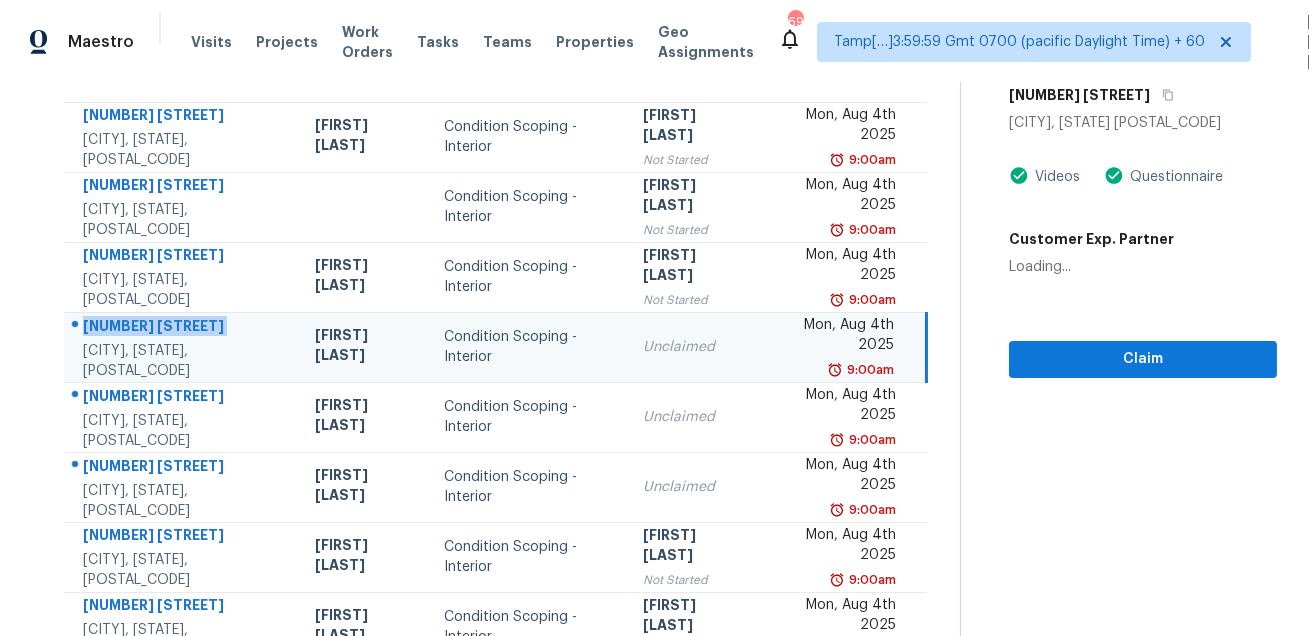 copy on "[NUMBER] [STREET]" 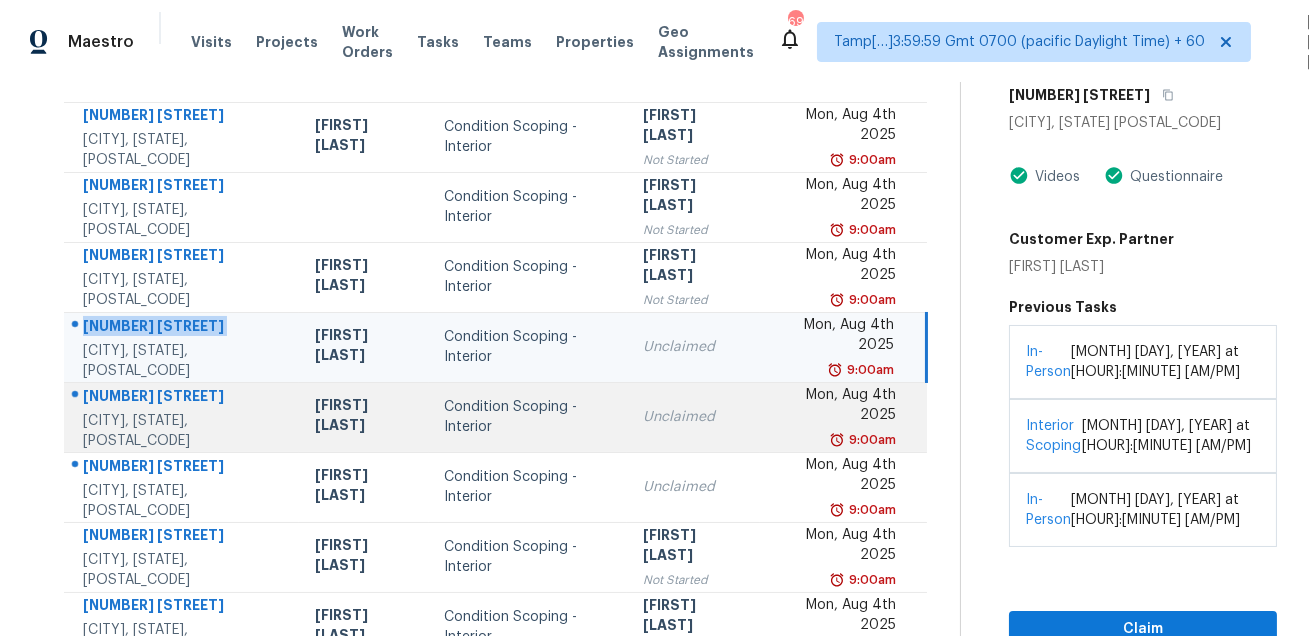 scroll, scrollTop: 405, scrollLeft: 0, axis: vertical 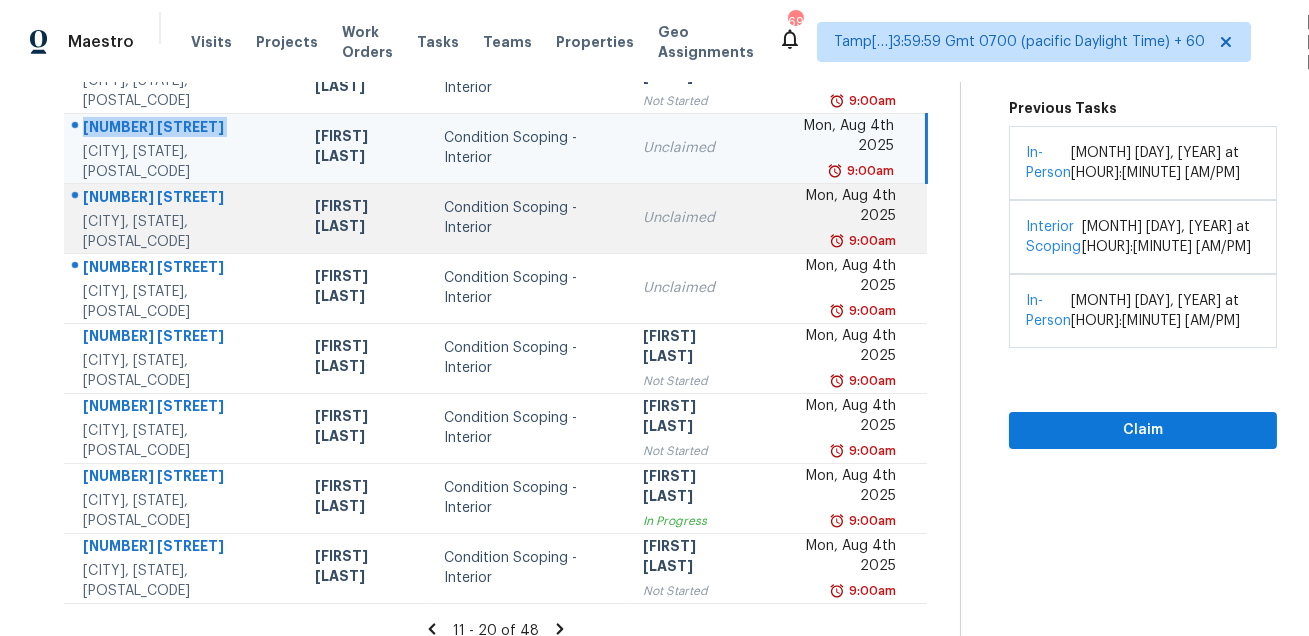 click on "[NUMBER] [STREET]" at bounding box center [183, 199] 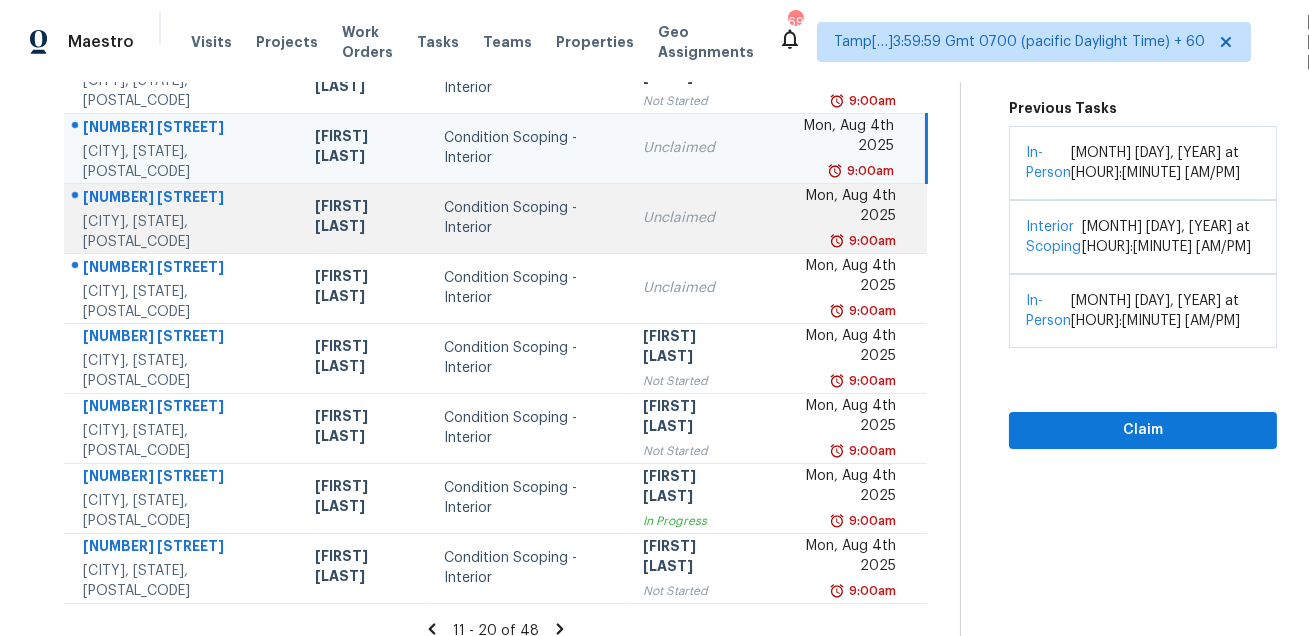 click on "[NUMBER] [STREET]" at bounding box center [183, 199] 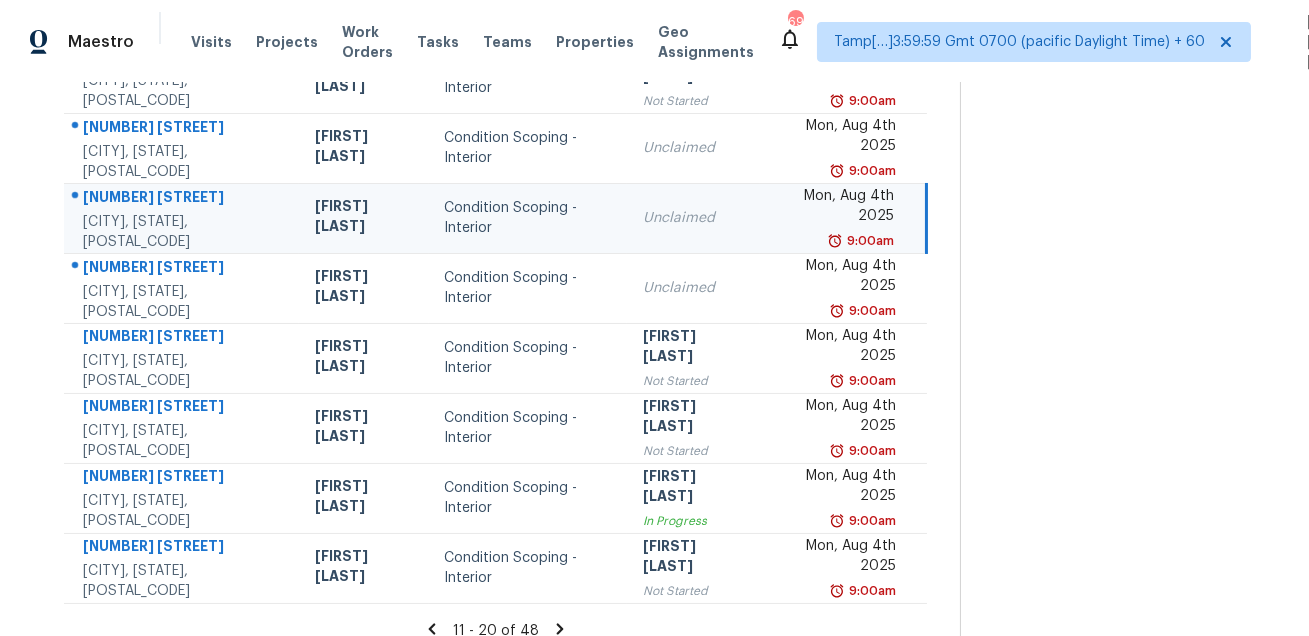 click on "[NUMBER] [STREET]" at bounding box center [183, 199] 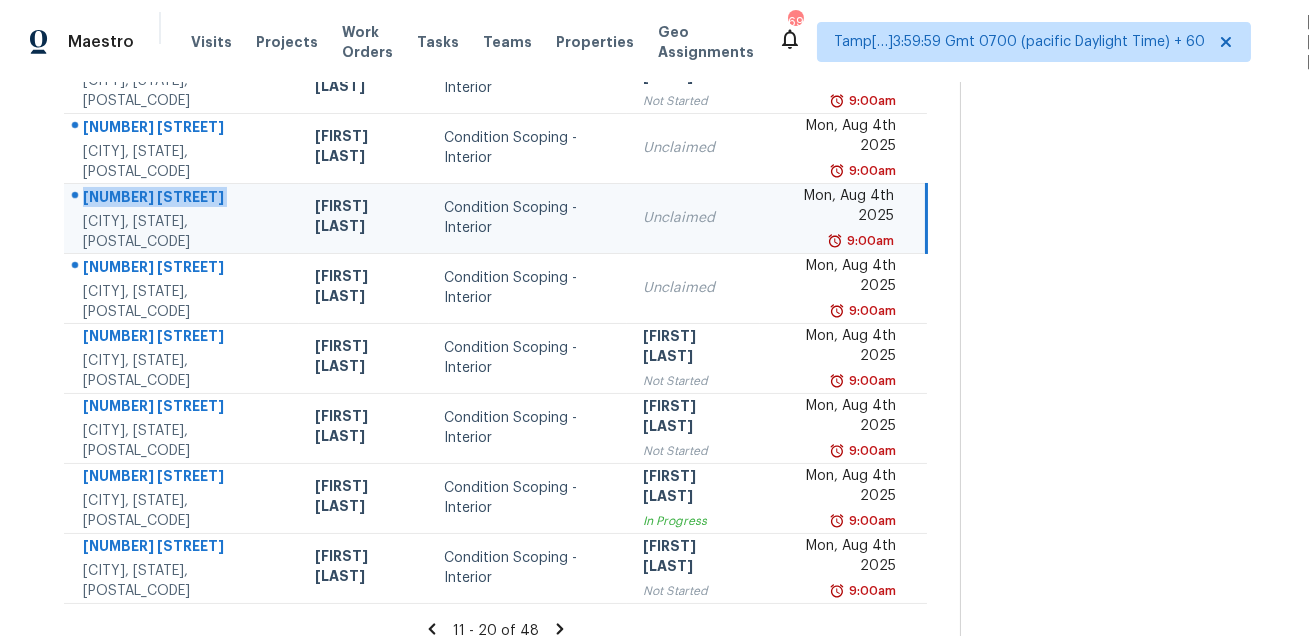 copy on "[NUMBER] [STREET]" 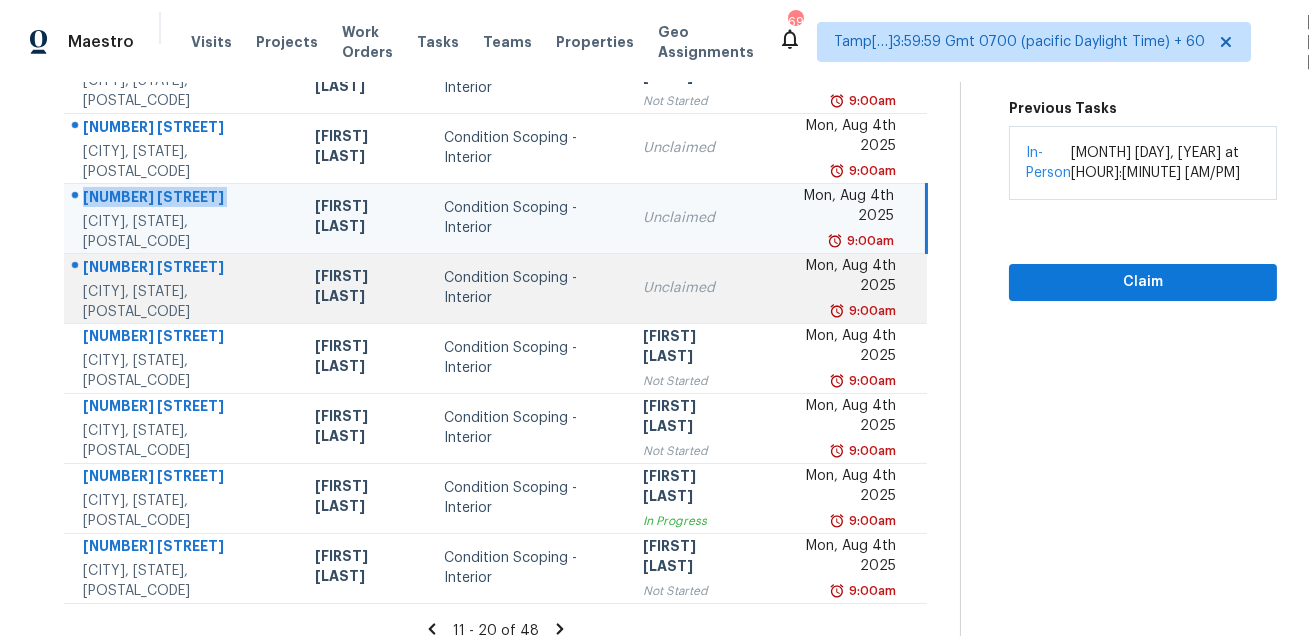 click on "7625 Huron Dr   Gainesville, VA, 20155" at bounding box center (181, 288) 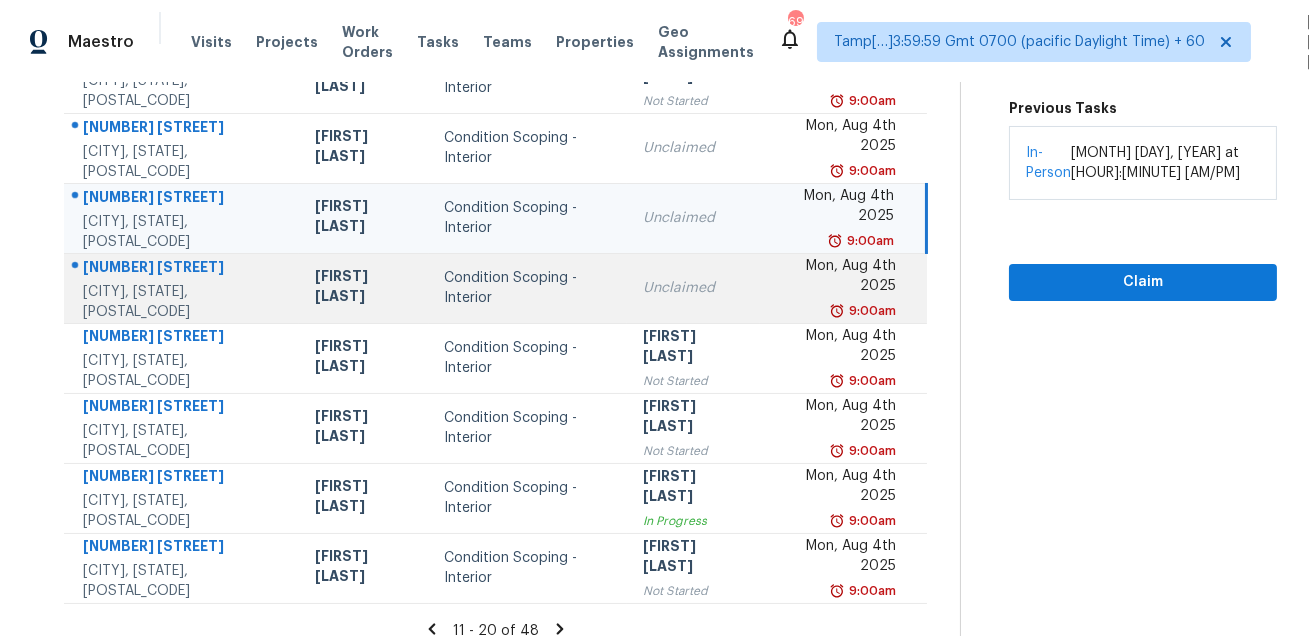 click on "7625 Huron Dr   Gainesville, VA, 20155" at bounding box center [181, 288] 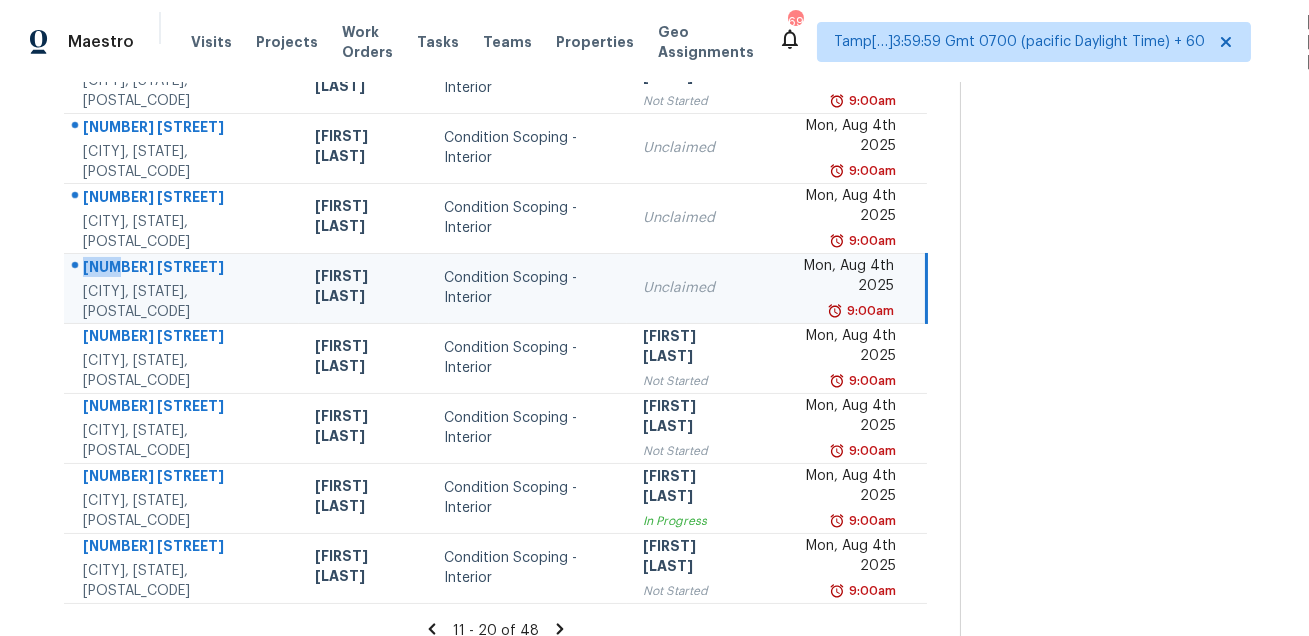 click on "7625 Huron Dr   Gainesville, VA, 20155" at bounding box center (181, 288) 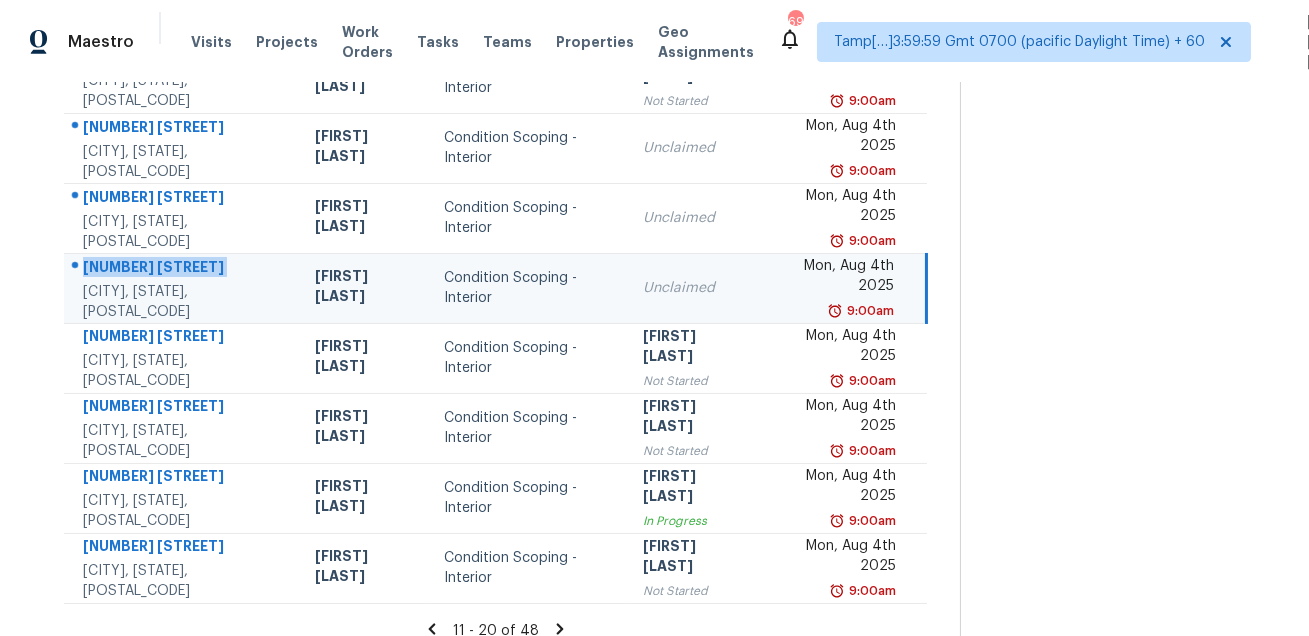 copy on "[NUMBER] [STREET]" 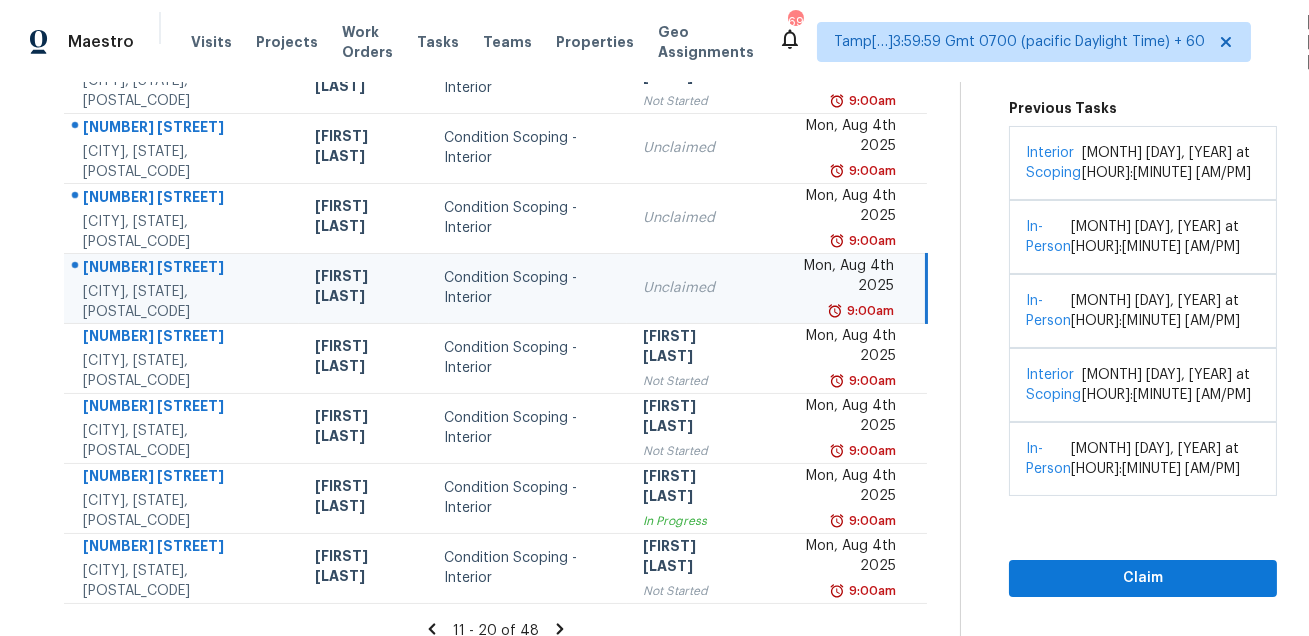 click 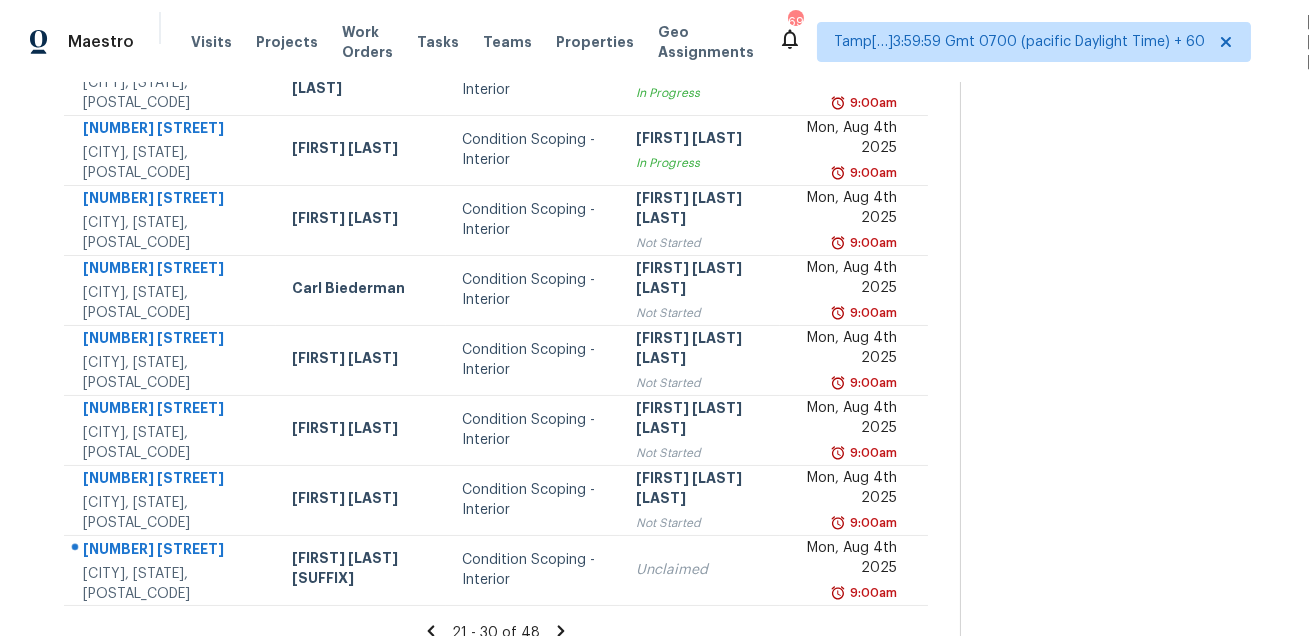 scroll, scrollTop: 405, scrollLeft: 0, axis: vertical 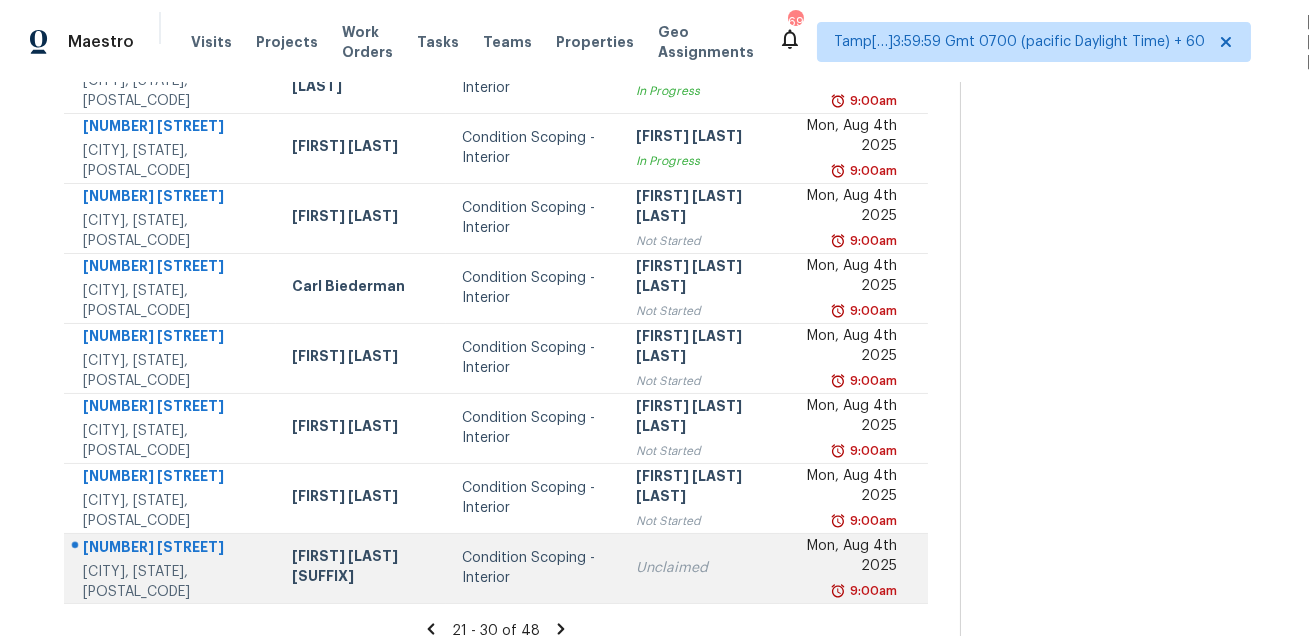 click on "[NUMBER] [STREET]" at bounding box center [171, 549] 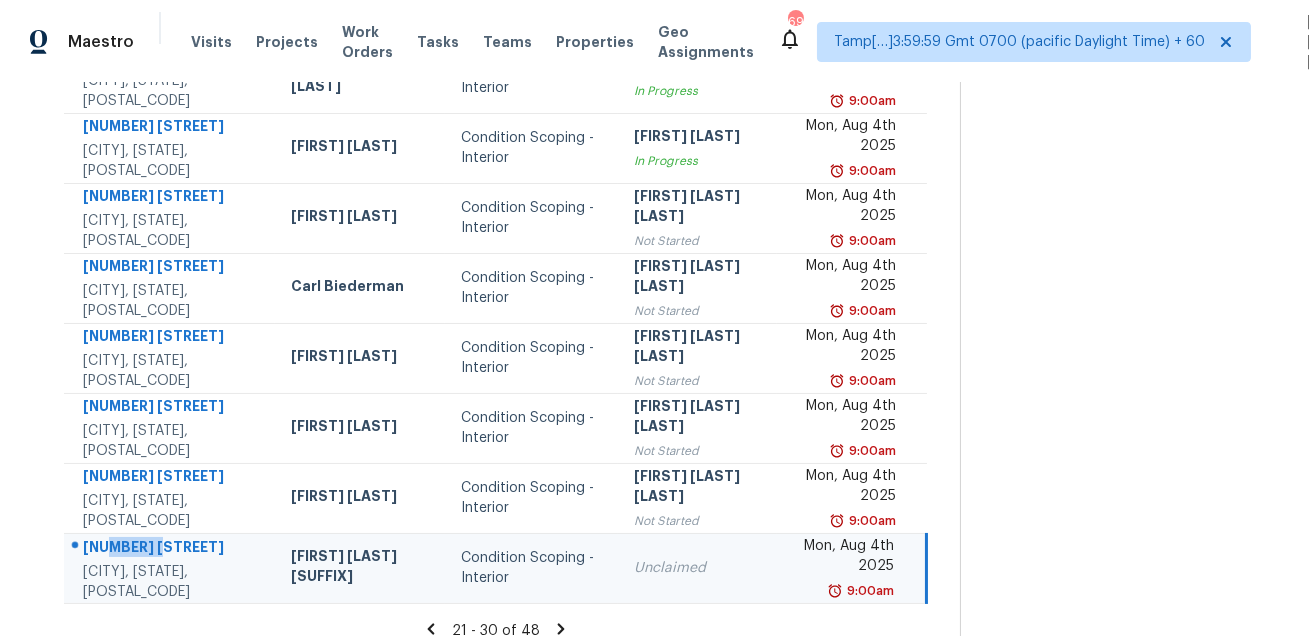 click on "[NUMBER] [STREET]" at bounding box center (171, 549) 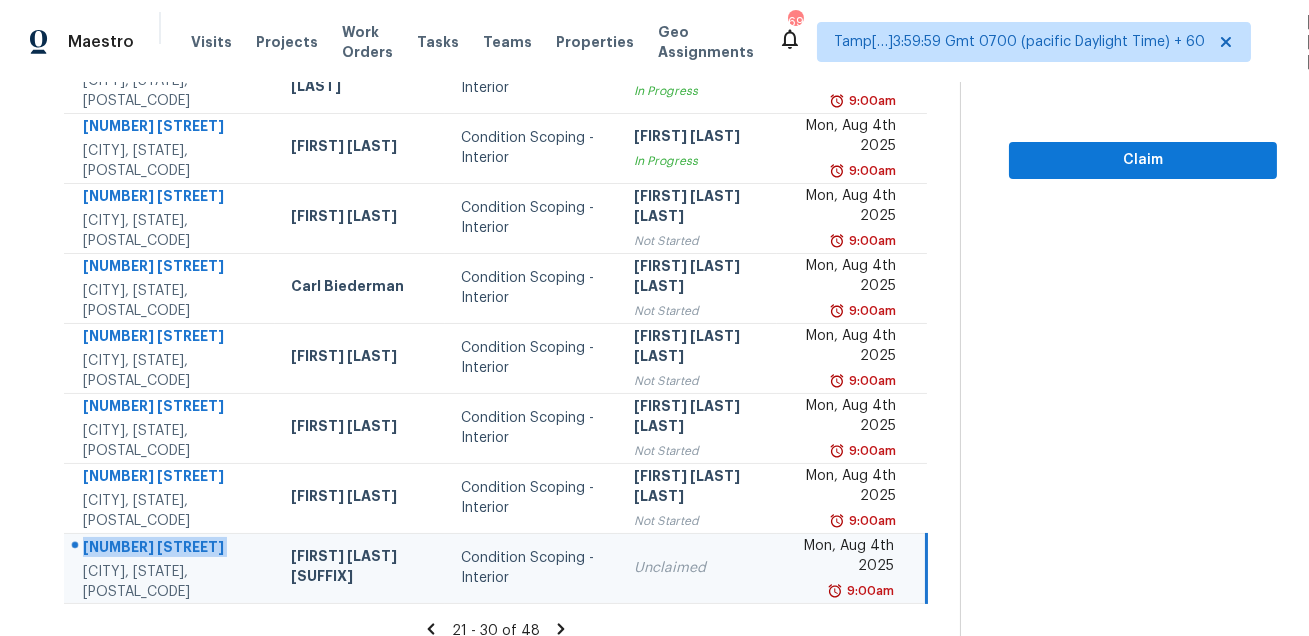 copy on "[NUMBER] [STREET]" 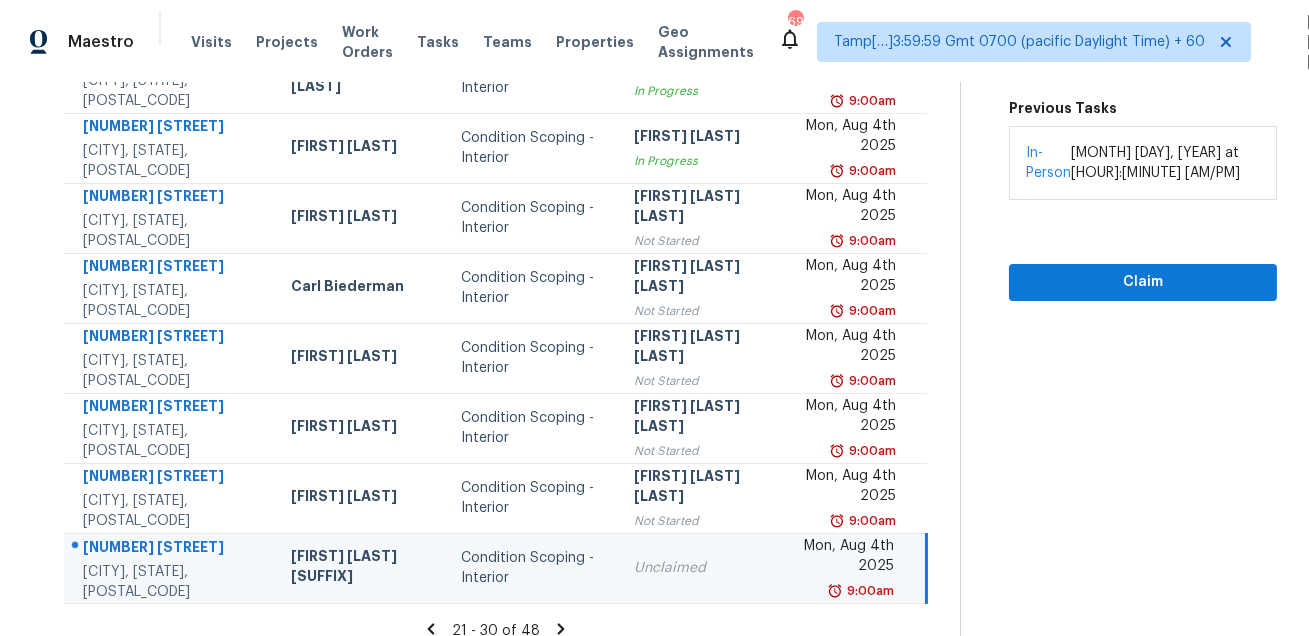 click 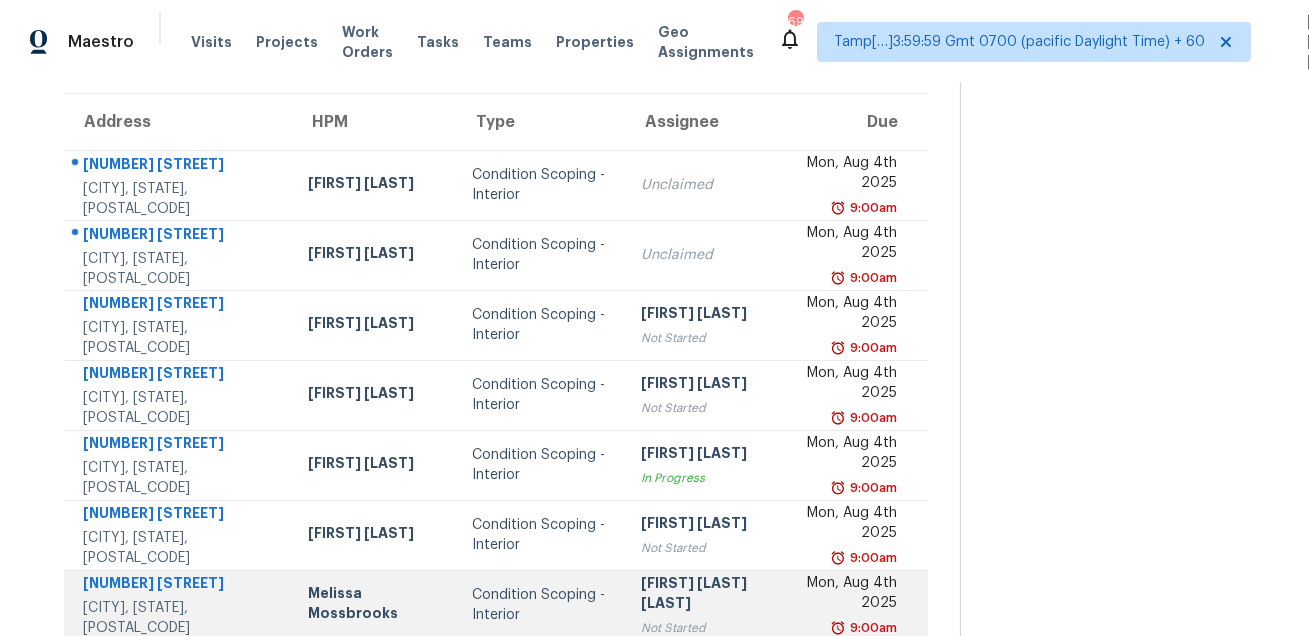 scroll, scrollTop: 129, scrollLeft: 0, axis: vertical 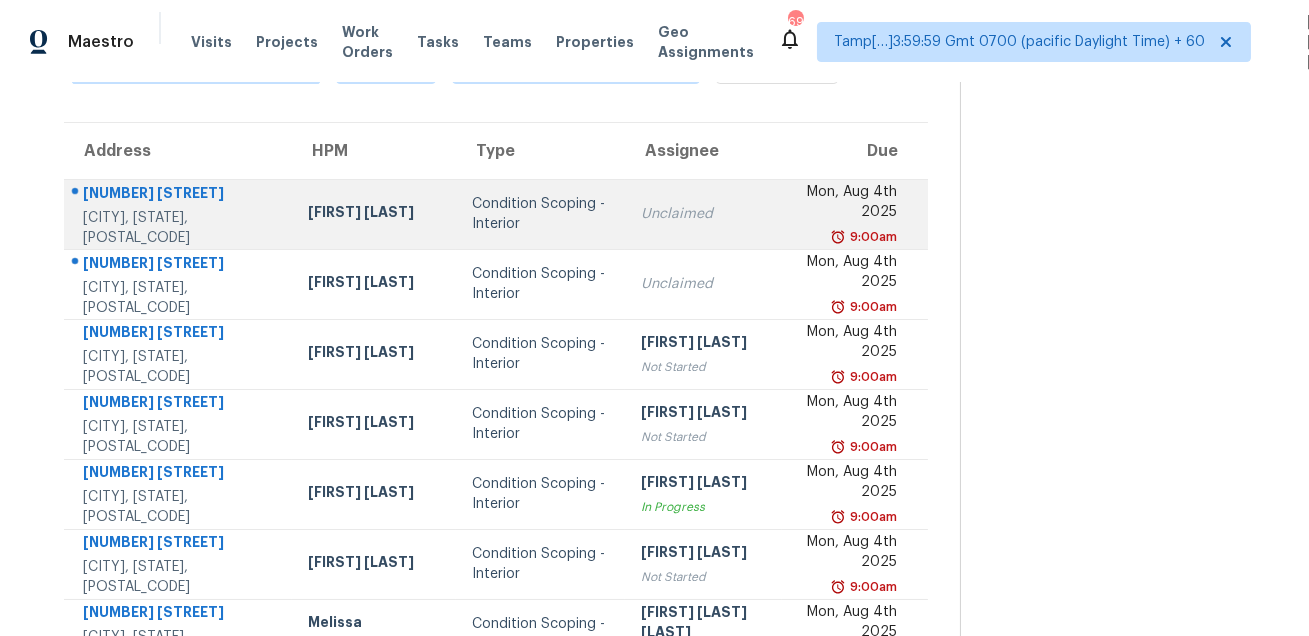click on "[NUMBER] [STREET]" at bounding box center [179, 195] 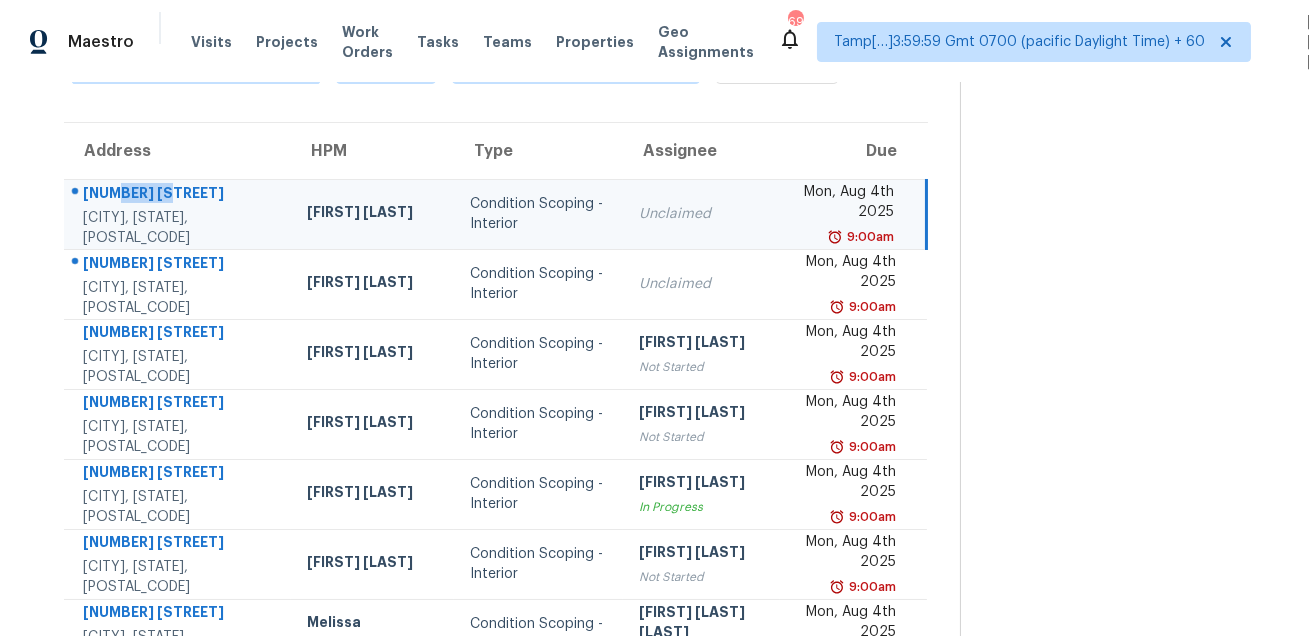 click on "[NUMBER] [STREET]" at bounding box center (179, 195) 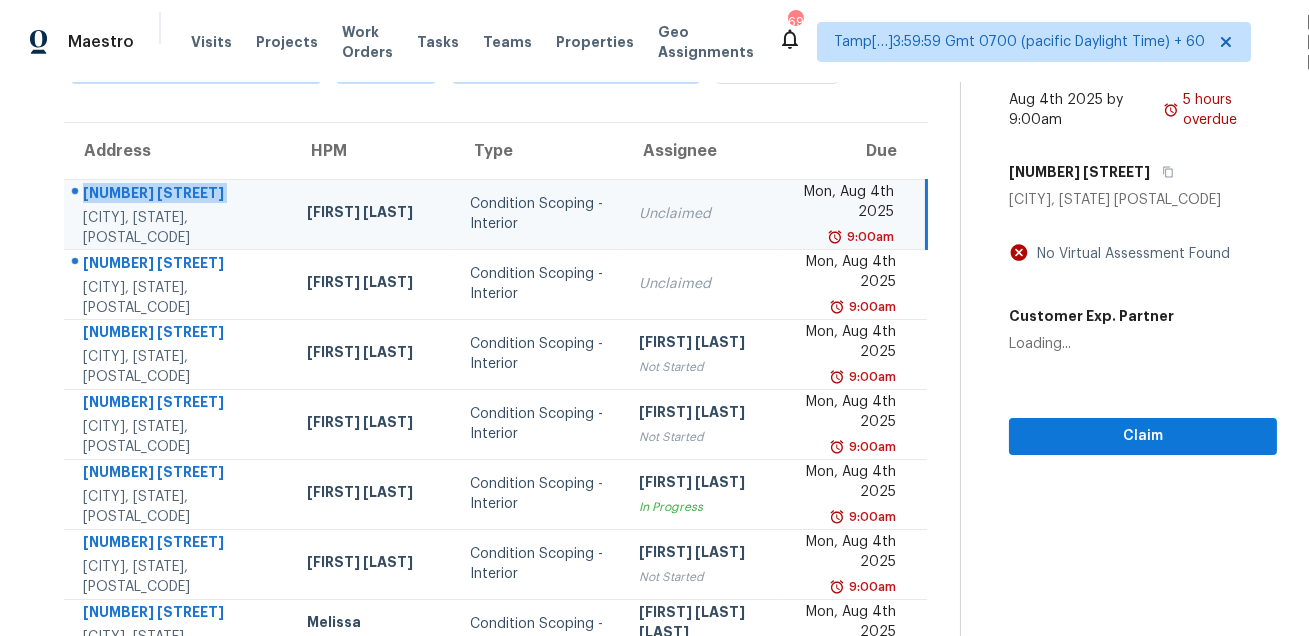copy on "[NUMBER] [STREET]" 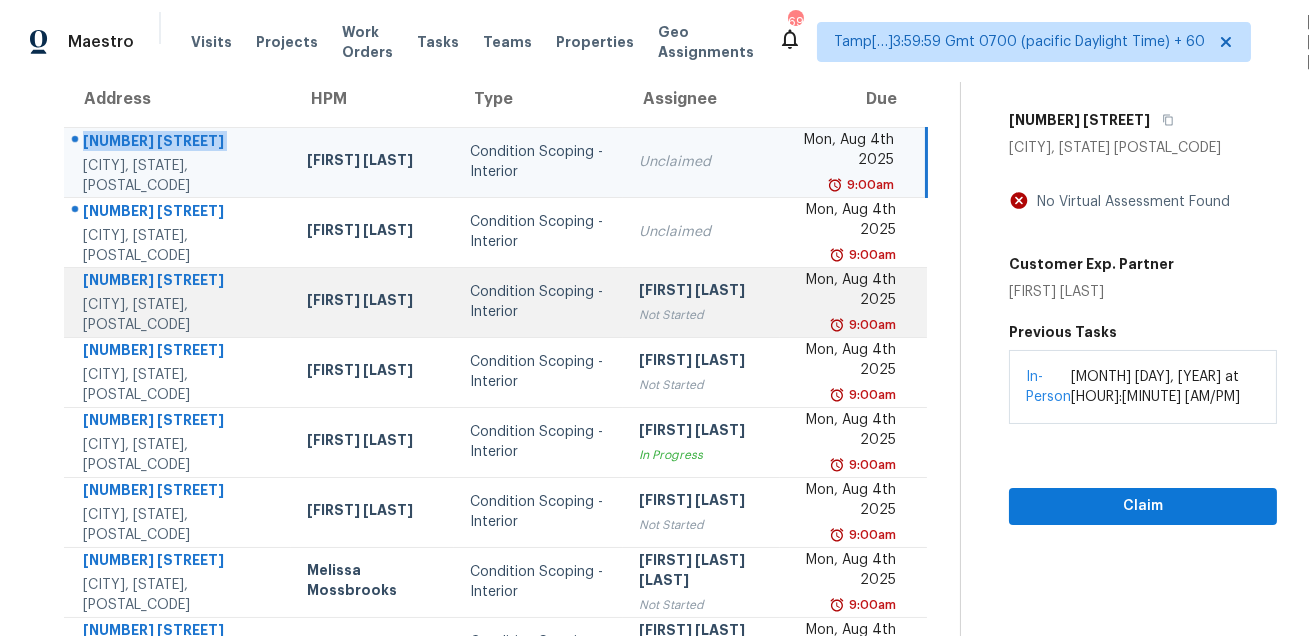scroll, scrollTop: 225, scrollLeft: 0, axis: vertical 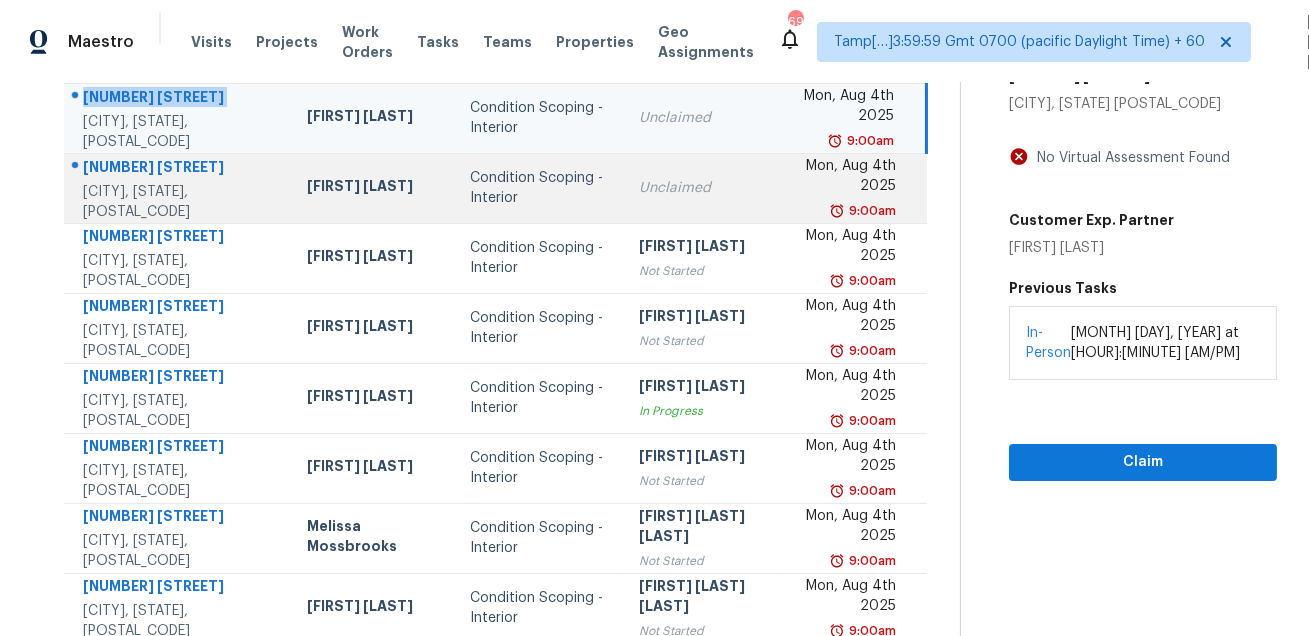 click on "[NUMBER] [STREET]" at bounding box center [179, 169] 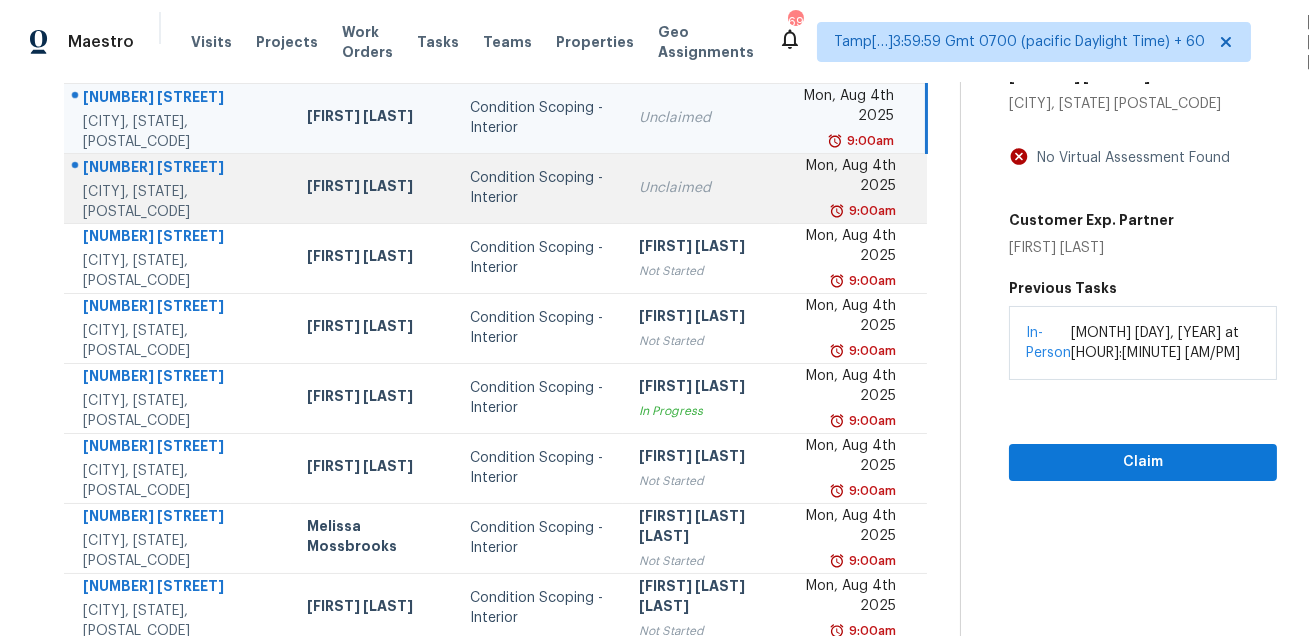 click on "[NUMBER] [STREET]" at bounding box center [179, 169] 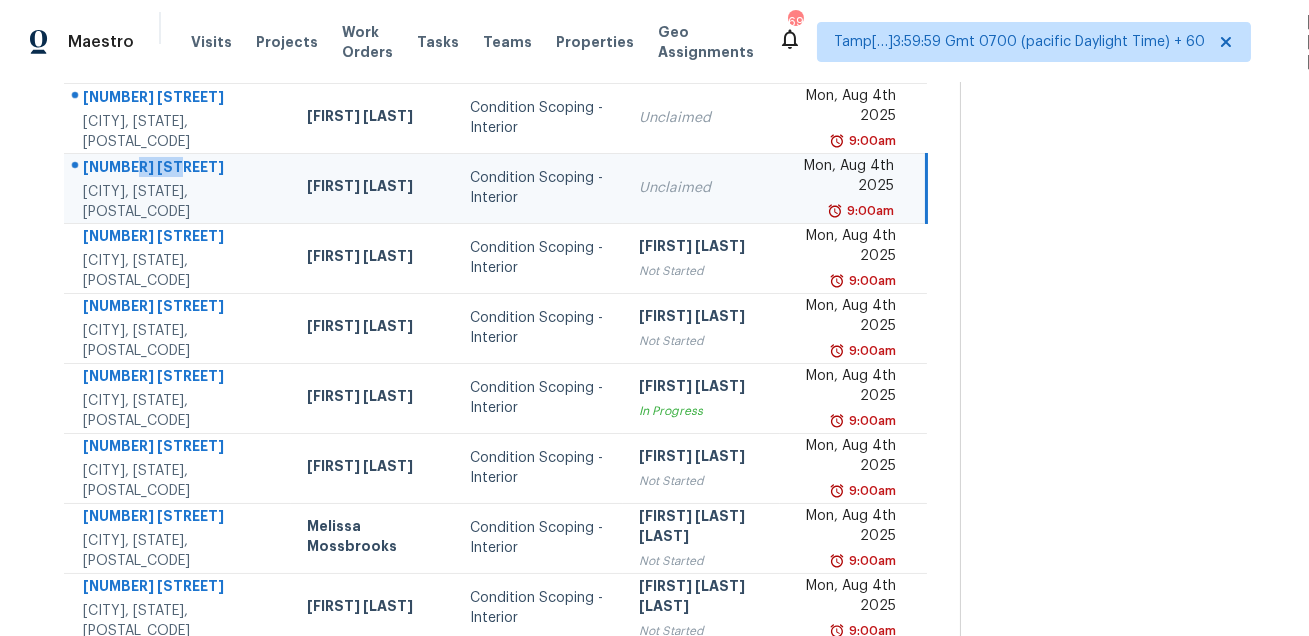 click on "[NUMBER] [STREET]" at bounding box center (179, 169) 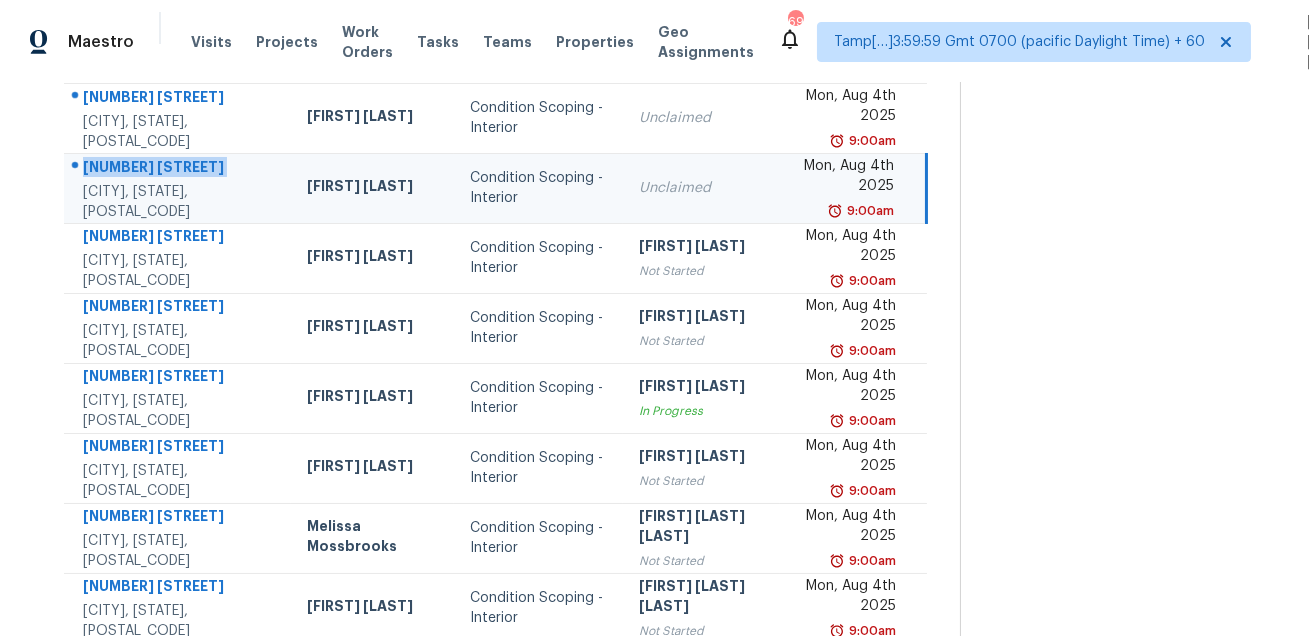 copy on "[NUMBER] [STREET]" 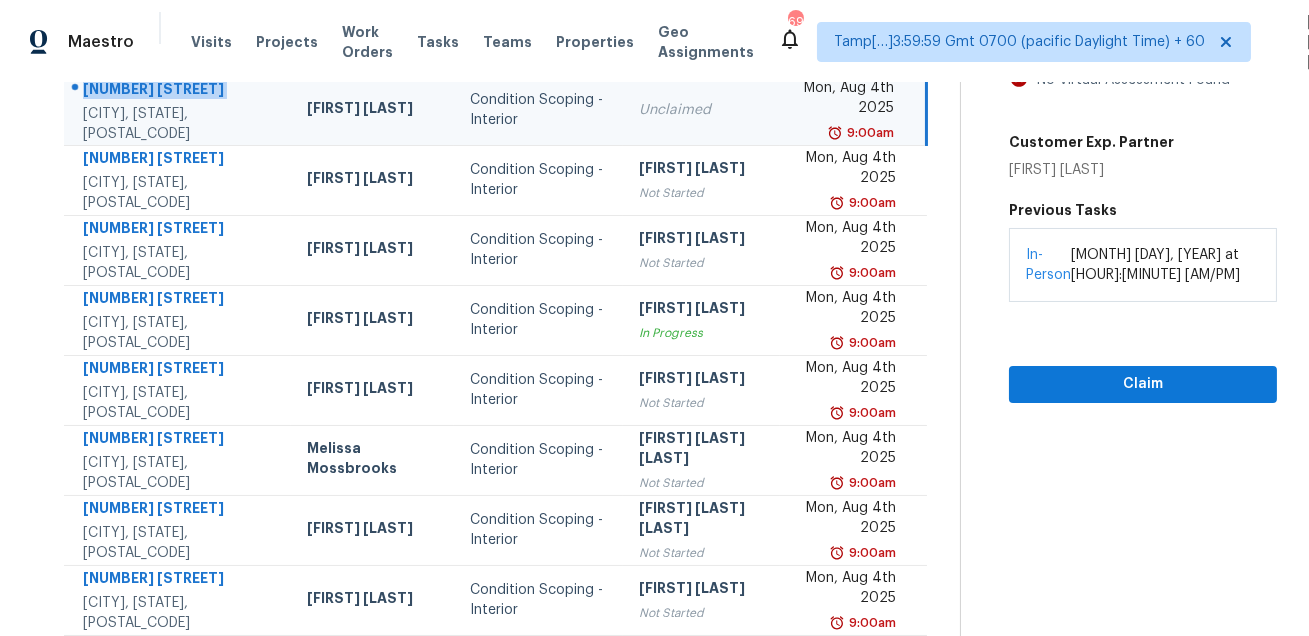scroll, scrollTop: 405, scrollLeft: 0, axis: vertical 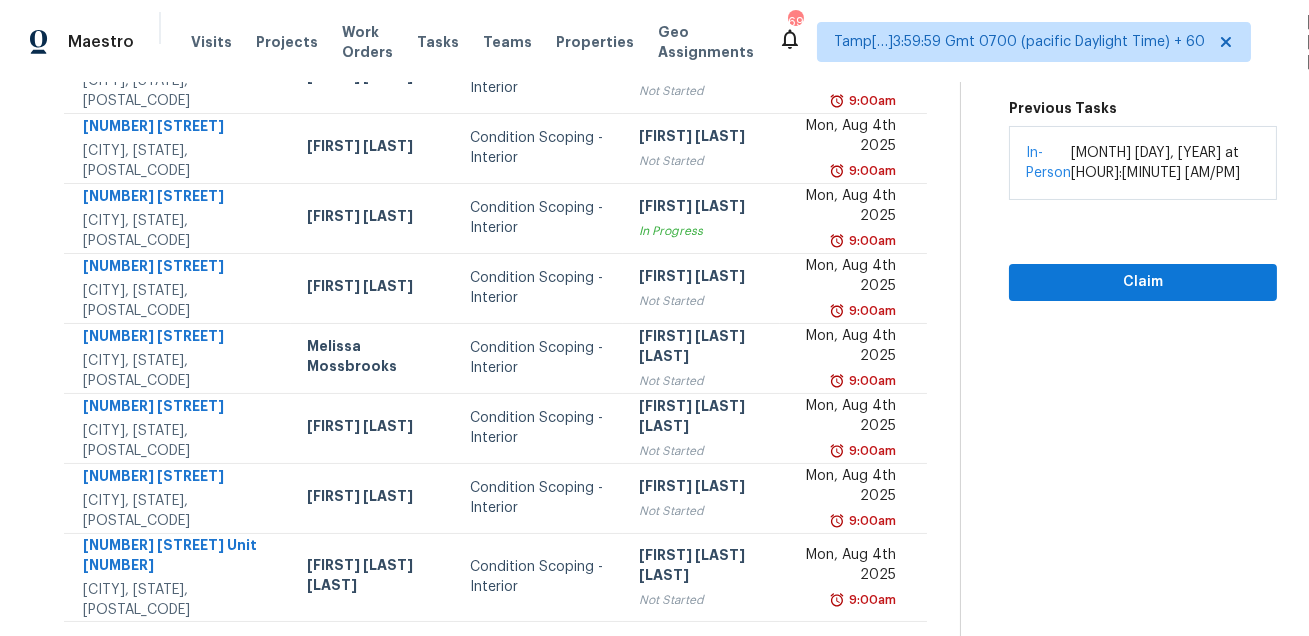 click 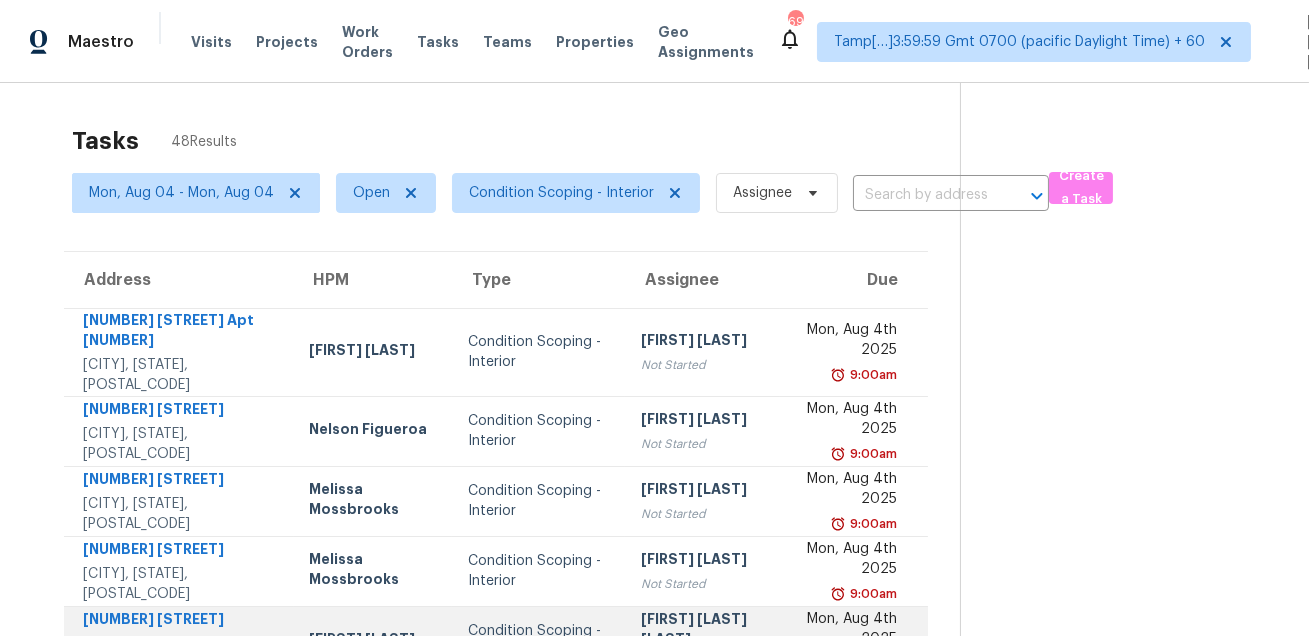 scroll, scrollTop: 265, scrollLeft: 0, axis: vertical 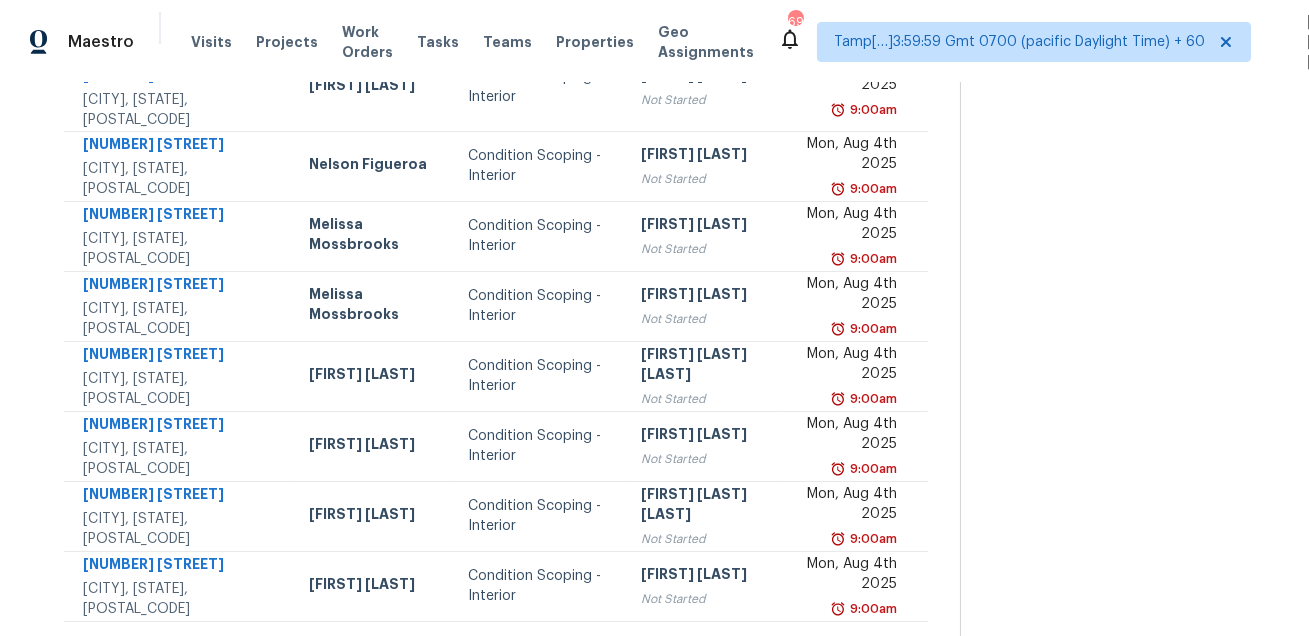 click 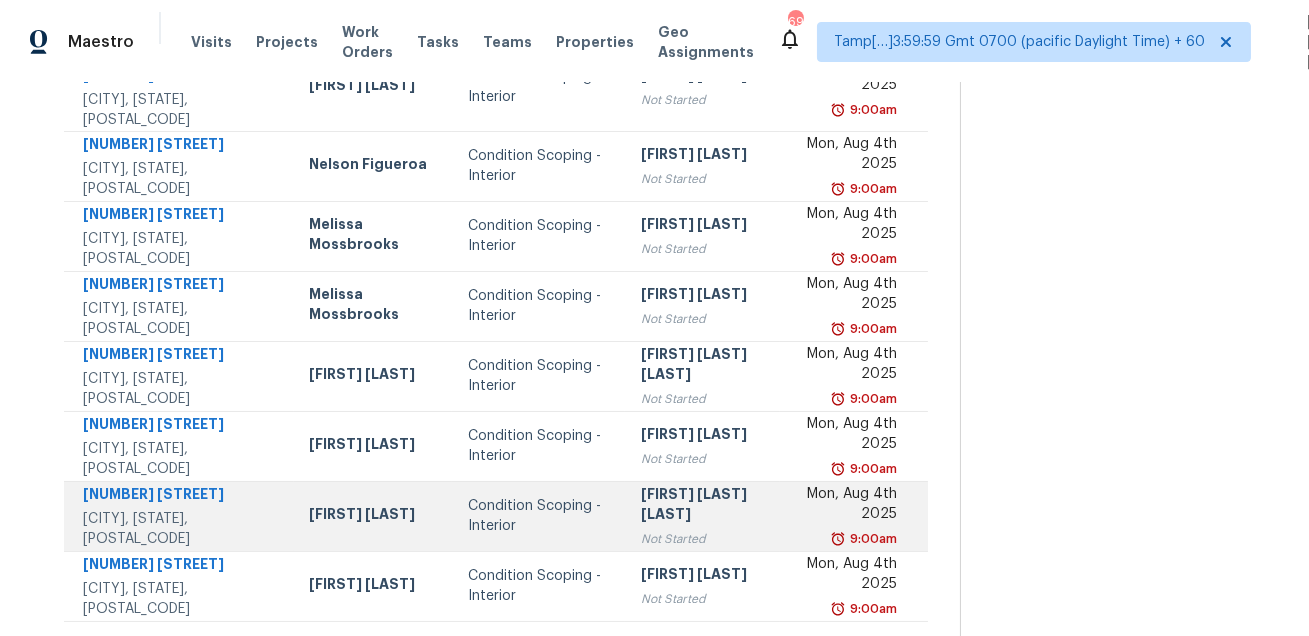 scroll, scrollTop: 0, scrollLeft: 0, axis: both 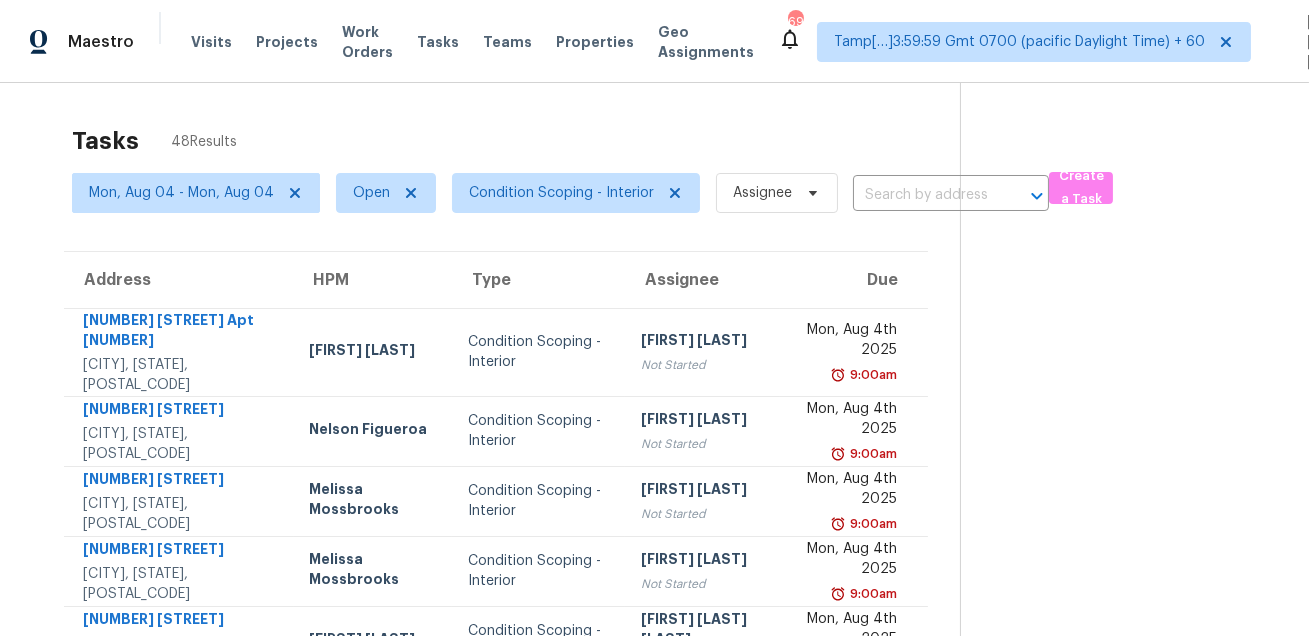 click on "Tasks 48  Results" at bounding box center [516, 141] 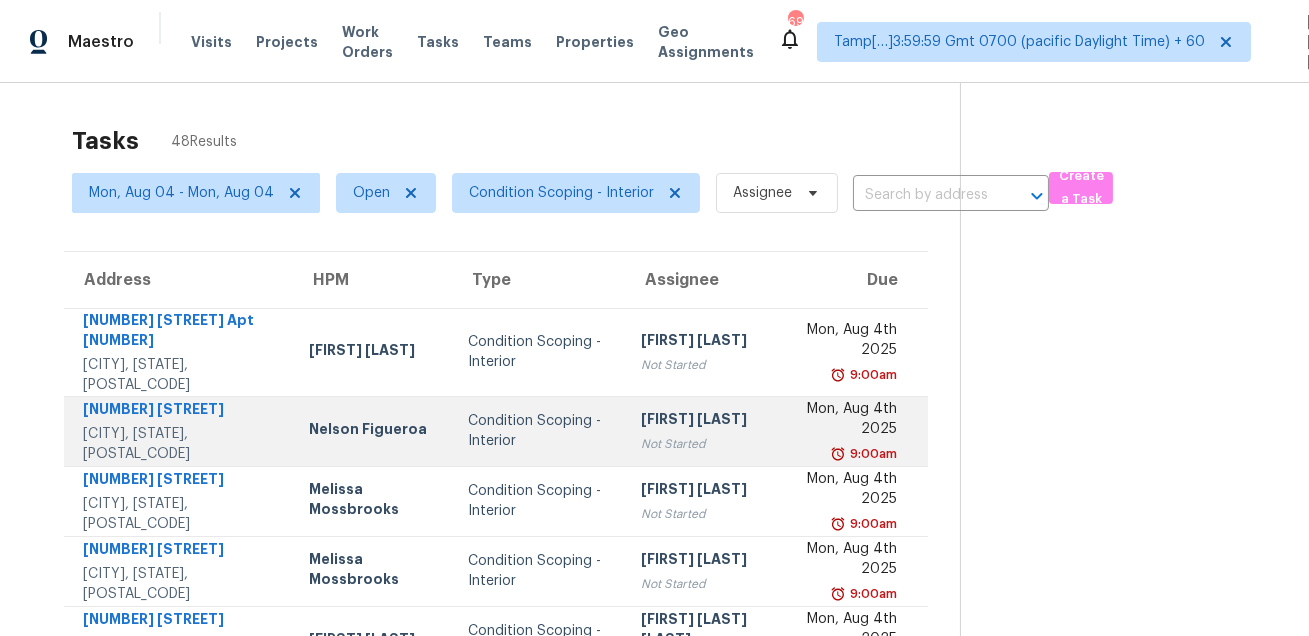 scroll, scrollTop: 15, scrollLeft: 0, axis: vertical 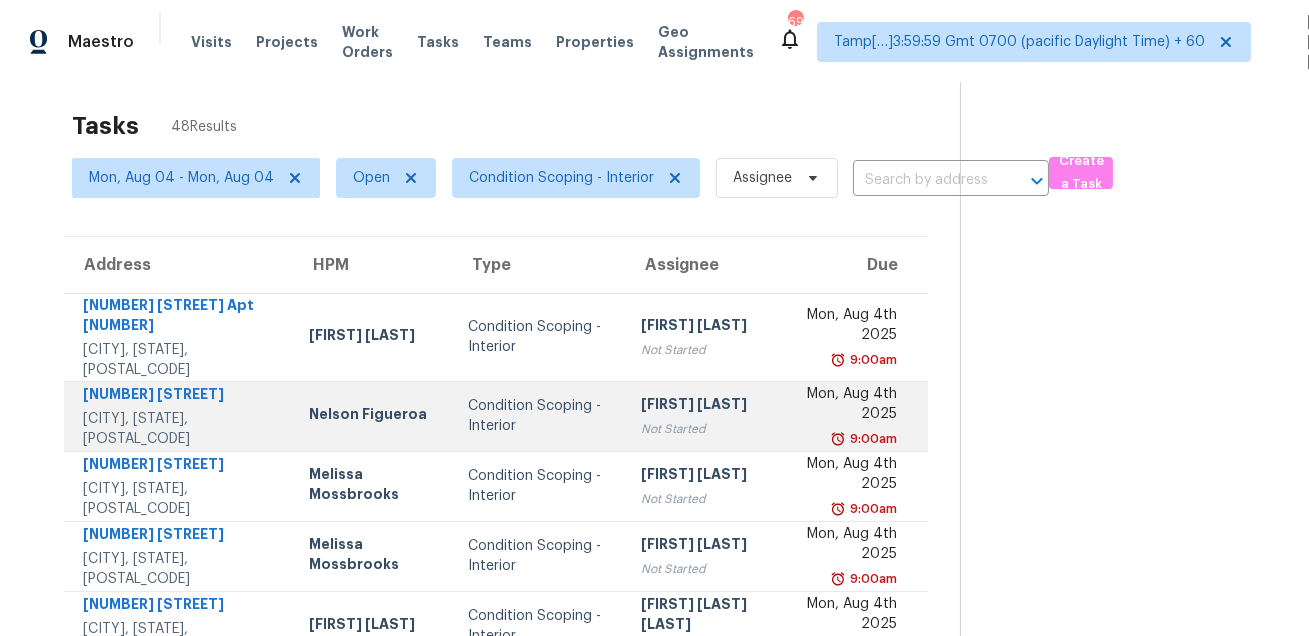 click on "Condition Scoping - Interior" at bounding box center [538, 416] 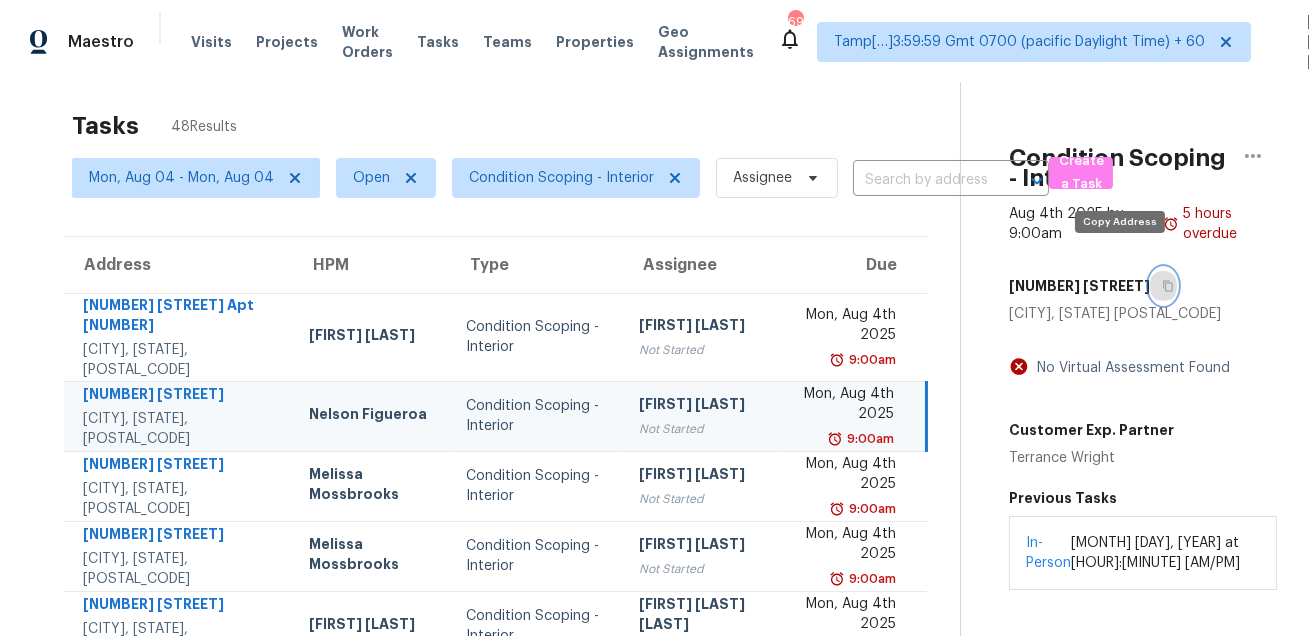 click 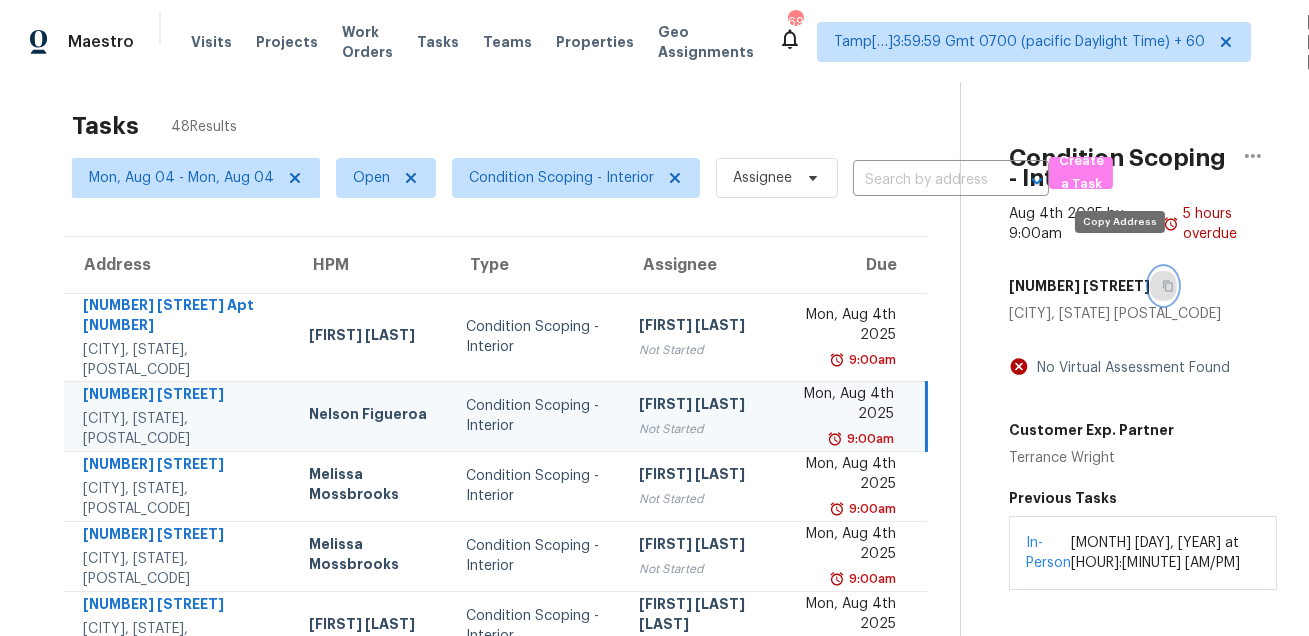 click 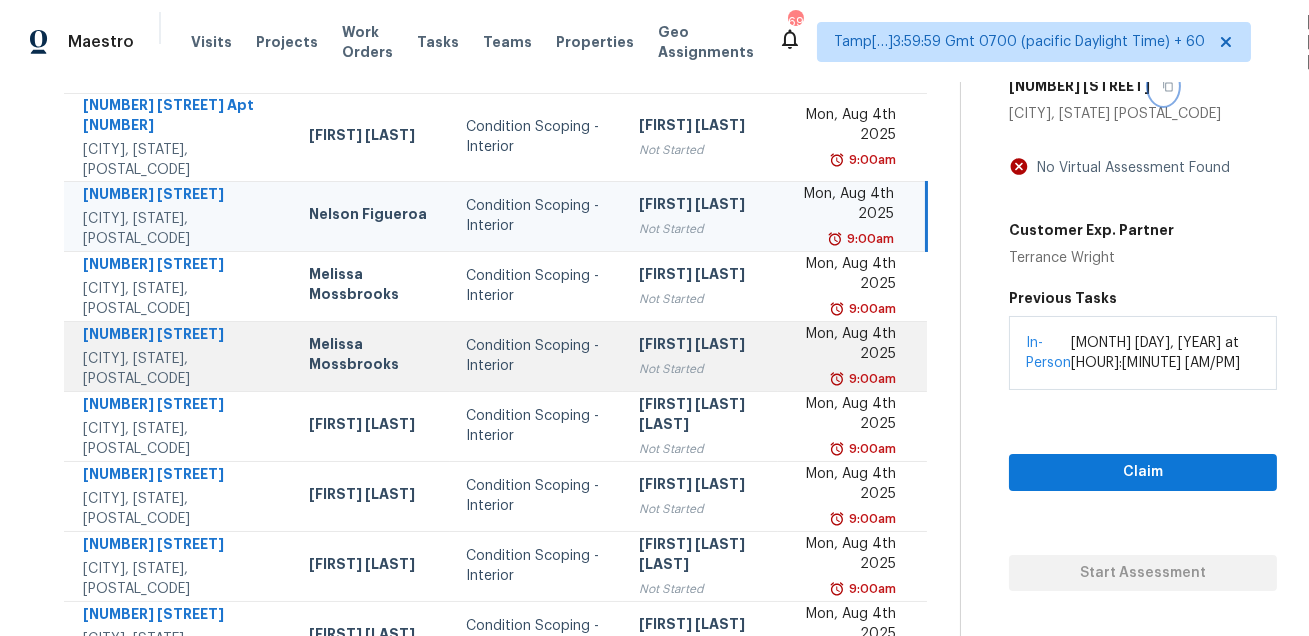 scroll, scrollTop: 265, scrollLeft: 0, axis: vertical 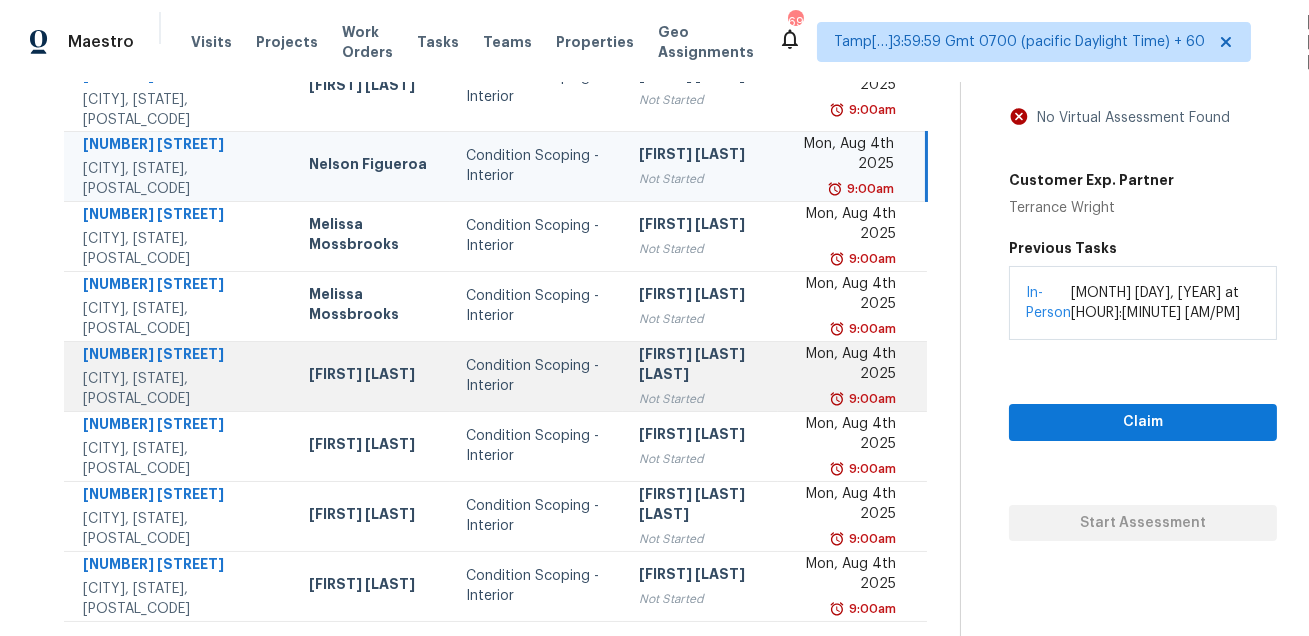 click on "1632 Ontario St" at bounding box center (180, 356) 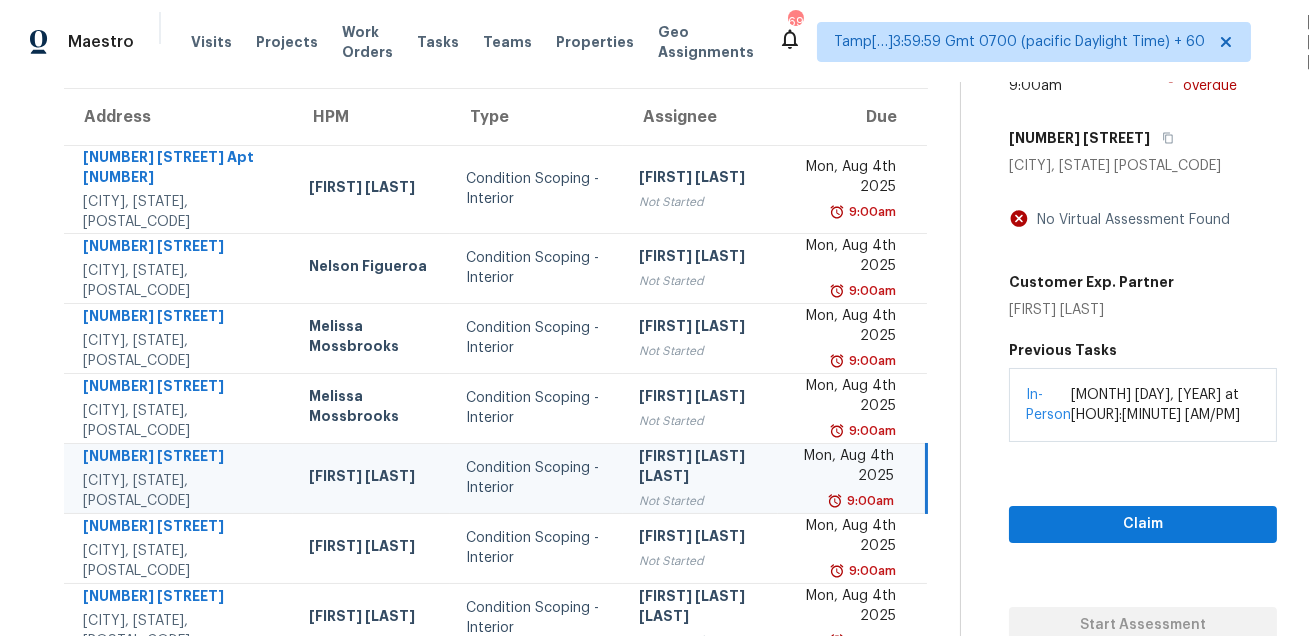 scroll, scrollTop: 104, scrollLeft: 0, axis: vertical 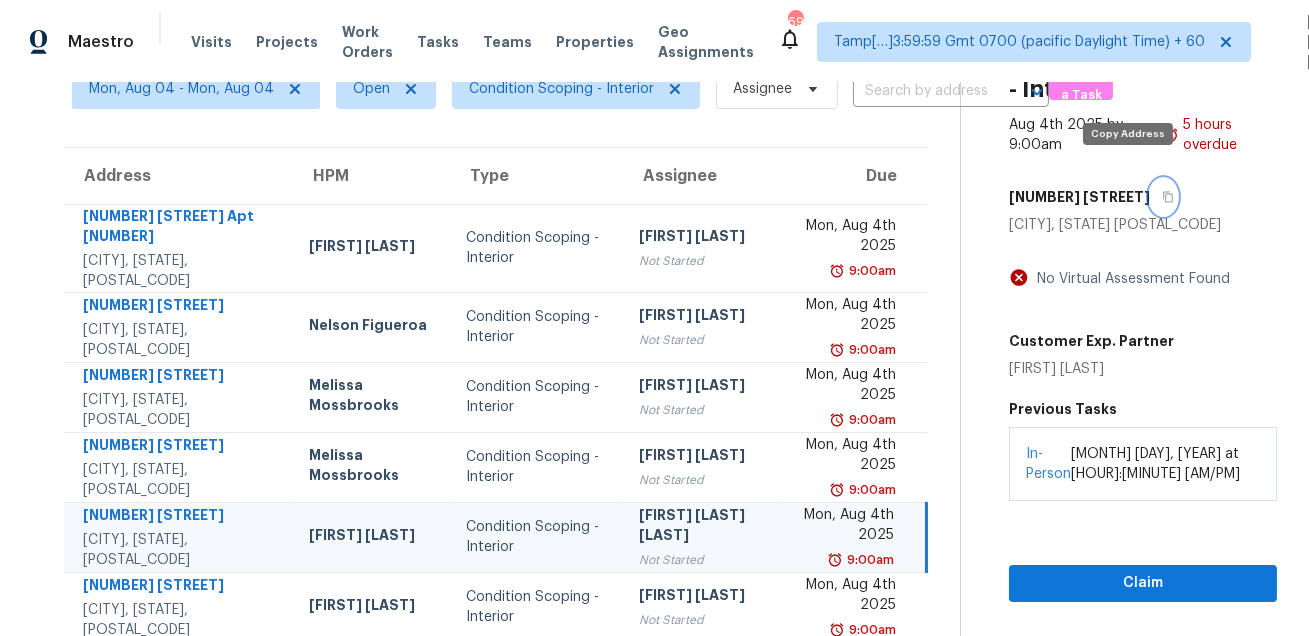 click 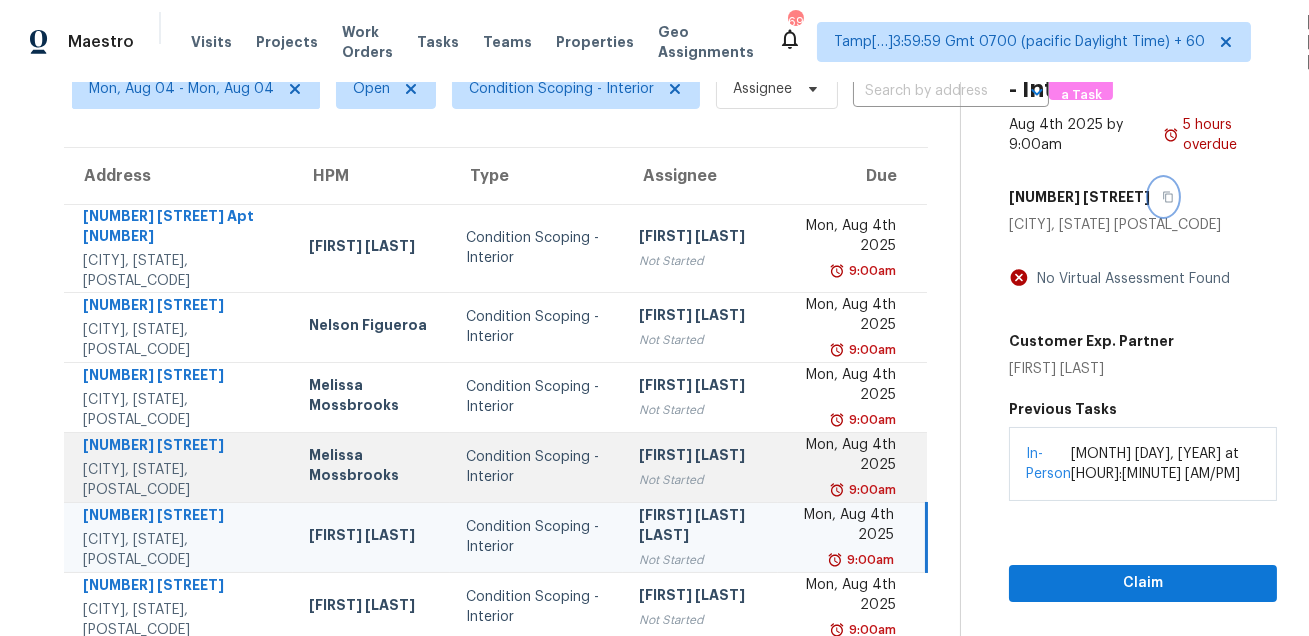 scroll, scrollTop: 265, scrollLeft: 0, axis: vertical 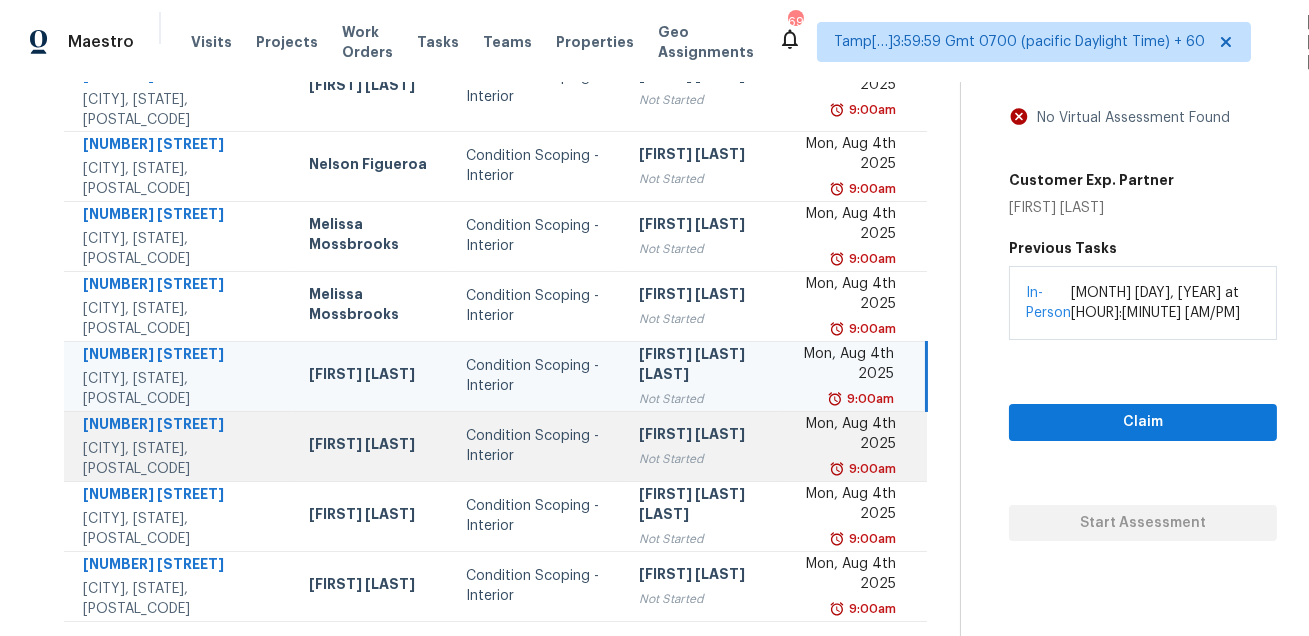 click on "Eric Scott" at bounding box center [372, 446] 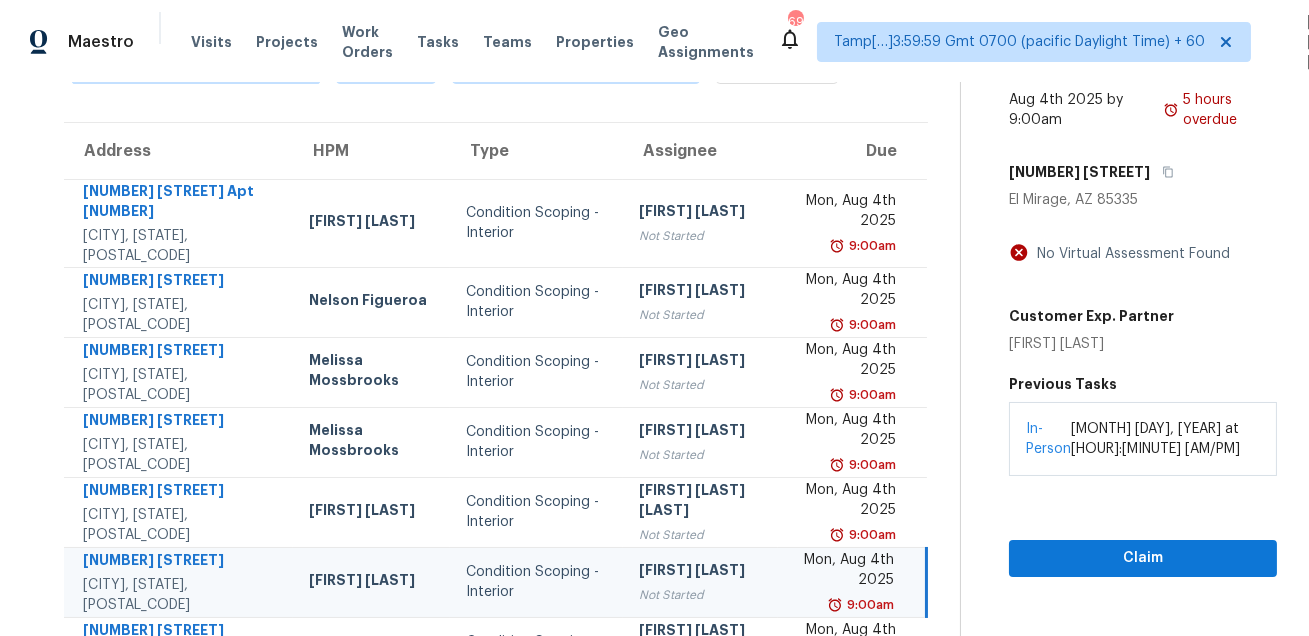 scroll, scrollTop: 63, scrollLeft: 0, axis: vertical 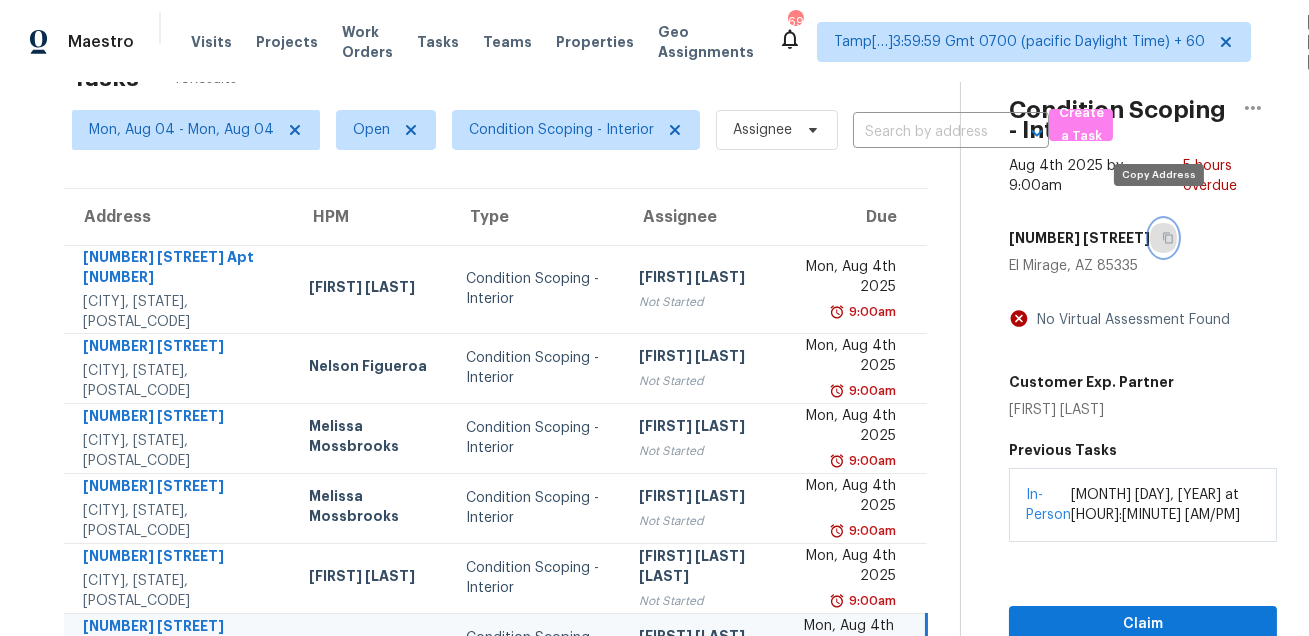 click 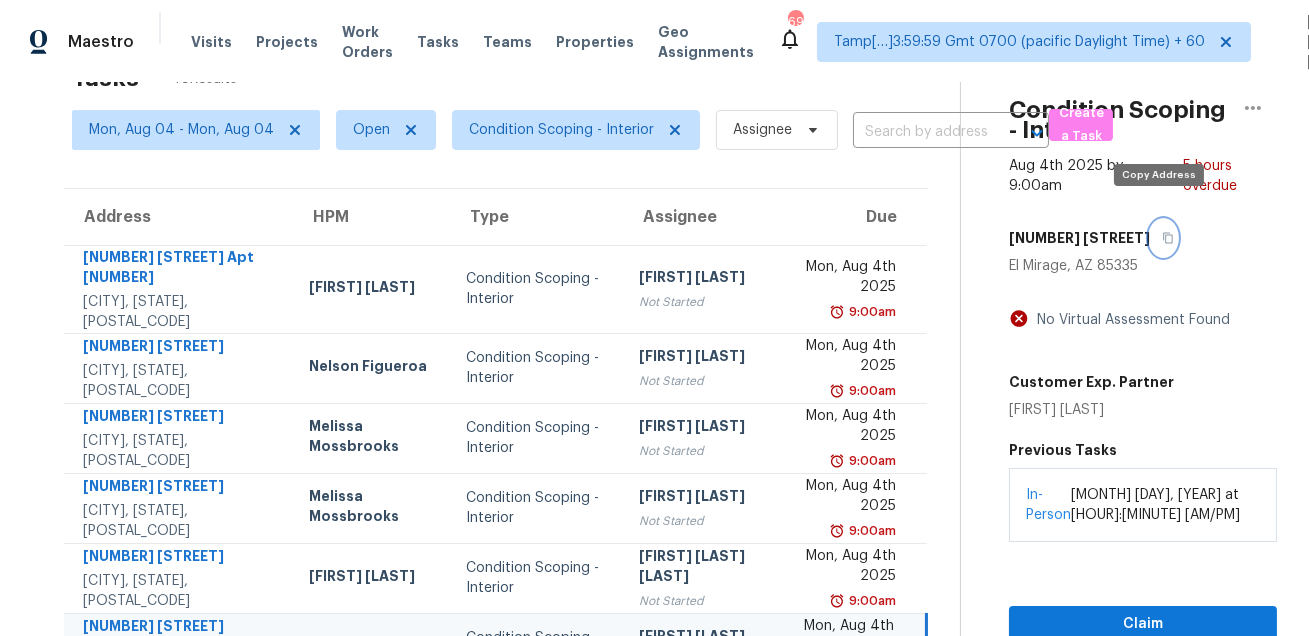click 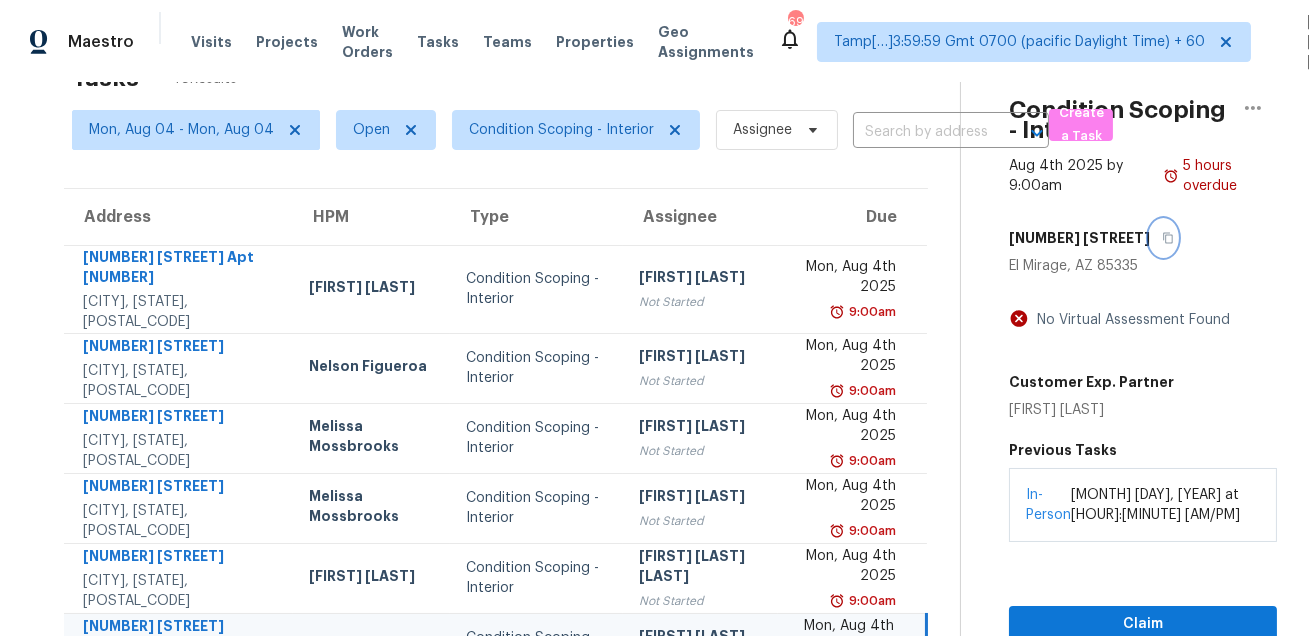 scroll, scrollTop: 265, scrollLeft: 0, axis: vertical 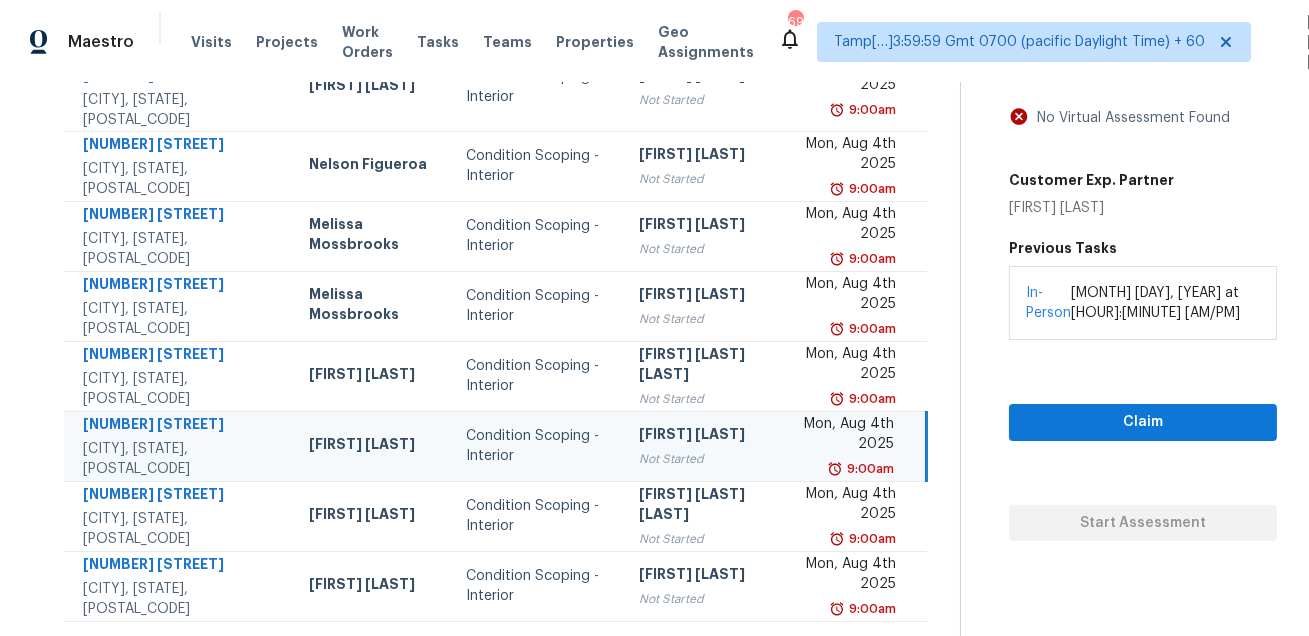 click 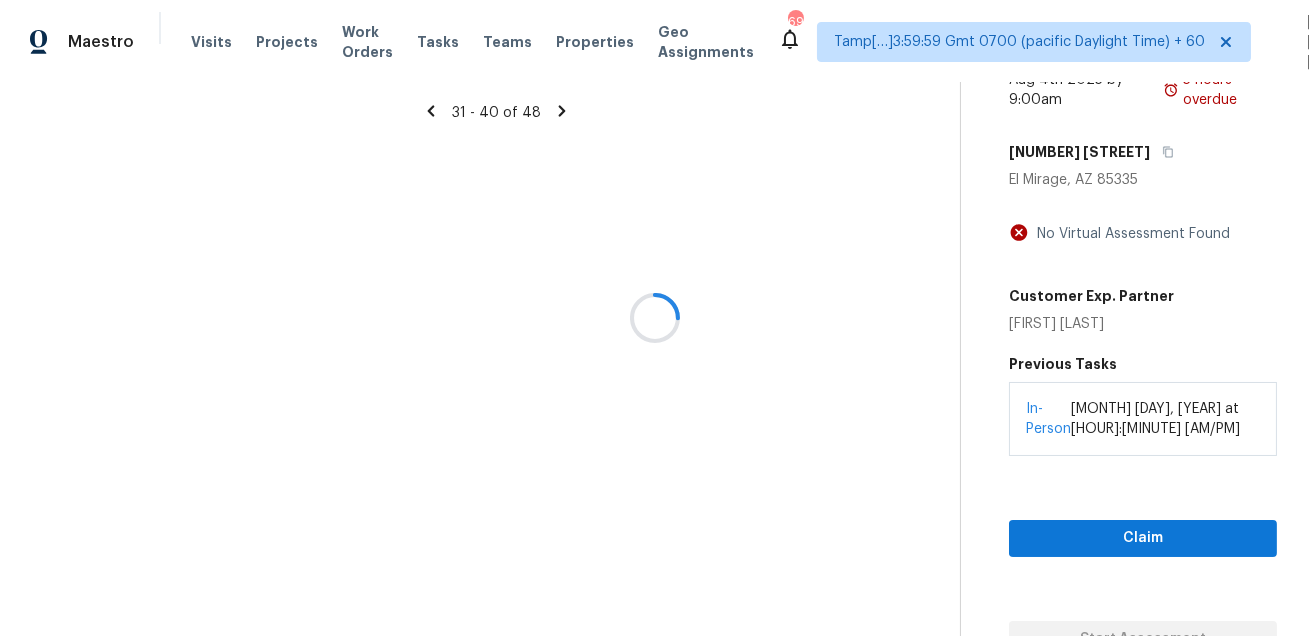 scroll, scrollTop: 265, scrollLeft: 0, axis: vertical 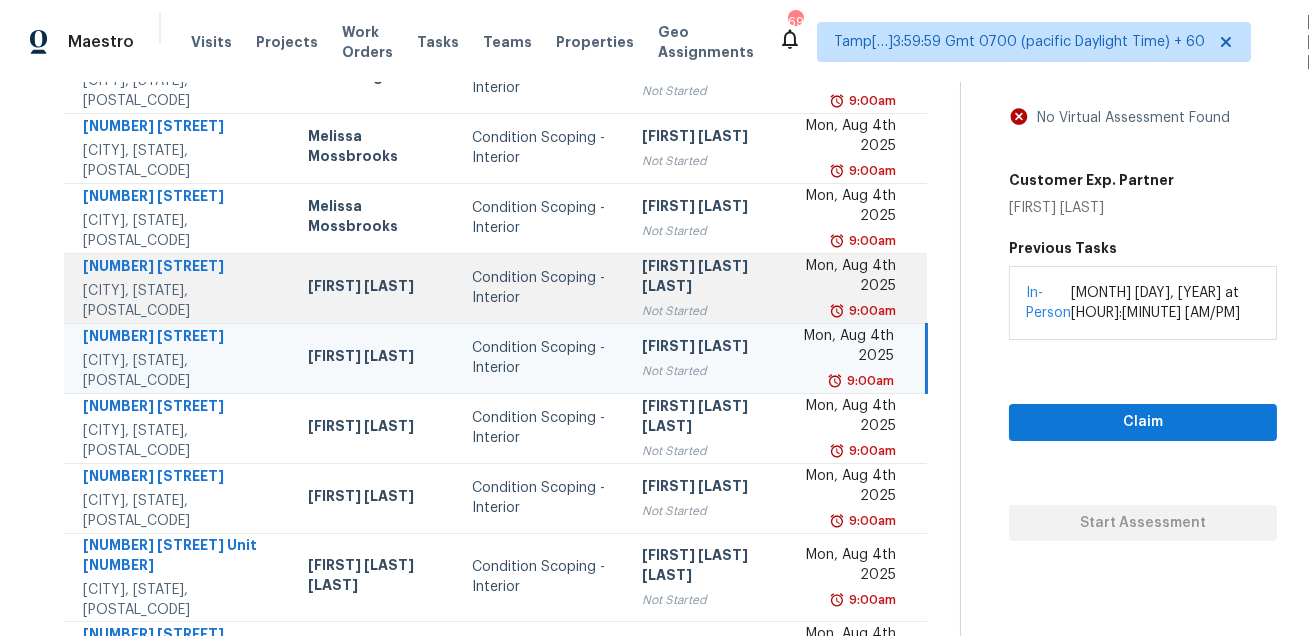click on "Condition Scoping - Interior" at bounding box center (541, 288) 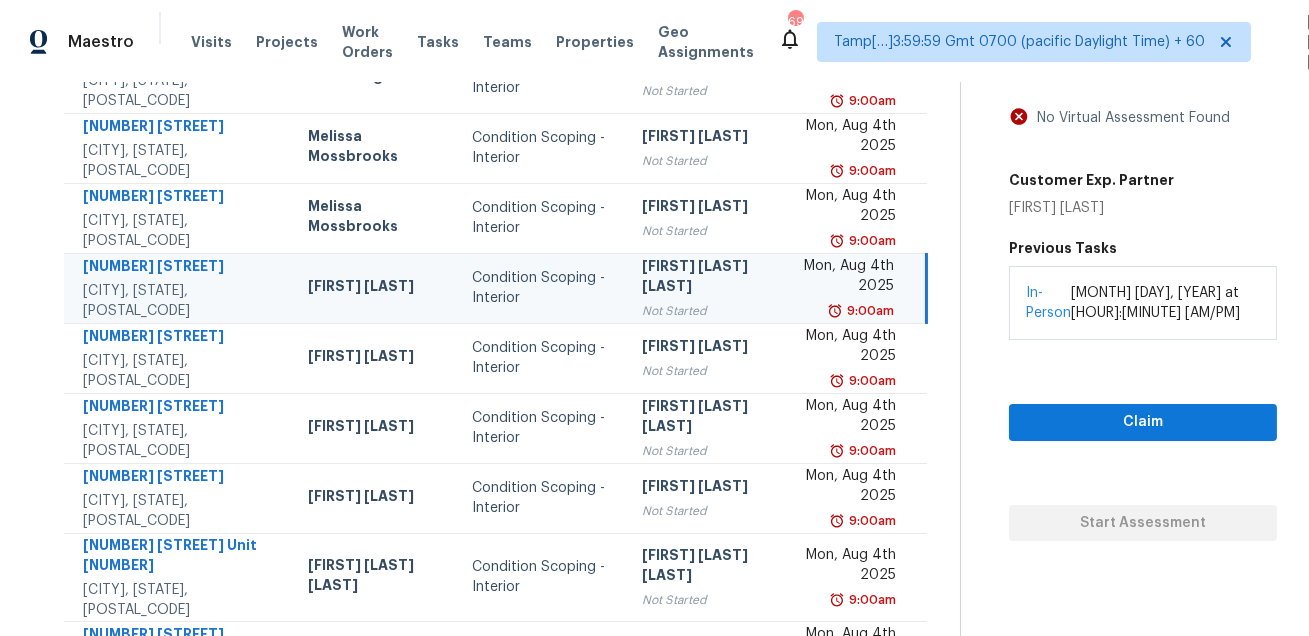 scroll, scrollTop: 115, scrollLeft: 0, axis: vertical 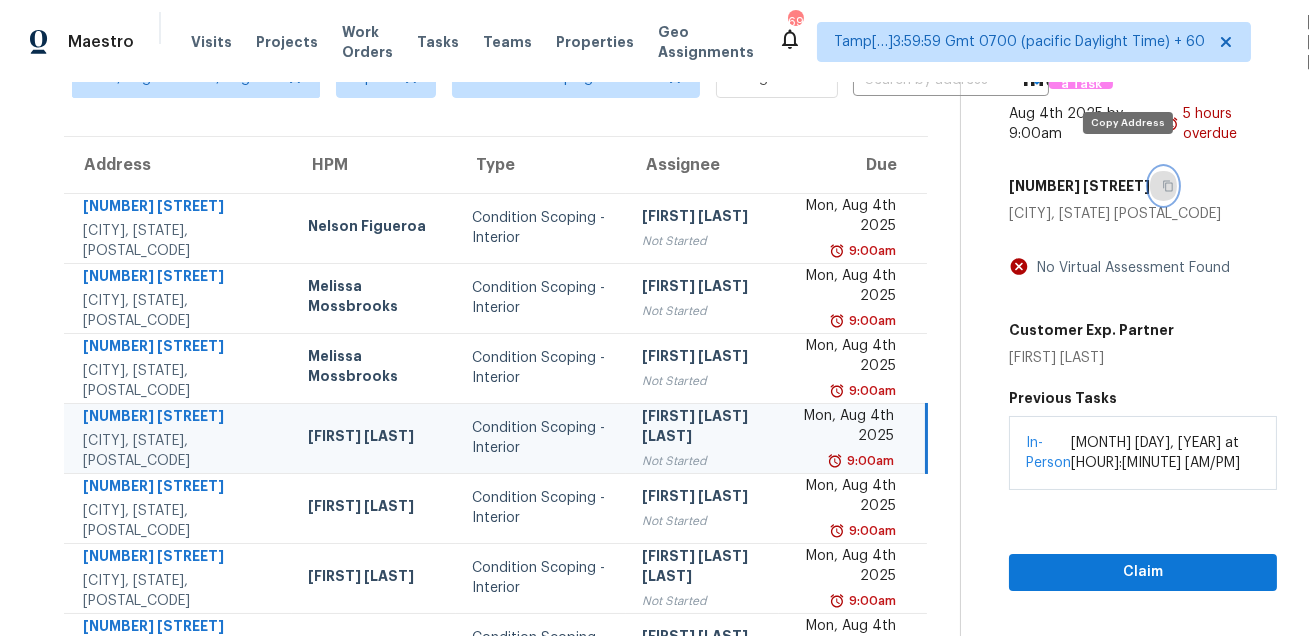 click at bounding box center (1163, 186) 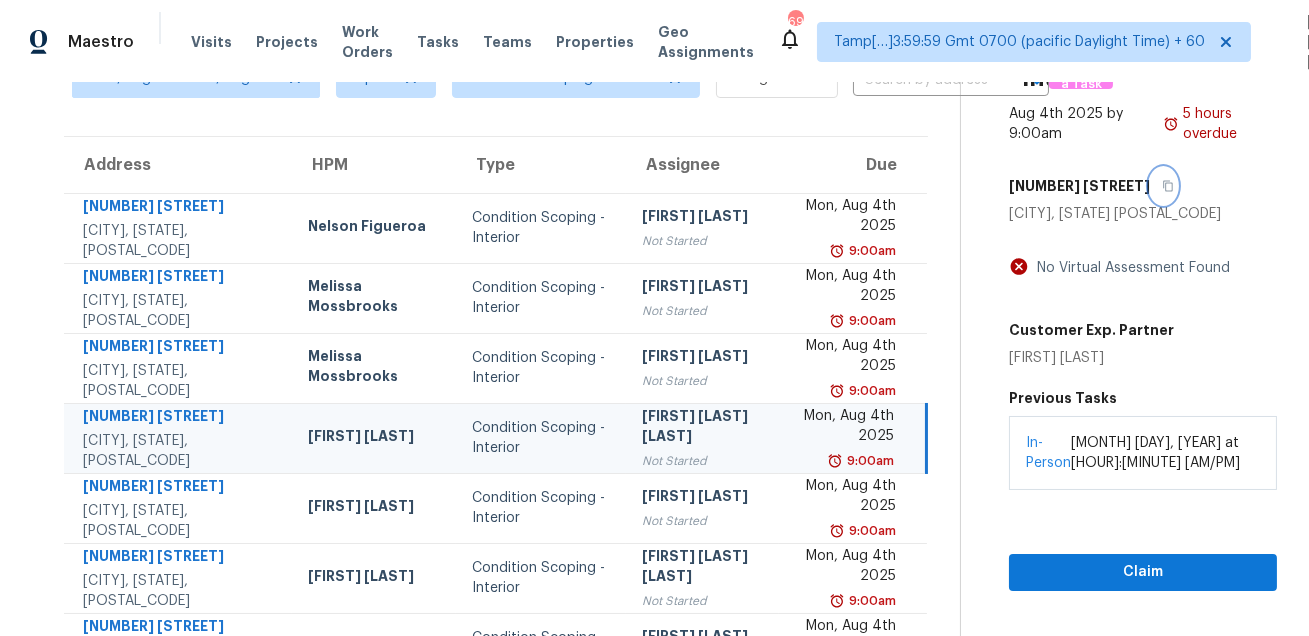 scroll, scrollTop: 405, scrollLeft: 0, axis: vertical 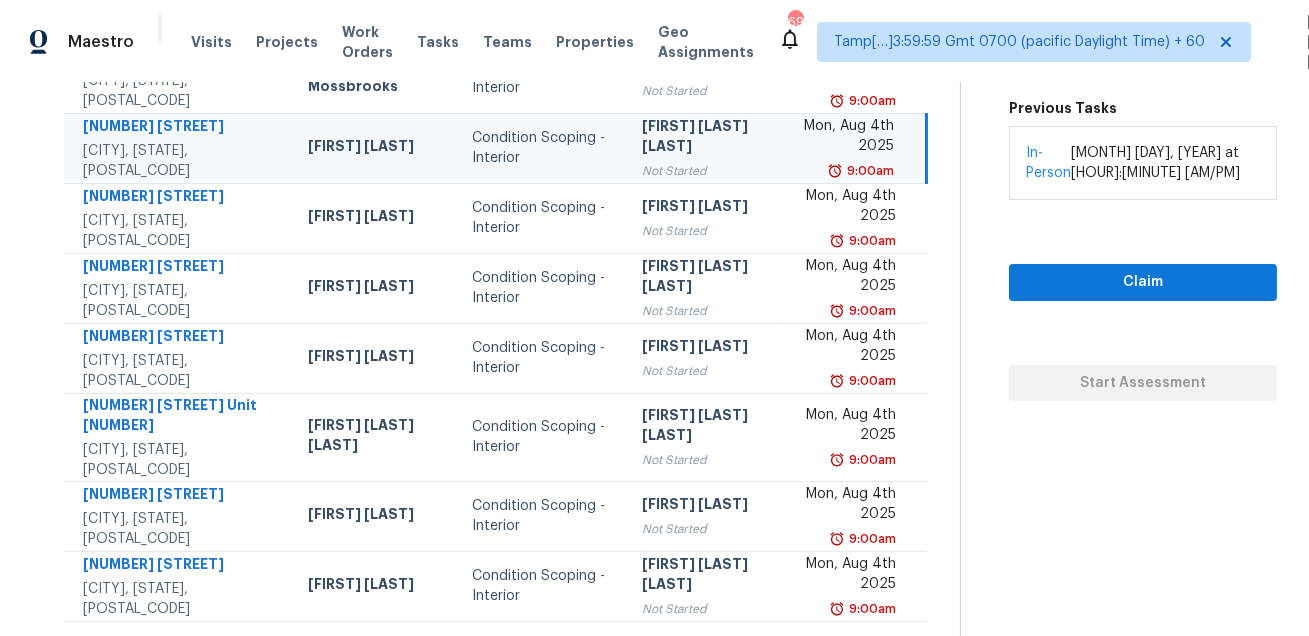 click 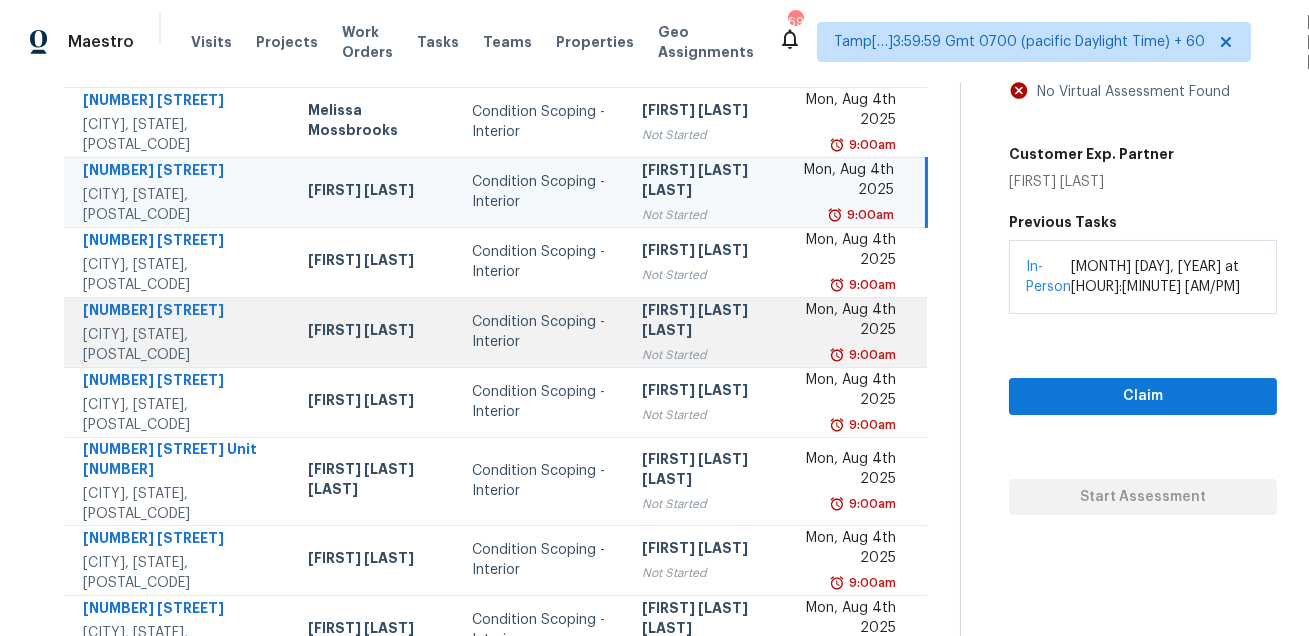 scroll, scrollTop: 296, scrollLeft: 0, axis: vertical 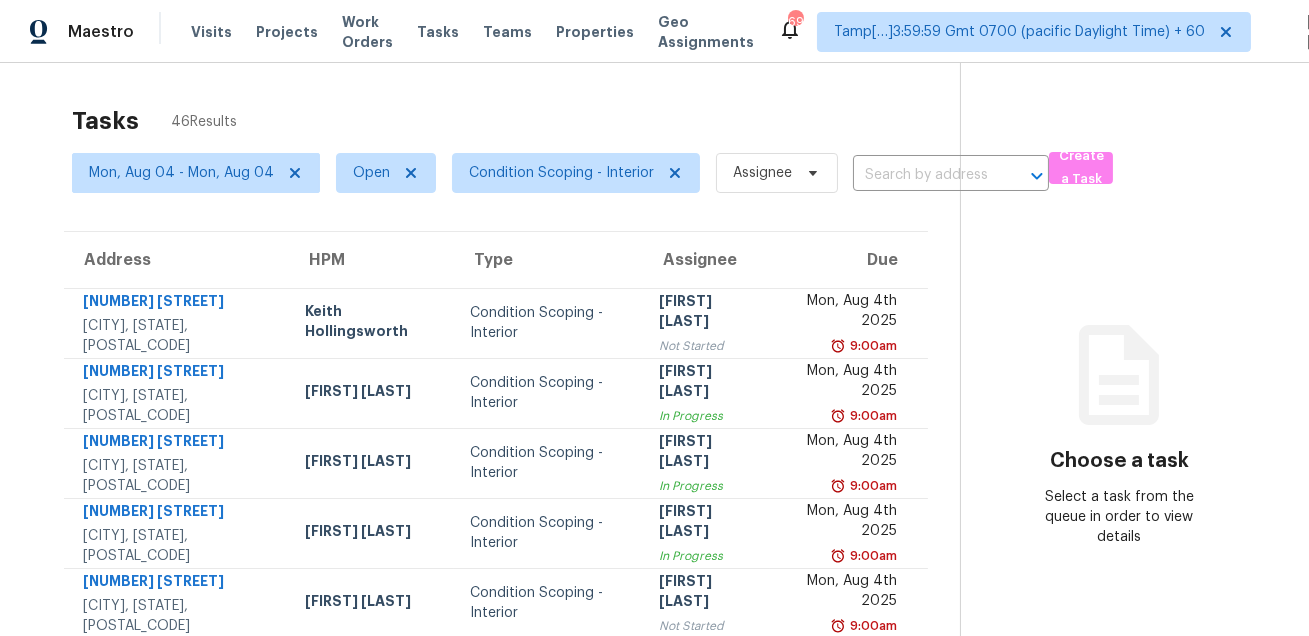 click on "Choose a task Select a task from the queue in order to view details" at bounding box center (1118, 552) 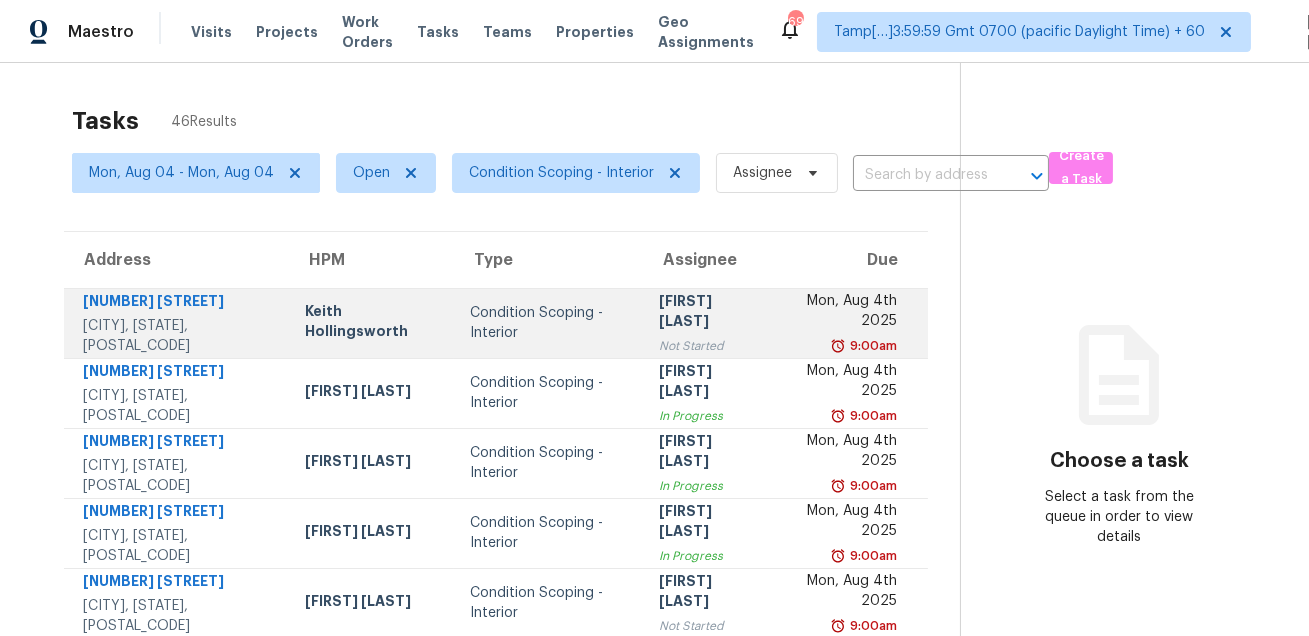click on "[FIRST] [LAST]" at bounding box center [706, 313] 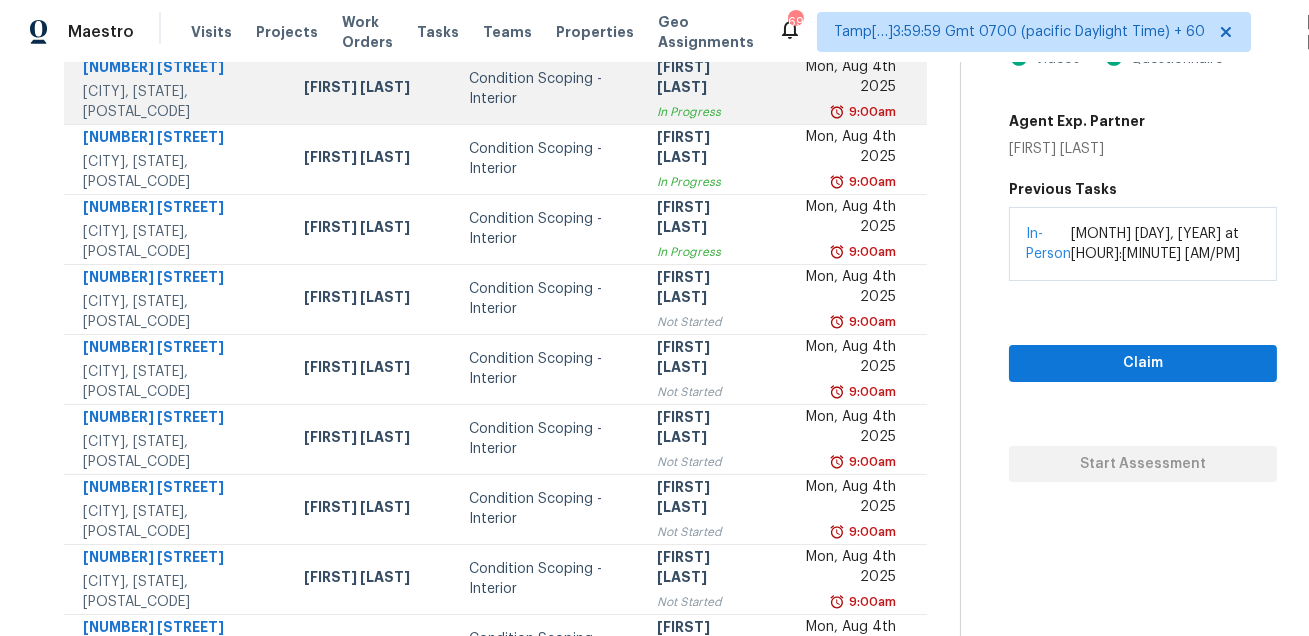 scroll, scrollTop: 405, scrollLeft: 0, axis: vertical 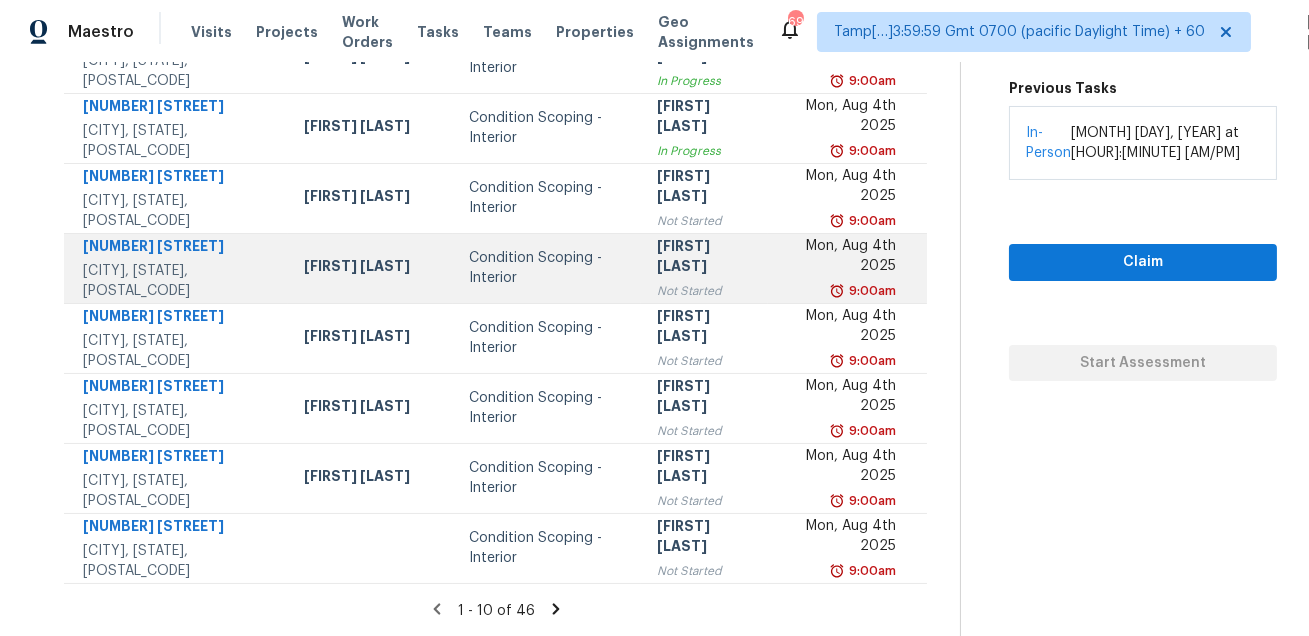 click on "Ranjith Kumar P Not Started" at bounding box center (704, 268) 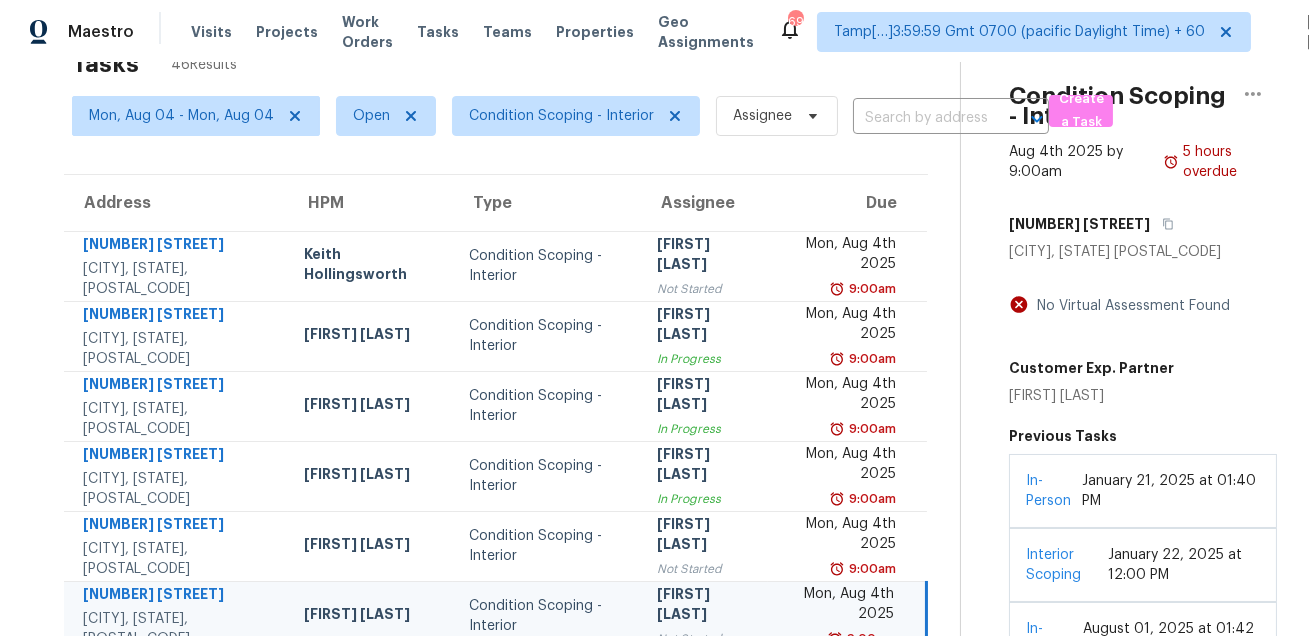 scroll, scrollTop: 55, scrollLeft: 0, axis: vertical 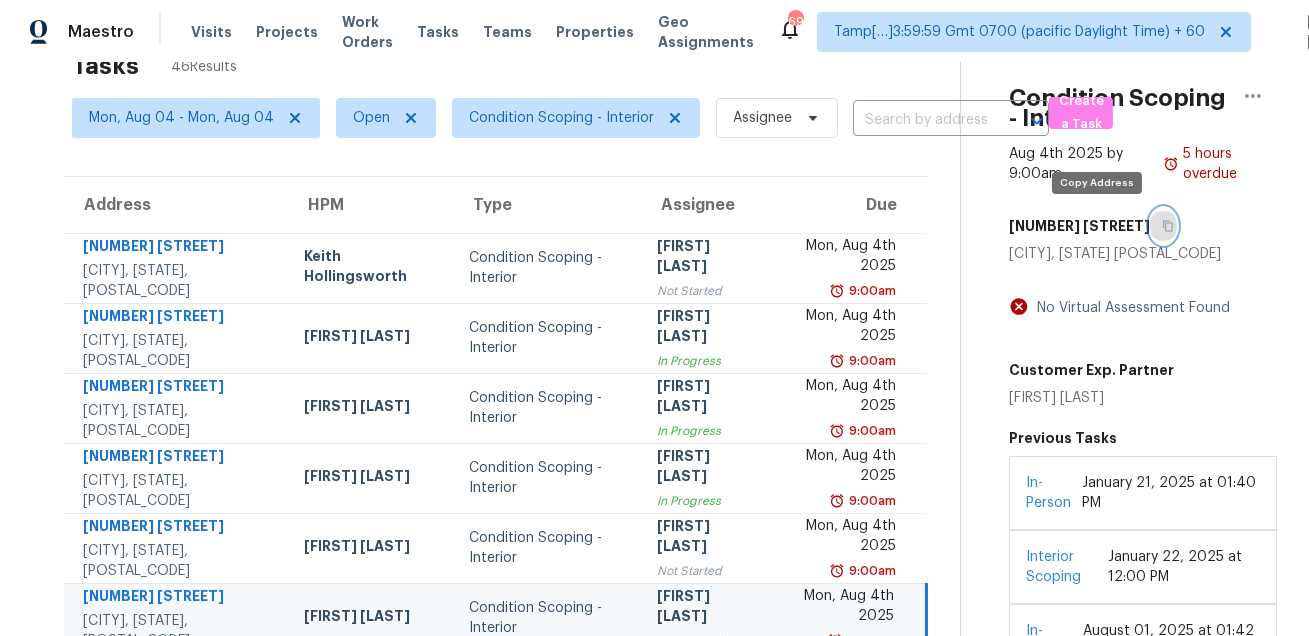click at bounding box center [1163, 226] 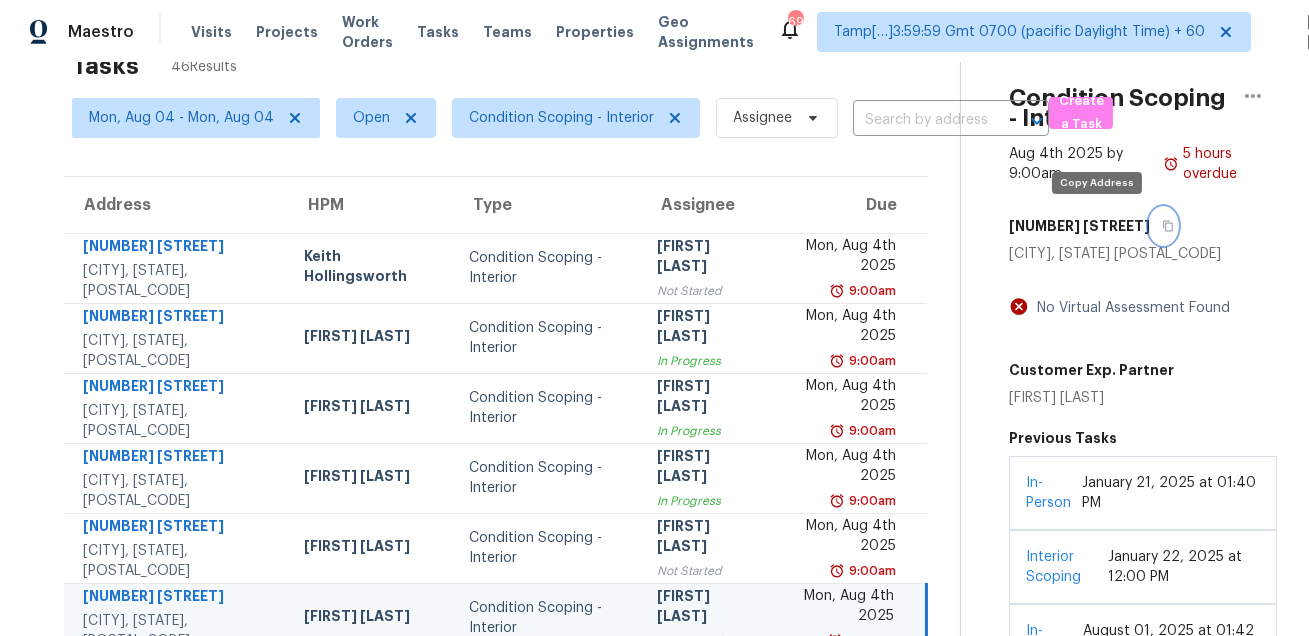 click at bounding box center [1163, 226] 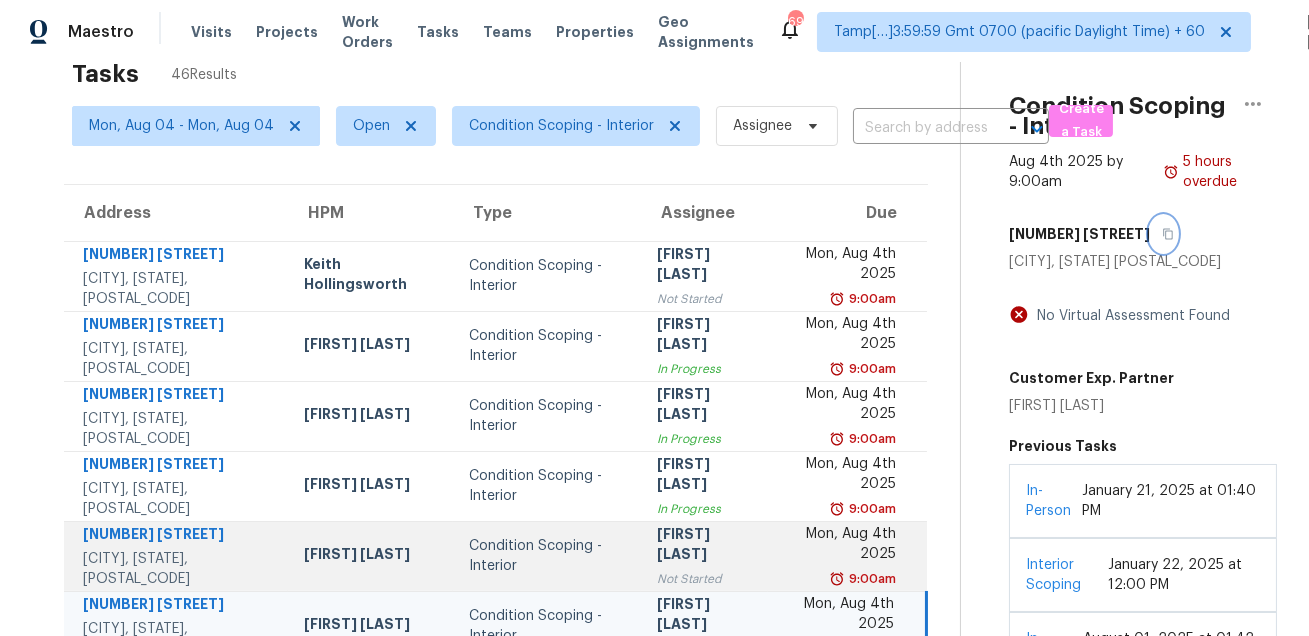 scroll, scrollTop: 405, scrollLeft: 0, axis: vertical 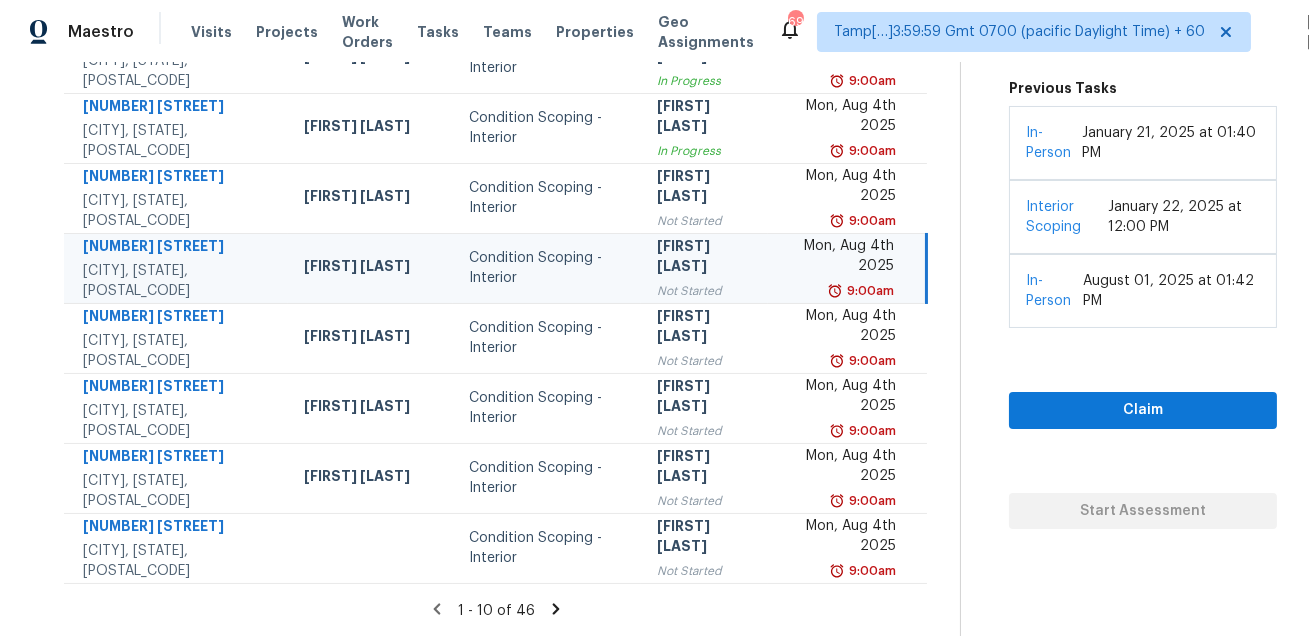 click 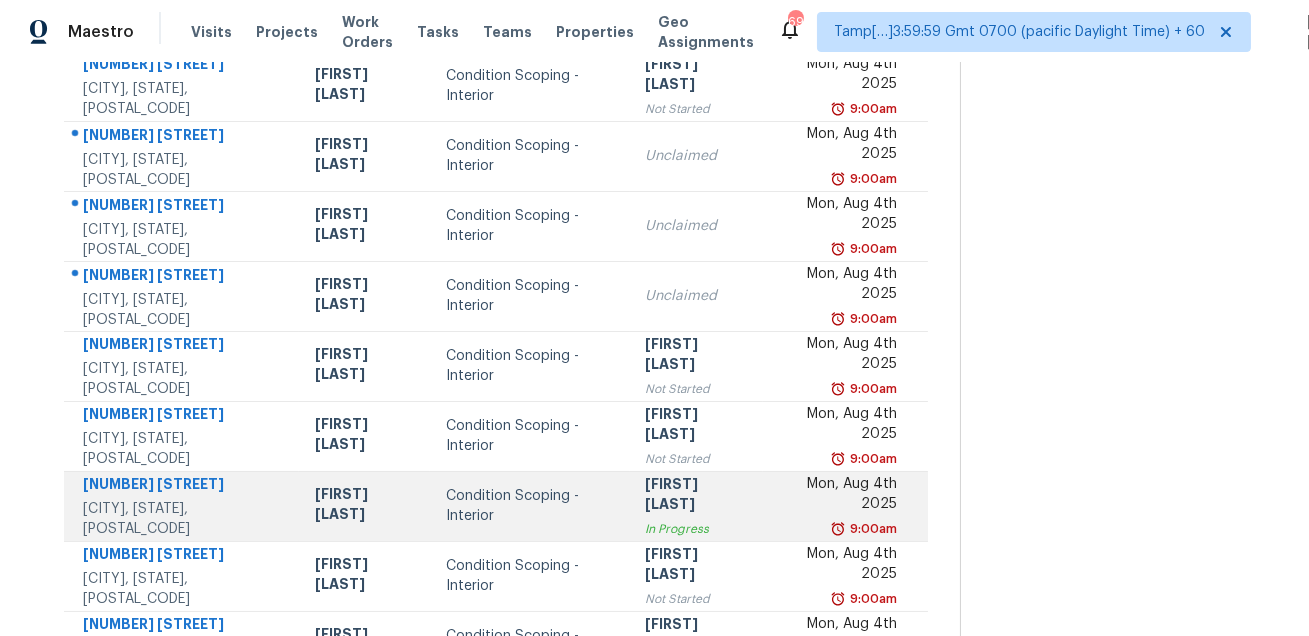 scroll, scrollTop: 192, scrollLeft: 0, axis: vertical 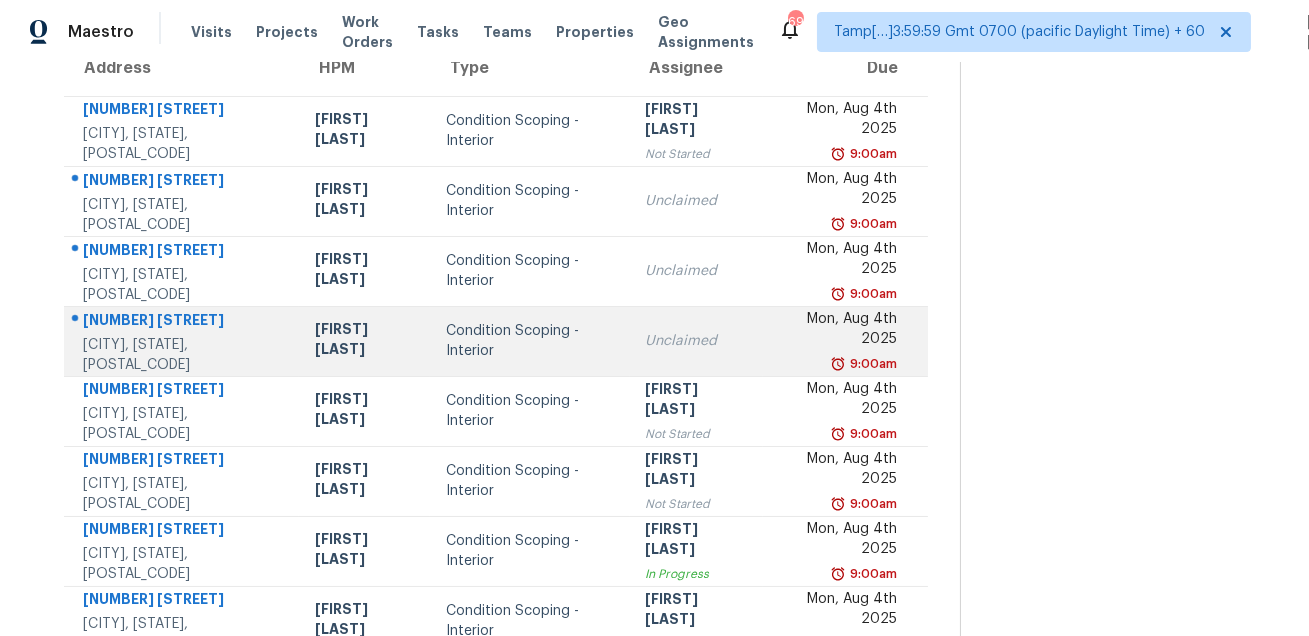 click on "[NUMBER] [STREET]" at bounding box center (183, 322) 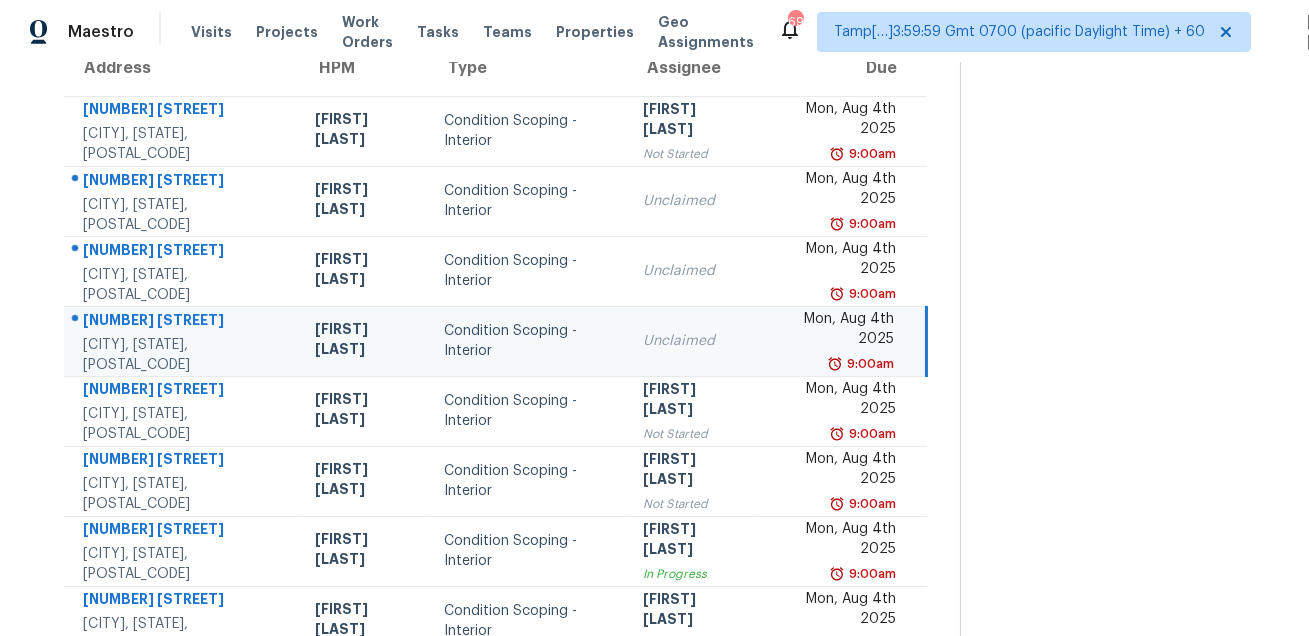 click on "[NUMBER] [STREET]" at bounding box center [183, 322] 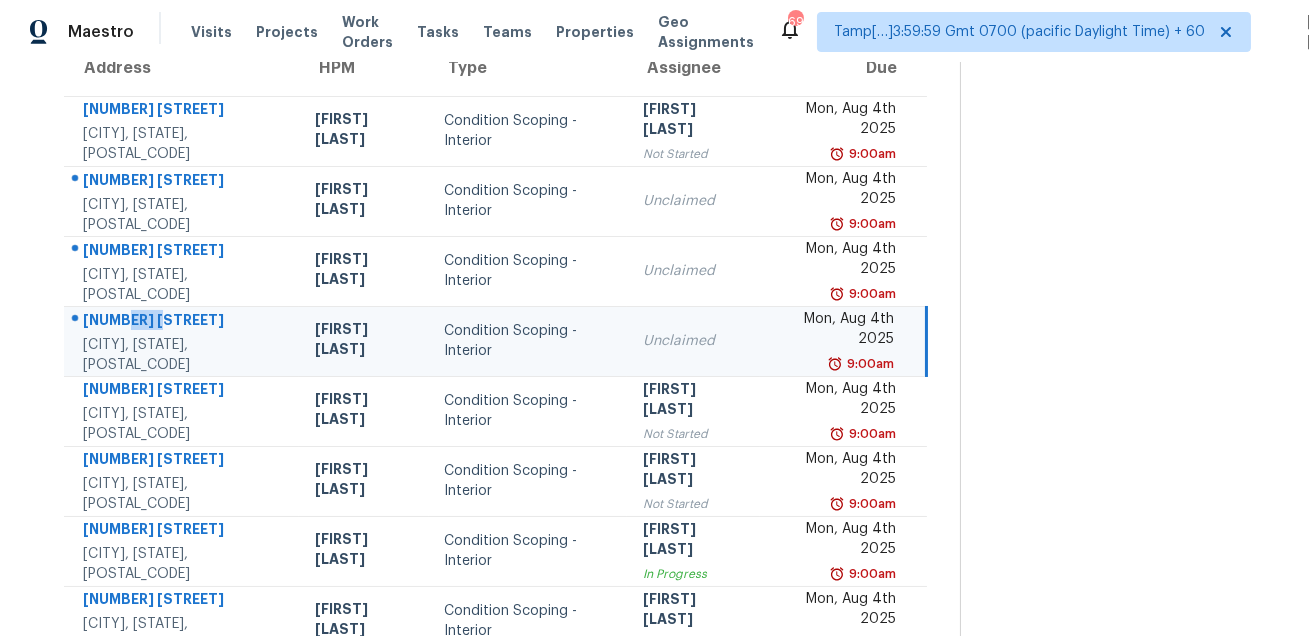 click on "[NUMBER] [STREET]" at bounding box center [183, 322] 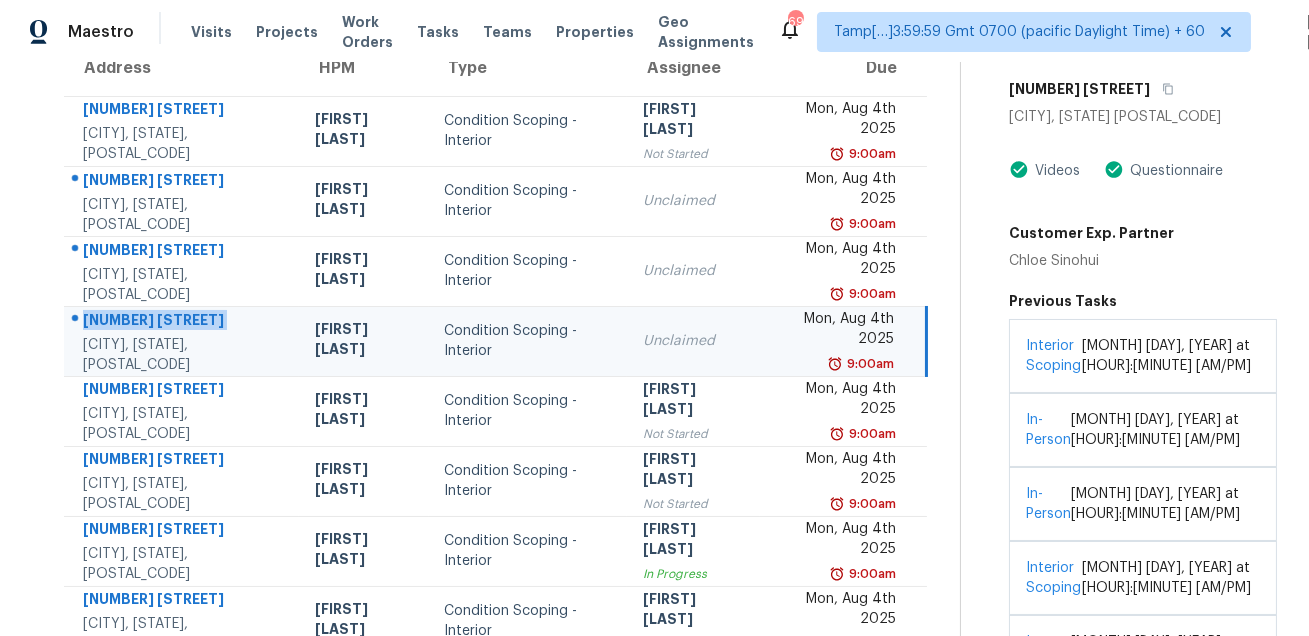 copy on "[NUMBER] [STREET]" 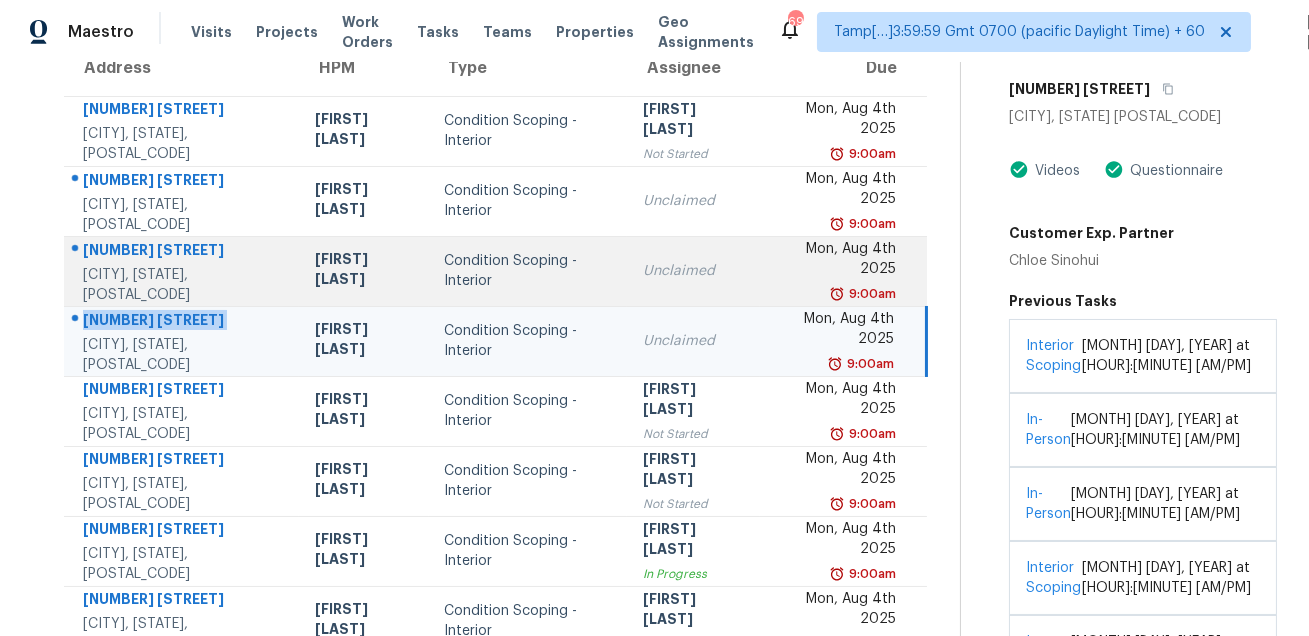click on "[FIRST] [LAST]" at bounding box center (364, 271) 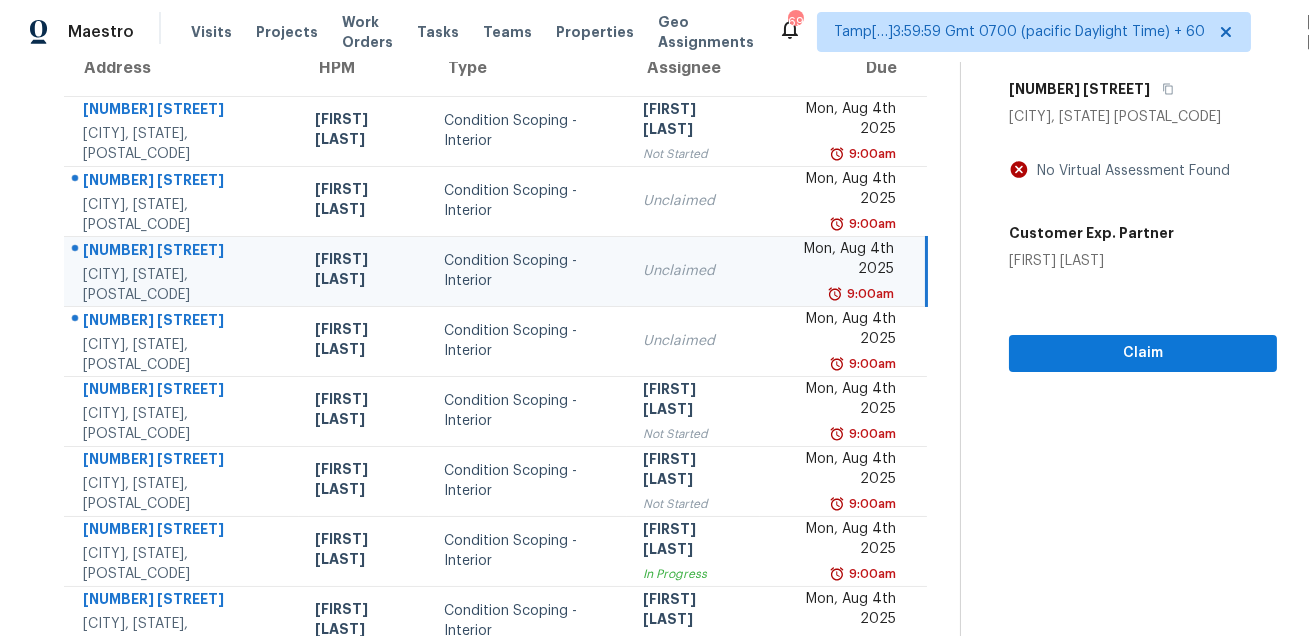 scroll, scrollTop: 98, scrollLeft: 0, axis: vertical 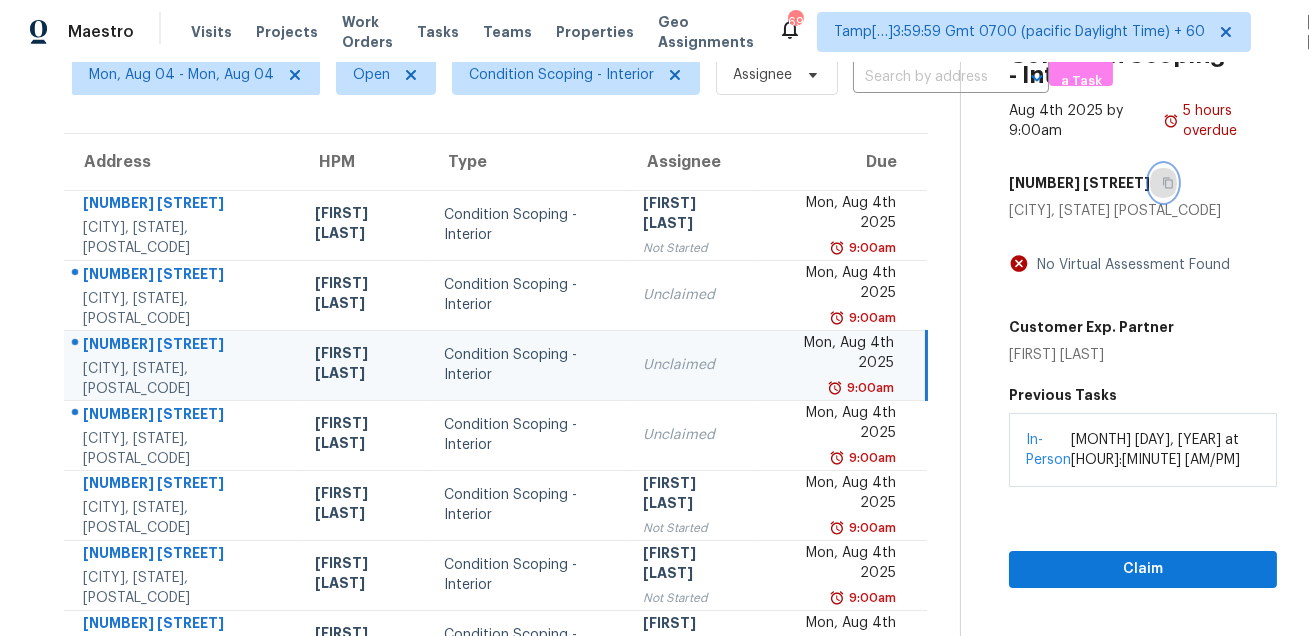 click 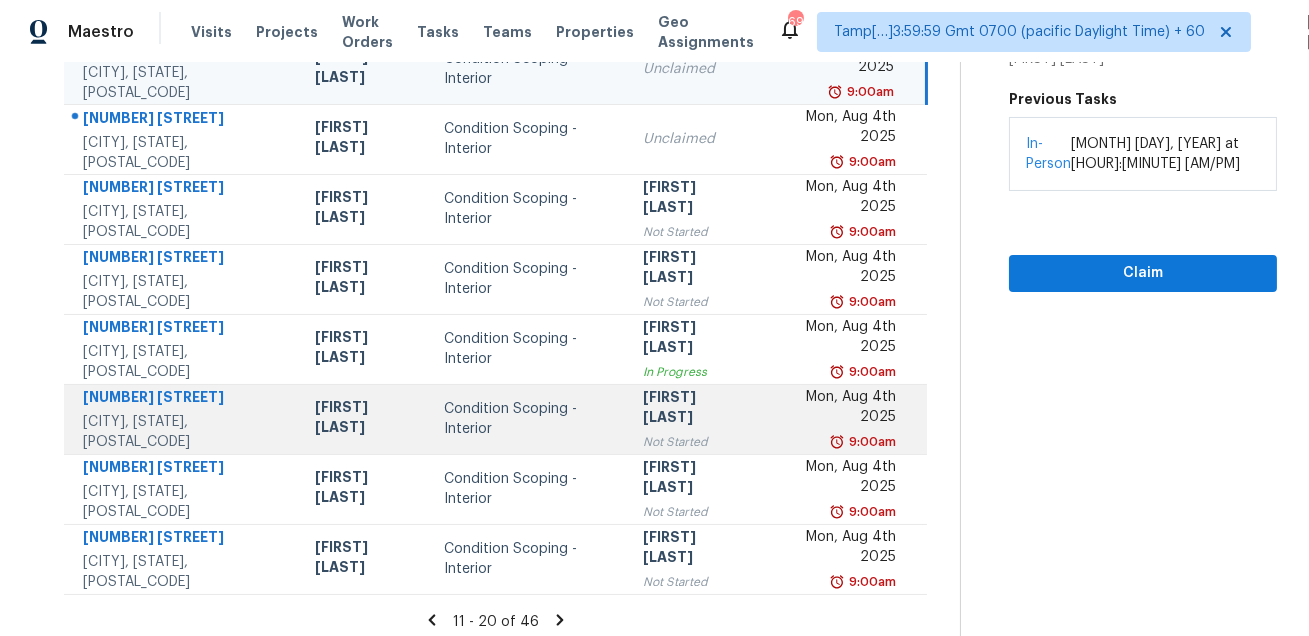 scroll, scrollTop: 405, scrollLeft: 0, axis: vertical 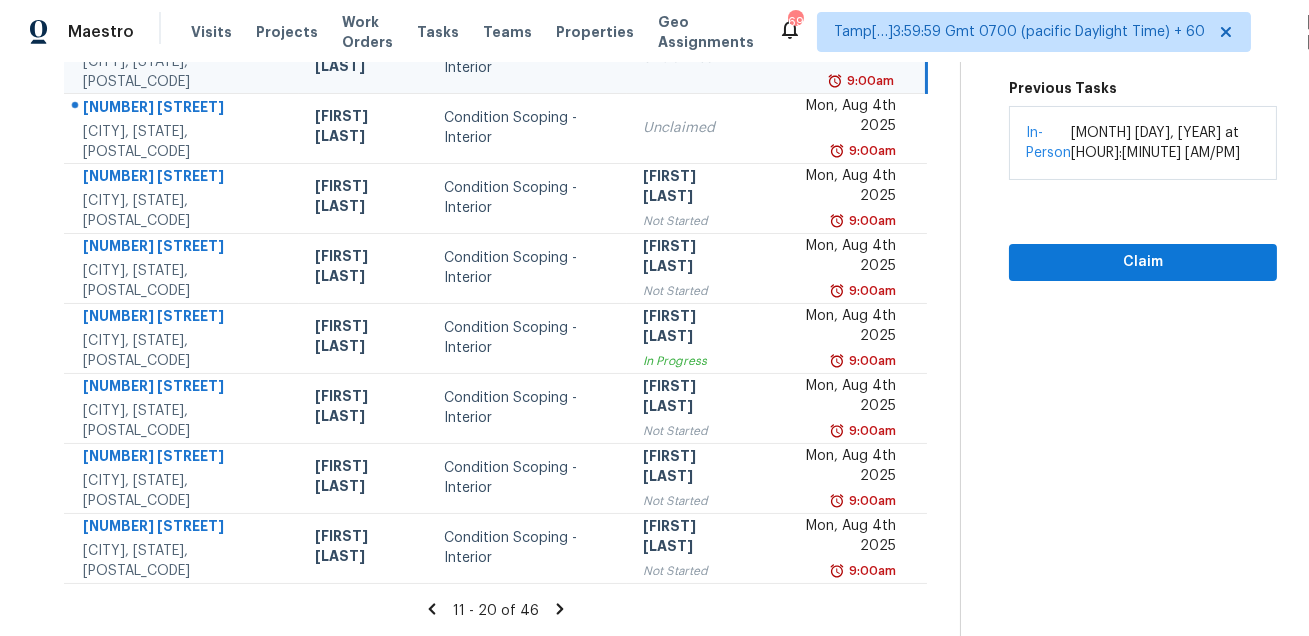 click 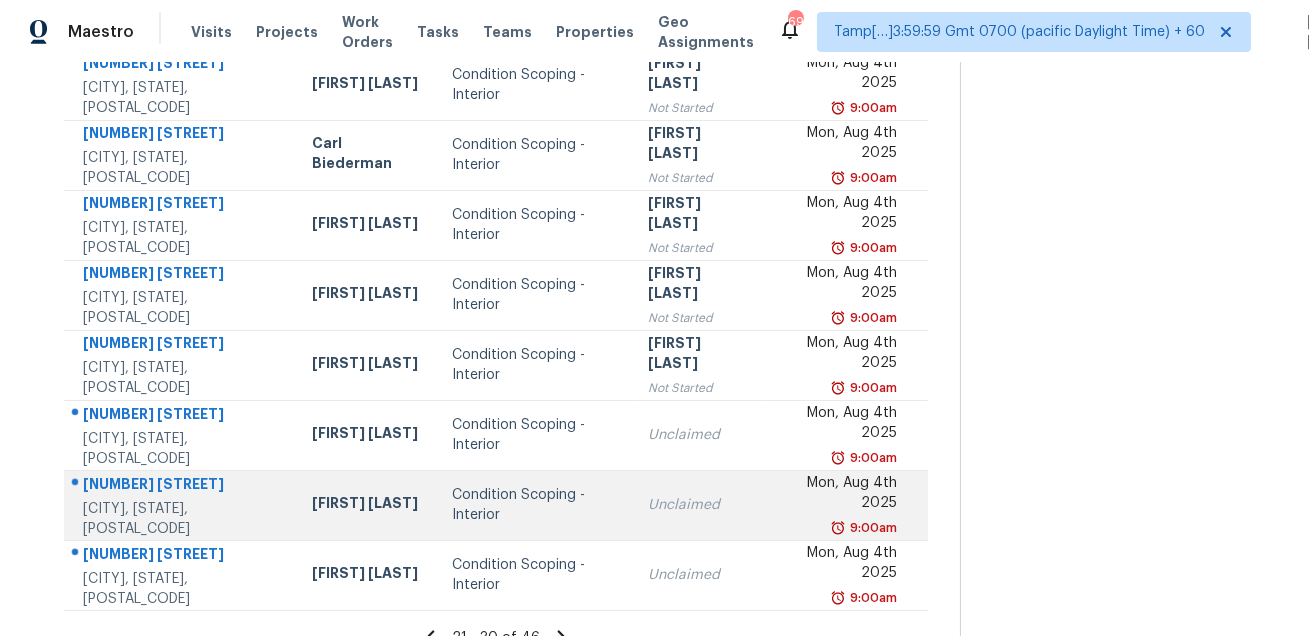 scroll, scrollTop: 405, scrollLeft: 0, axis: vertical 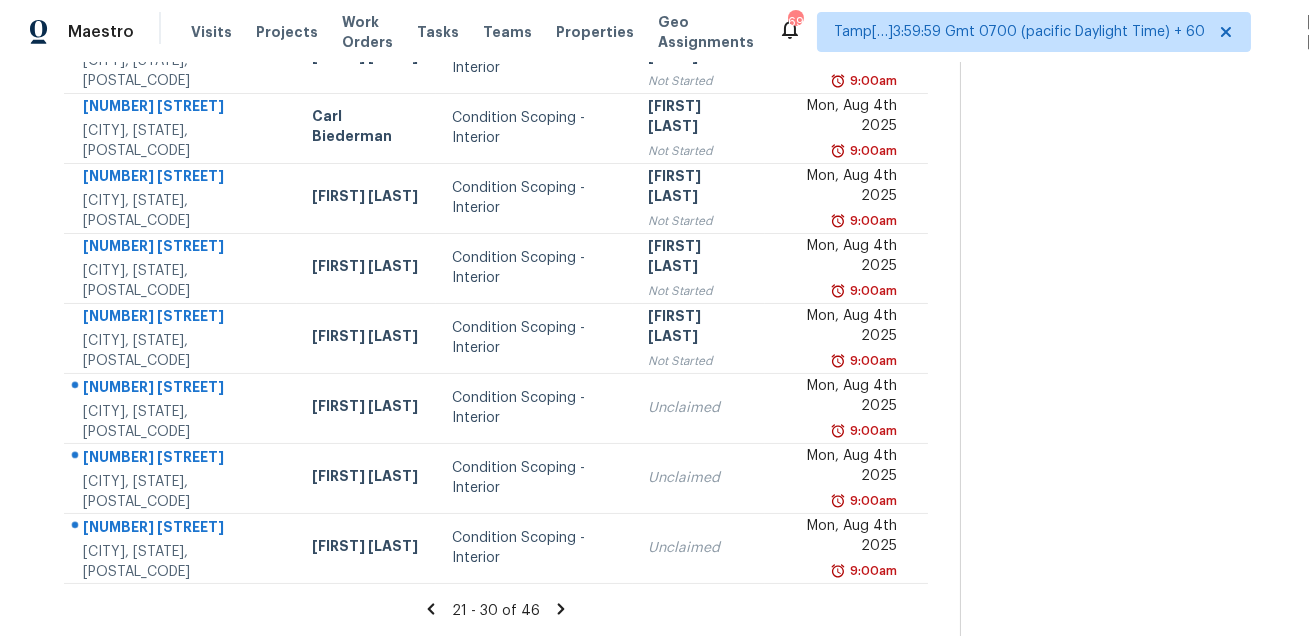 click 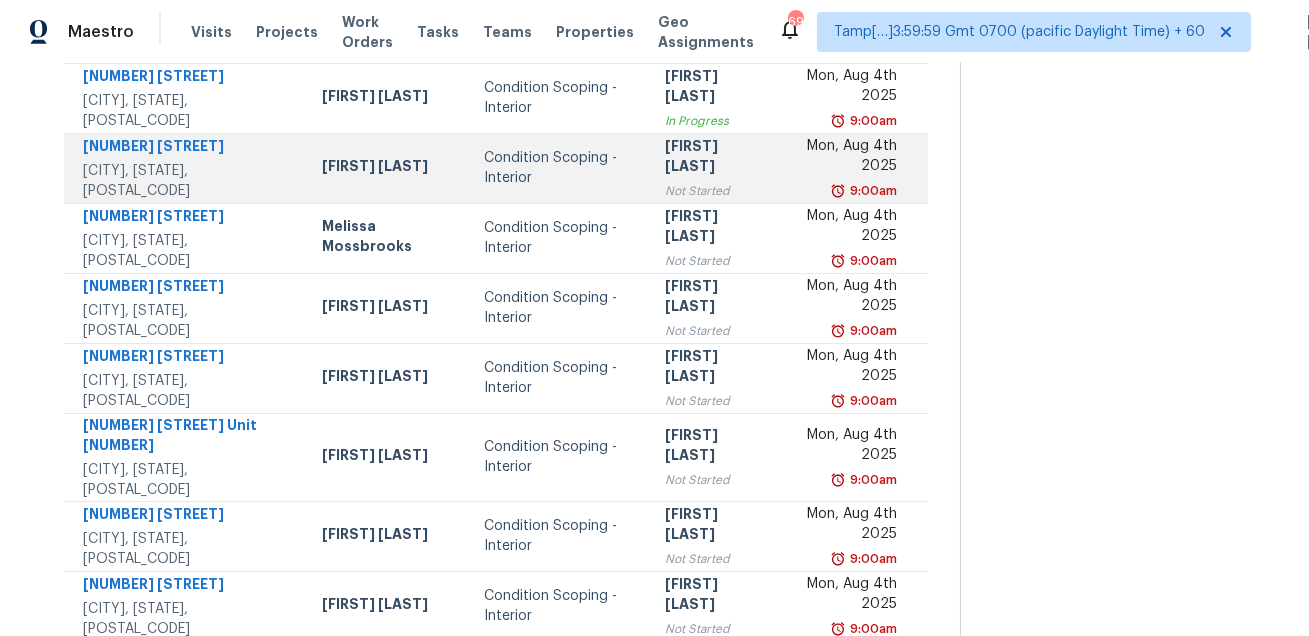 scroll, scrollTop: 345, scrollLeft: 0, axis: vertical 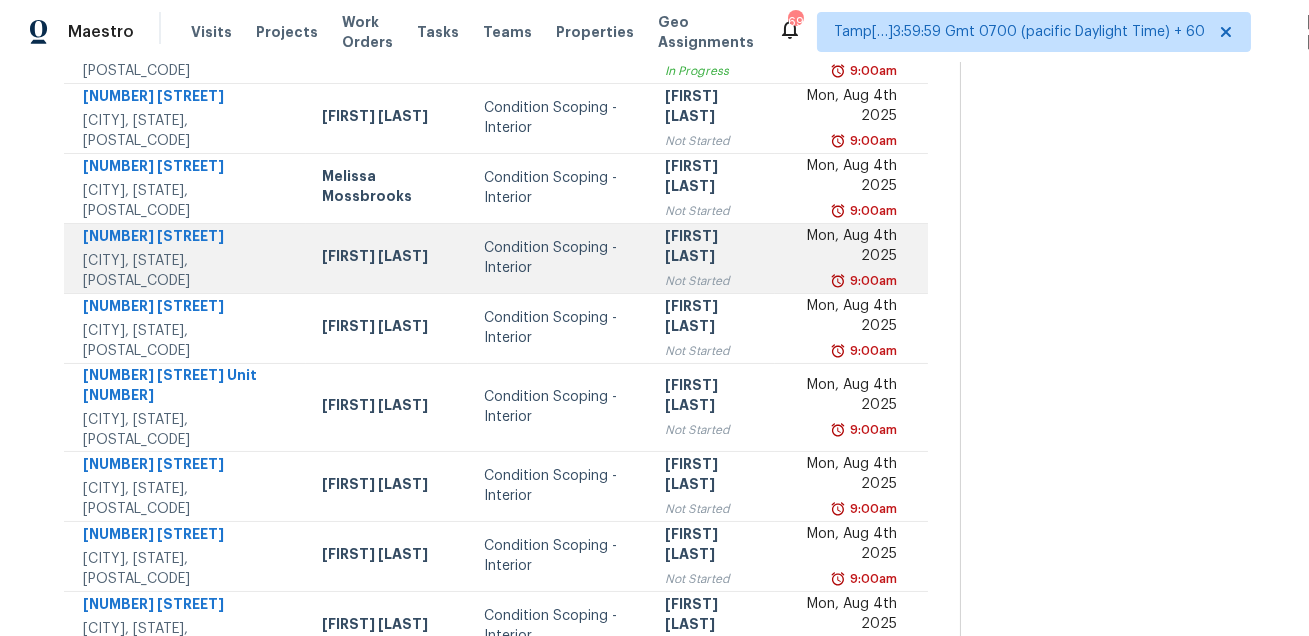 click on "4004 Peacock Ln   Greenville, TX, 75402" at bounding box center [185, 258] 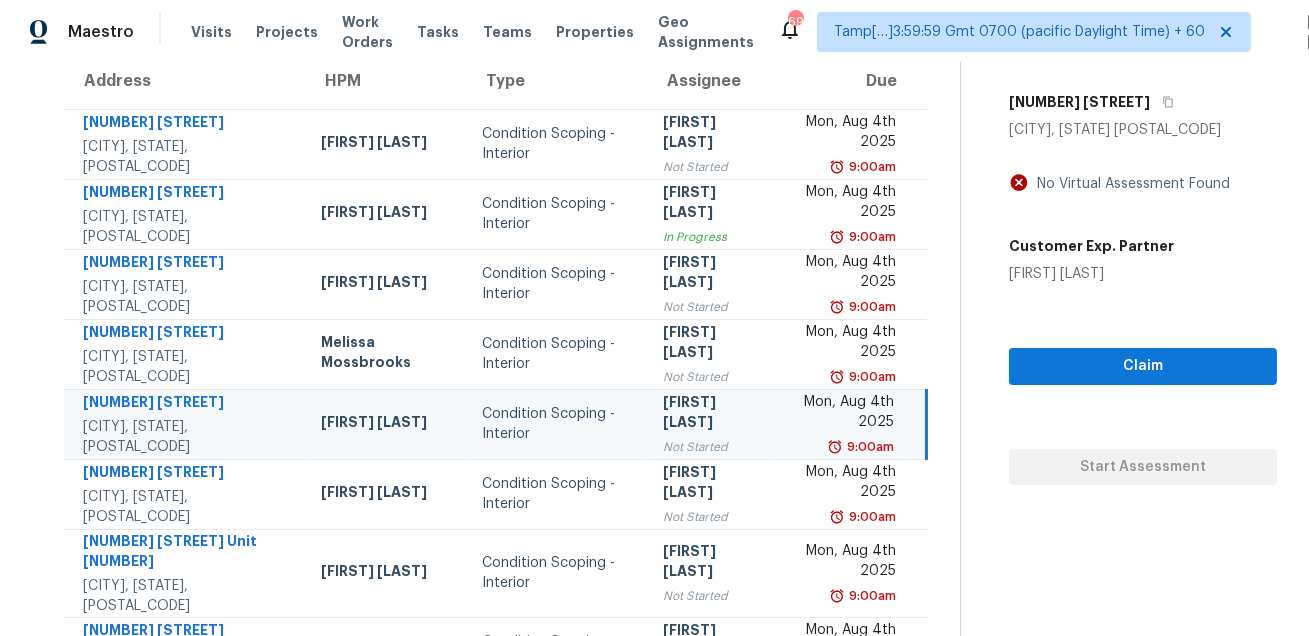 scroll, scrollTop: 103, scrollLeft: 0, axis: vertical 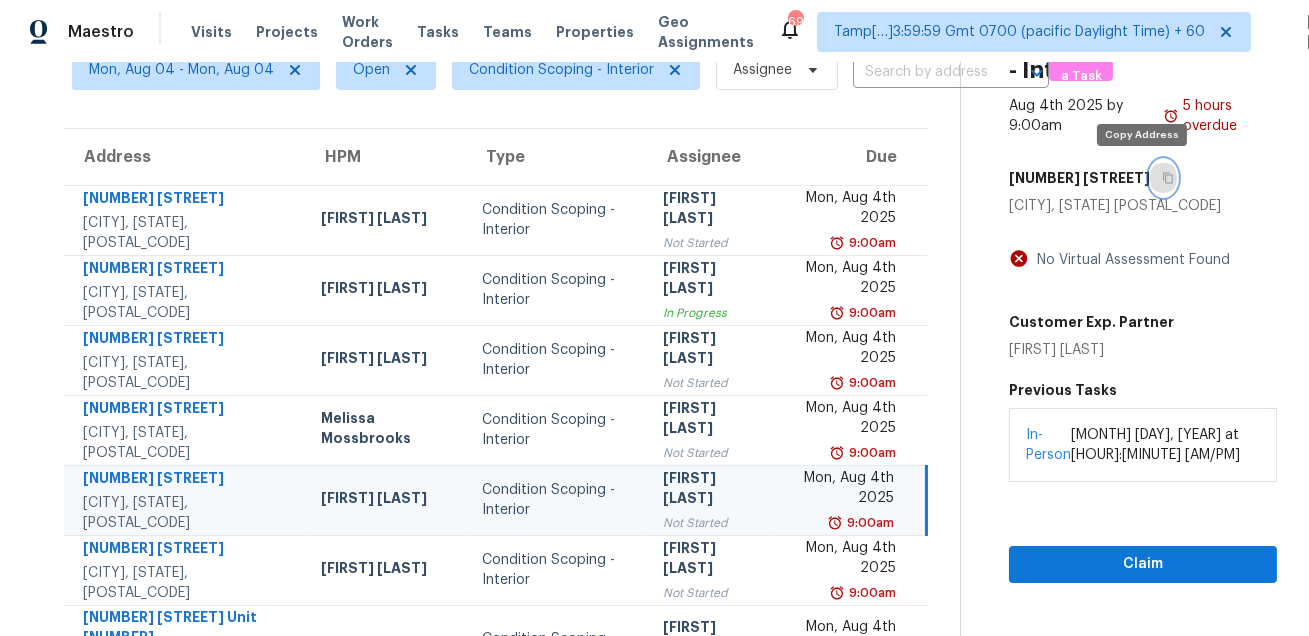 click 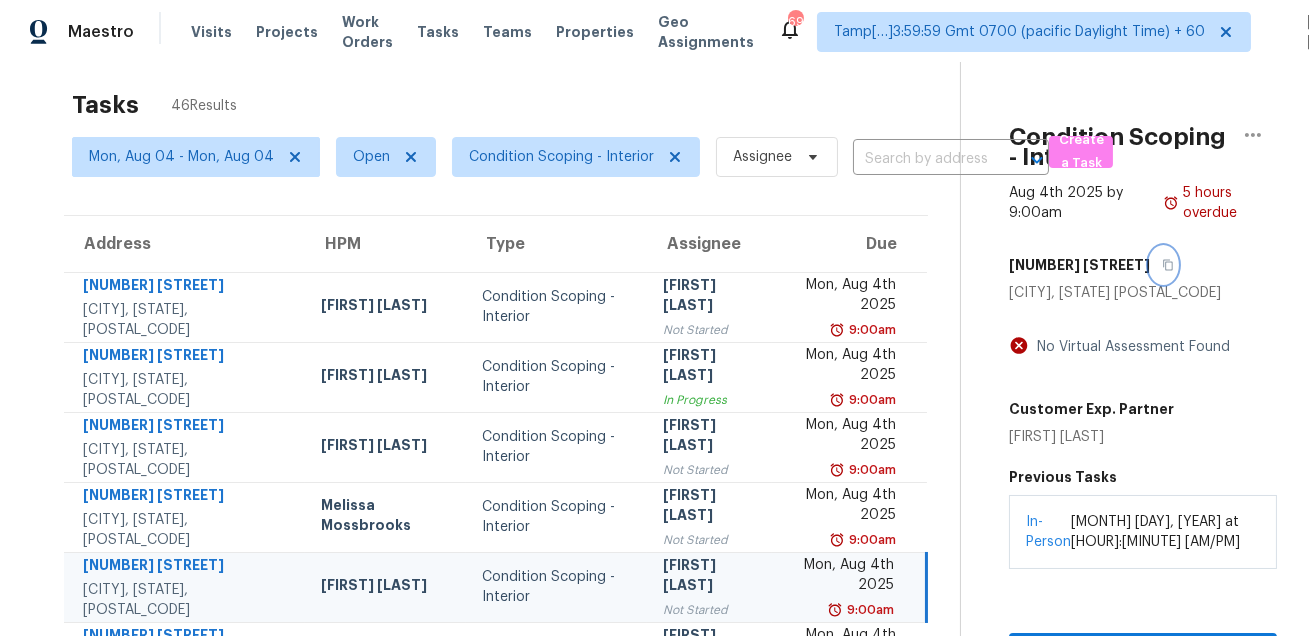 scroll, scrollTop: 0, scrollLeft: 0, axis: both 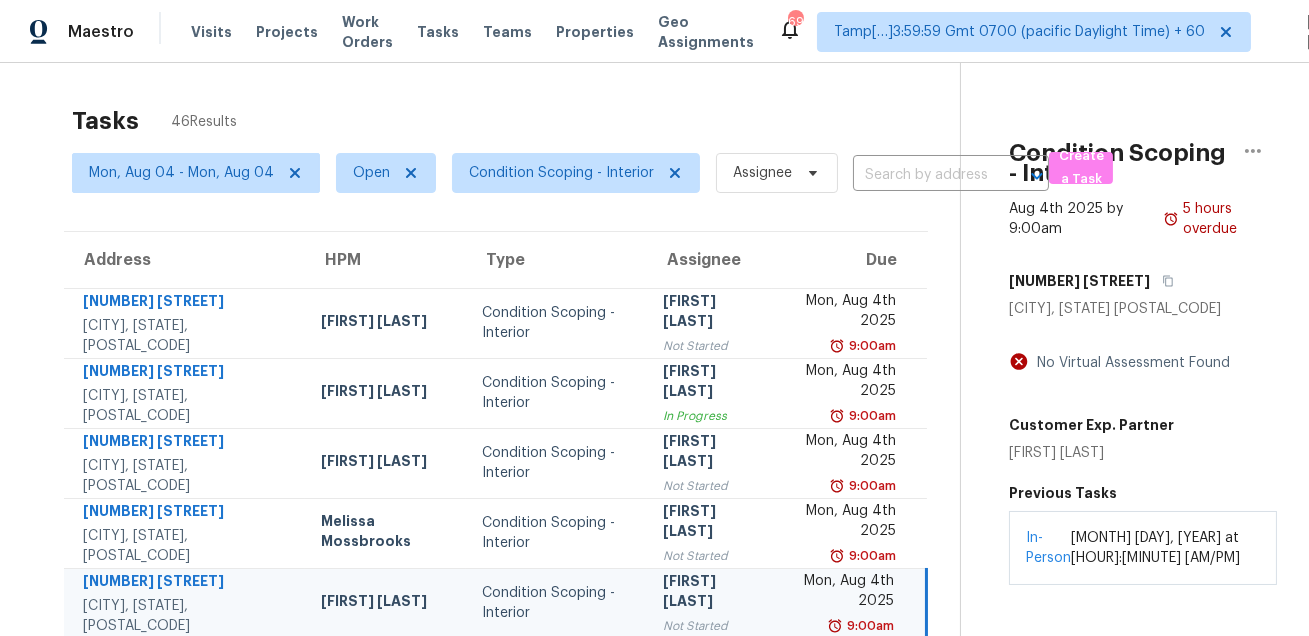 click on "Tasks 46  Results" at bounding box center (516, 121) 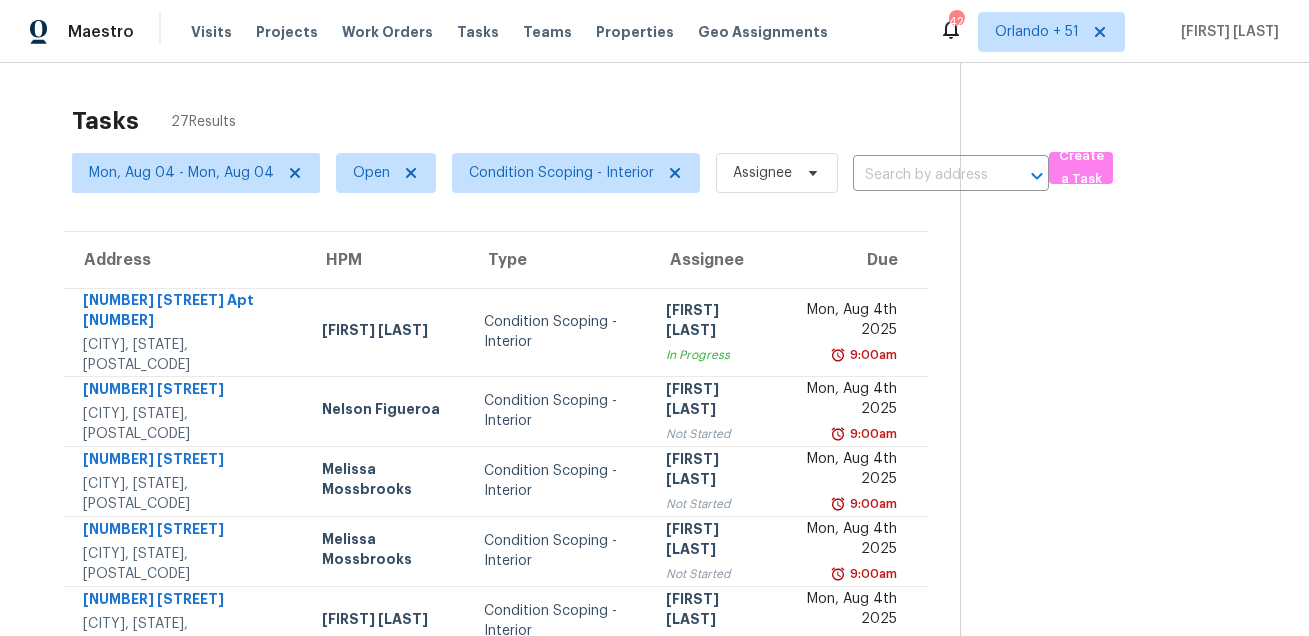 scroll, scrollTop: 0, scrollLeft: 0, axis: both 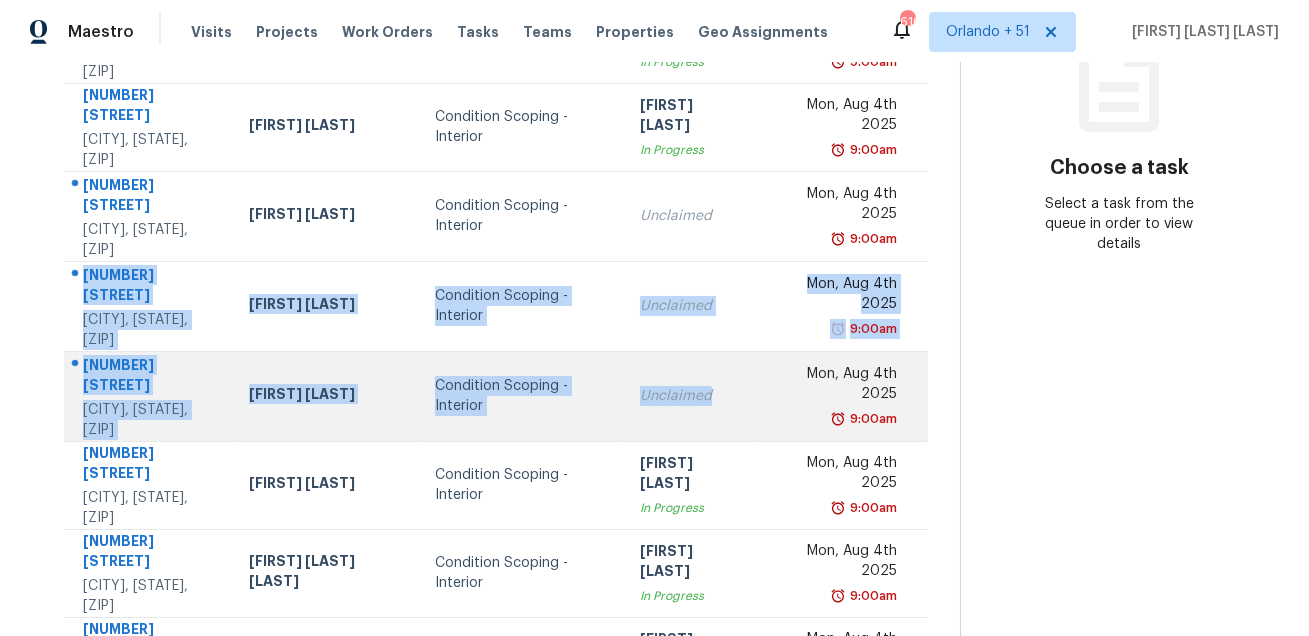 drag, startPoint x: 73, startPoint y: 245, endPoint x: 751, endPoint y: 360, distance: 687.6838 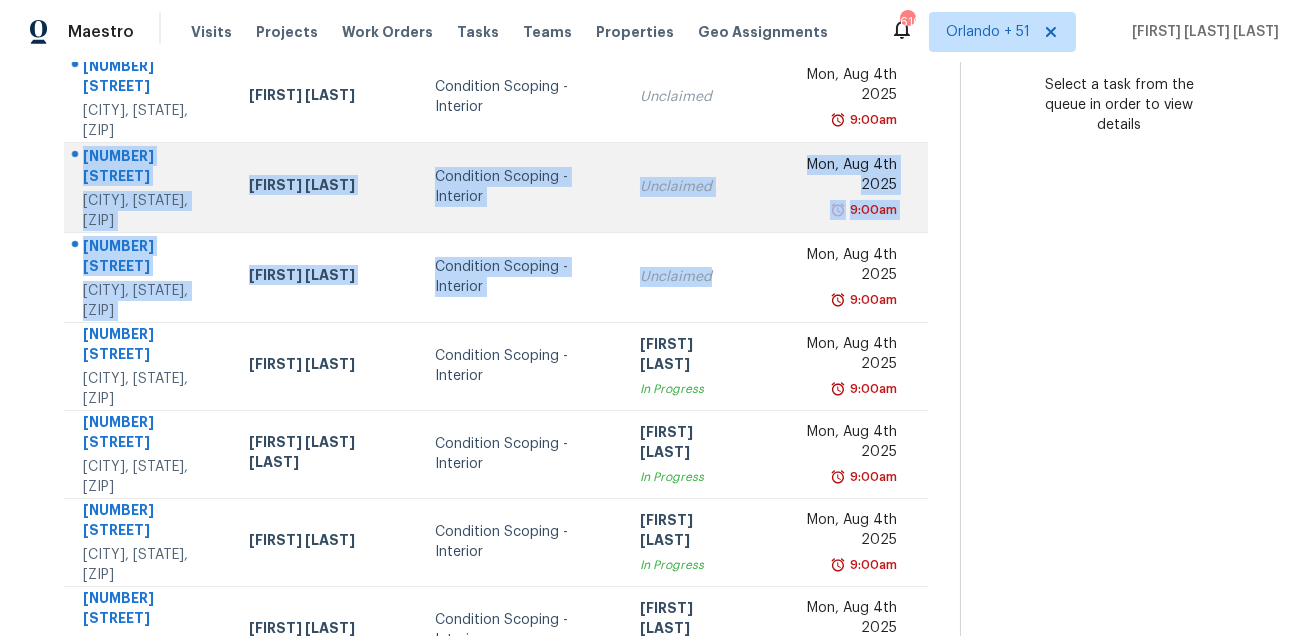 scroll, scrollTop: 440, scrollLeft: 0, axis: vertical 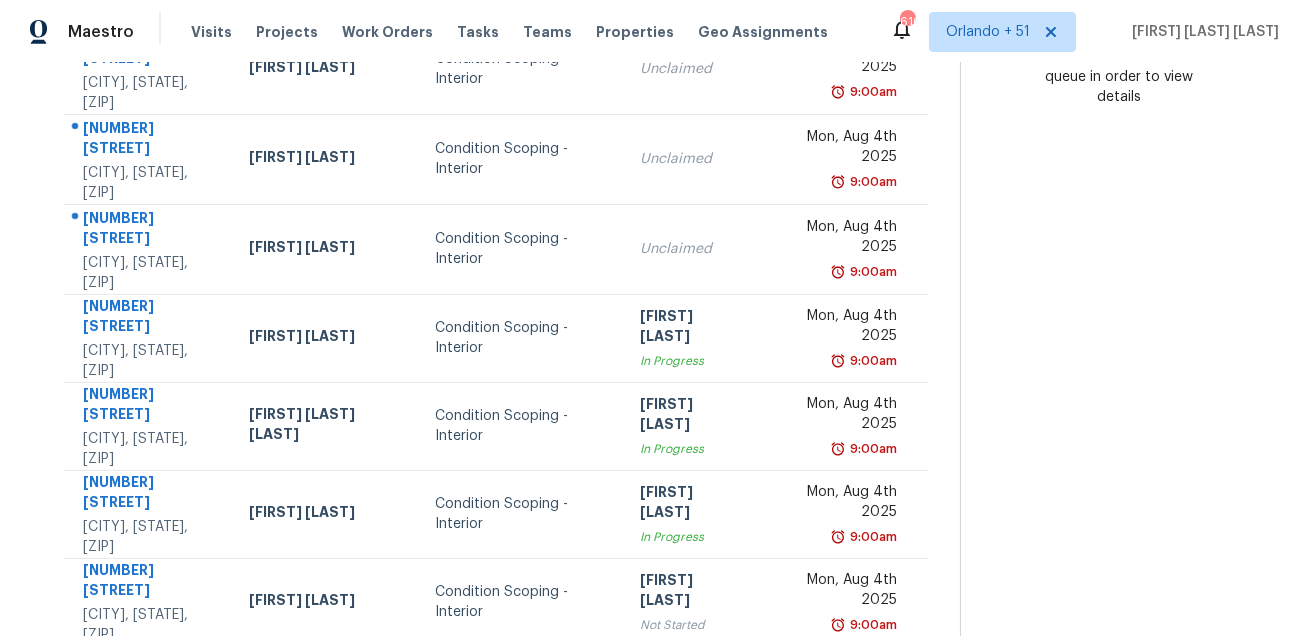 click 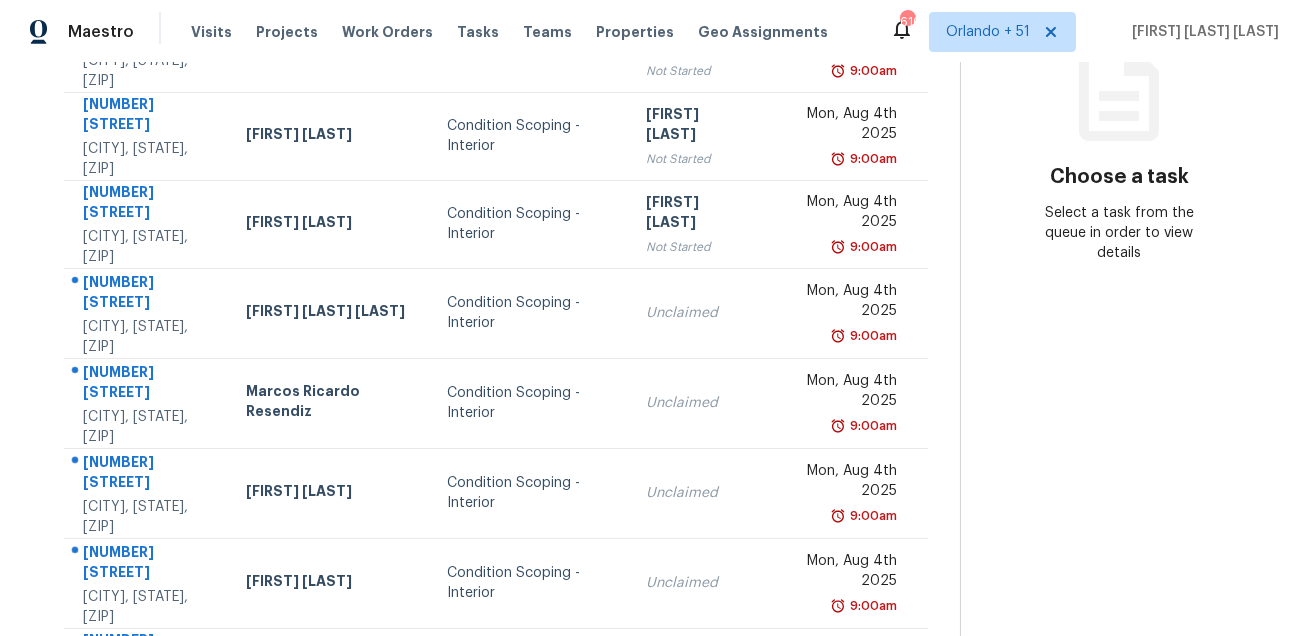 scroll, scrollTop: 281, scrollLeft: 0, axis: vertical 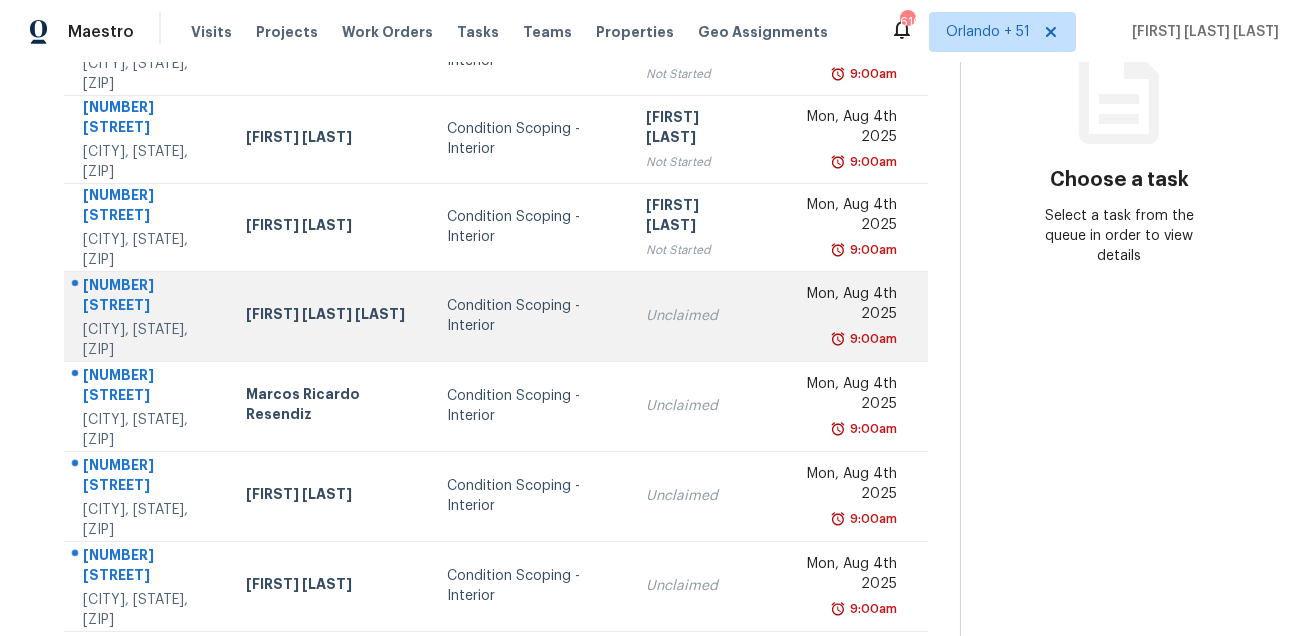 click on "[NUMBER] [STREET]" at bounding box center [148, 297] 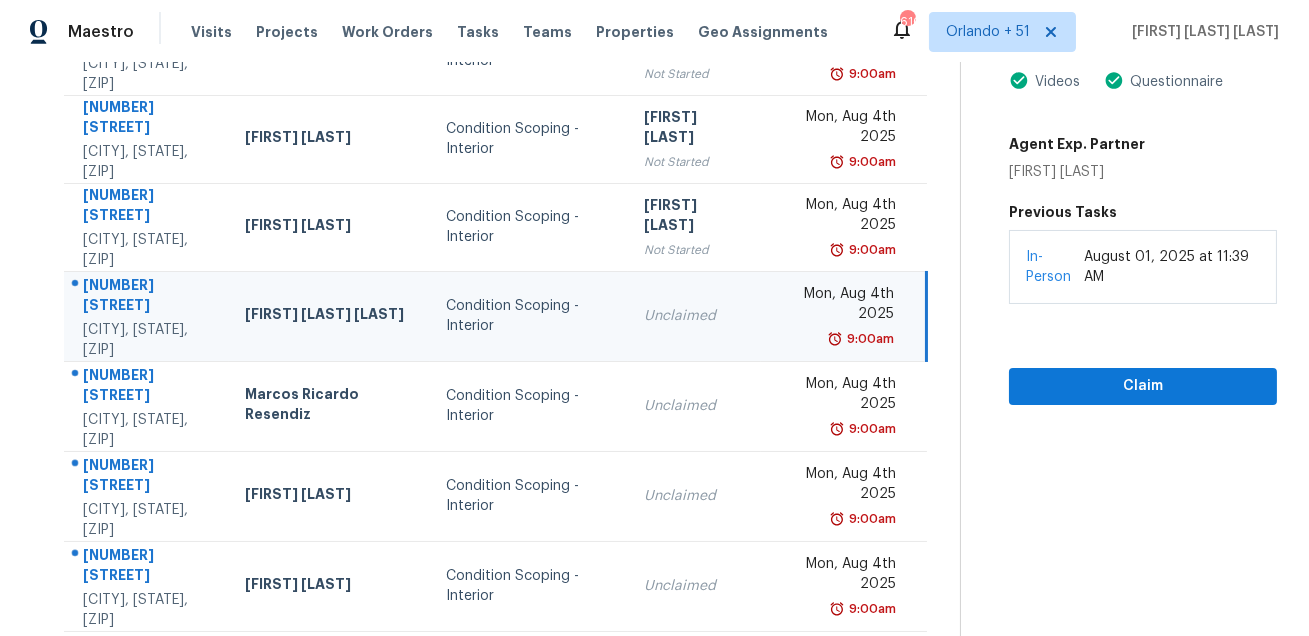 scroll, scrollTop: 163, scrollLeft: 0, axis: vertical 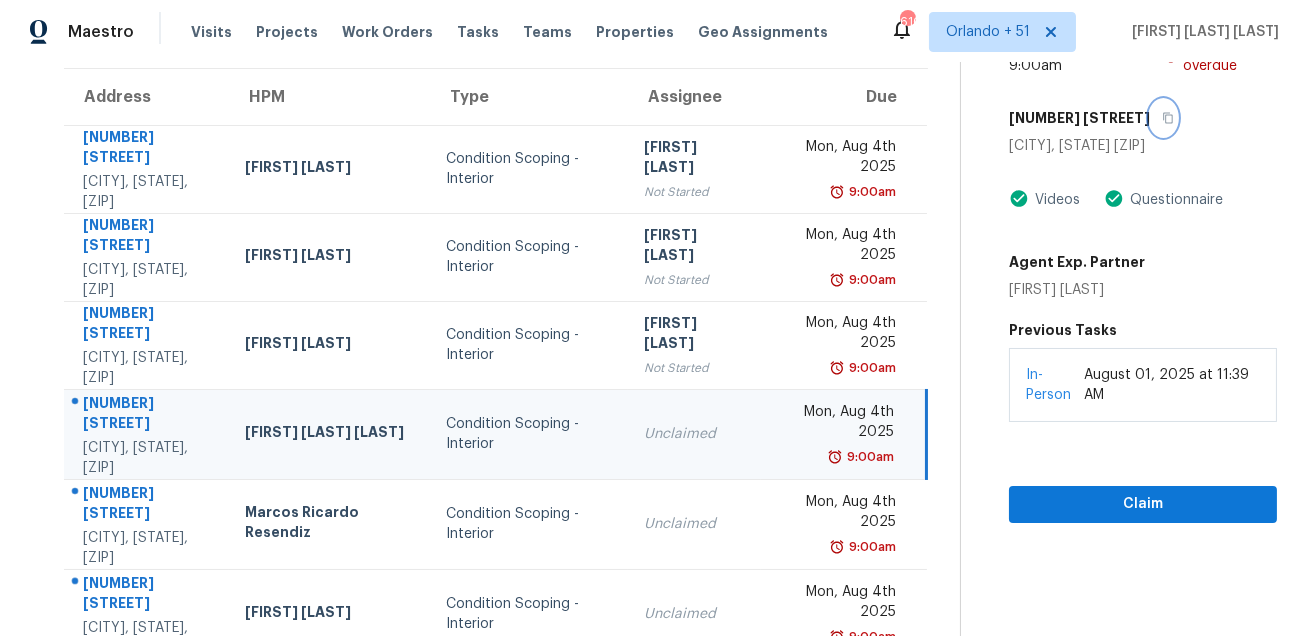 click 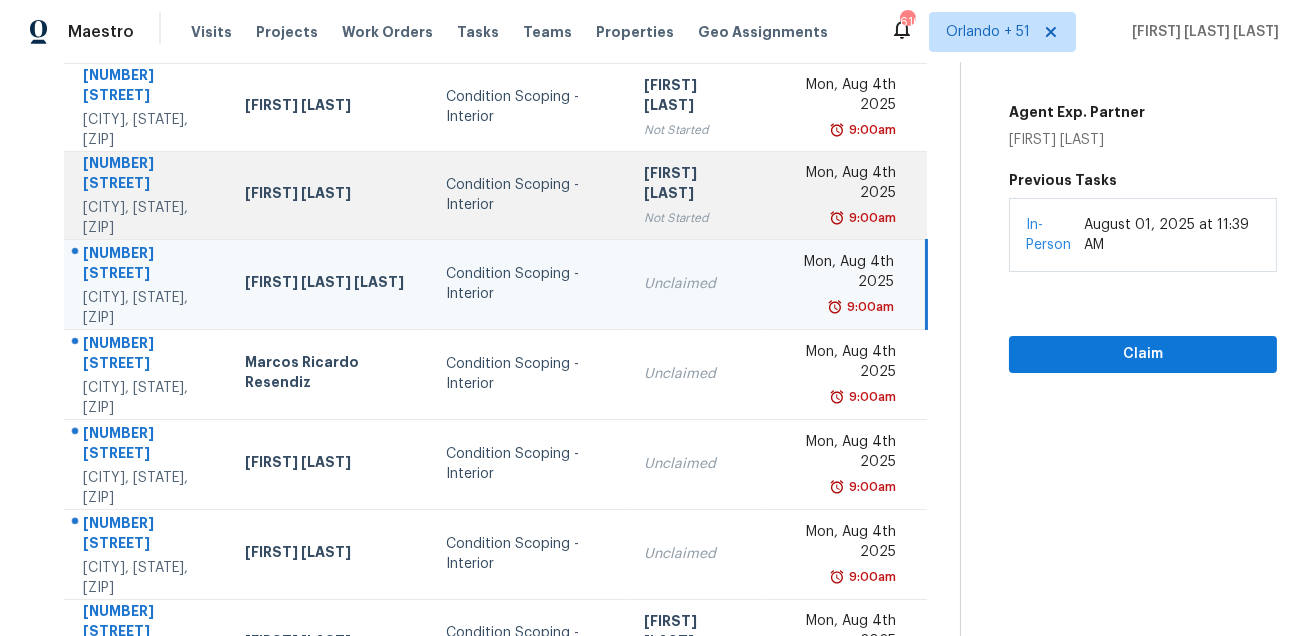 scroll, scrollTop: 377, scrollLeft: 0, axis: vertical 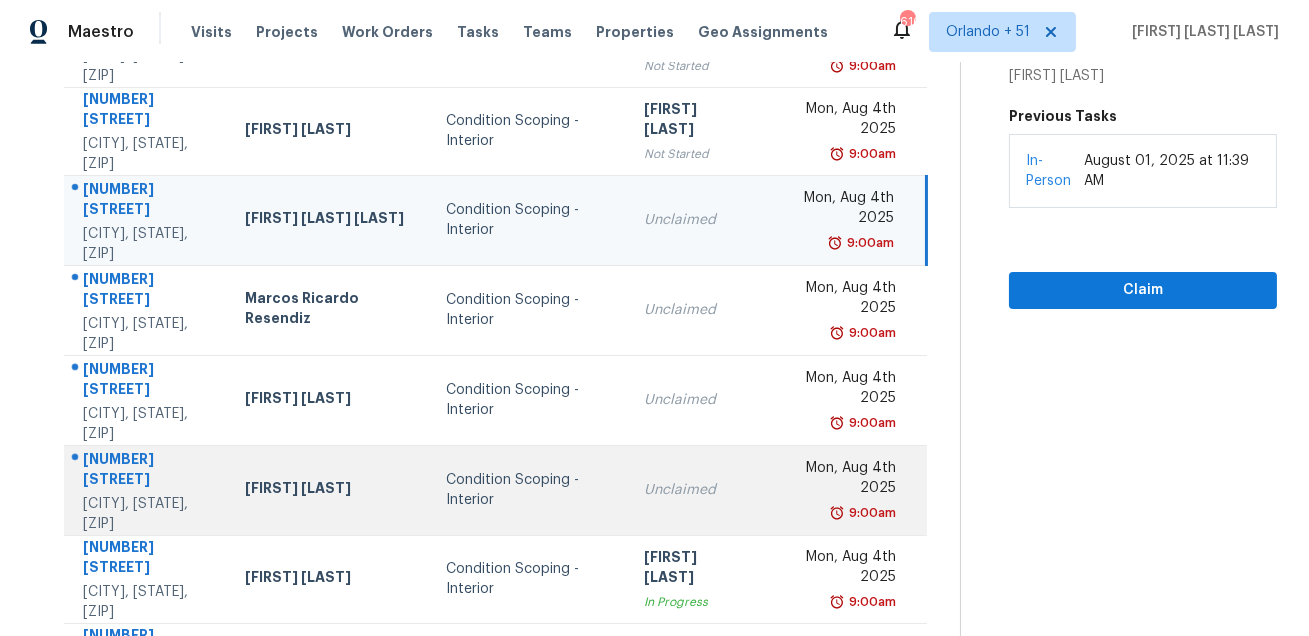 click on "[FIRST] [LAST]" at bounding box center (329, 490) 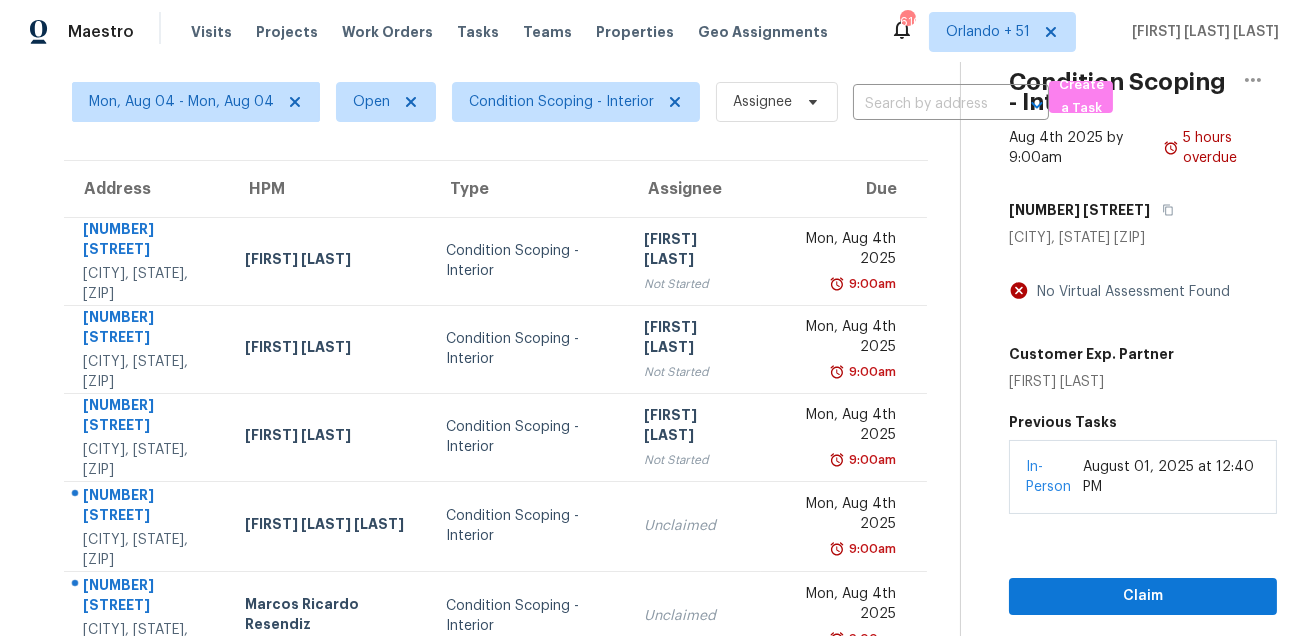 scroll, scrollTop: 28, scrollLeft: 0, axis: vertical 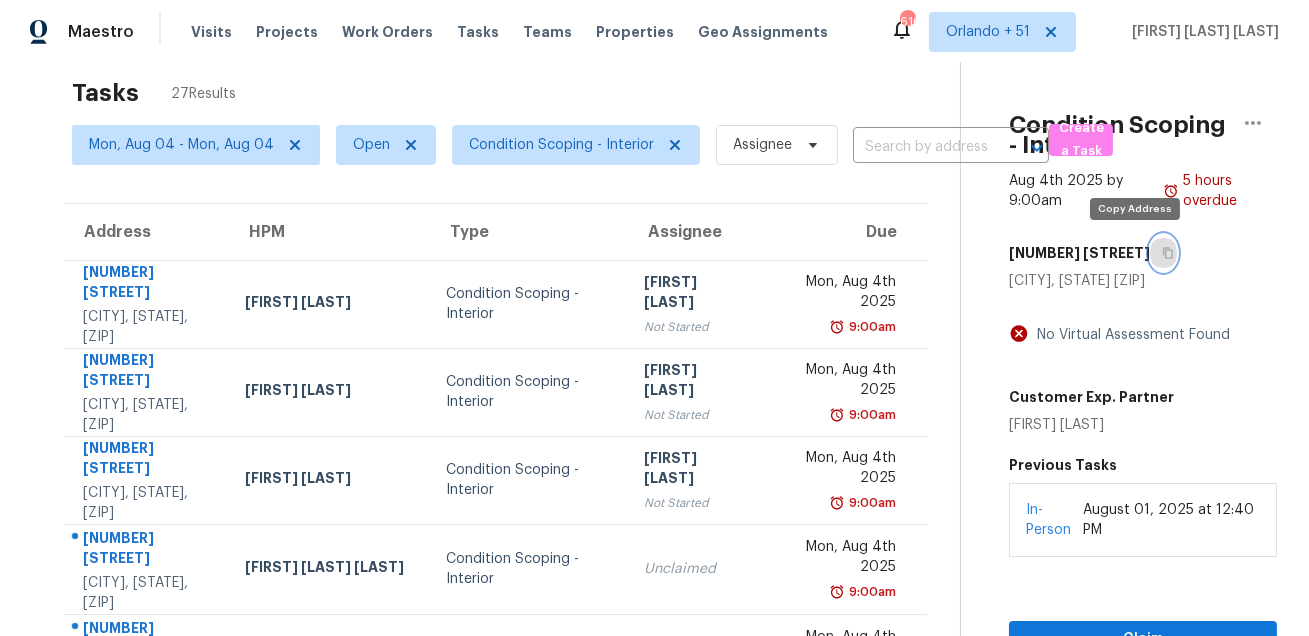 click 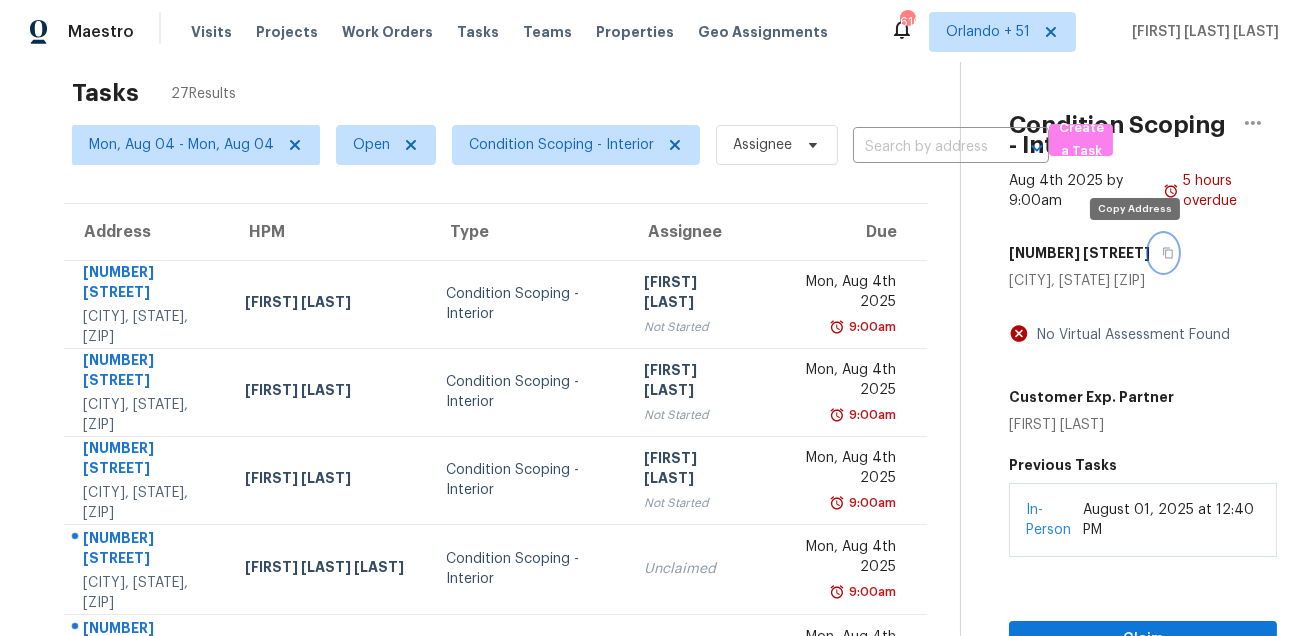 click 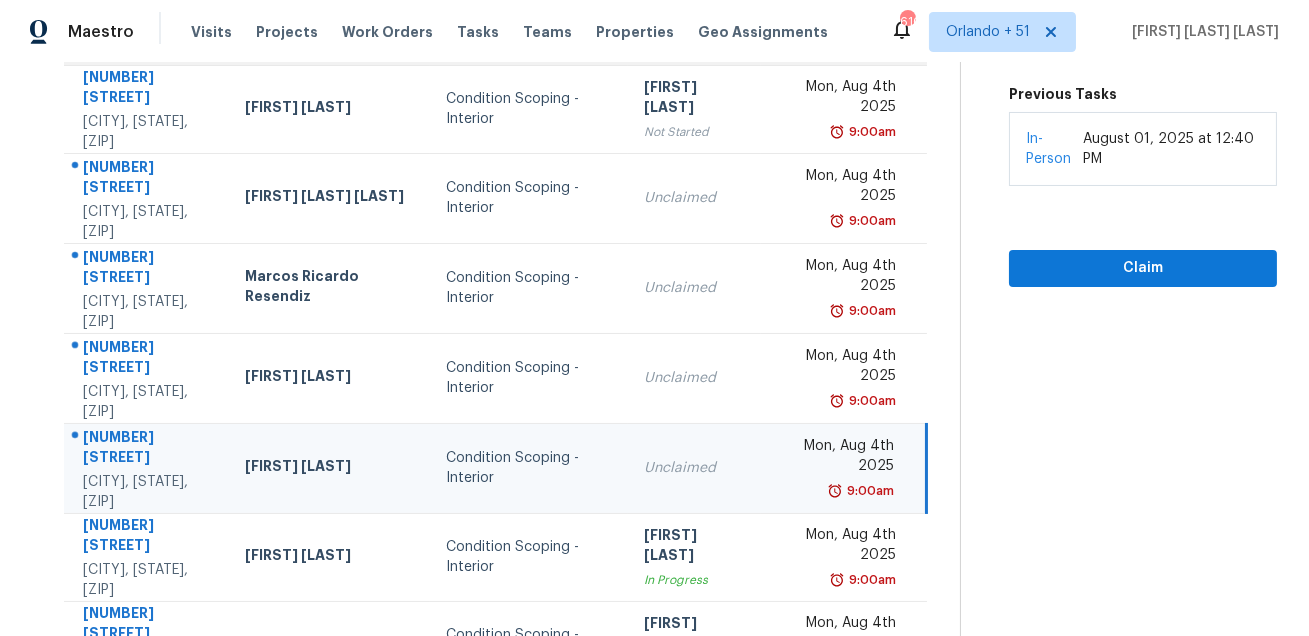 scroll, scrollTop: 405, scrollLeft: 0, axis: vertical 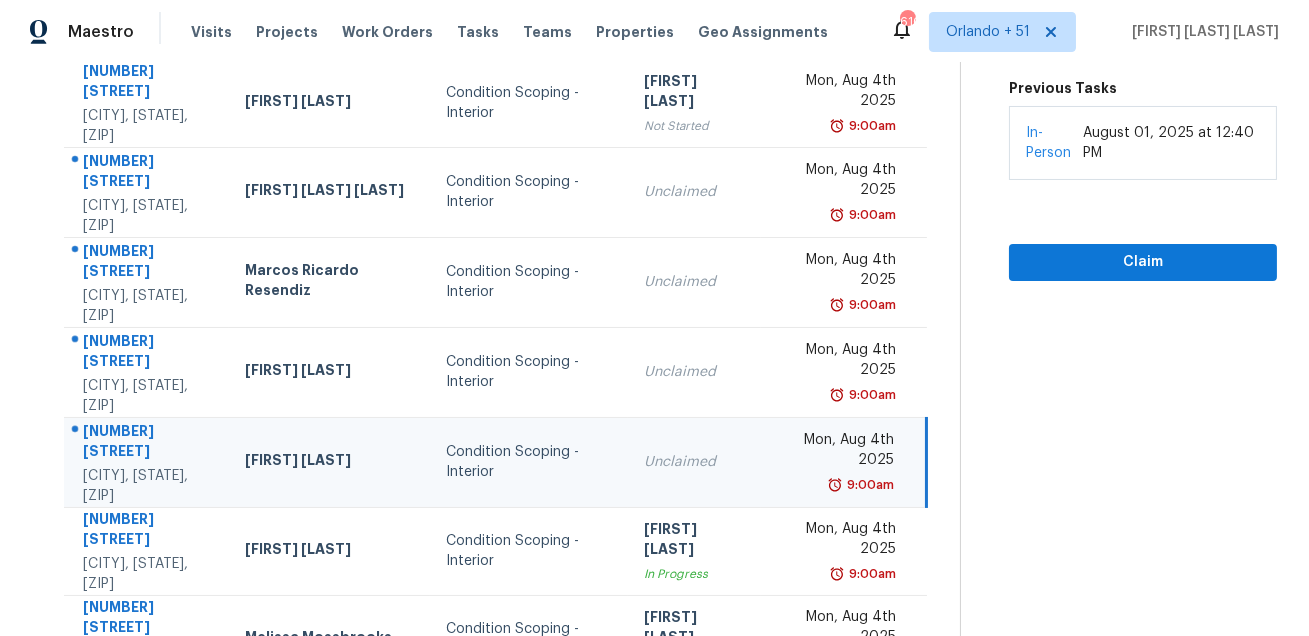 click 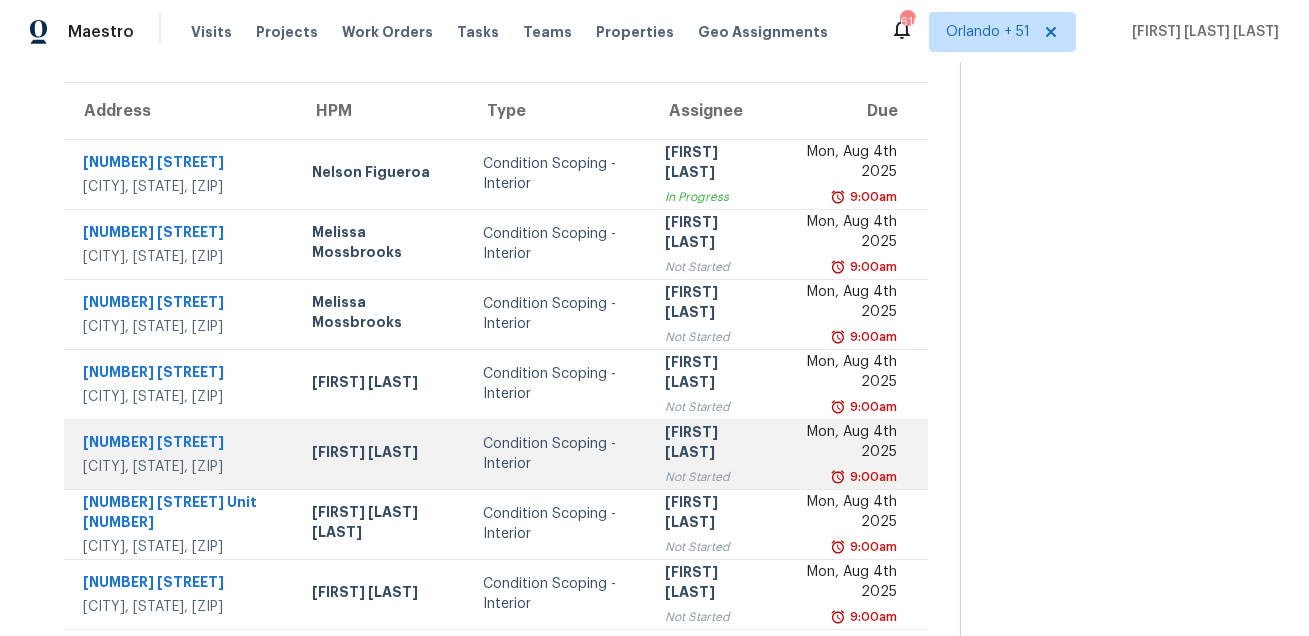 scroll, scrollTop: 195, scrollLeft: 0, axis: vertical 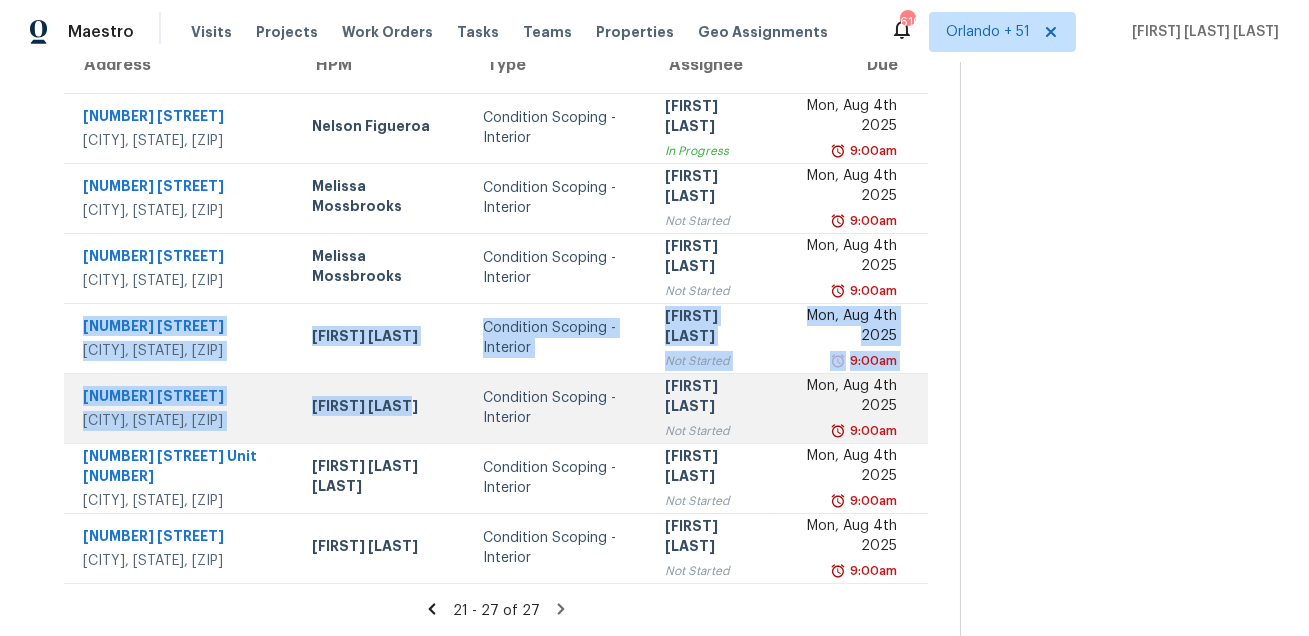 drag, startPoint x: 79, startPoint y: 316, endPoint x: 409, endPoint y: 431, distance: 349.46387 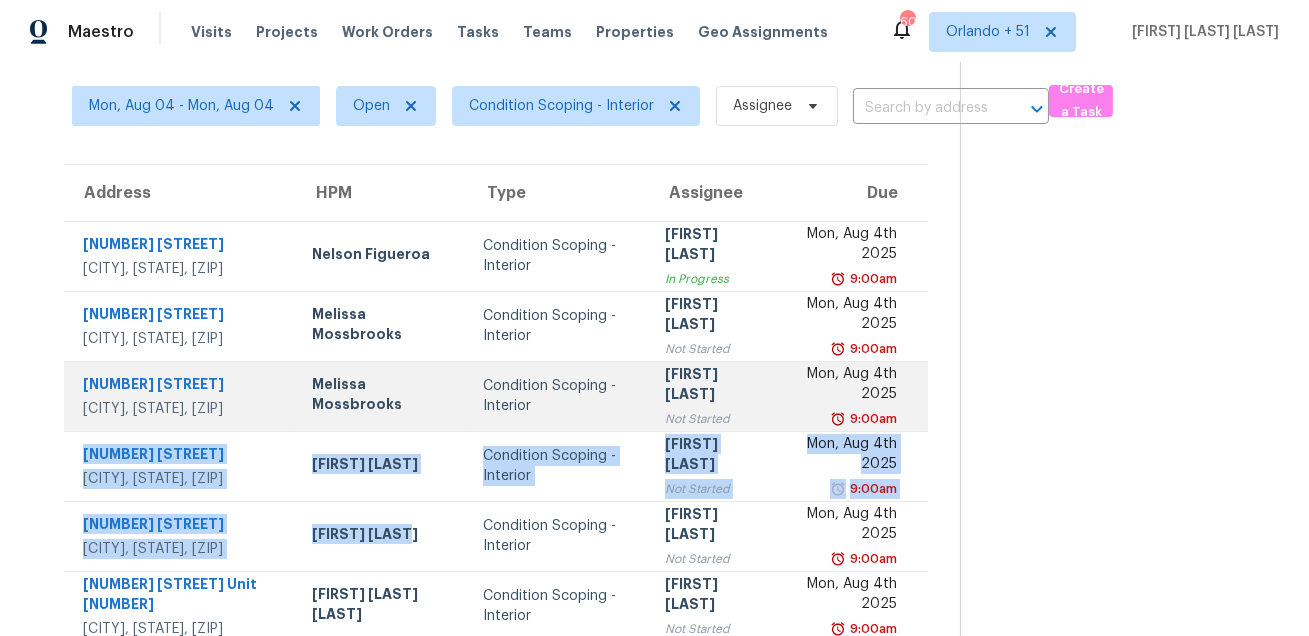 scroll, scrollTop: 0, scrollLeft: 0, axis: both 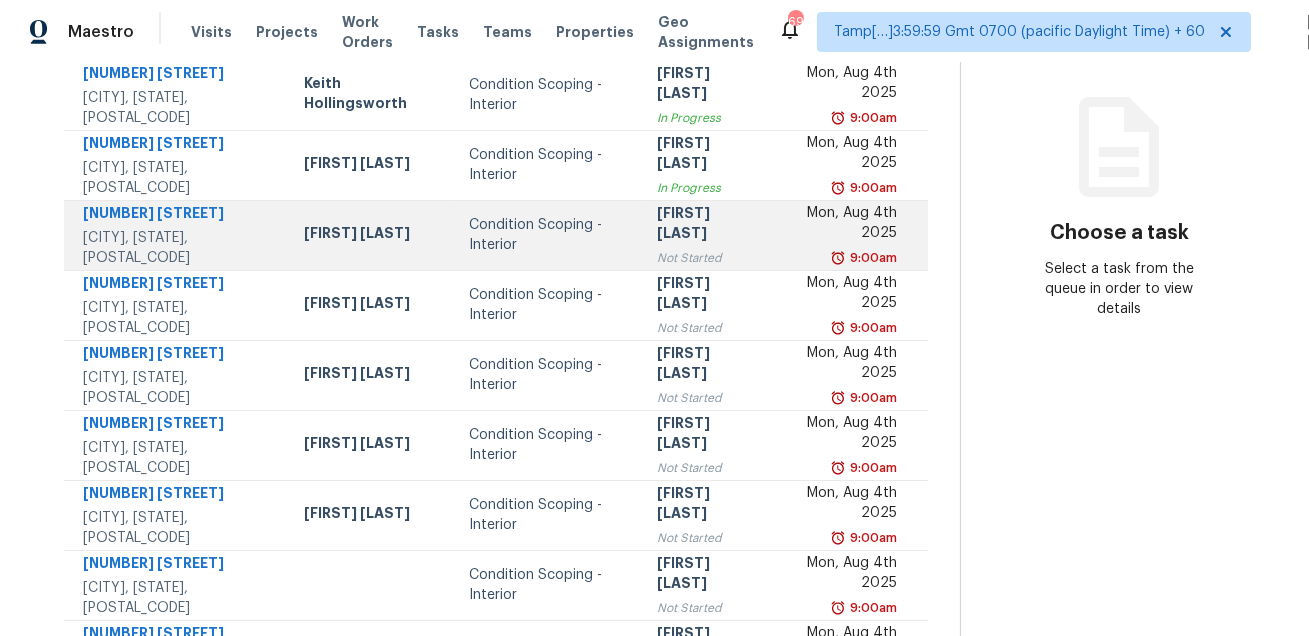 click on "Condition Scoping - Interior" at bounding box center [547, 235] 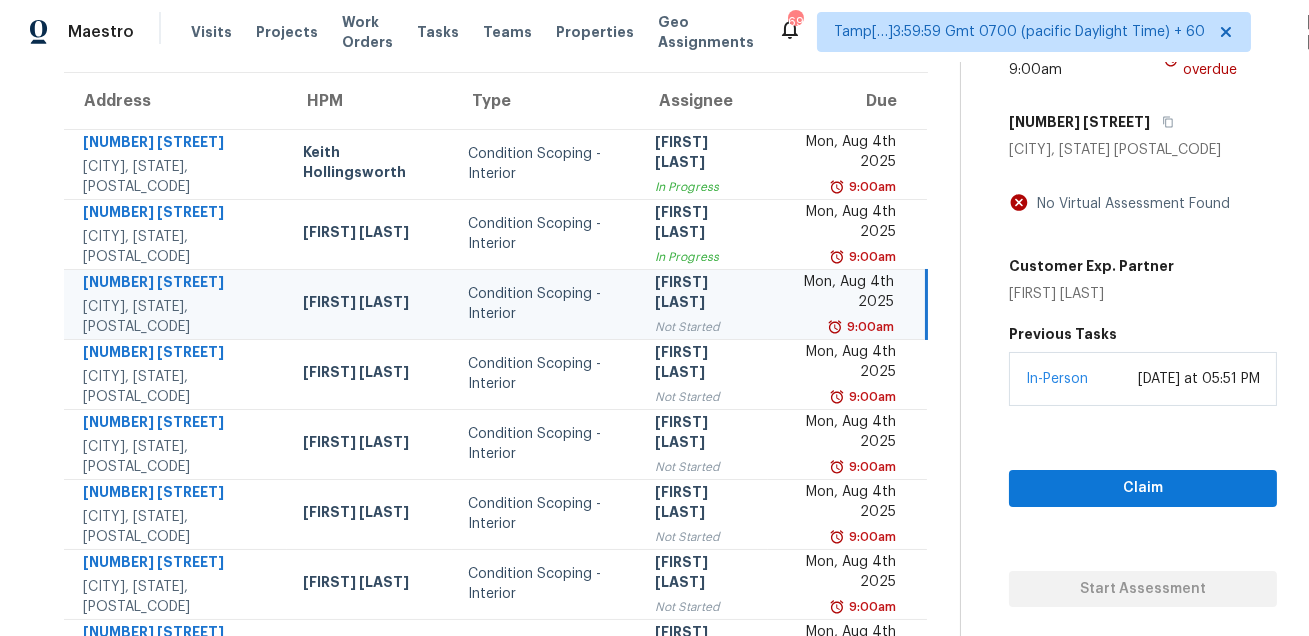scroll, scrollTop: 76, scrollLeft: 0, axis: vertical 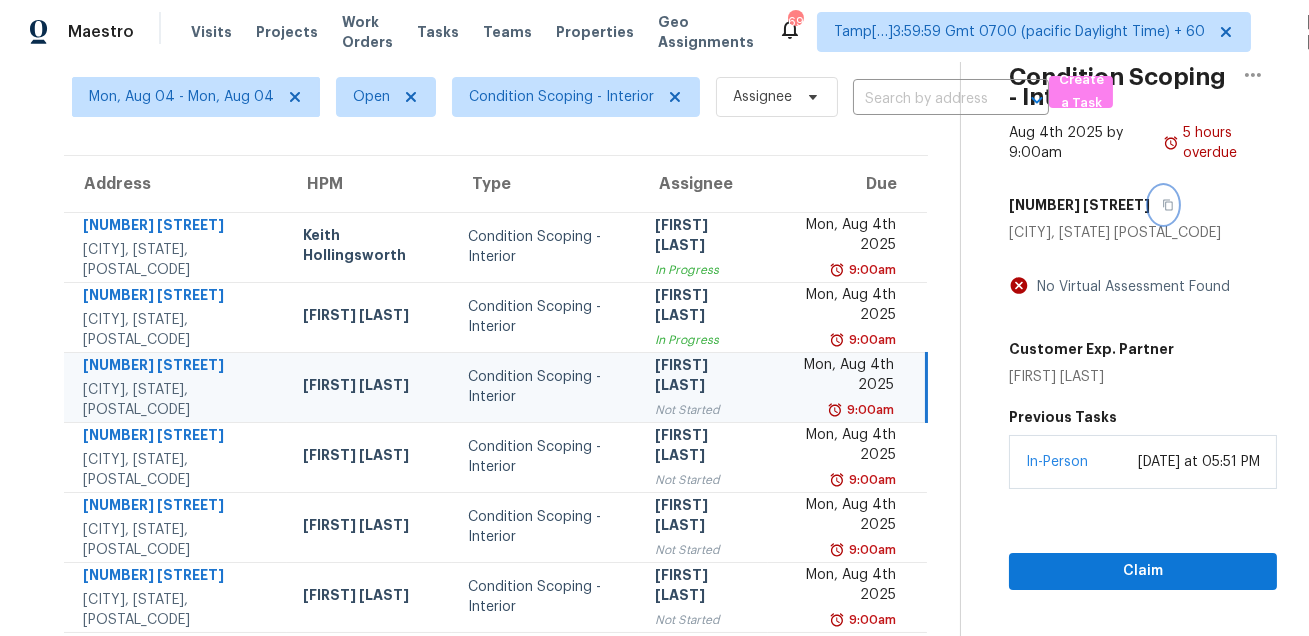 click 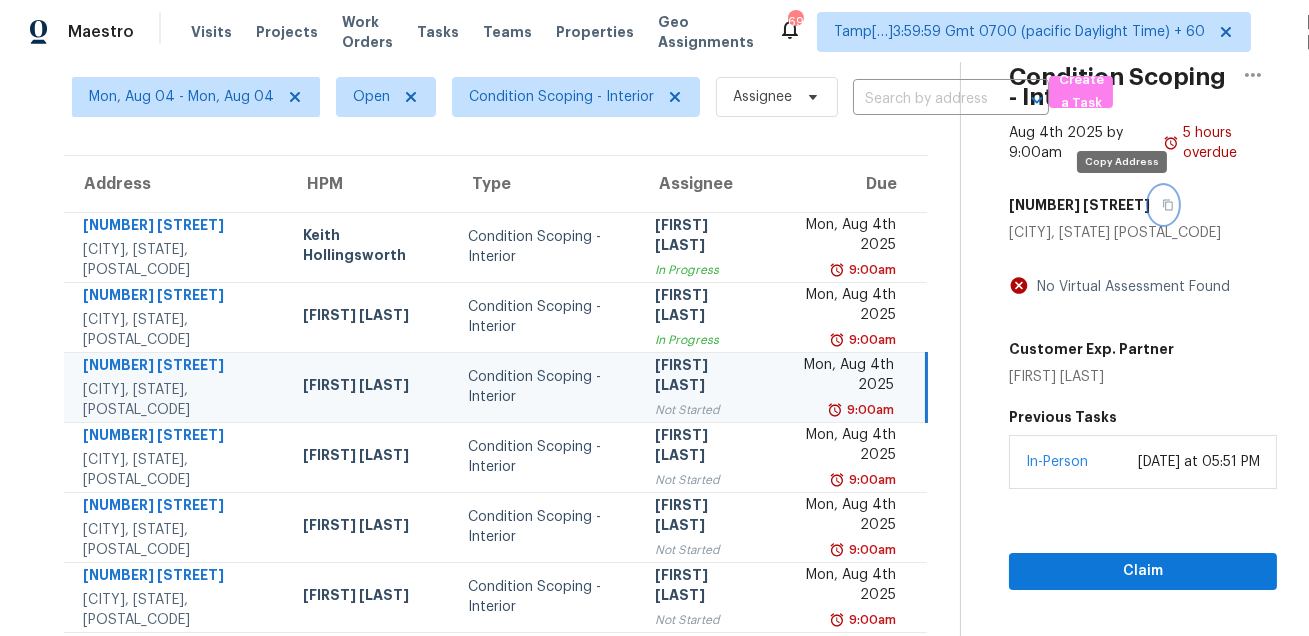 click 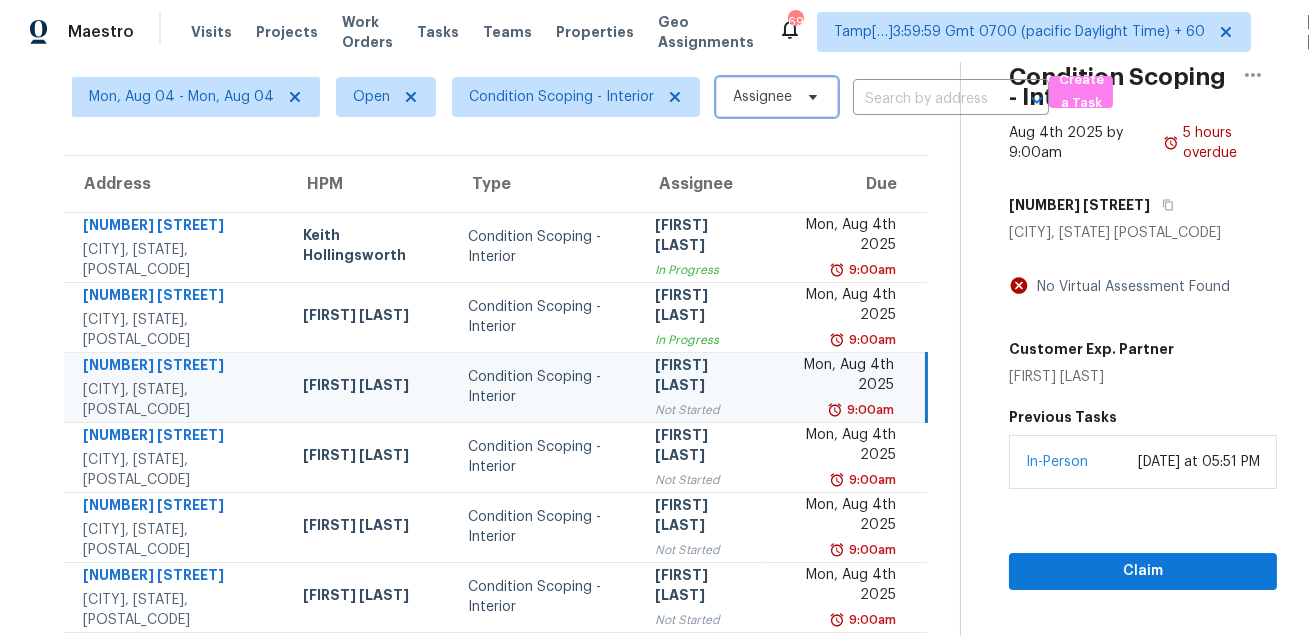 click on "Assignee" at bounding box center (777, 97) 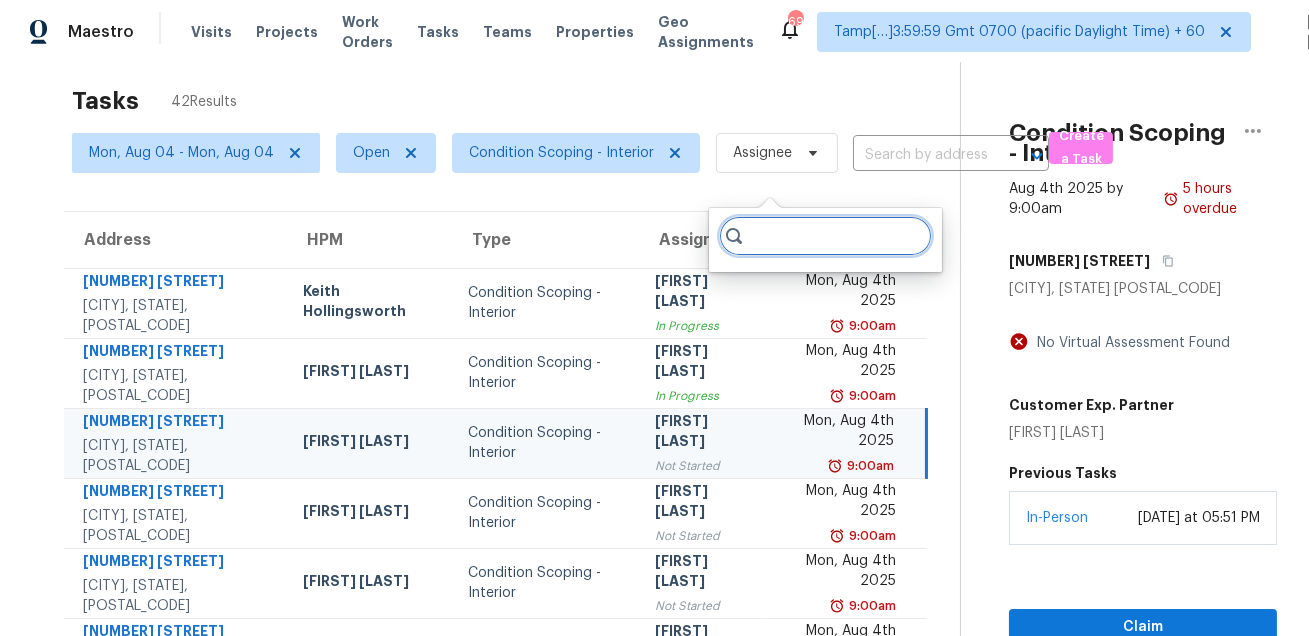 scroll, scrollTop: 0, scrollLeft: 0, axis: both 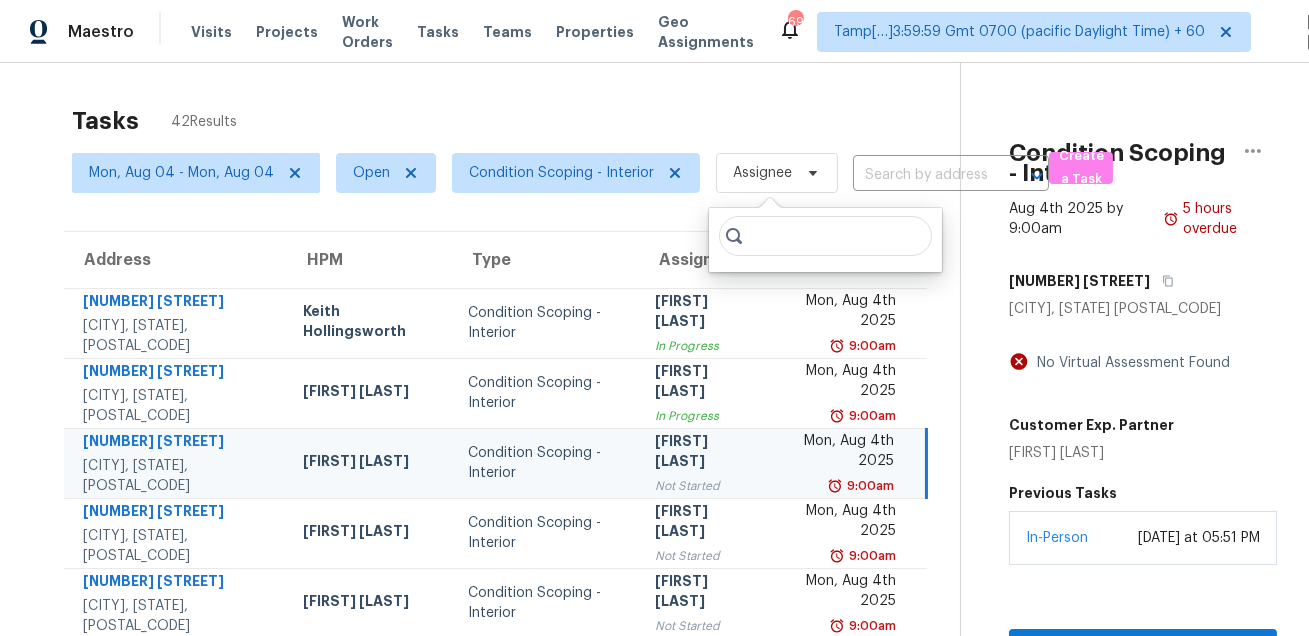 click on "Tasks 42  Results" at bounding box center (516, 121) 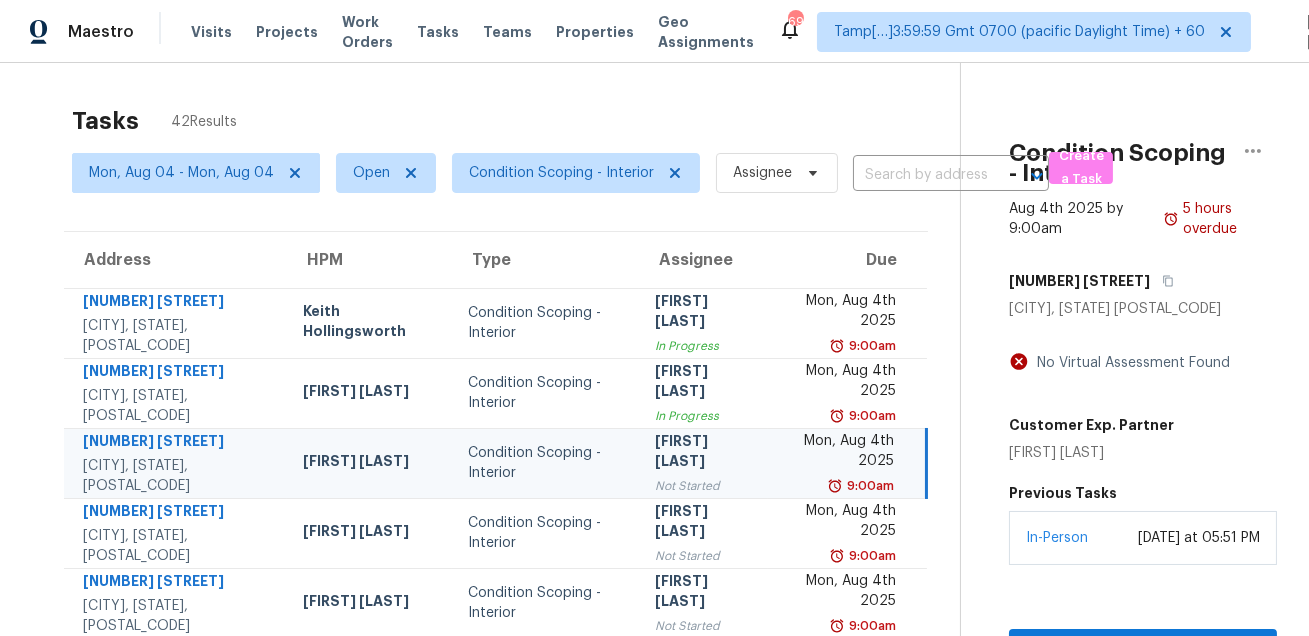 click on "Tasks 42  Results" at bounding box center [516, 121] 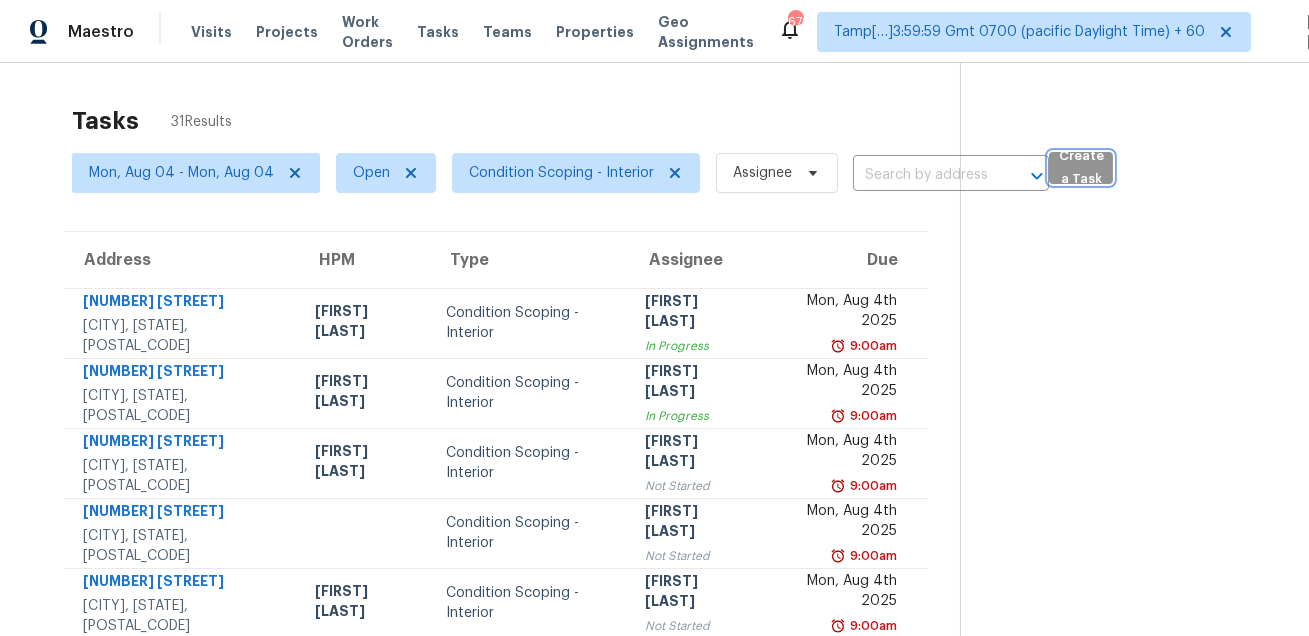click on "Create a Task" at bounding box center (1081, 168) 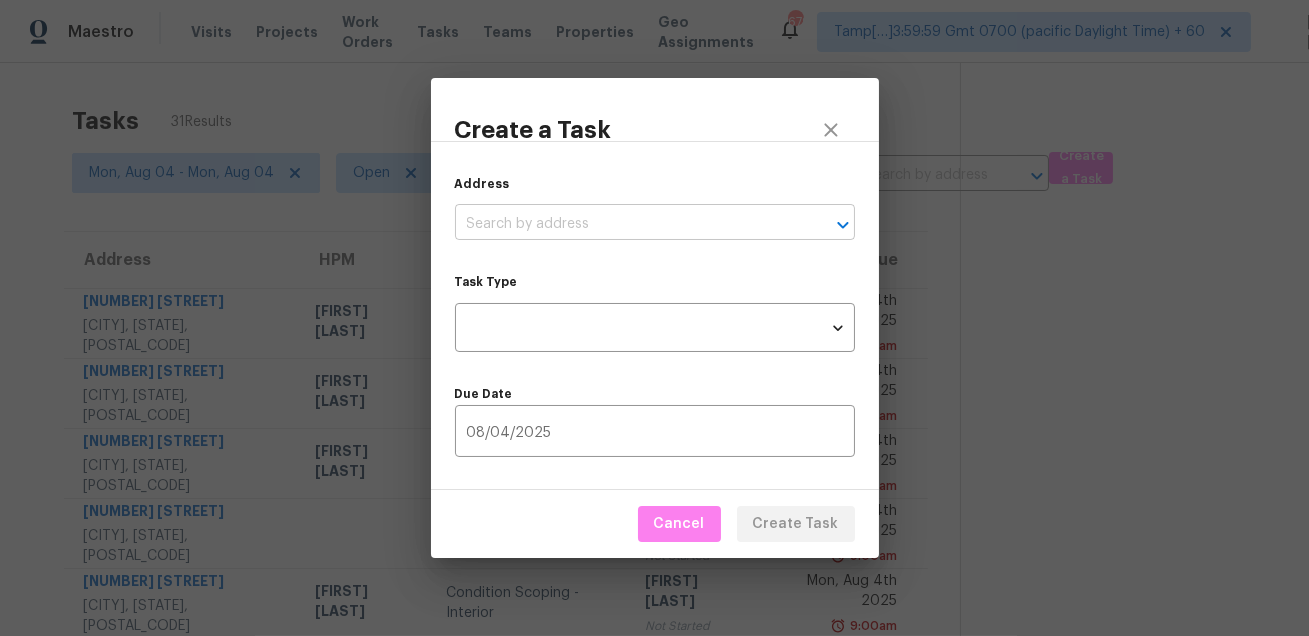 click at bounding box center (627, 224) 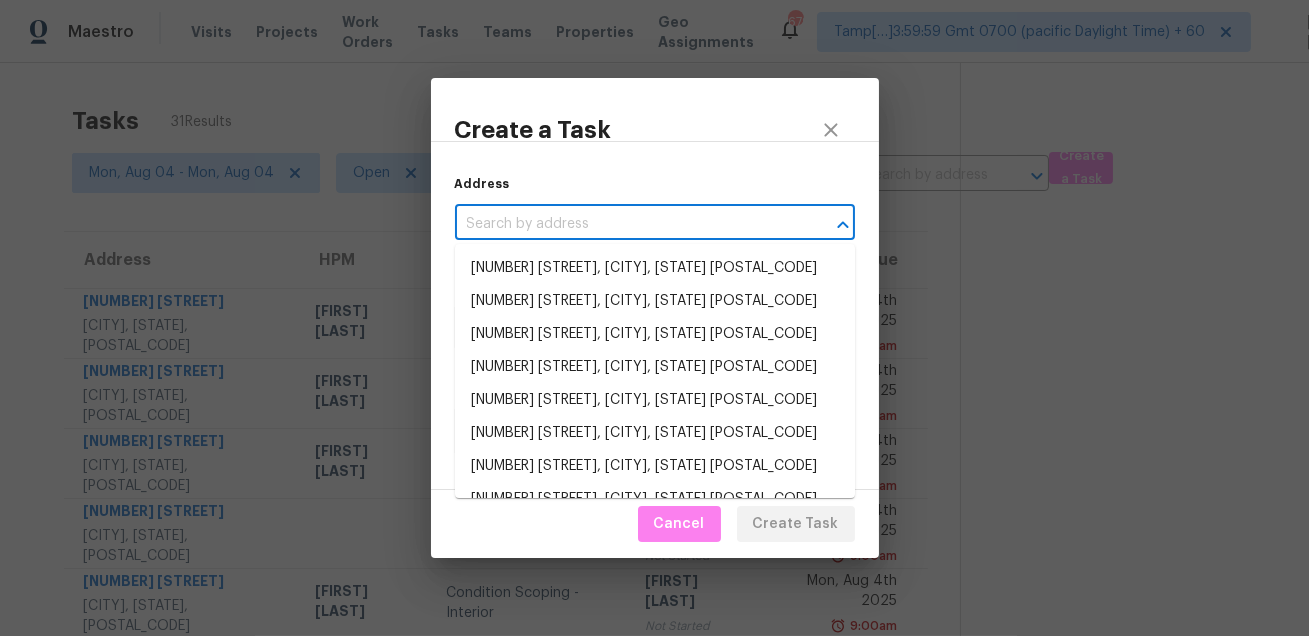 paste on "1040 Rebecca Dr, Burns, TN 37029" 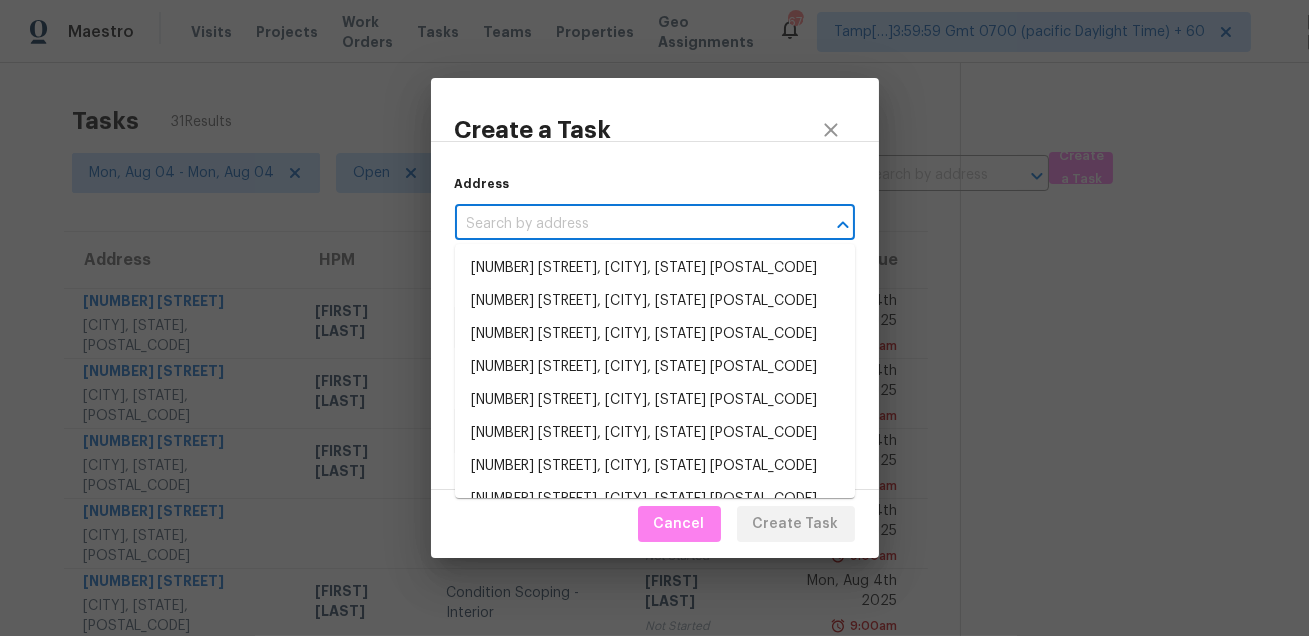 type on "1040 Rebecca Dr, Burns, TN 37029" 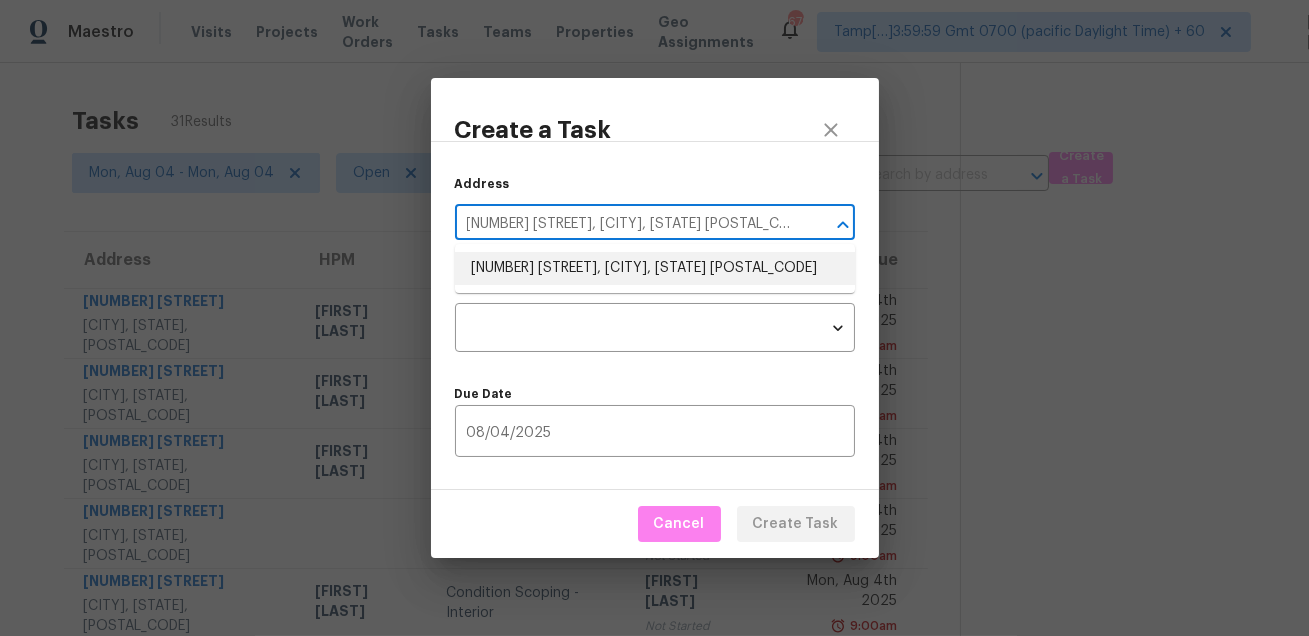 click on "1040 Rebecca Dr, Burns, TN 37029" at bounding box center [655, 268] 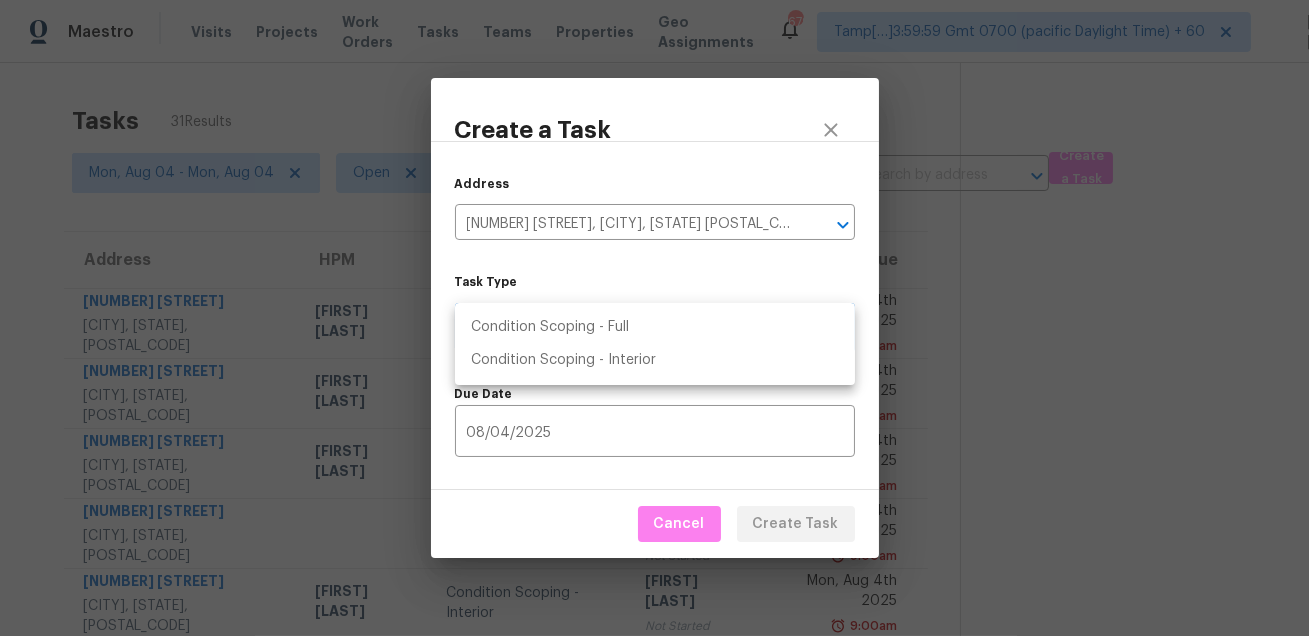 click on "Maestro Visits Projects Work Orders Tasks Teams Properties Geo Assignments 679 Tamp[…]3:59:59 Gmt 0700 (pacific Daylight Time) + 60 Mohammed Moshin Ali Tasks 31  Results Mon, Aug 04 - Mon, Aug 04 Open Condition Scoping - Interior Assignee ​ Create a Task Address HPM Type Assignee Due 10724 Balsam Creek Ave   Las Vegas, NV, 89144 Nicholas Holderbaum Condition Scoping - Interior Jishnu Manoj In Progress Mon, Aug 4th 2025 9:00am 1142 Will O Ee Dr   Amelia, OH, 45102 Alison Brice Condition Scoping - Interior Ranjith Kumar P In Progress Mon, Aug 4th 2025 9:00am 23607 Maple View Dr   Spring, TX, 77373 Tyler Waltz Condition Scoping - Interior Jishnu Manoj Not Started Mon, Aug 4th 2025 9:00am 17189 W Watkins St   Goodyear, AZ, 85338 Condition Scoping - Interior Ranjith Kumar P Not Started Mon, Aug 4th 2025 9:00am 12406 W Rosewood Dr   El Mirage, AZ, 85335 Eric Scott Condition Scoping - Interior Jishnu Manoj Not Started Mon, Aug 4th 2025 9:00am 8499 Bandera Cir W   Jacksonville, FL, 32244 Jeremy Dykes Unclaimed" at bounding box center (654, 318) 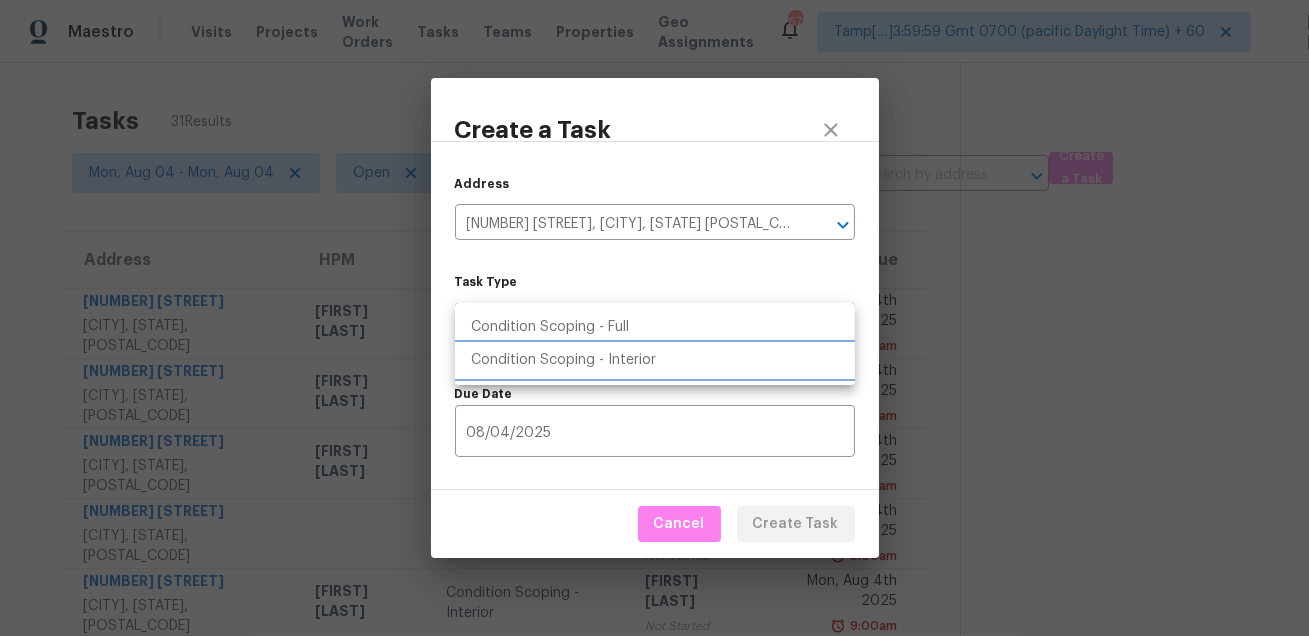 click on "Condition Scoping - Interior" at bounding box center [655, 360] 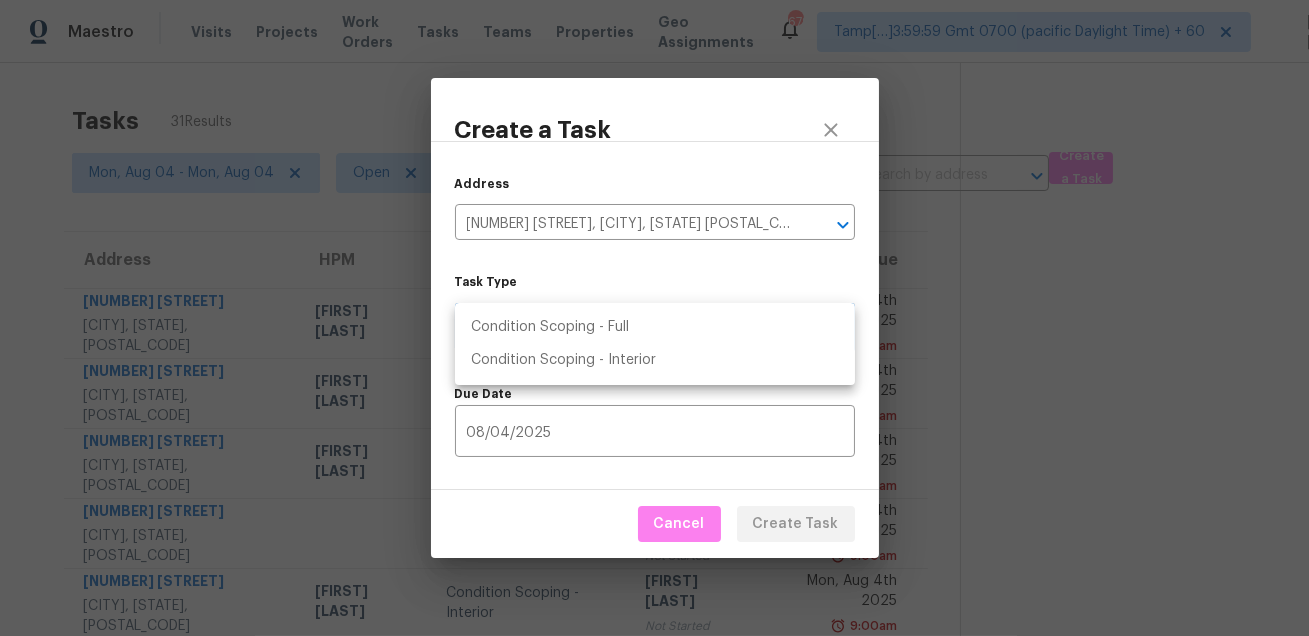 type on "virtual_interior_assessment" 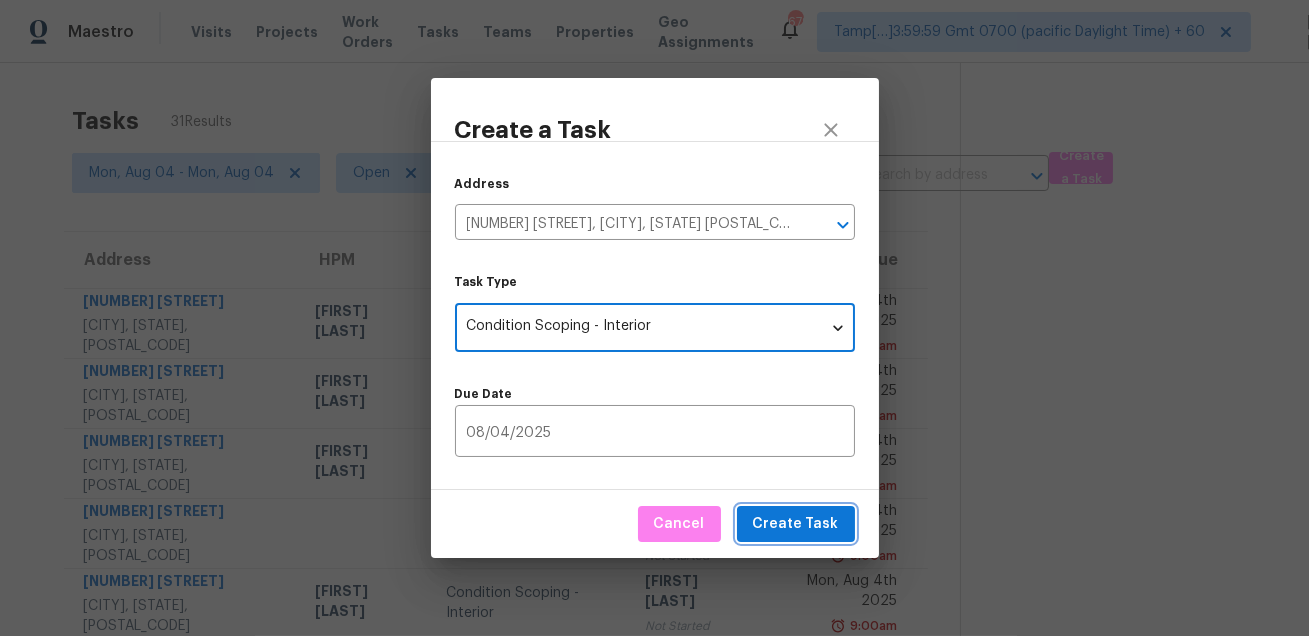 click on "Create Task" at bounding box center [796, 524] 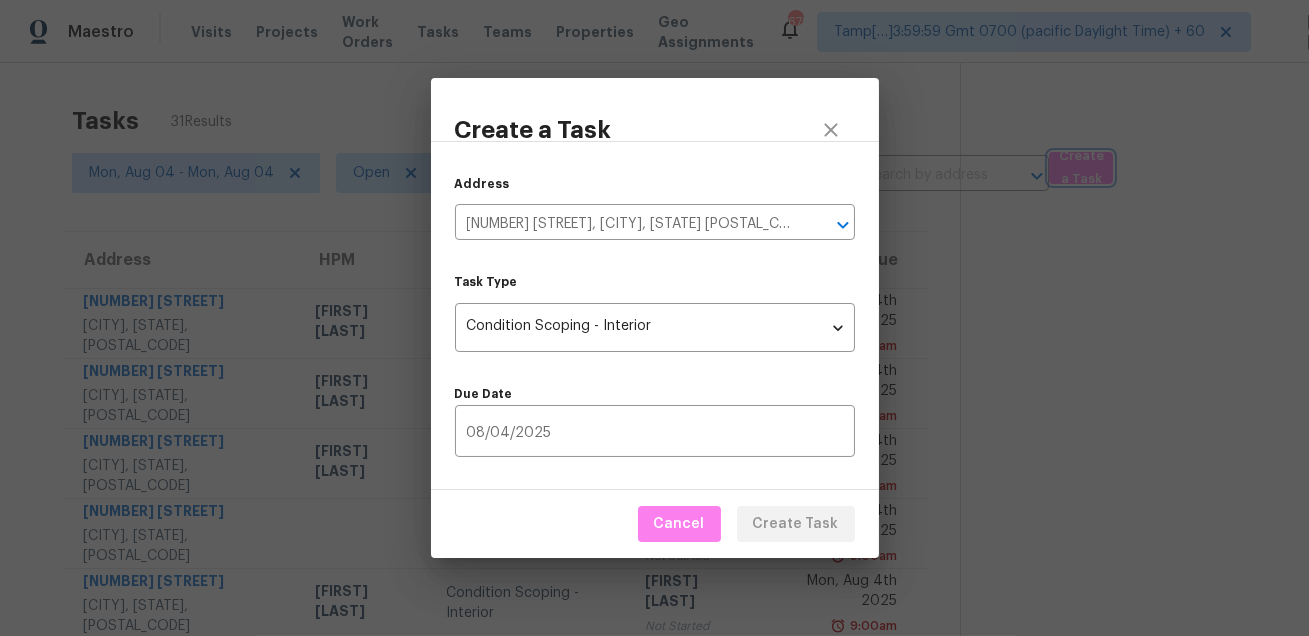 type 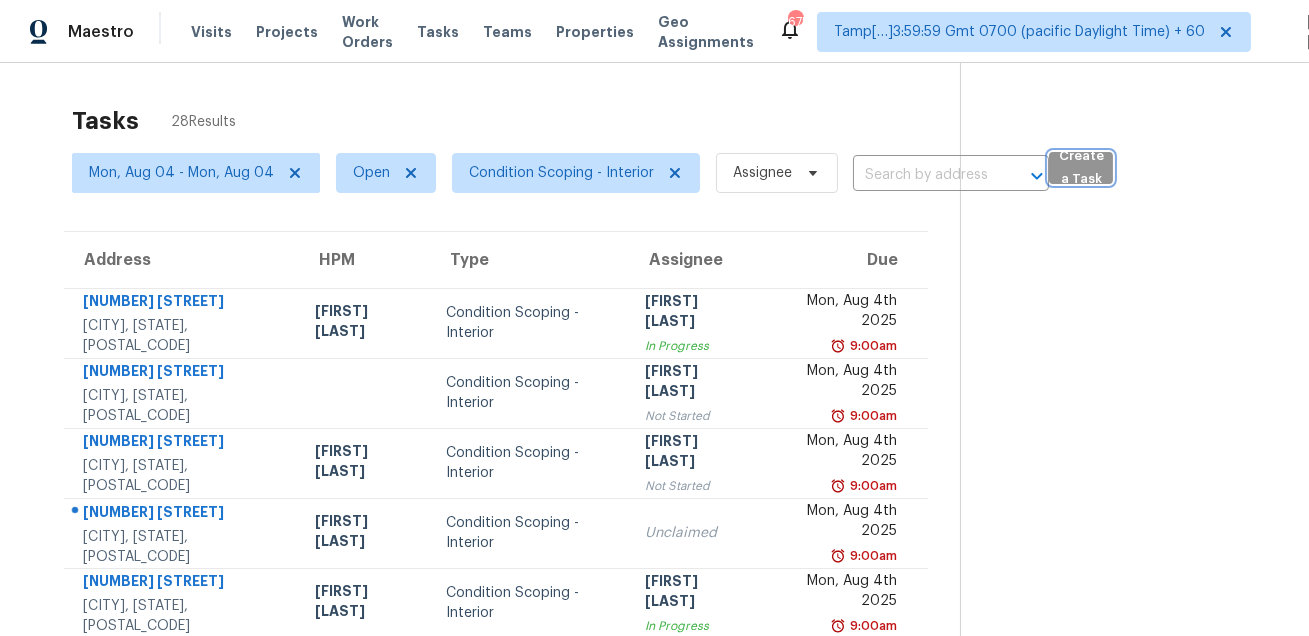 click on "Create a Task" at bounding box center (1081, 168) 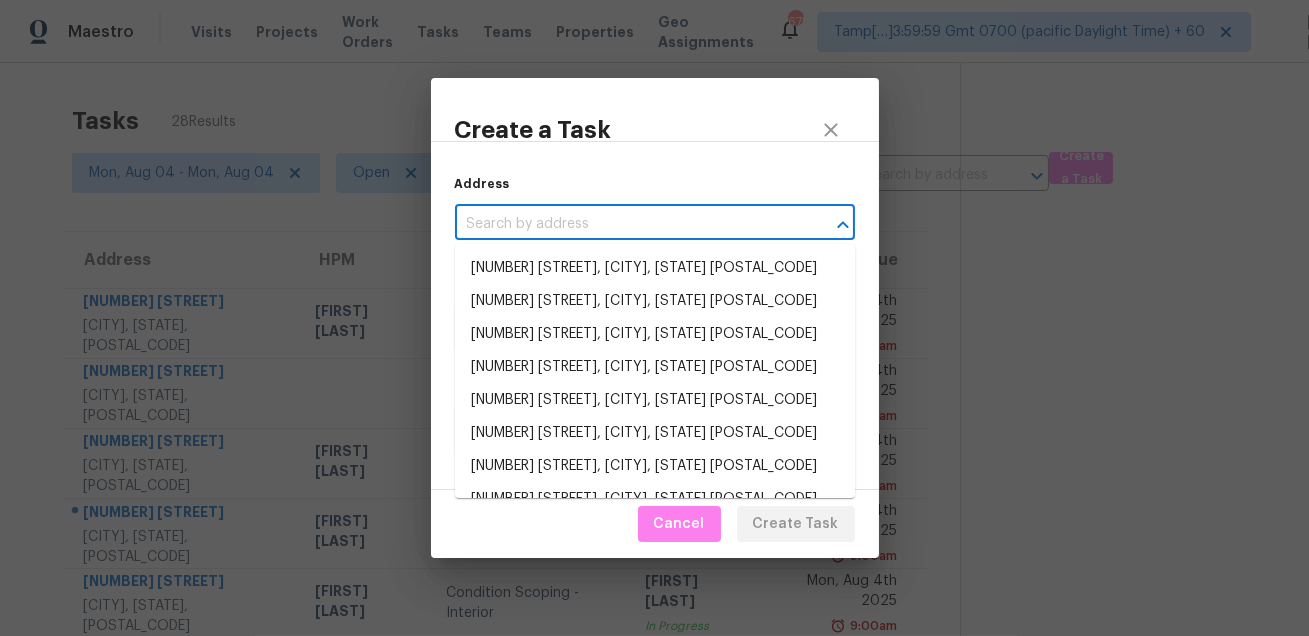 click at bounding box center (627, 224) 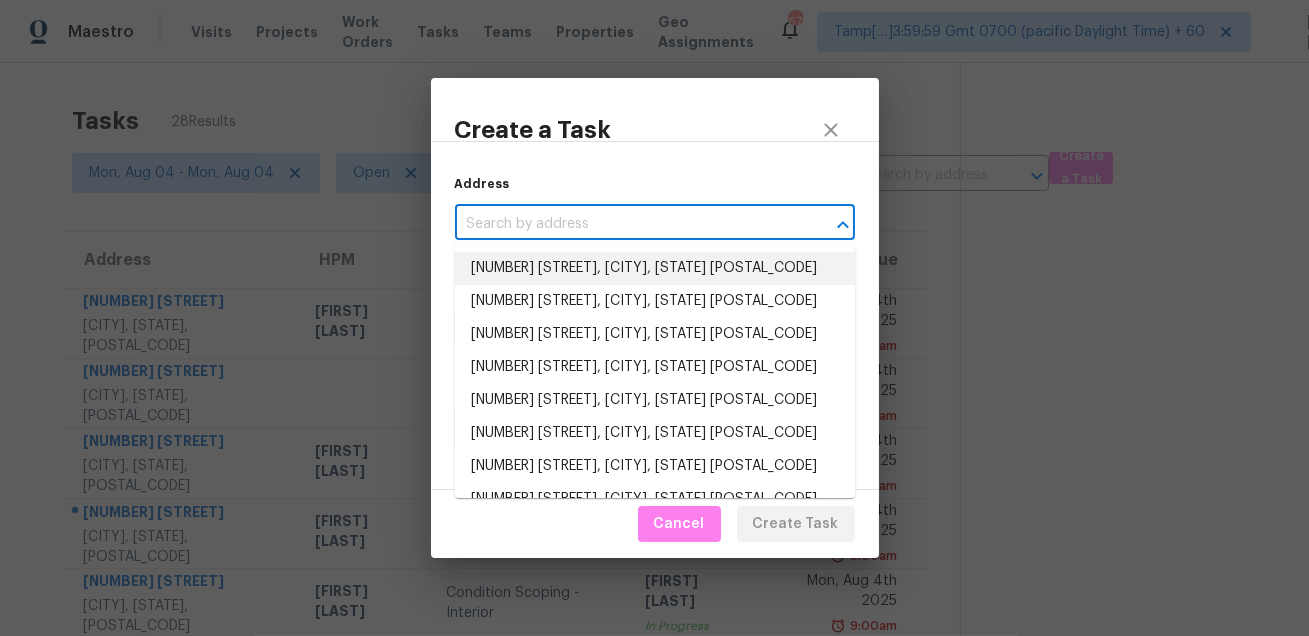 paste on "8583 Starlight Loop, Parrish, FL 34219" 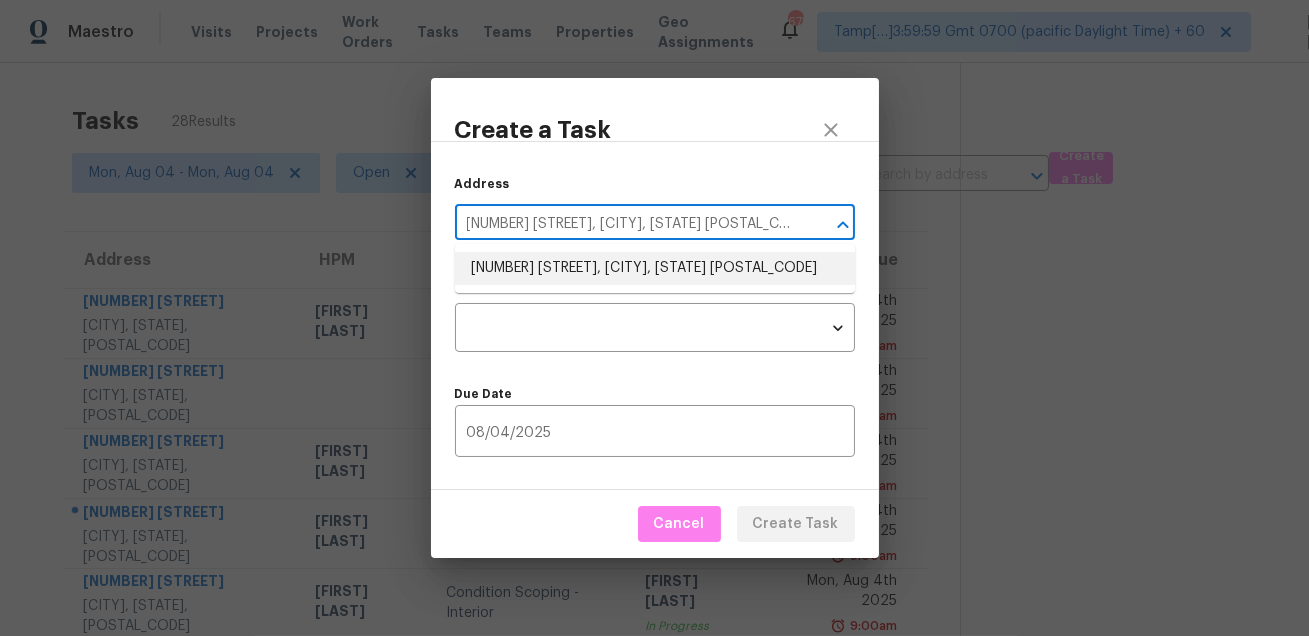 click on "8583 Starlight Loop, Parrish, FL 34219" at bounding box center [655, 268] 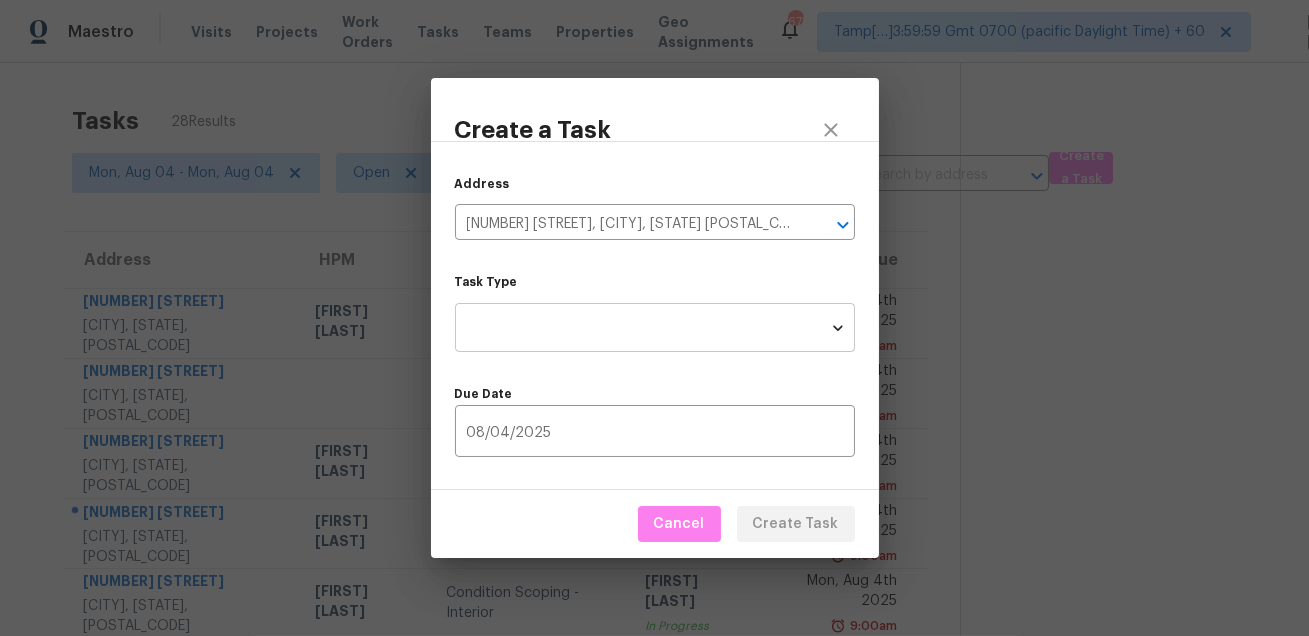 click on "Maestro Visits Projects Work Orders Tasks Teams Properties Geo Assignments 675 Tamp[…]3:59:59 Gmt 0700 (pacific Daylight Time) + 60 Mohammed Moshin Ali Tasks 28  Results Mon, Aug 04 - Mon, Aug 04 Open Condition Scoping - Interior Assignee ​ Create a Task Address HPM Type Assignee Due 23607 Maple View Dr   Spring, TX, 77373 Tyler Waltz Condition Scoping - Interior Jishnu Manoj In Progress Mon, Aug 4th 2025 9:00am 17189 W Watkins St   Goodyear, AZ, 85338 Condition Scoping - Interior Ranjith Kumar P Not Started Mon, Aug 4th 2025 9:00am 12406 W Rosewood Dr   El Mirage, AZ, 85335 Eric Scott Condition Scoping - Interior Jishnu Manoj Not Started Mon, Aug 4th 2025 9:00am 8499 Bandera Cir W   Jacksonville, FL, 32244 Jeremy Dykes Condition Scoping - Interior Unclaimed Mon, Aug 4th 2025 9:00am 7625 Huron Dr   Gainesville, VA, 20155 Nelson Flores Condition Scoping - Interior MANIKANDAN M In Progress Mon, Aug 4th 2025 9:00am 1458 Van Fleet Ave   Cincinnati, OH, 45231 Robert Carl Condition Scoping - Interior 9:00am" at bounding box center [654, 318] 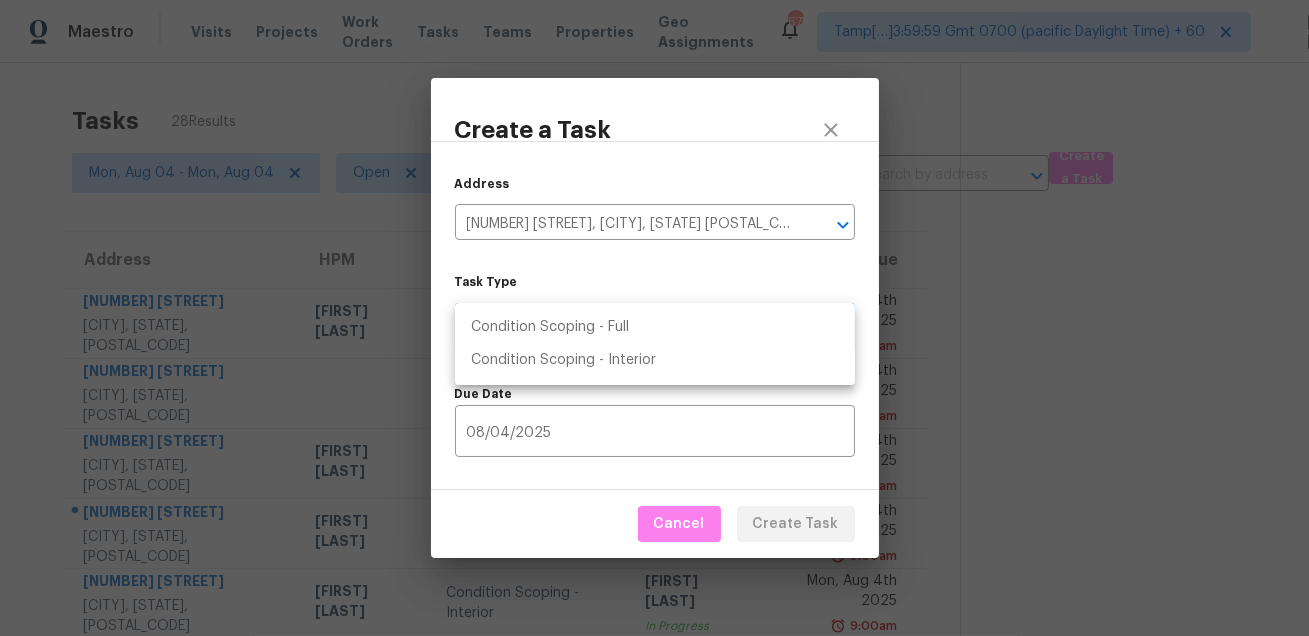 click on "Condition Scoping - Full" at bounding box center [655, 327] 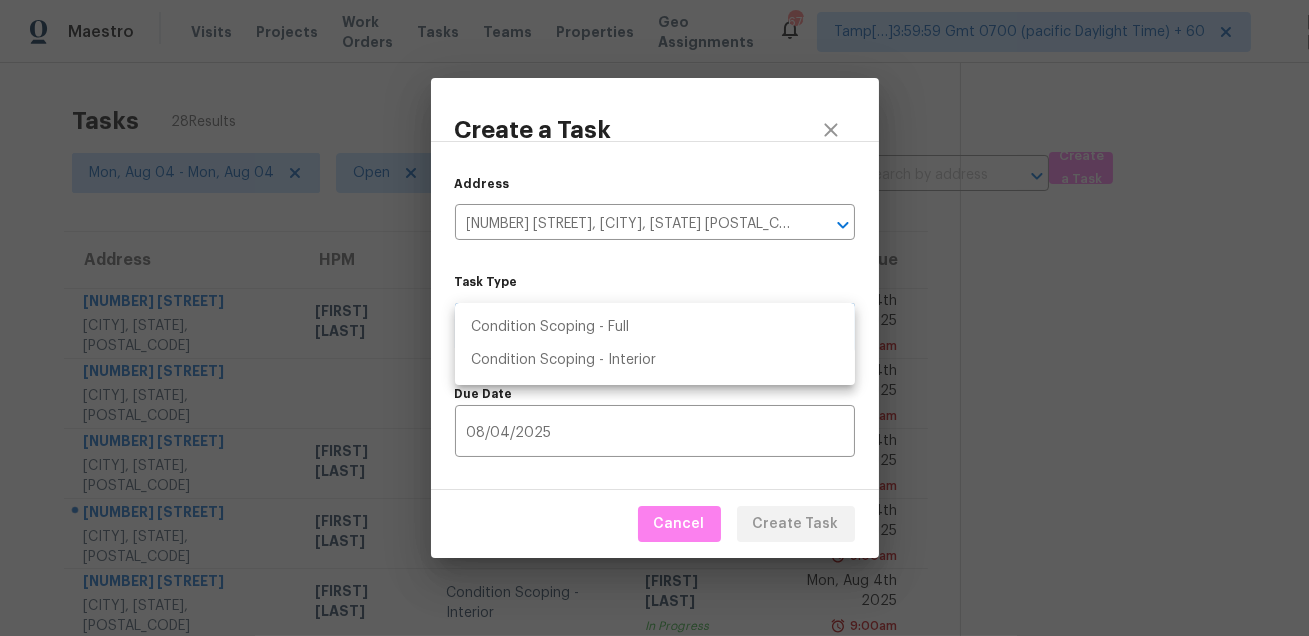 type on "virtual_full_assessment" 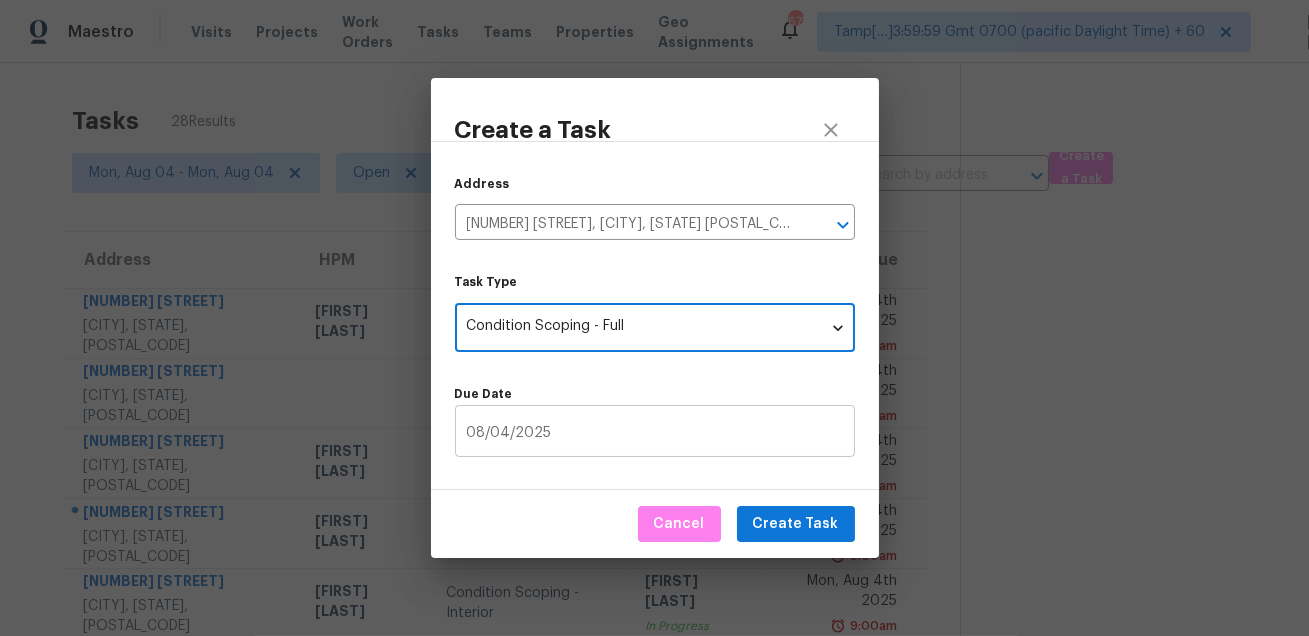 click on "08/04/2025" at bounding box center (655, 433) 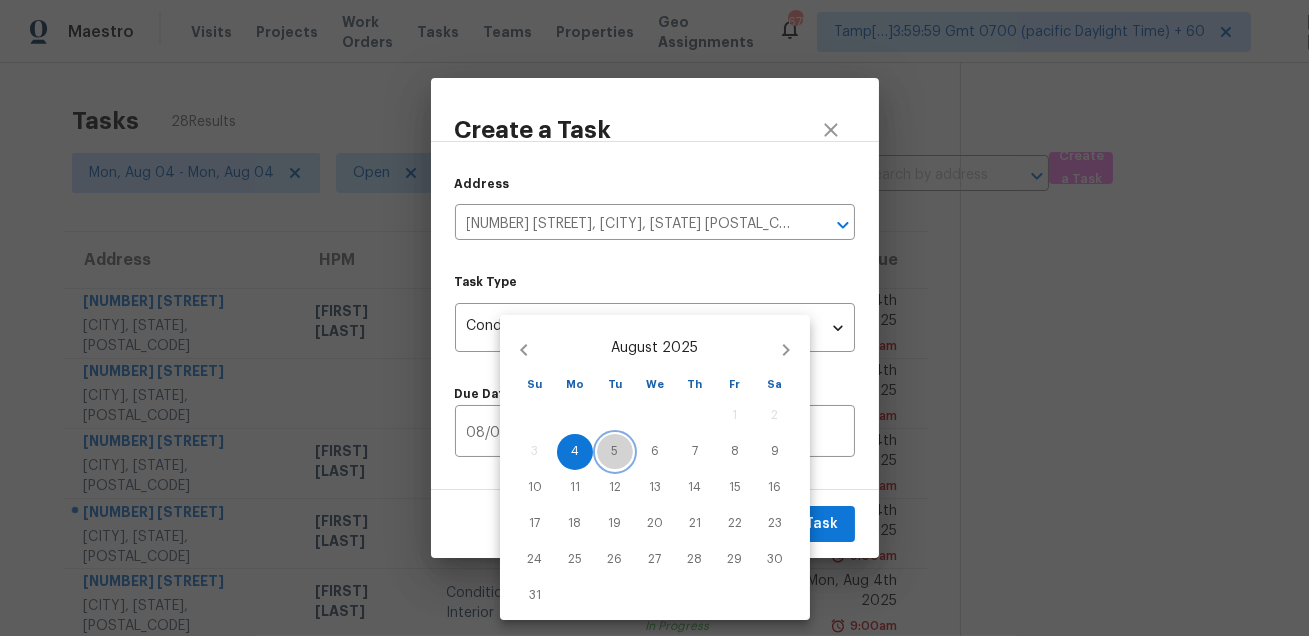 click on "5" at bounding box center (615, 451) 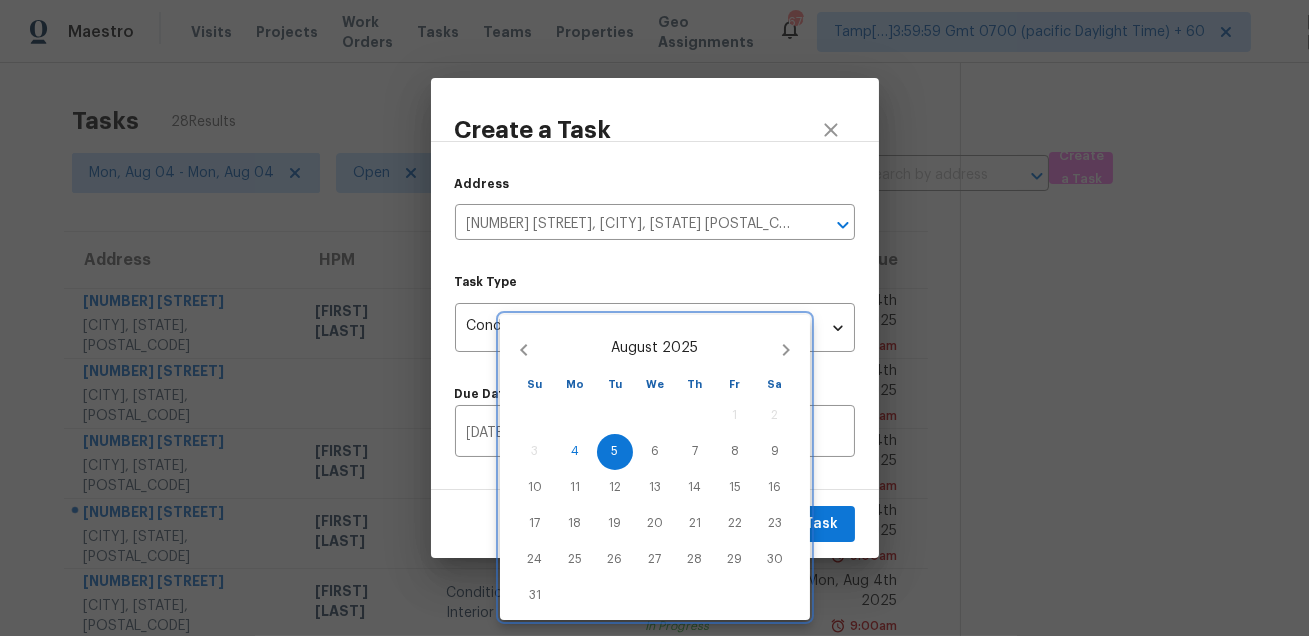 click at bounding box center (654, 318) 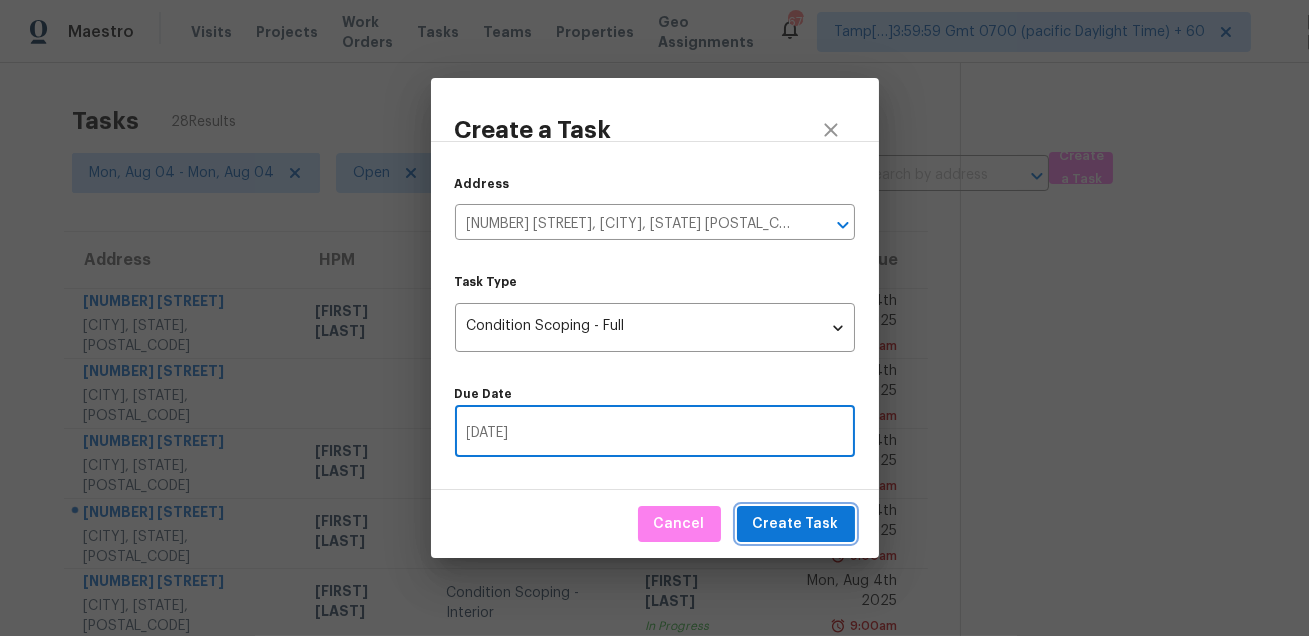click on "Create Task" at bounding box center [796, 524] 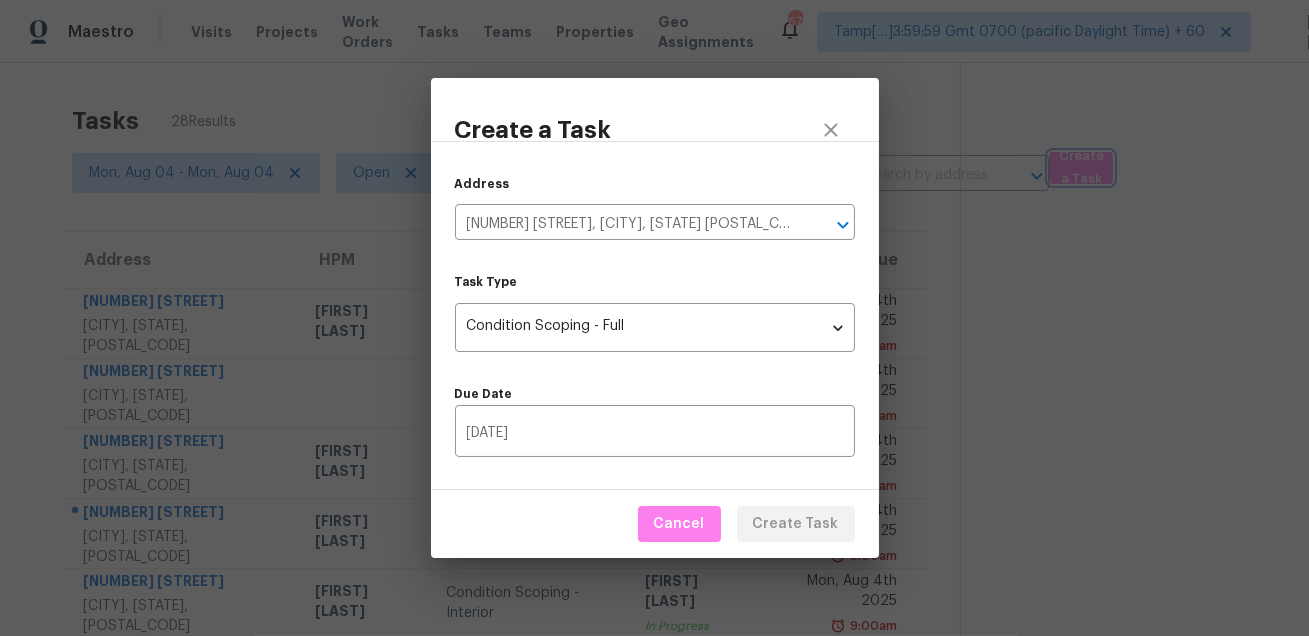 type 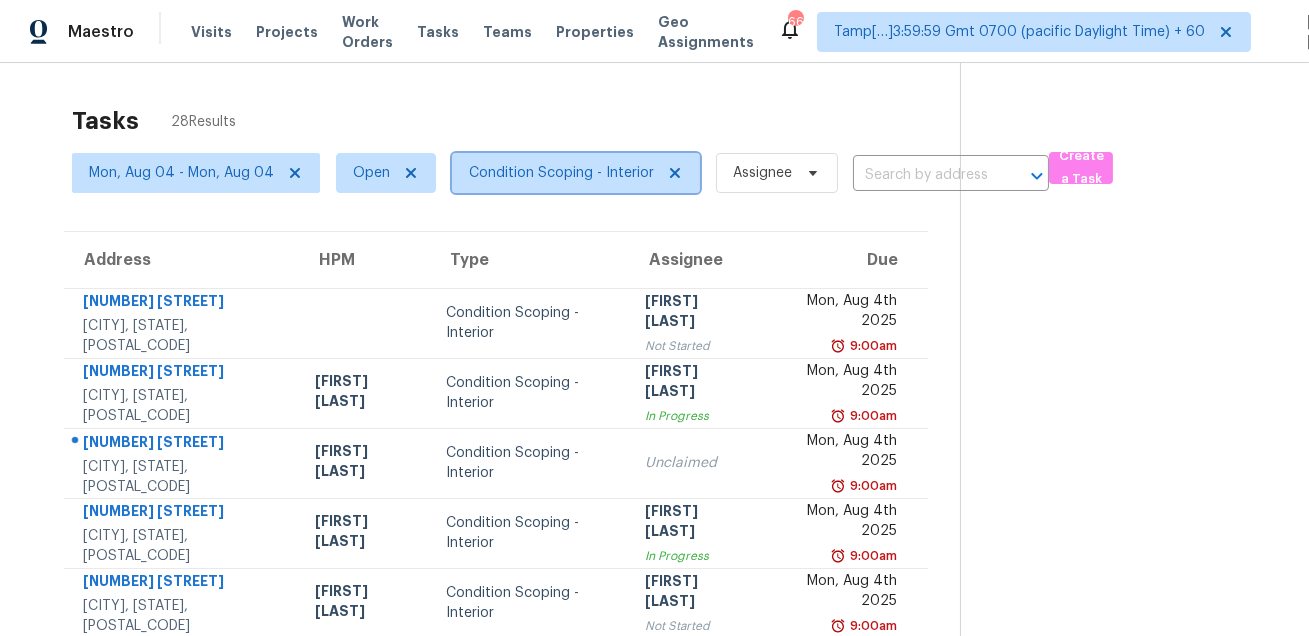 click on "Condition Scoping - Interior" at bounding box center (561, 173) 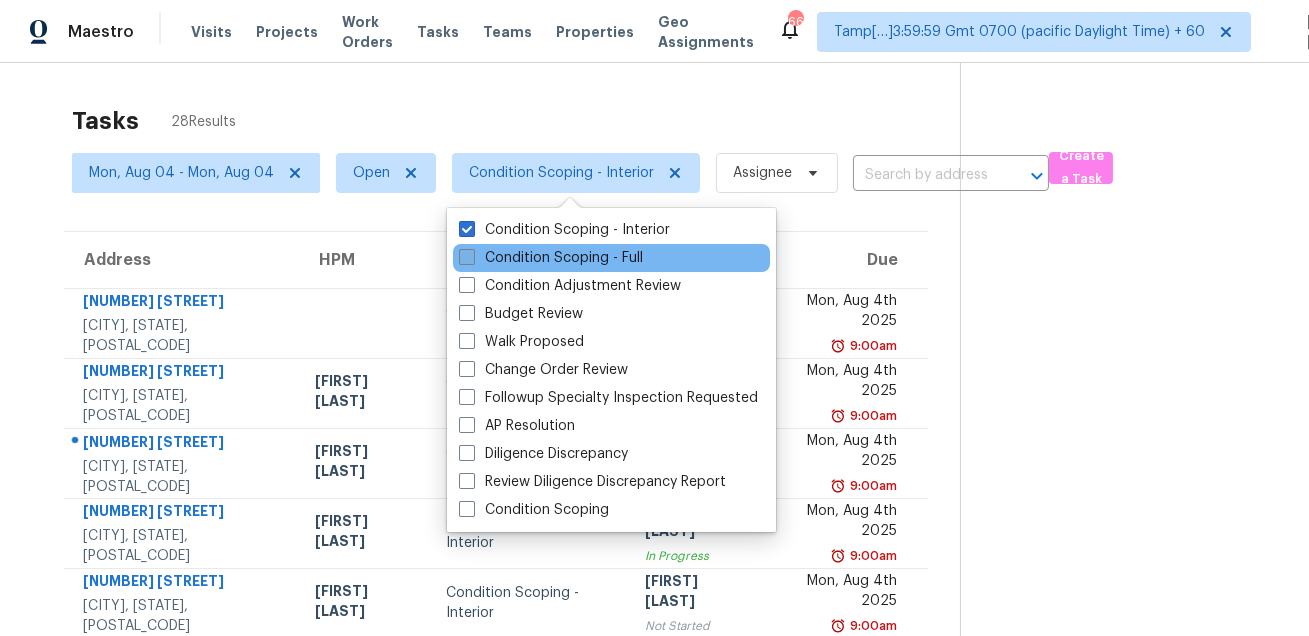 click on "Condition Scoping - Full" at bounding box center (551, 258) 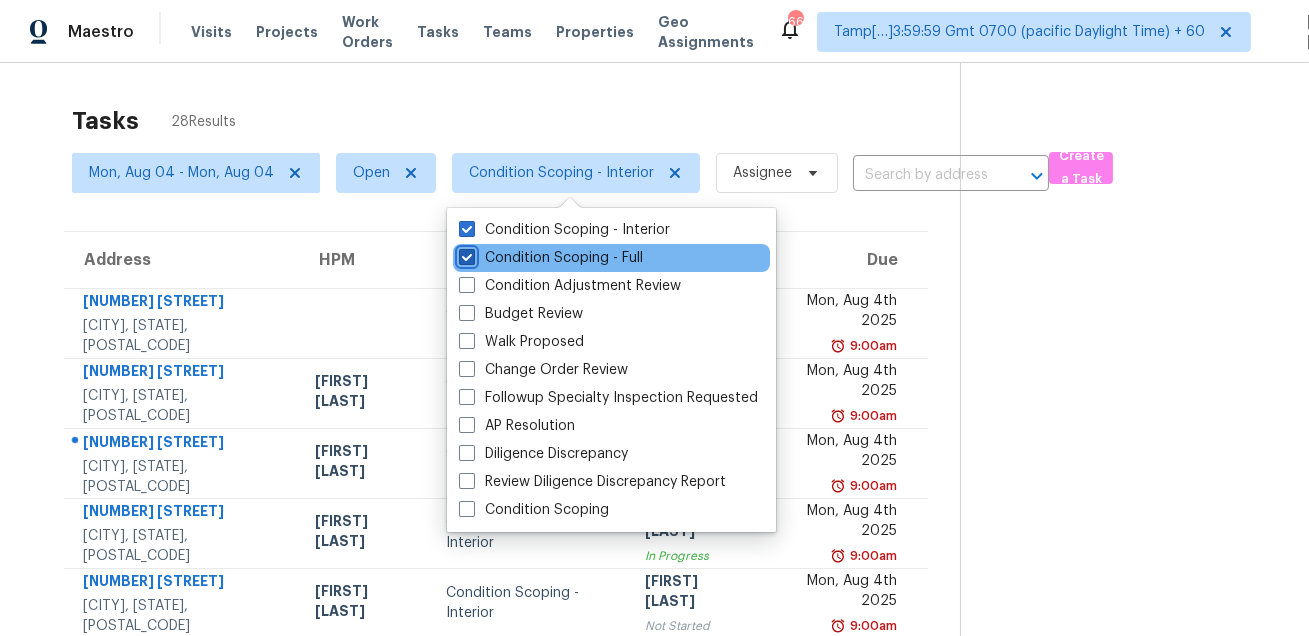 checkbox on "true" 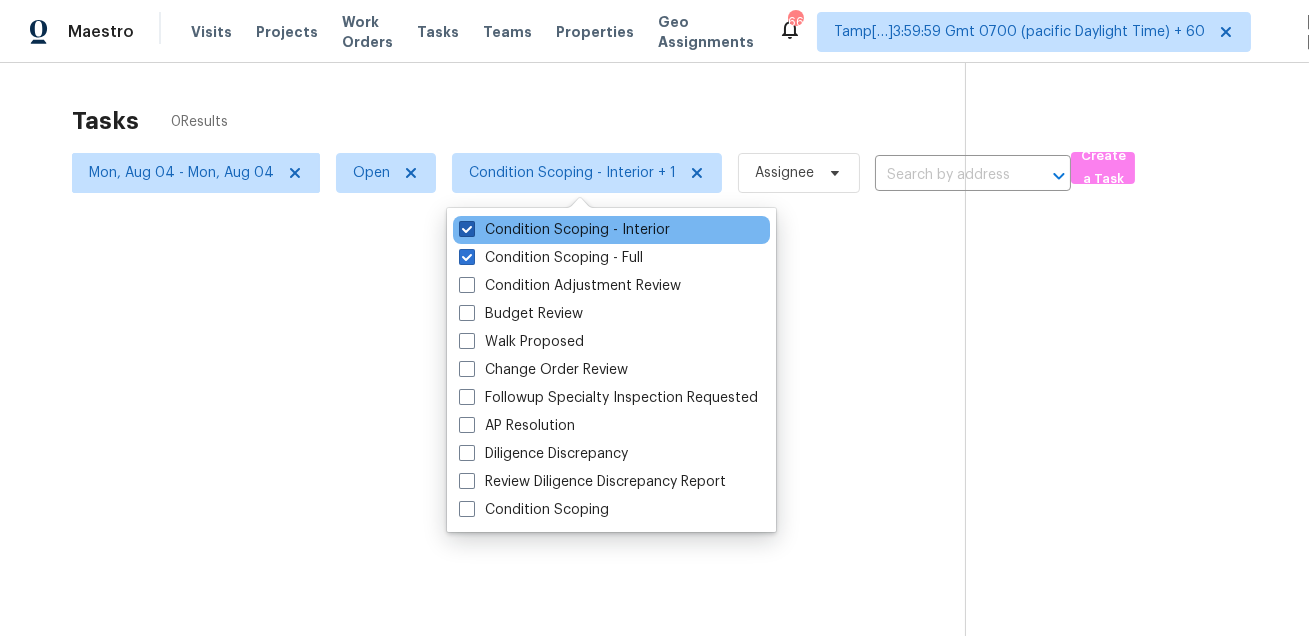 click on "Condition Scoping - Interior" at bounding box center (564, 230) 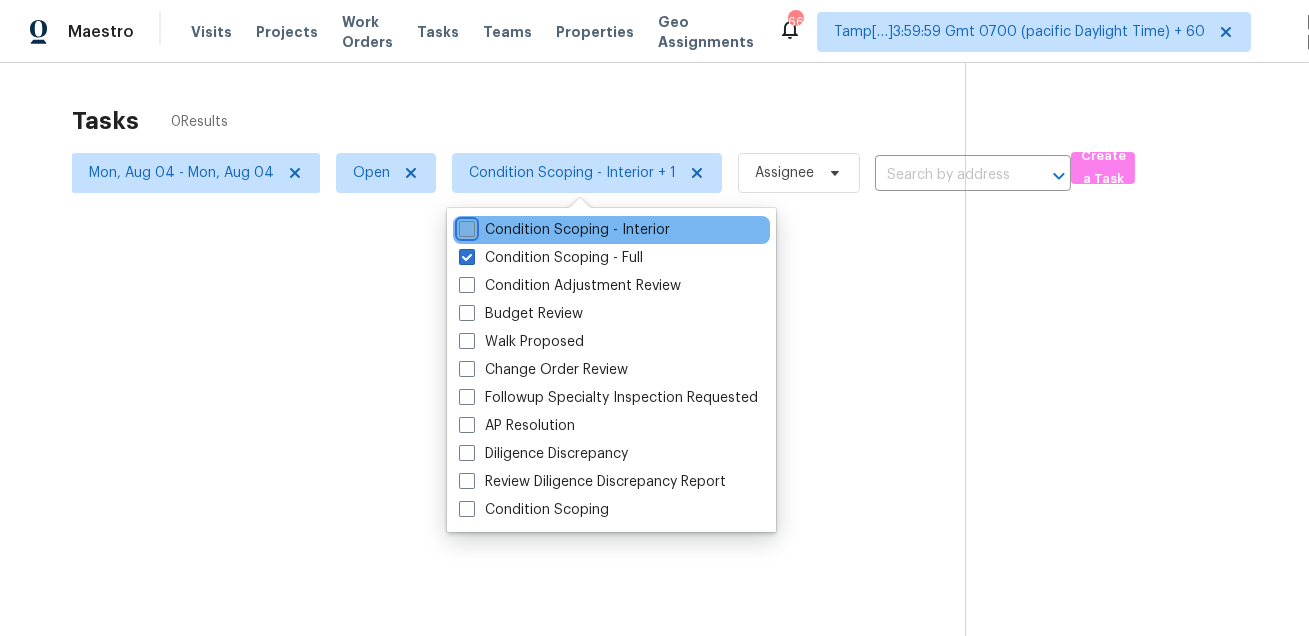 checkbox on "false" 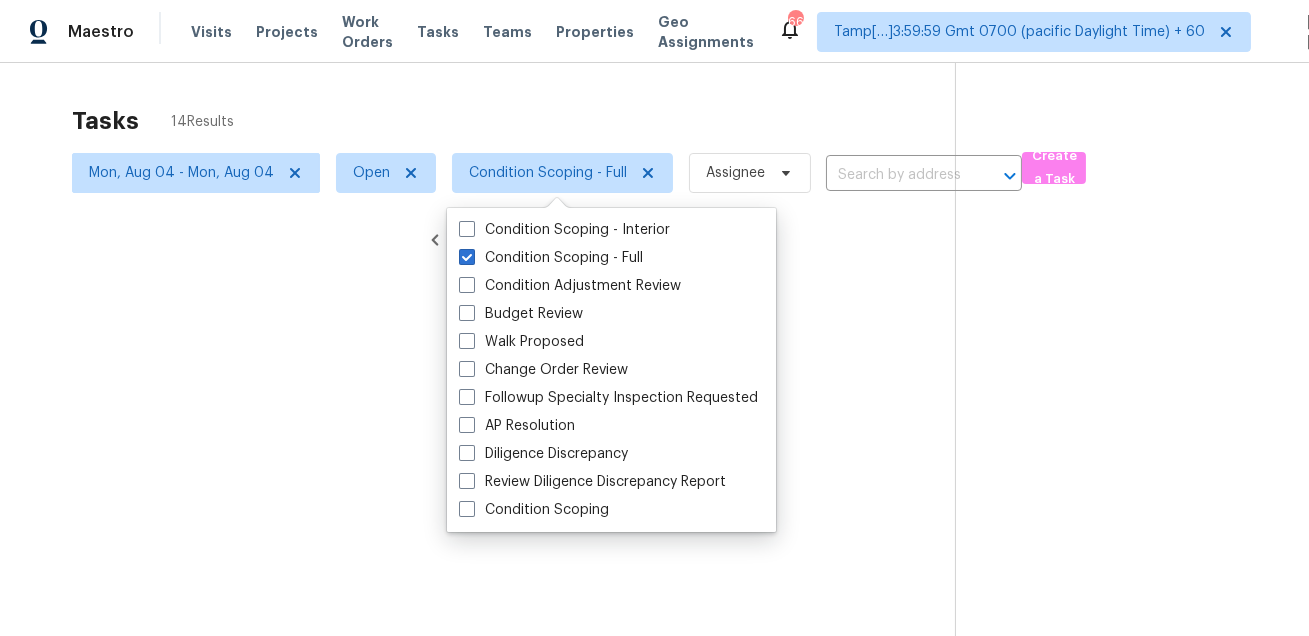 click at bounding box center [654, 318] 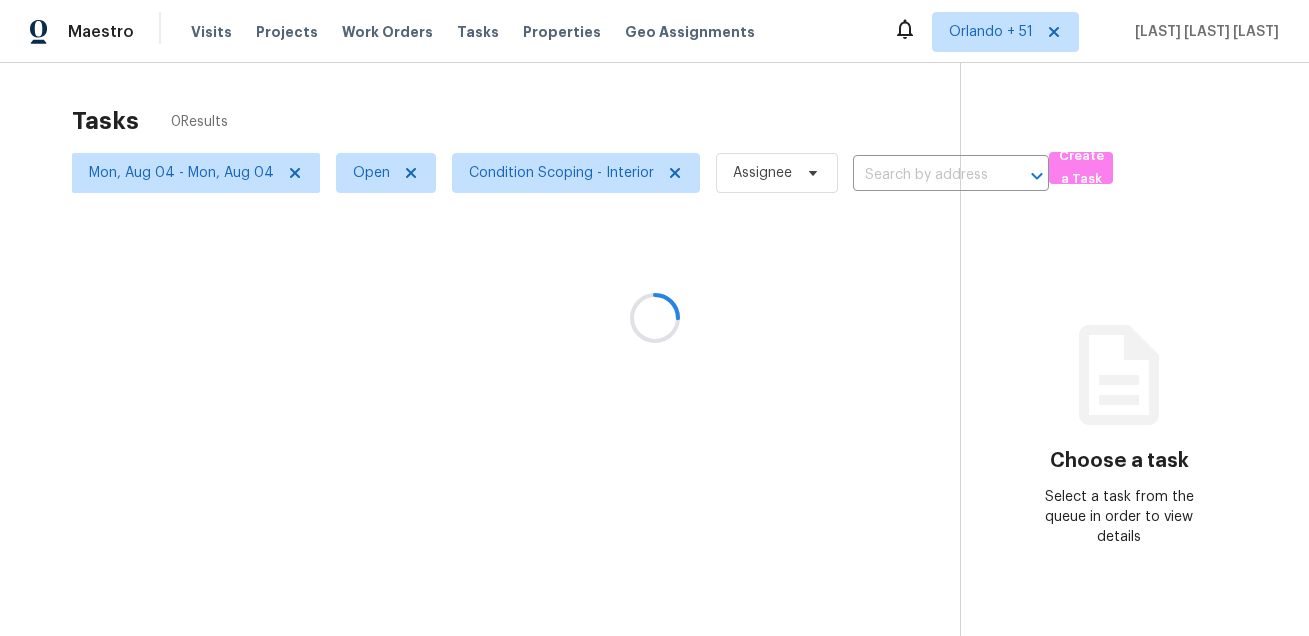 scroll, scrollTop: 0, scrollLeft: 0, axis: both 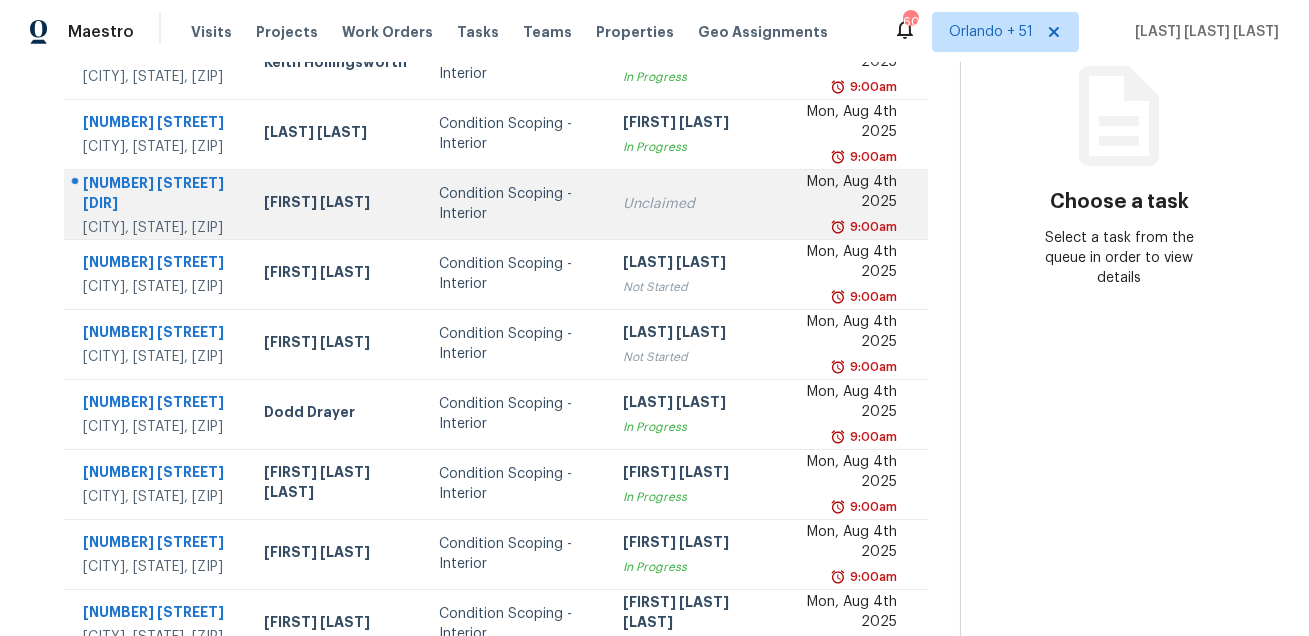 click on "[NUMBER] [STREET] [DIR] [CITY], [STATE], [ZIP]" at bounding box center [156, 204] 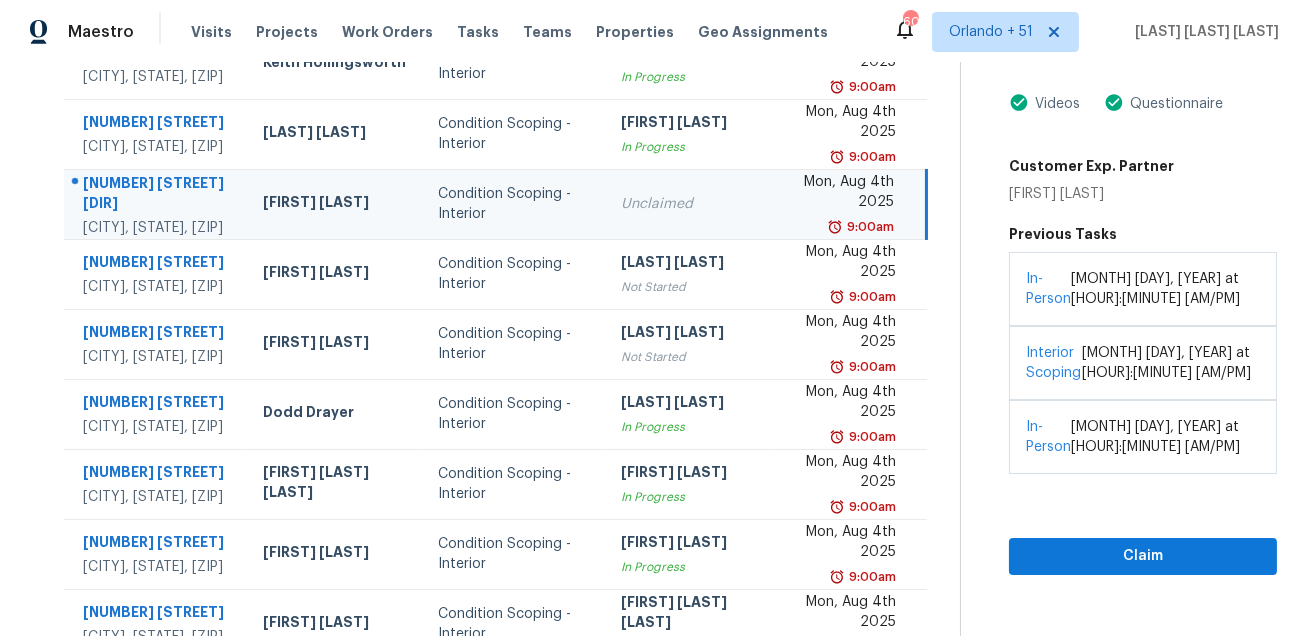 click on "[NUMBER] [STREET] [DIR]" at bounding box center (157, 195) 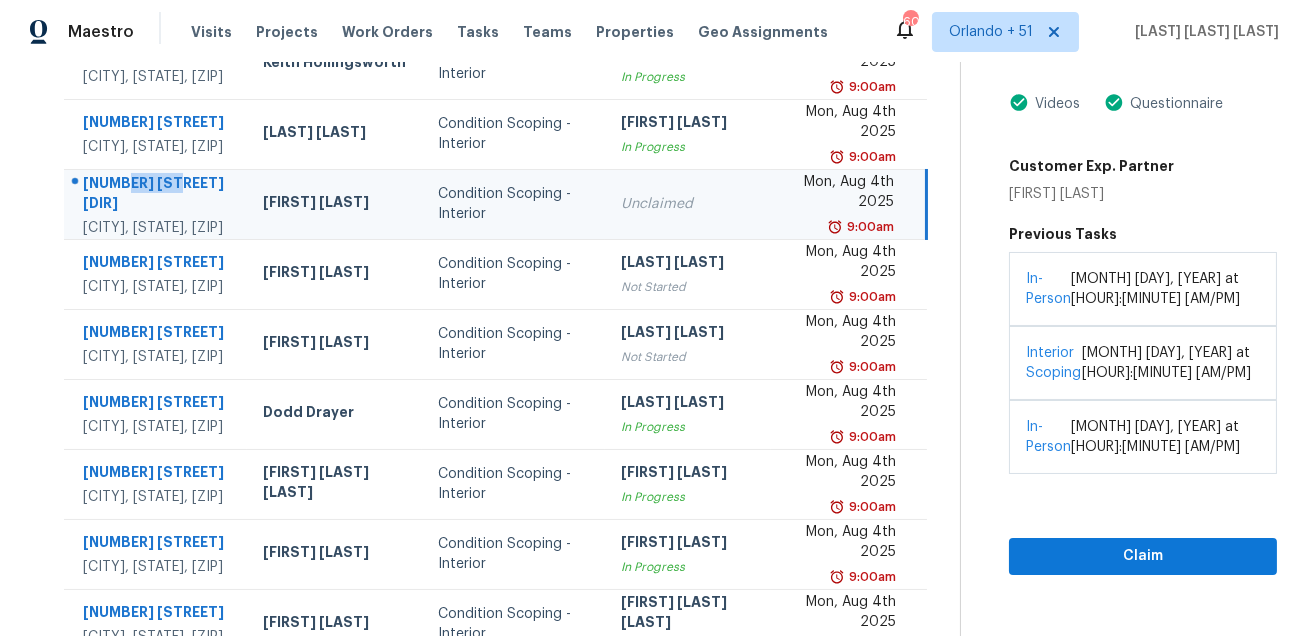 click on "[NUMBER] [STREET] [DIR]" at bounding box center [157, 195] 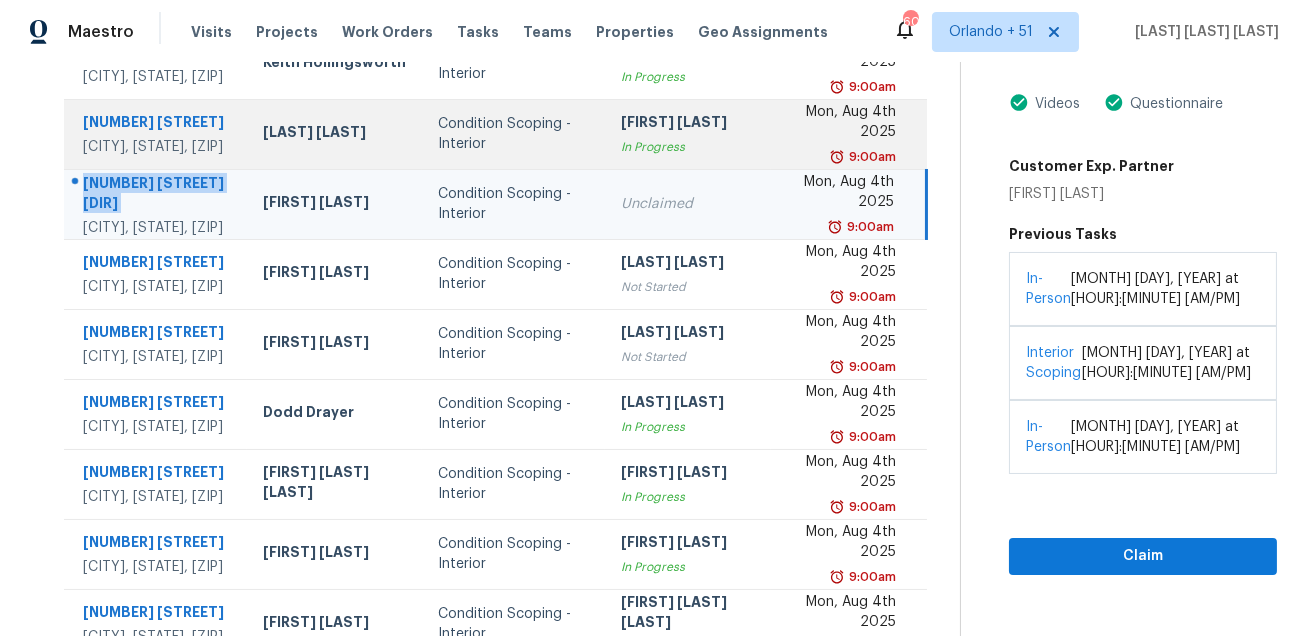 copy on "[NUMBER] [STREET] [DIR]" 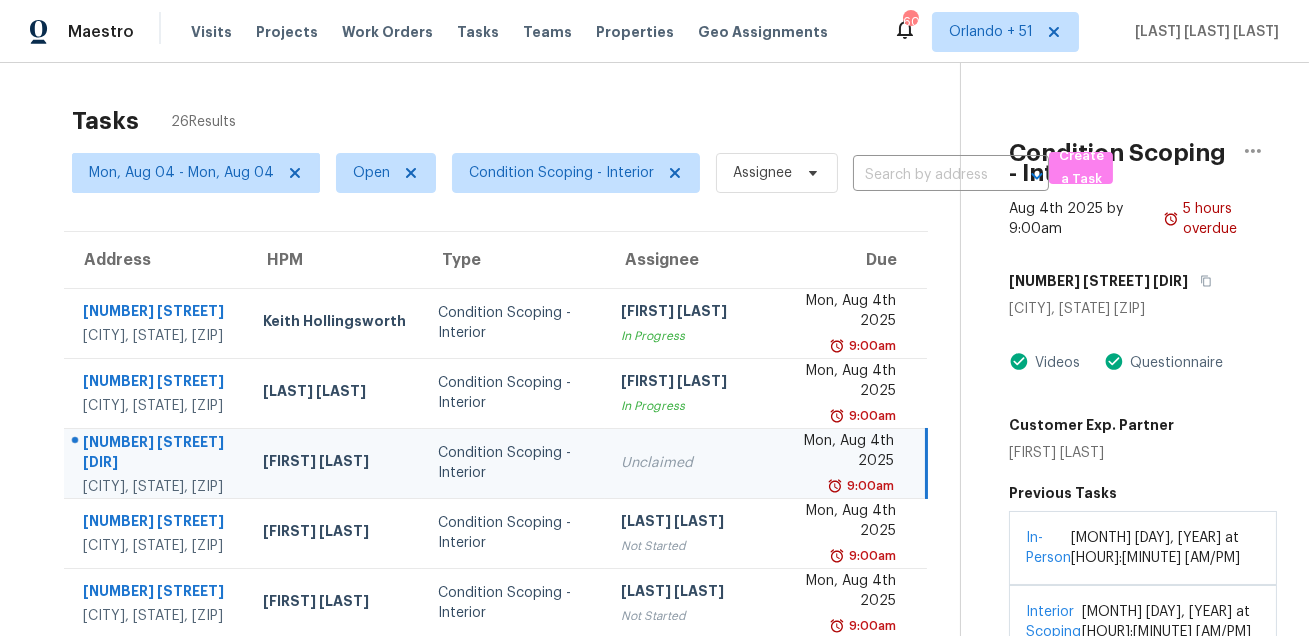 click on "[DAY], [MONTH] [DAY] - [DAY], [MONTH] [DAY] Open Condition Scoping - Interior Assignee" at bounding box center [560, 173] 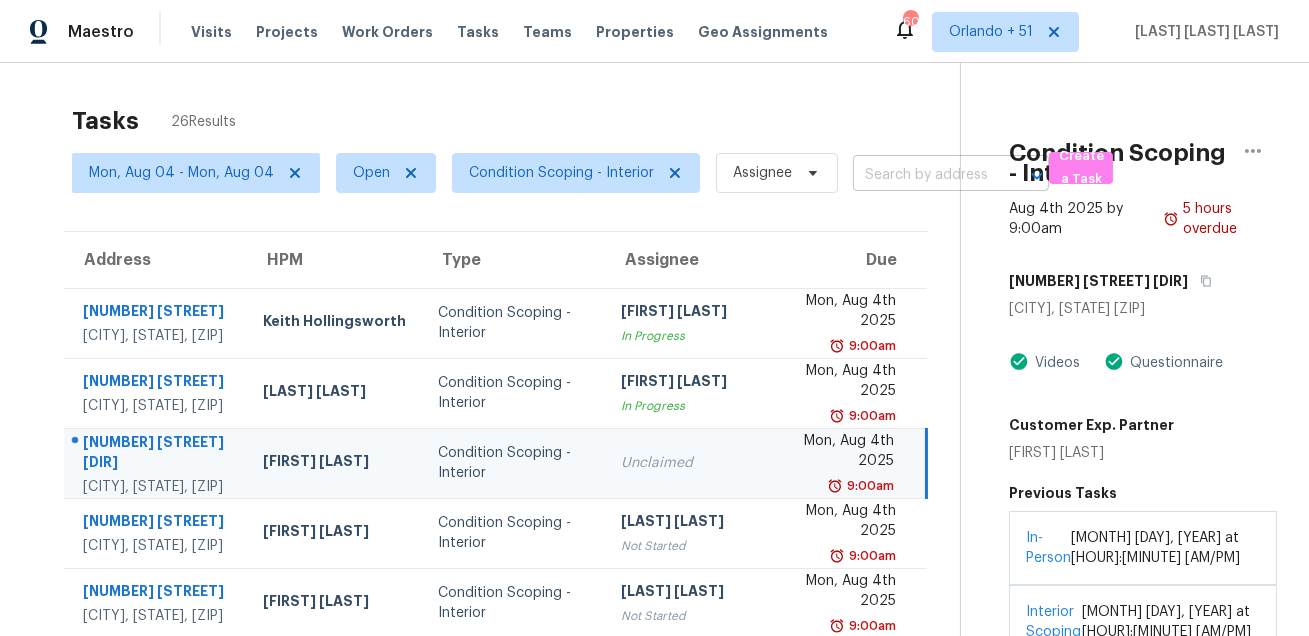 click at bounding box center [923, 175] 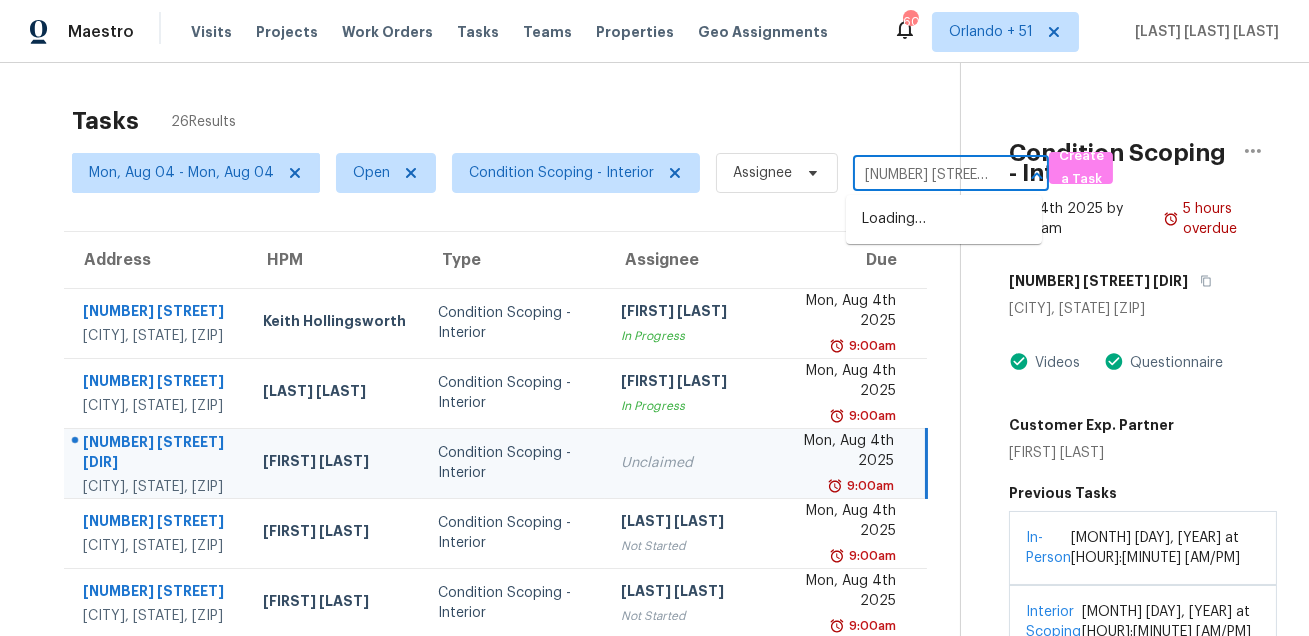 scroll, scrollTop: 0, scrollLeft: 133, axis: horizontal 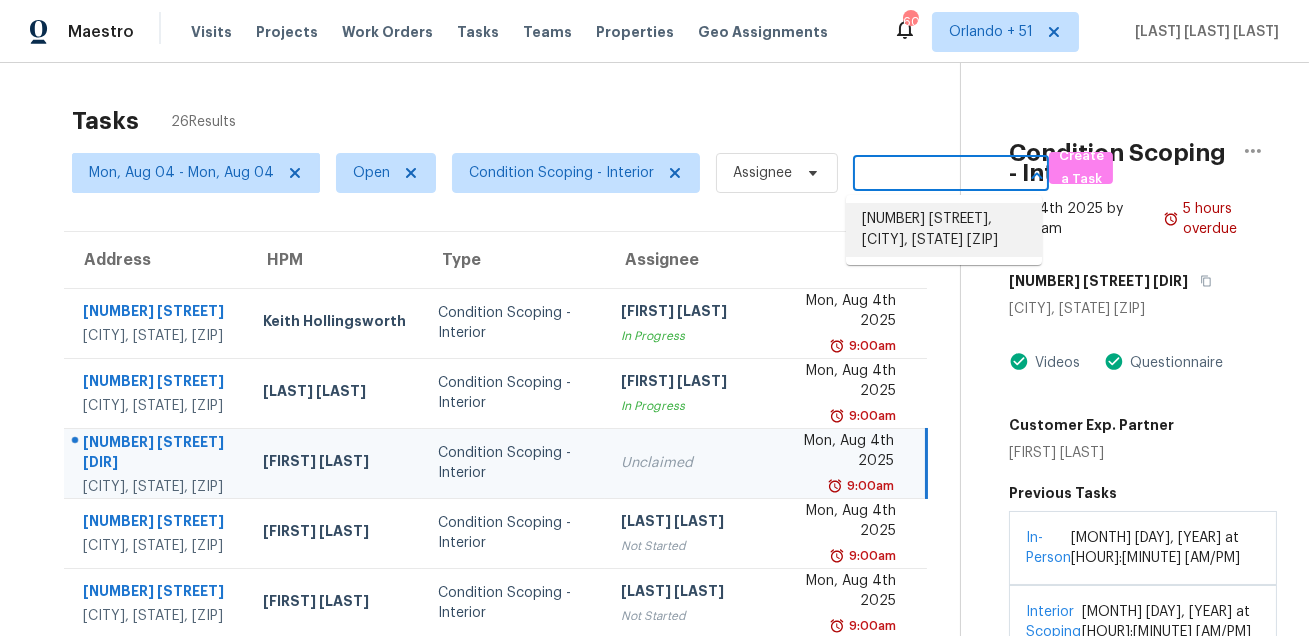 click on "[NUMBER] [STREET], [CITY], [STATE] [ZIP]" at bounding box center [944, 230] 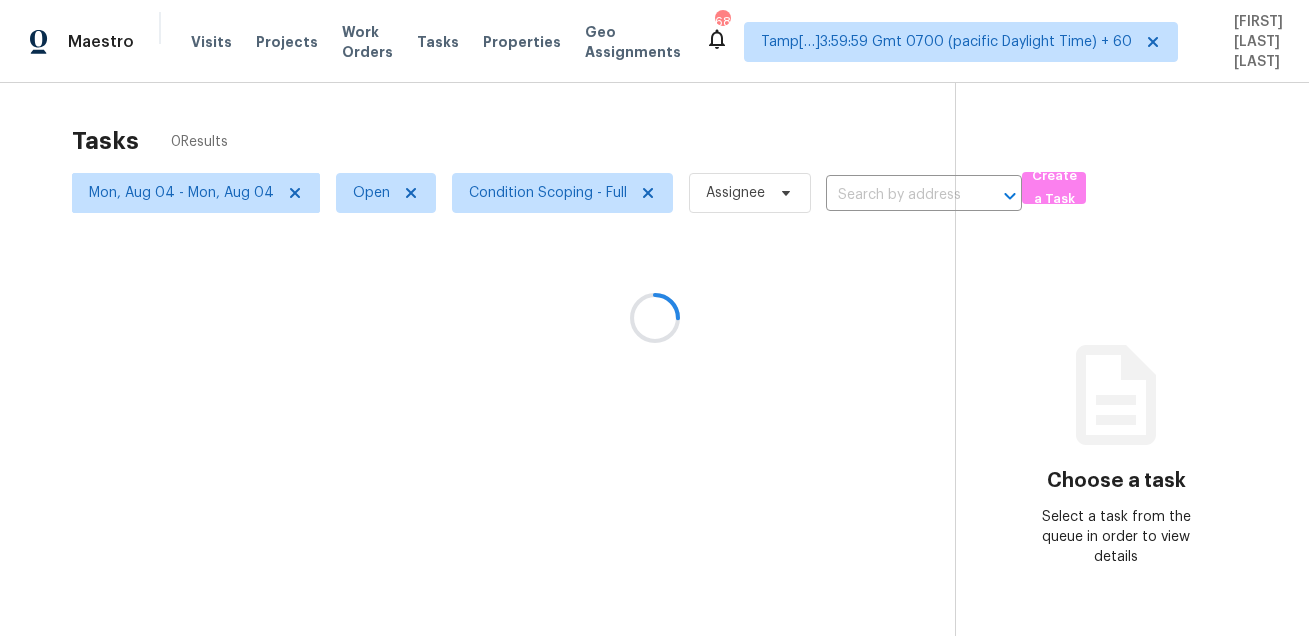 scroll, scrollTop: 0, scrollLeft: 0, axis: both 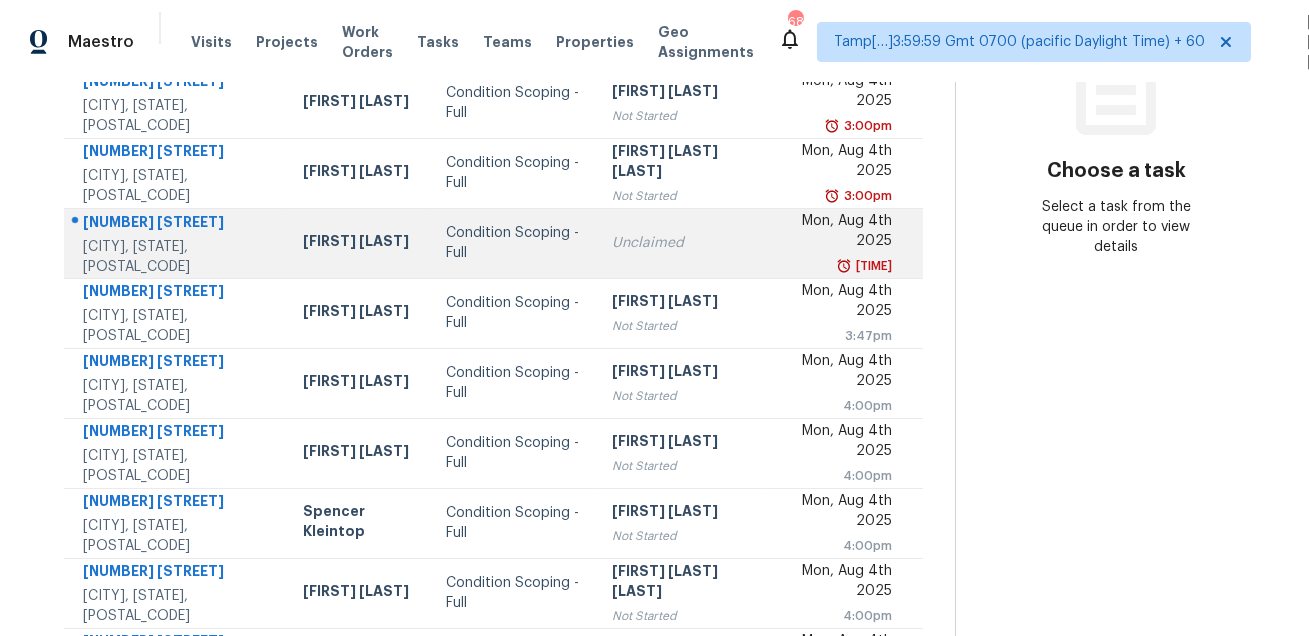 click on "[NUMBER] [STREET] [CITY], [STATE], [POSTAL_CODE]" at bounding box center (175, 243) 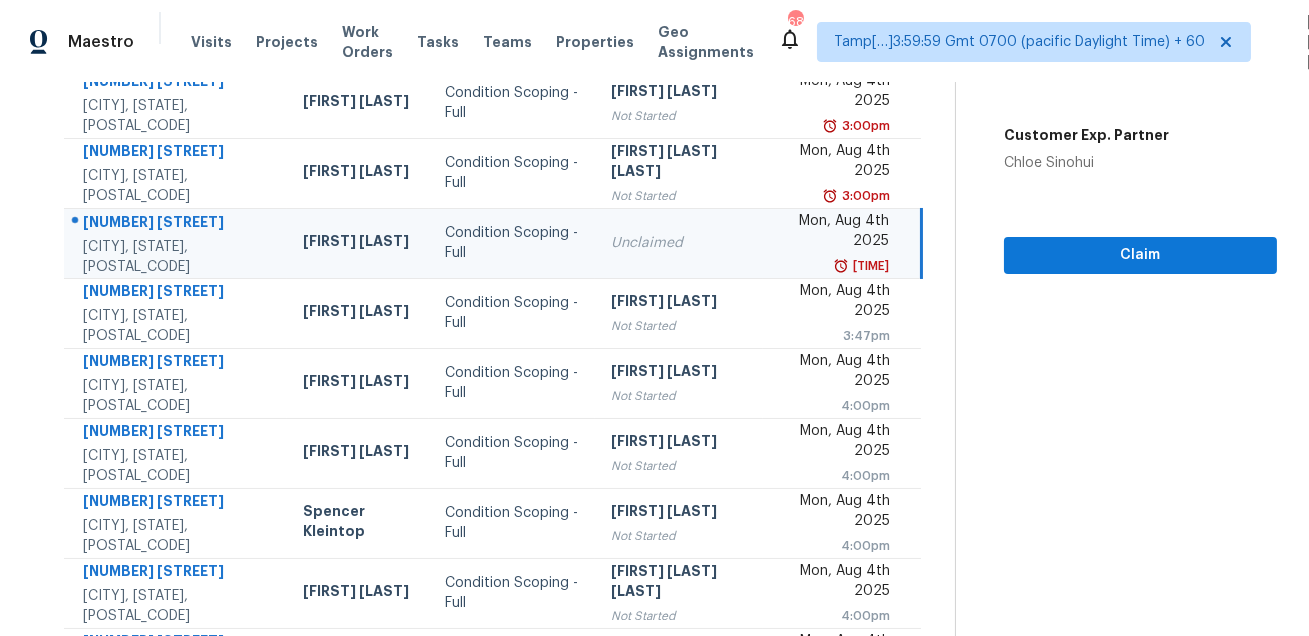 click on "[NUMBER] [STREET]" at bounding box center (177, 224) 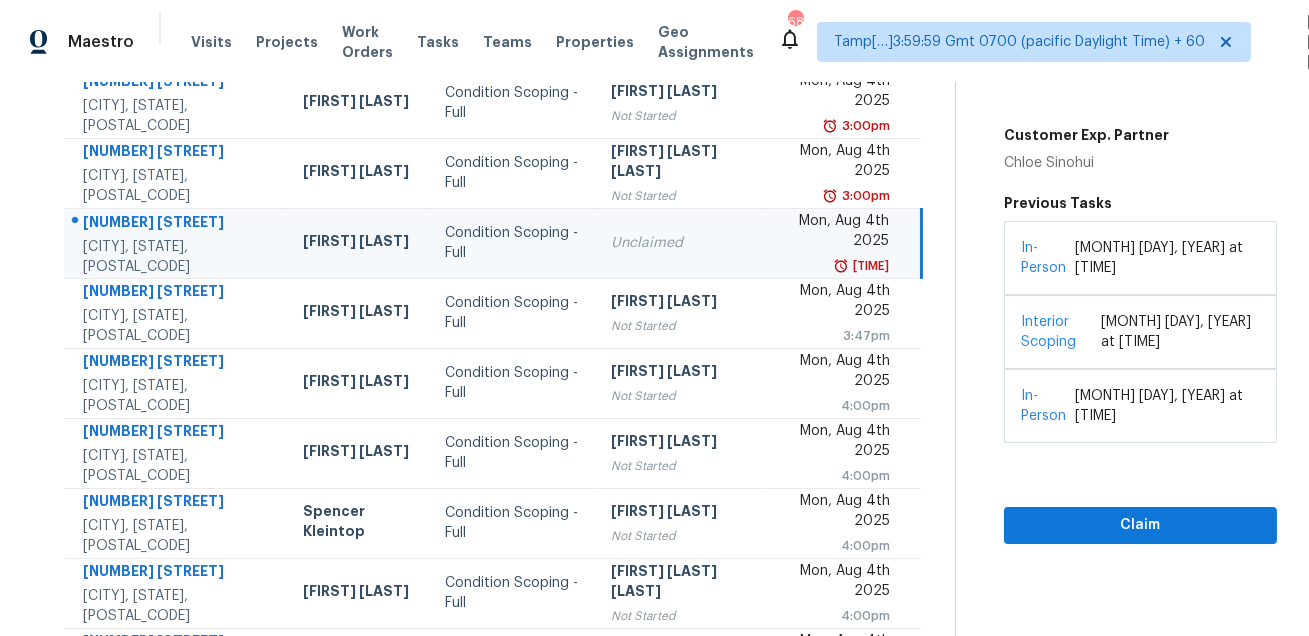 click on "[NUMBER] [STREET]" at bounding box center [177, 224] 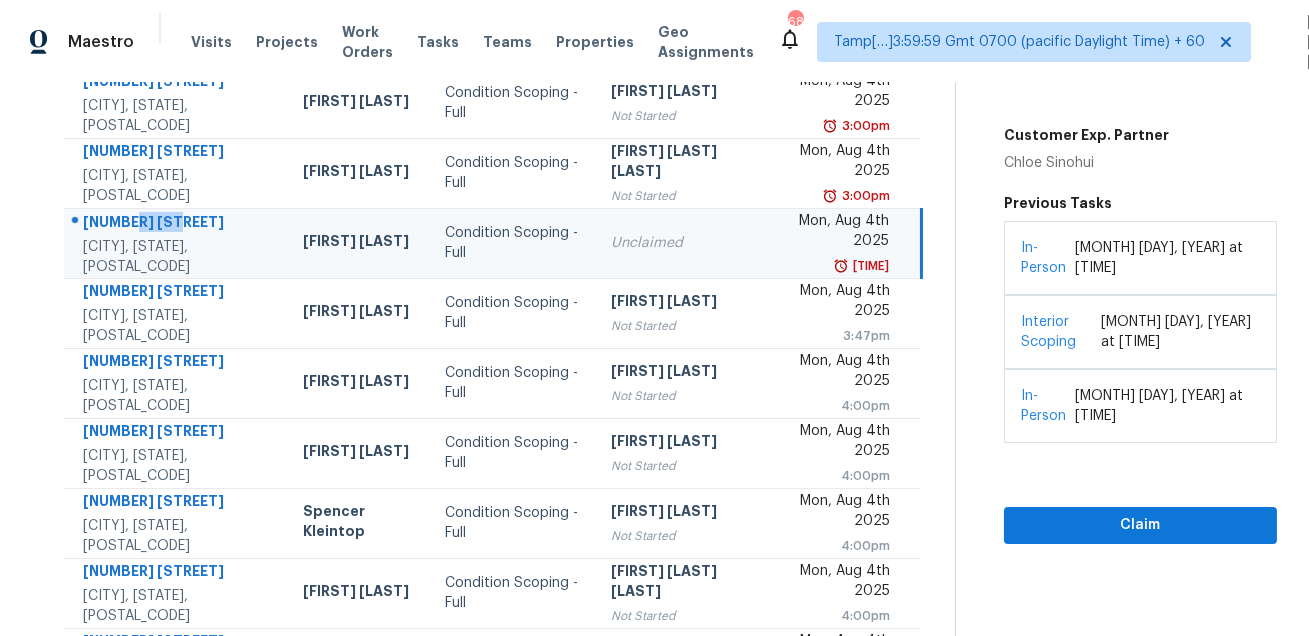 click on "[NUMBER] [STREET]" at bounding box center [177, 224] 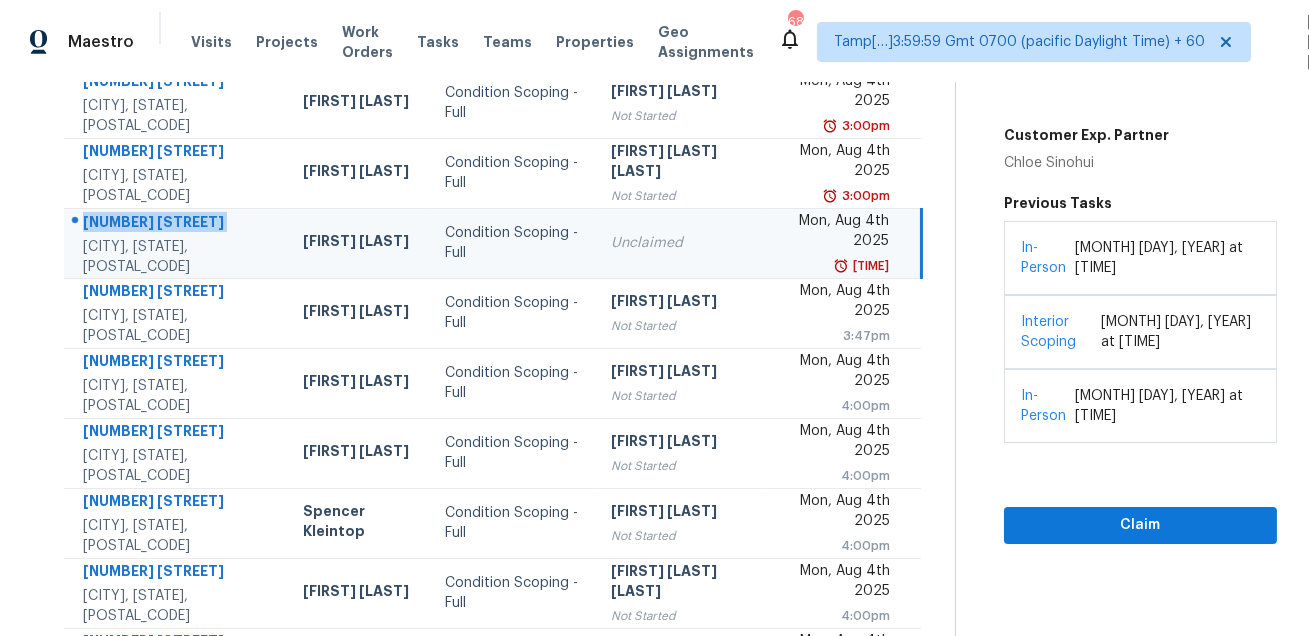 copy on "[NUMBER] [STREET]" 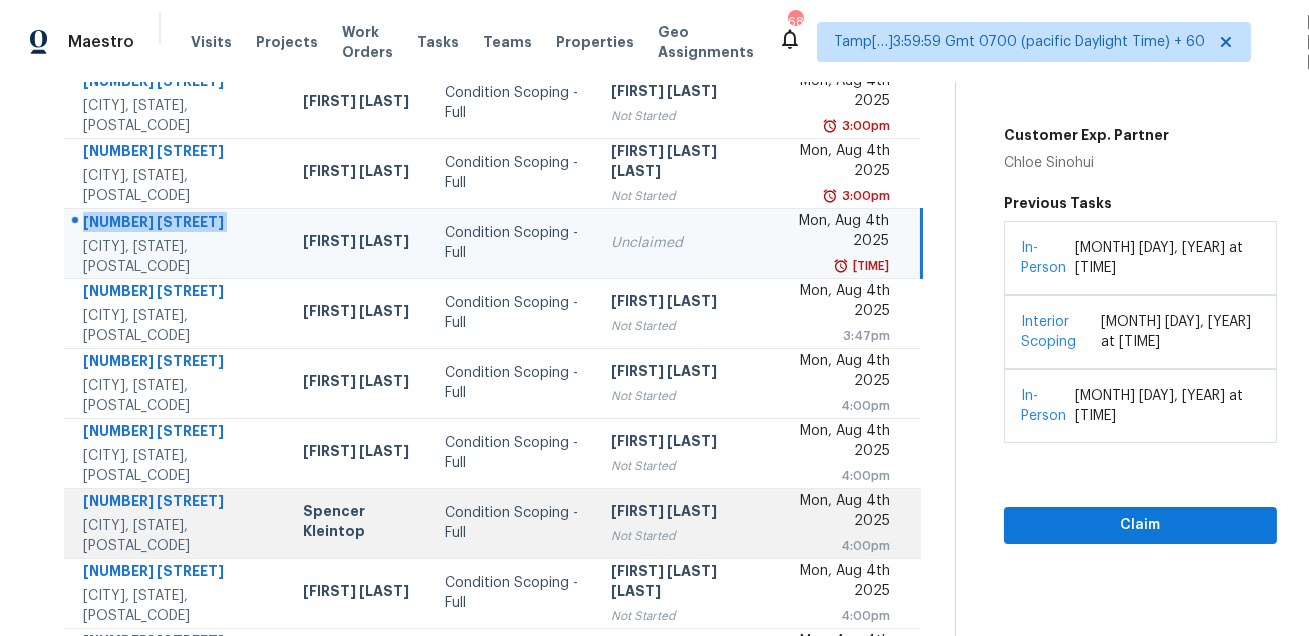 scroll, scrollTop: 405, scrollLeft: 0, axis: vertical 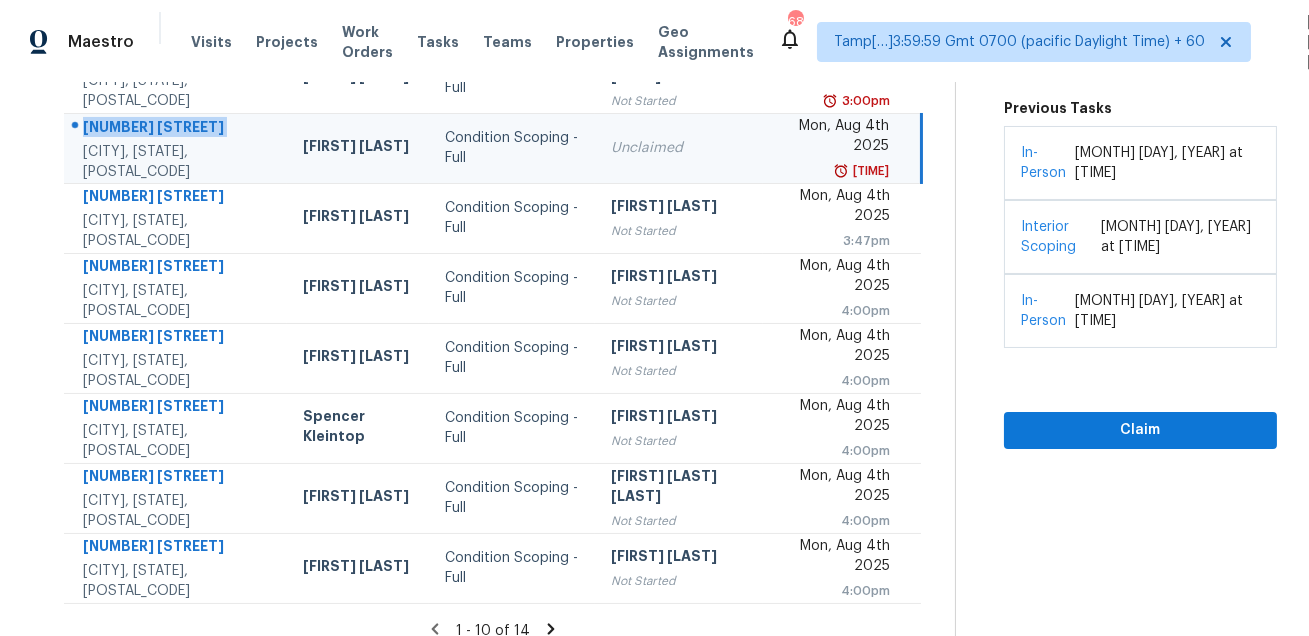 copy on "[NUMBER] [STREET]" 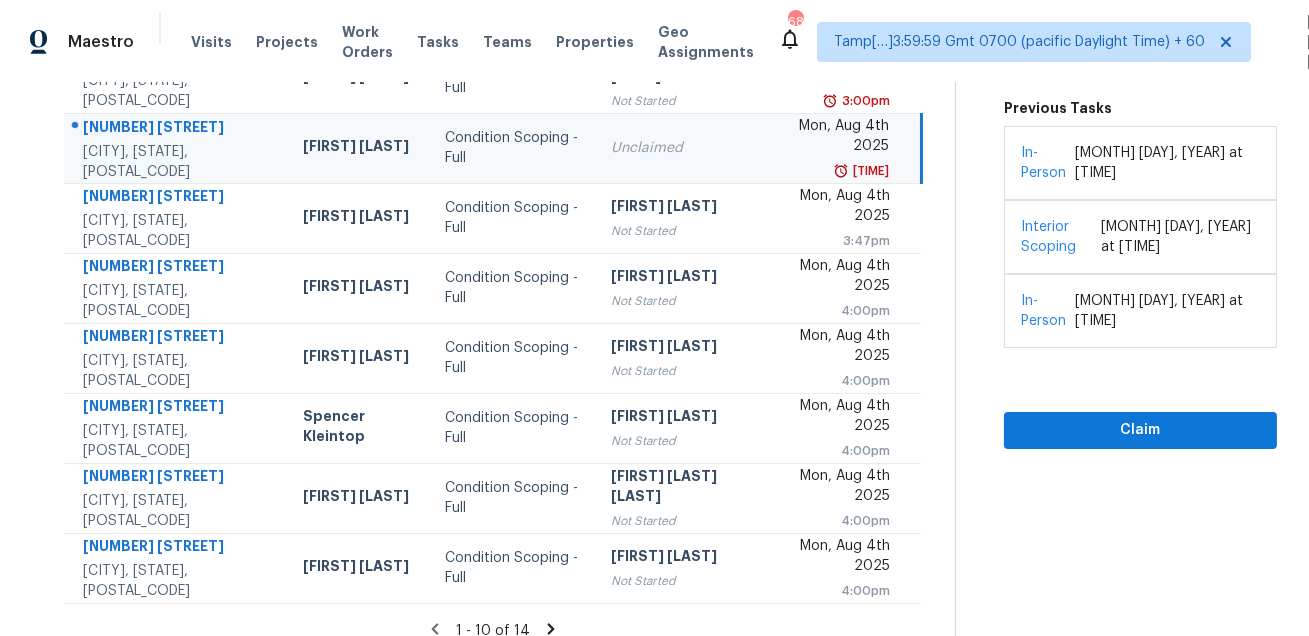 click 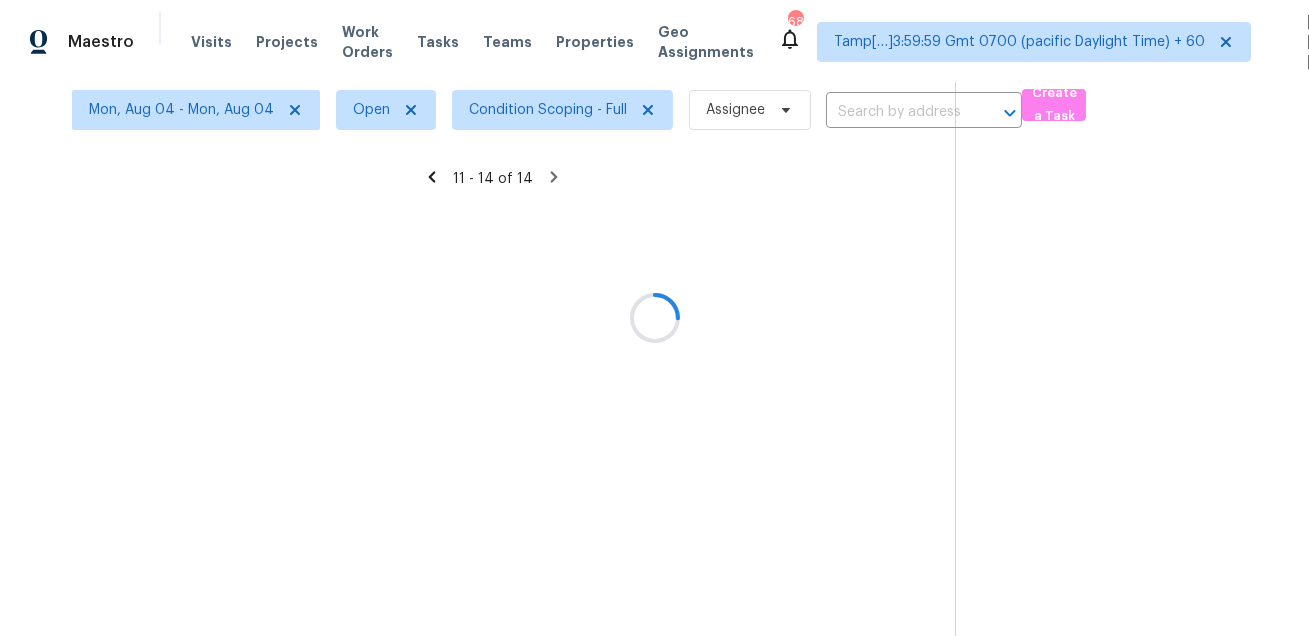 scroll, scrollTop: 62, scrollLeft: 0, axis: vertical 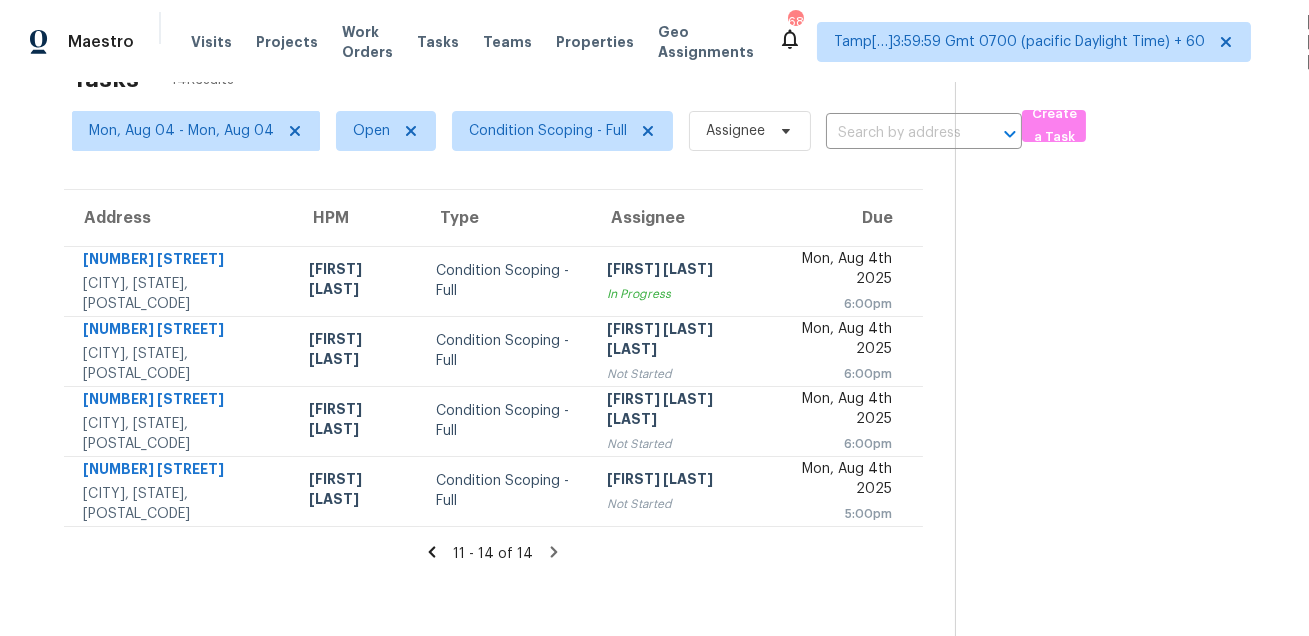 click 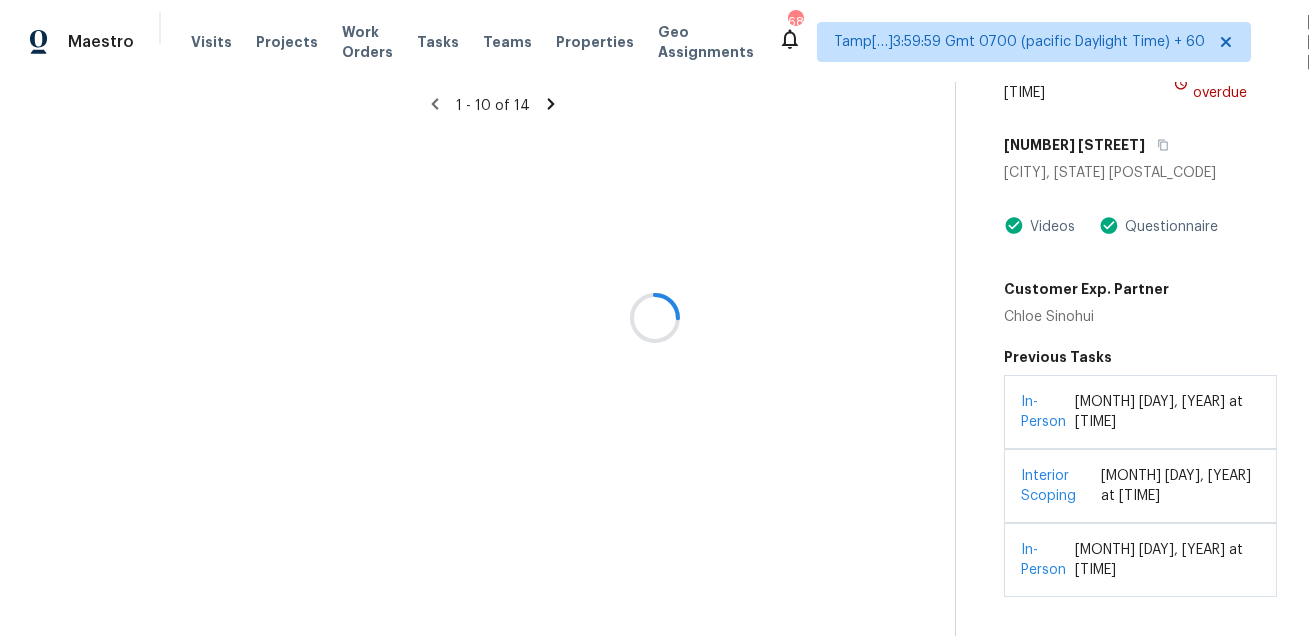 scroll, scrollTop: 405, scrollLeft: 0, axis: vertical 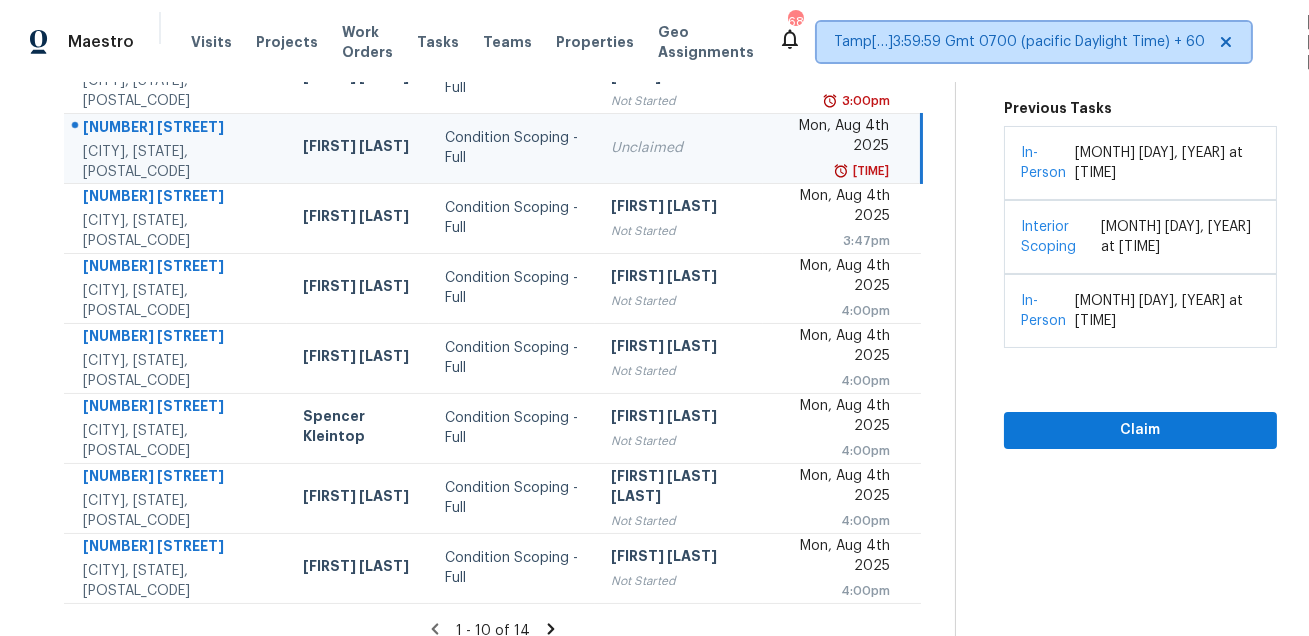 click on "Tamp[…]3:59:59 Gmt 0700 (pacific Daylight Time) + 60" at bounding box center [1019, 42] 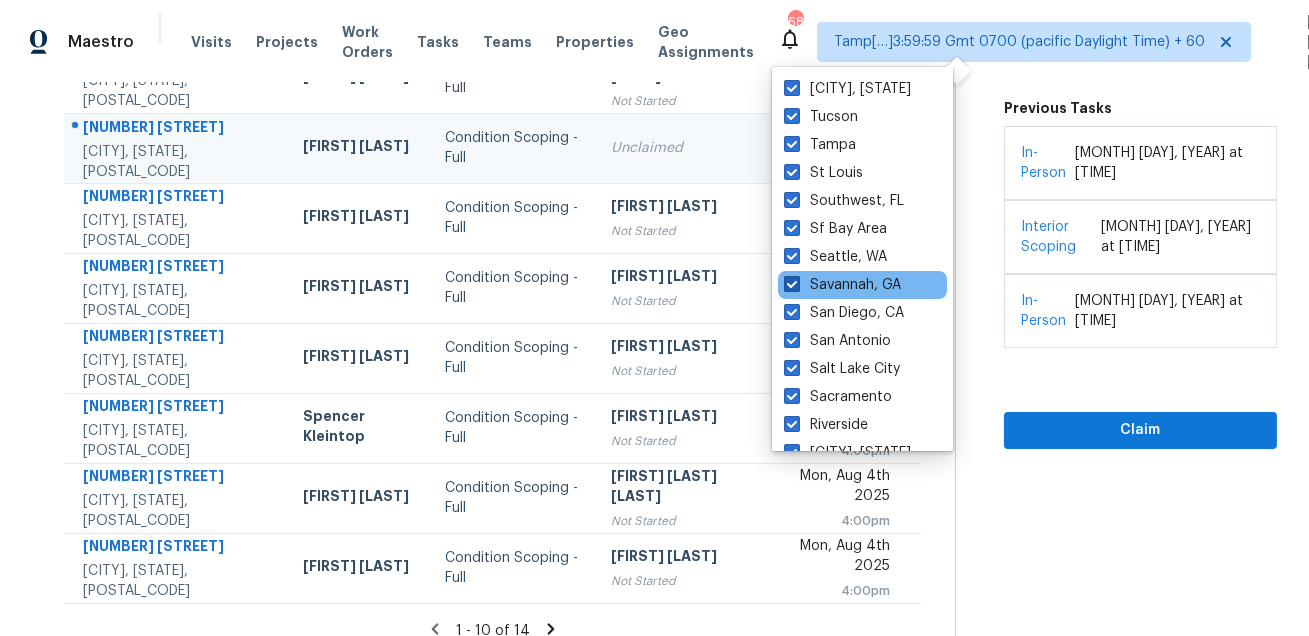 scroll, scrollTop: 1339, scrollLeft: 0, axis: vertical 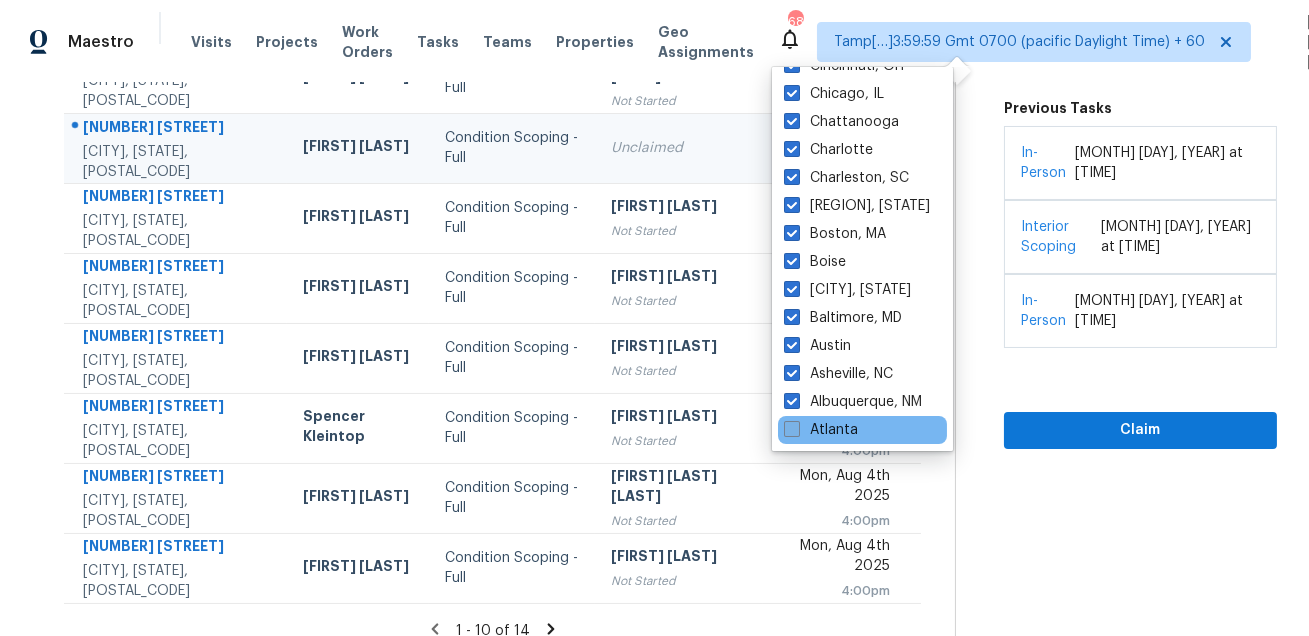 click on "Atlanta" at bounding box center [821, 430] 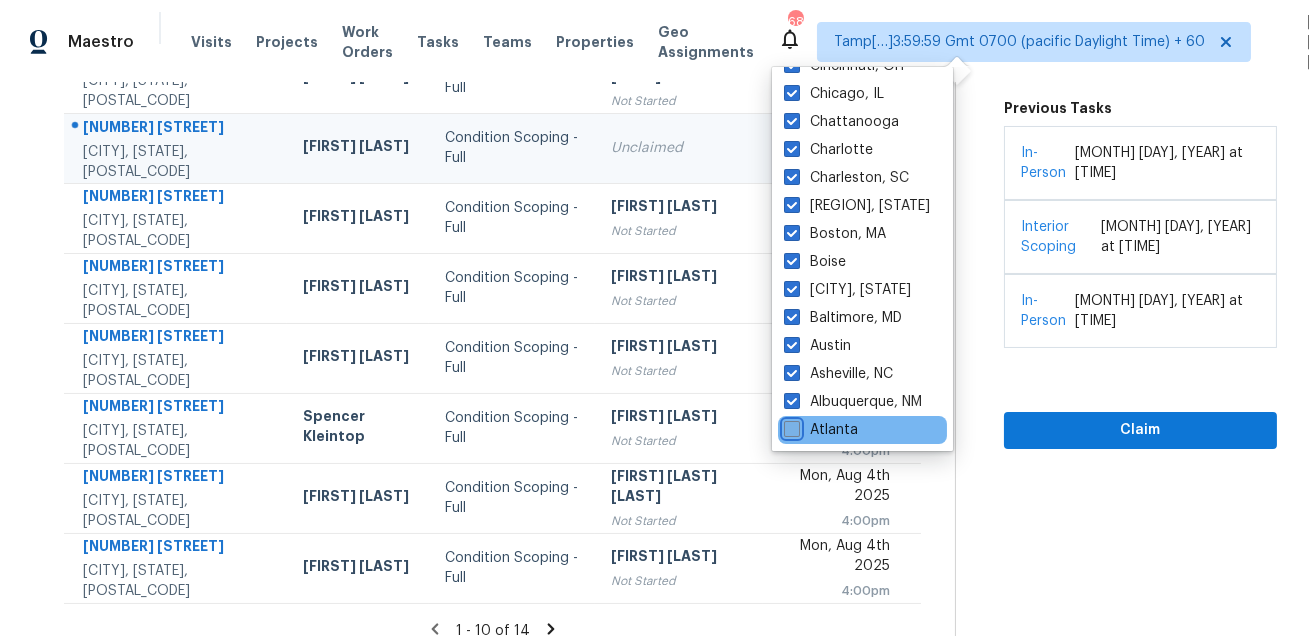 click on "Atlanta" at bounding box center (790, 426) 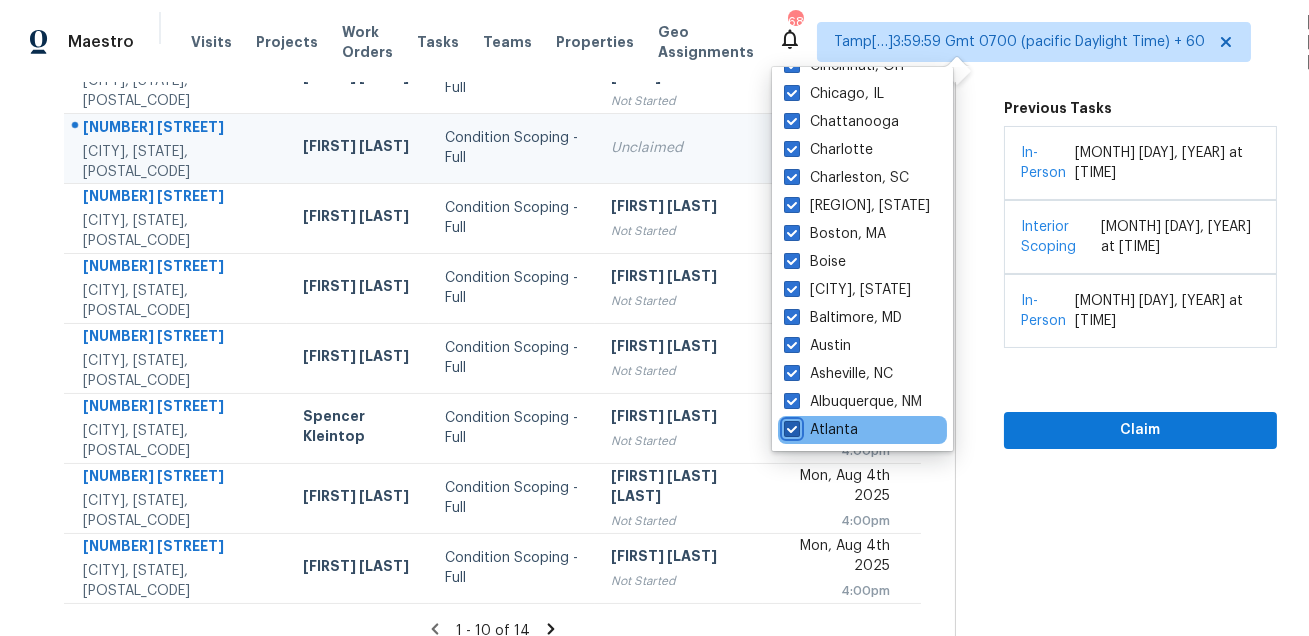checkbox on "true" 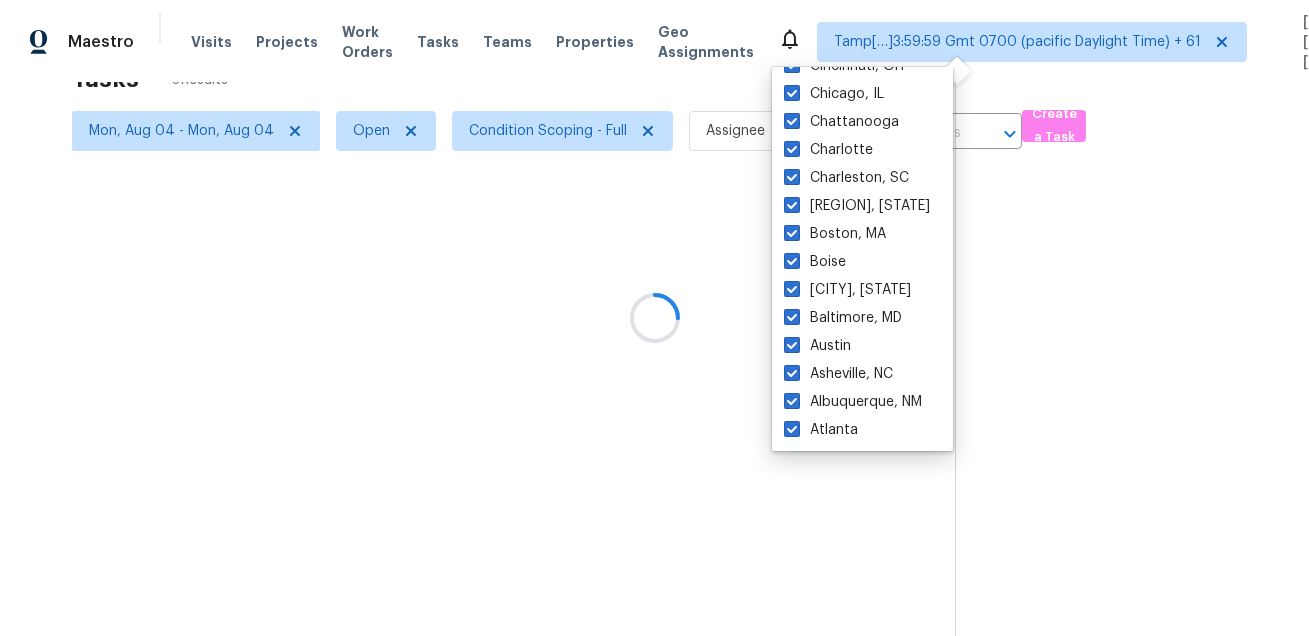 click at bounding box center [654, 318] 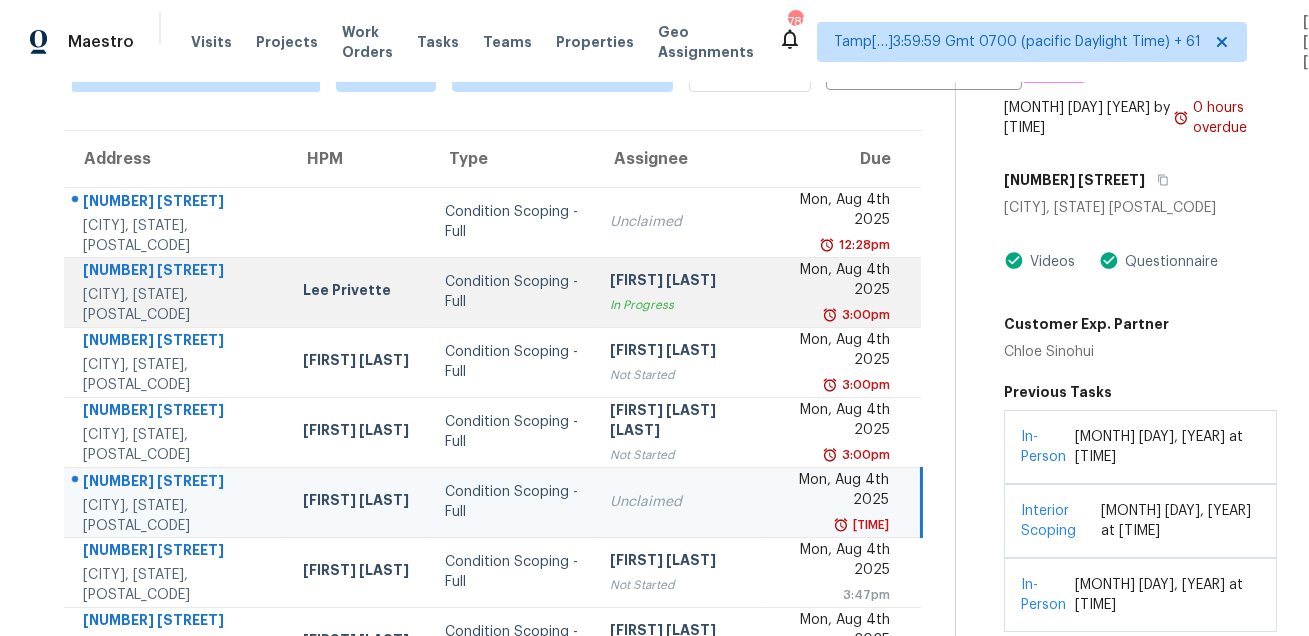 scroll, scrollTop: 0, scrollLeft: 0, axis: both 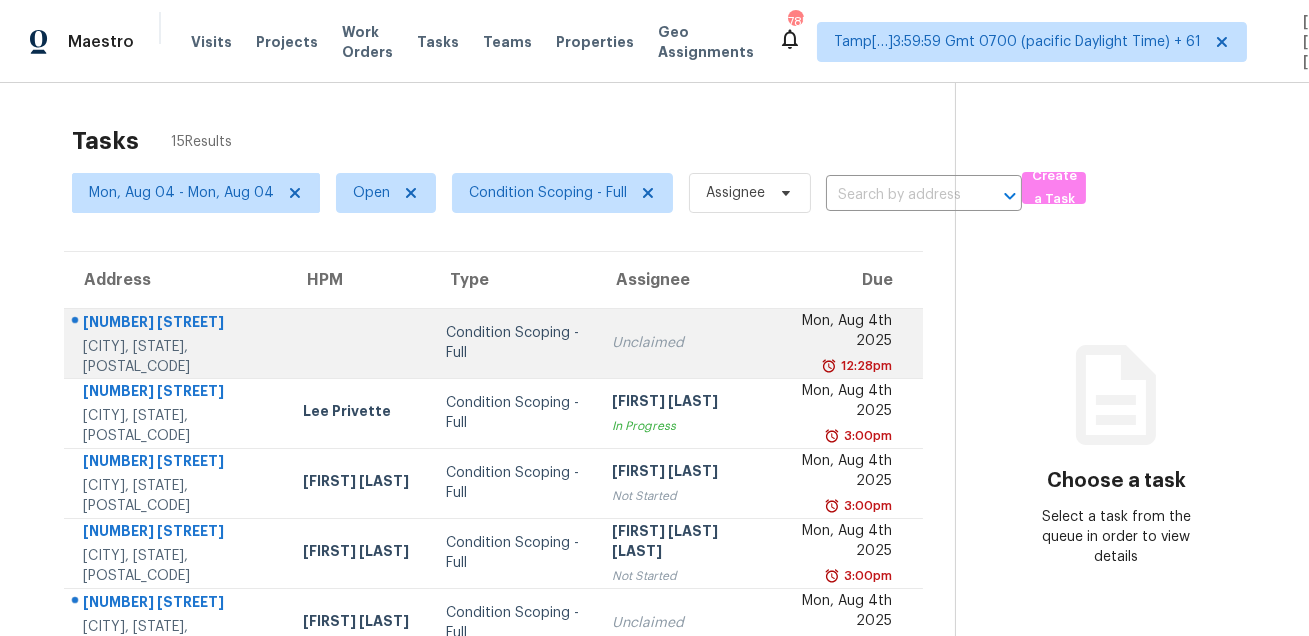 click on "Condition Scoping - Full" at bounding box center [513, 343] 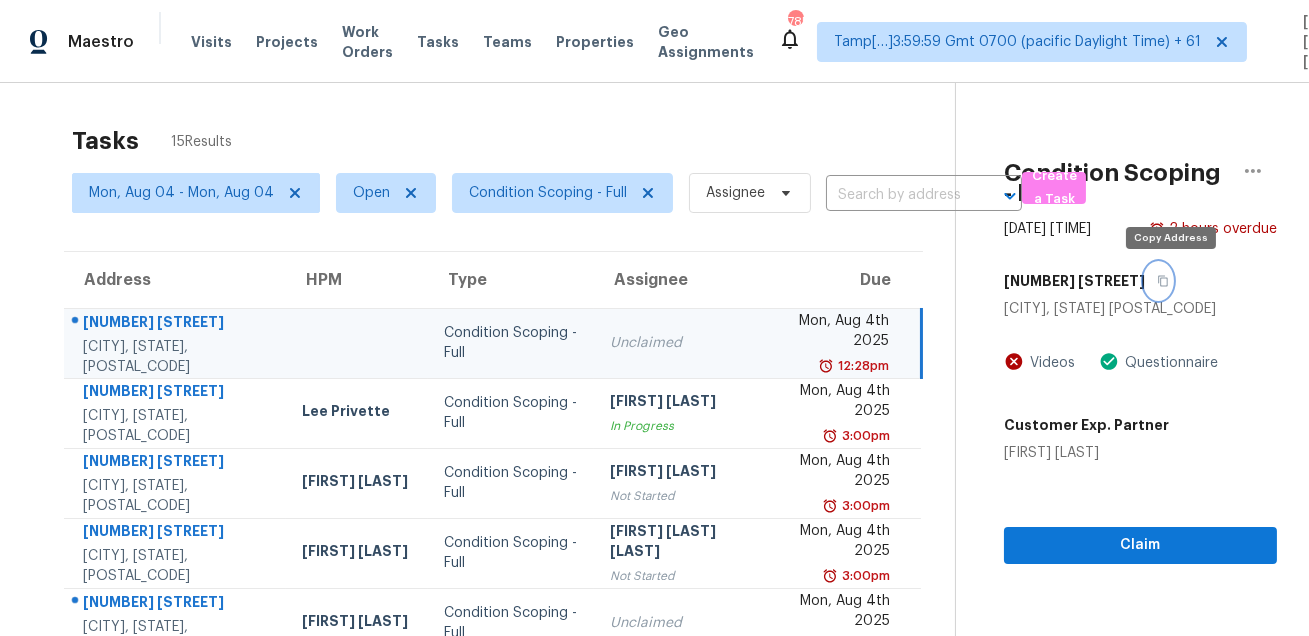 click 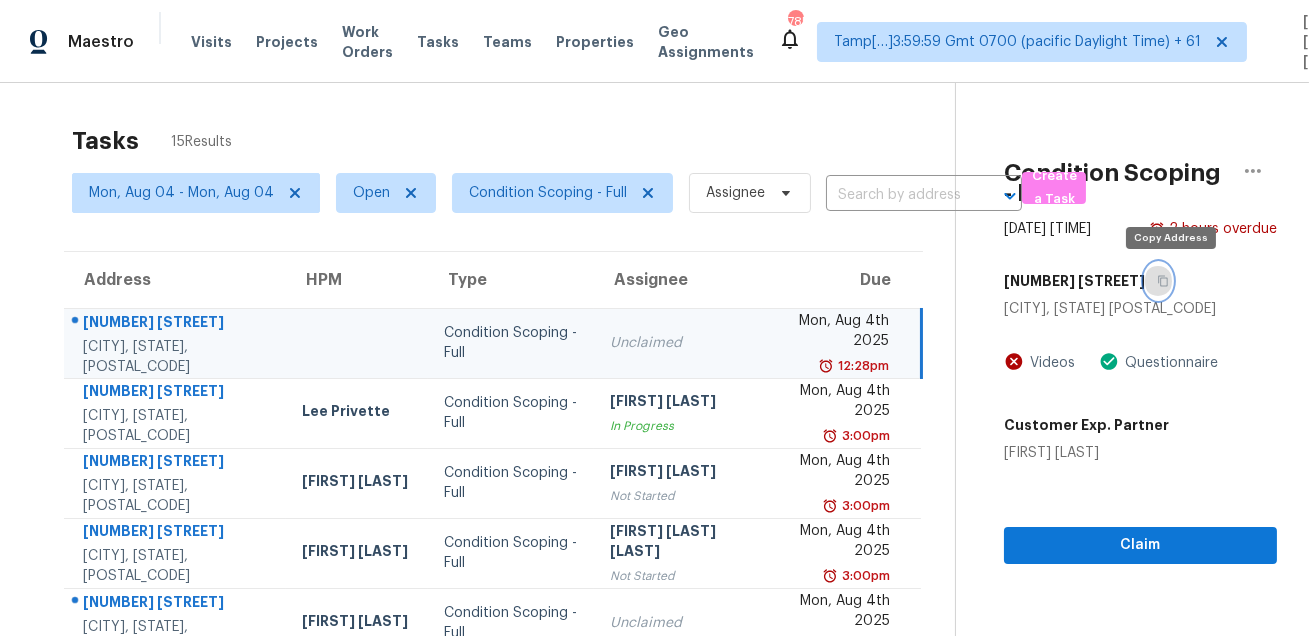 click 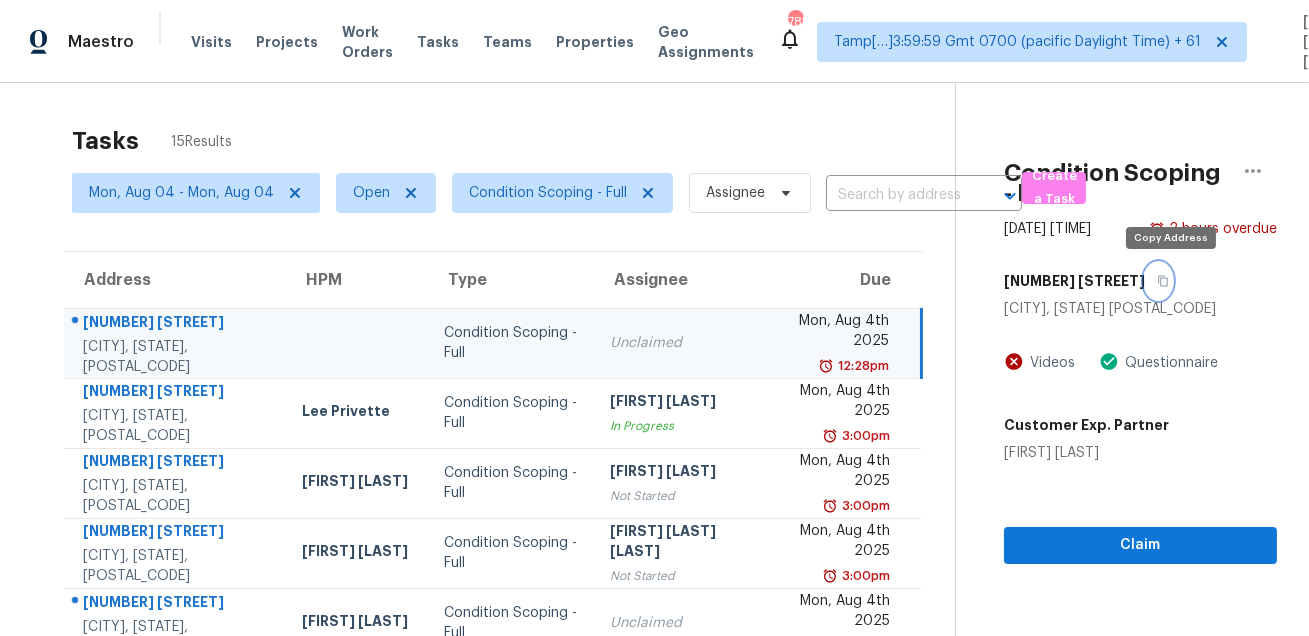 click 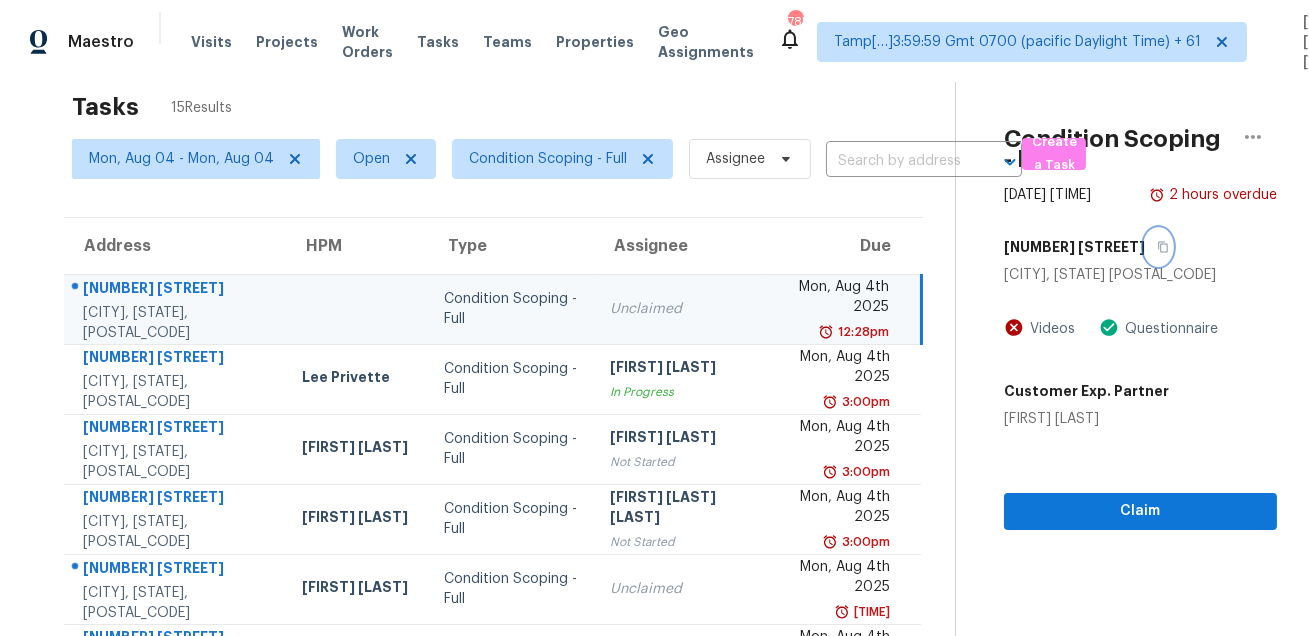 scroll, scrollTop: 31, scrollLeft: 0, axis: vertical 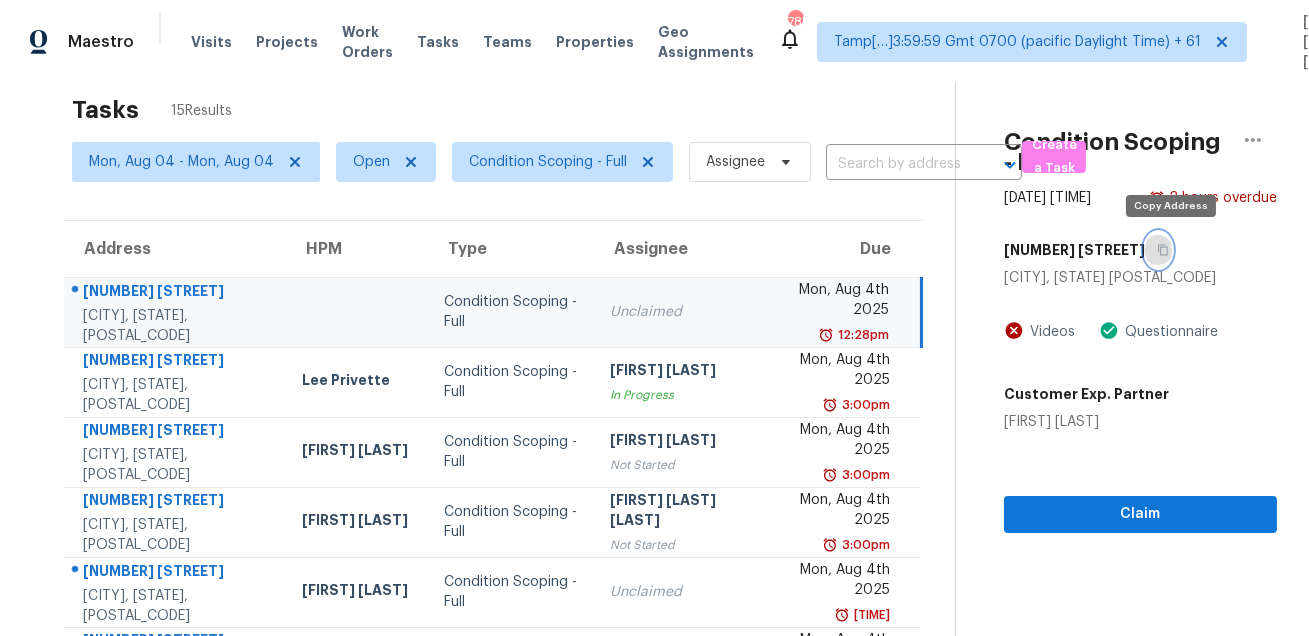 click 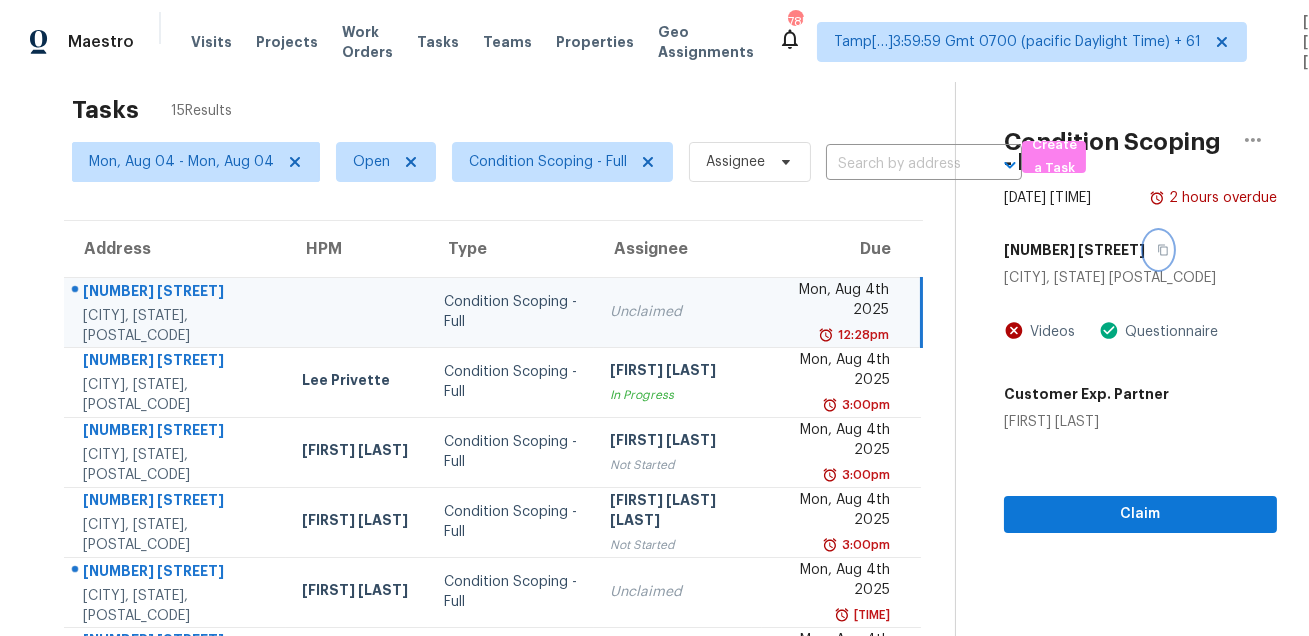 click 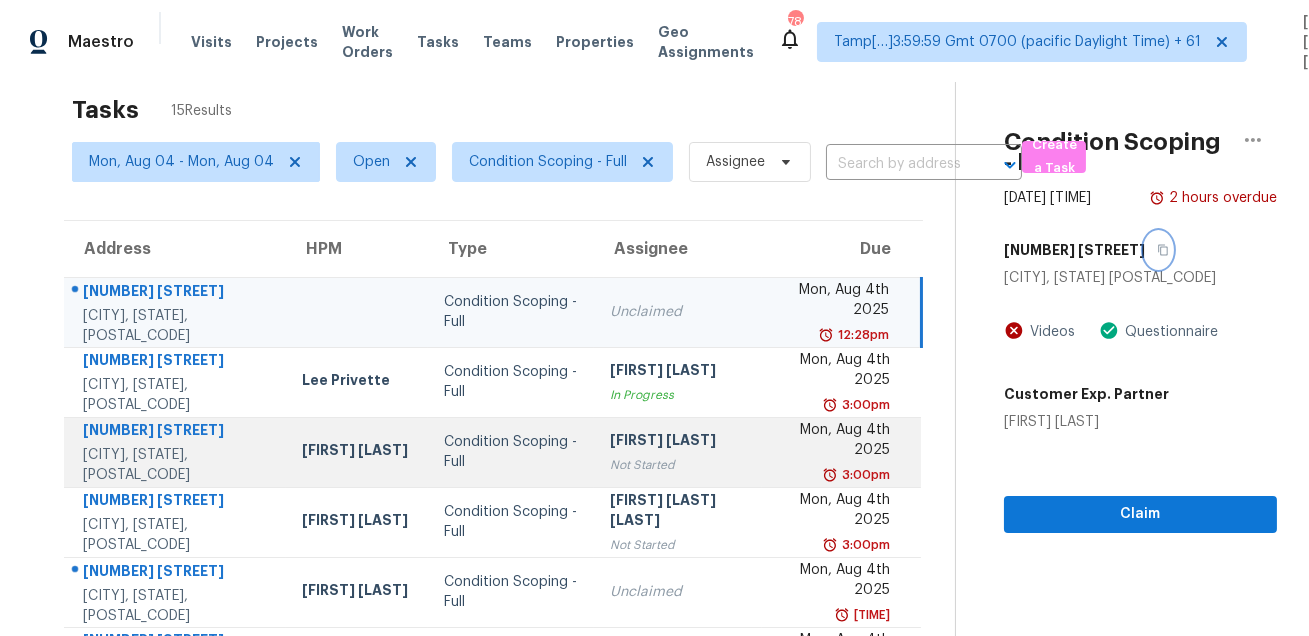 scroll, scrollTop: 123, scrollLeft: 0, axis: vertical 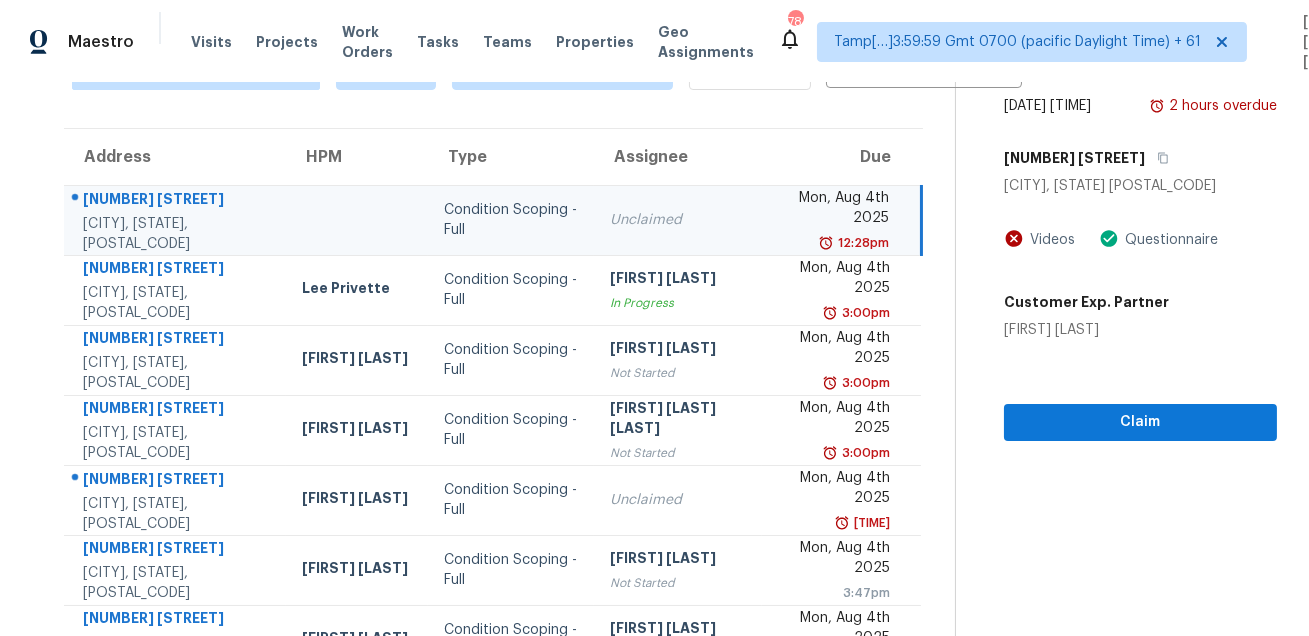 click on "Assignee" at bounding box center [678, 157] 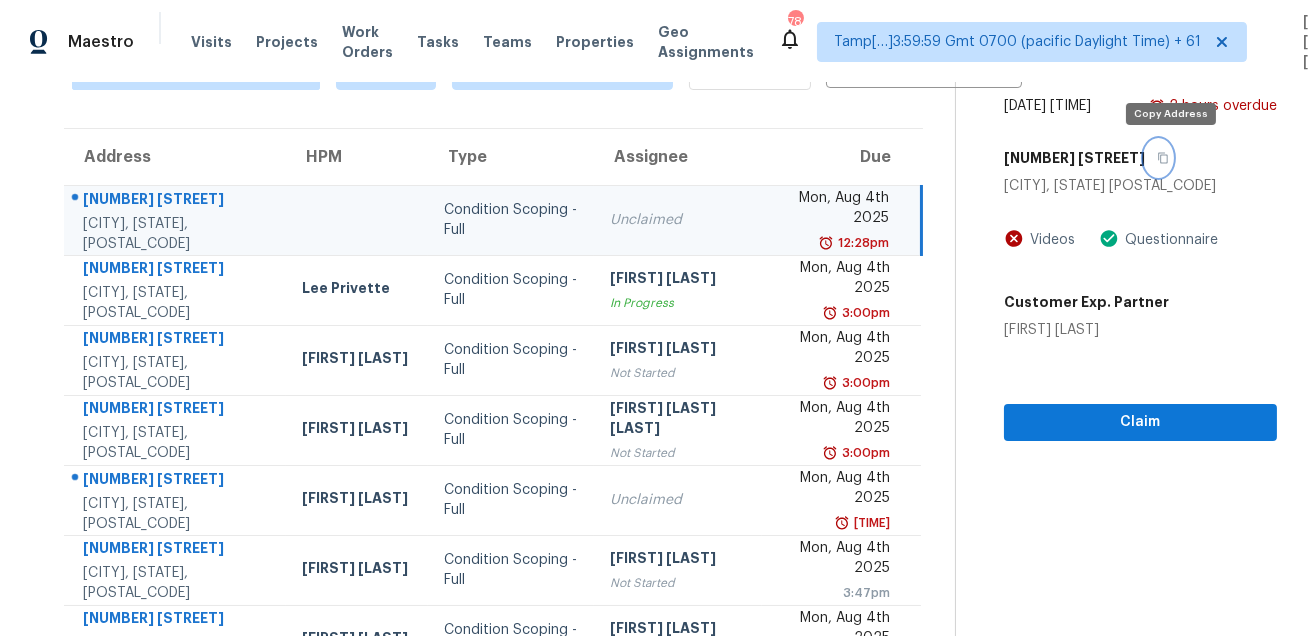 click at bounding box center [1158, 158] 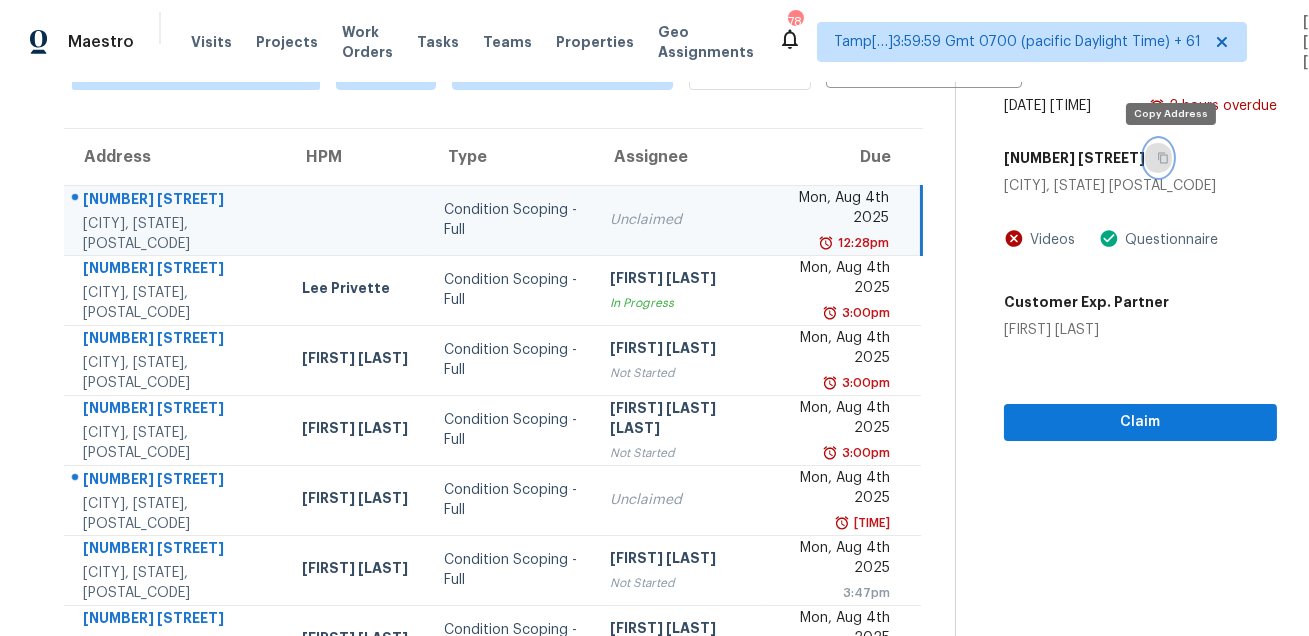 click at bounding box center [1158, 158] 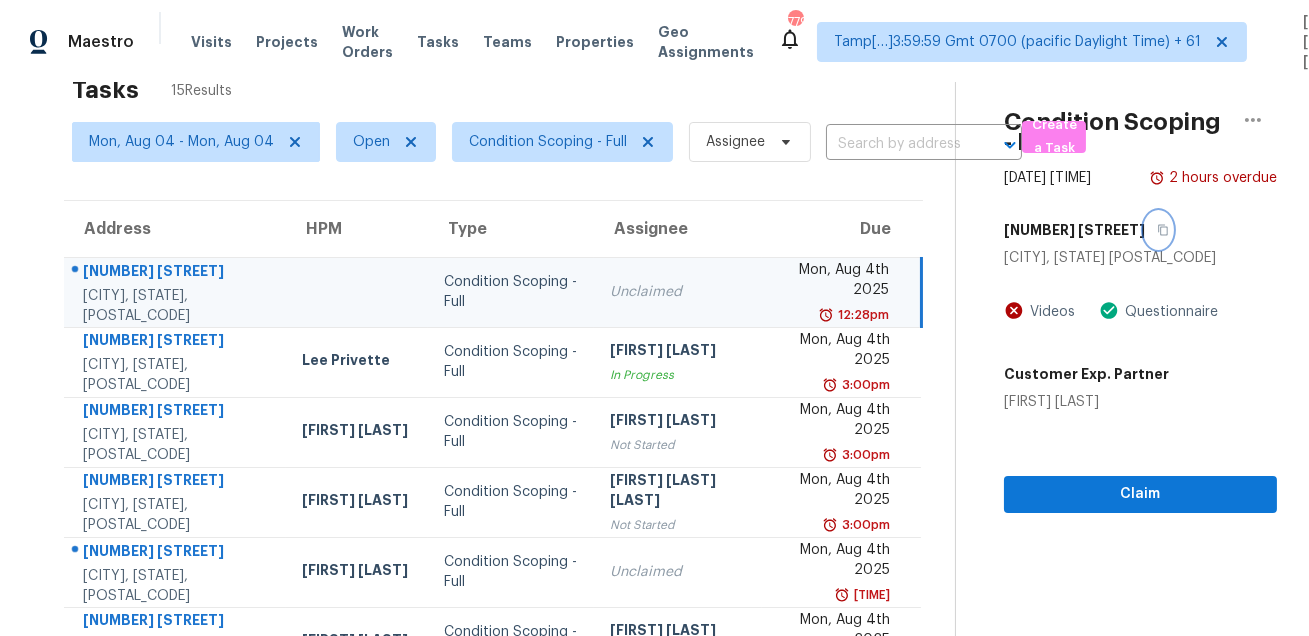 scroll, scrollTop: 0, scrollLeft: 0, axis: both 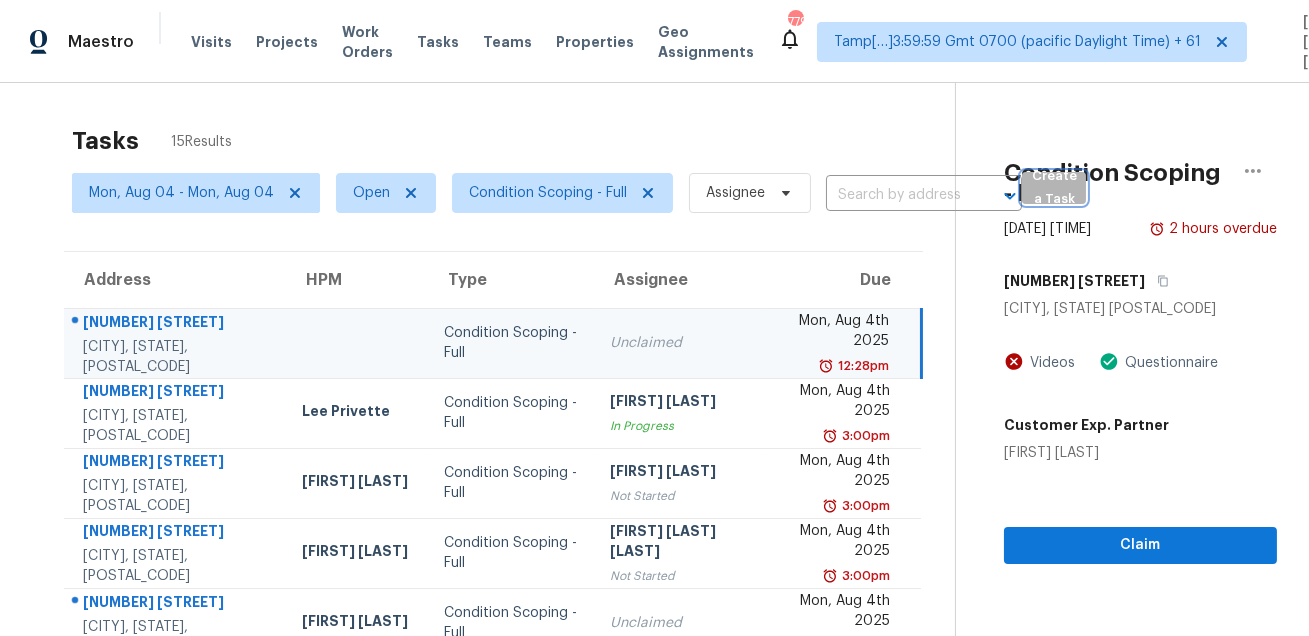 click on "Create a Task" at bounding box center [1054, 188] 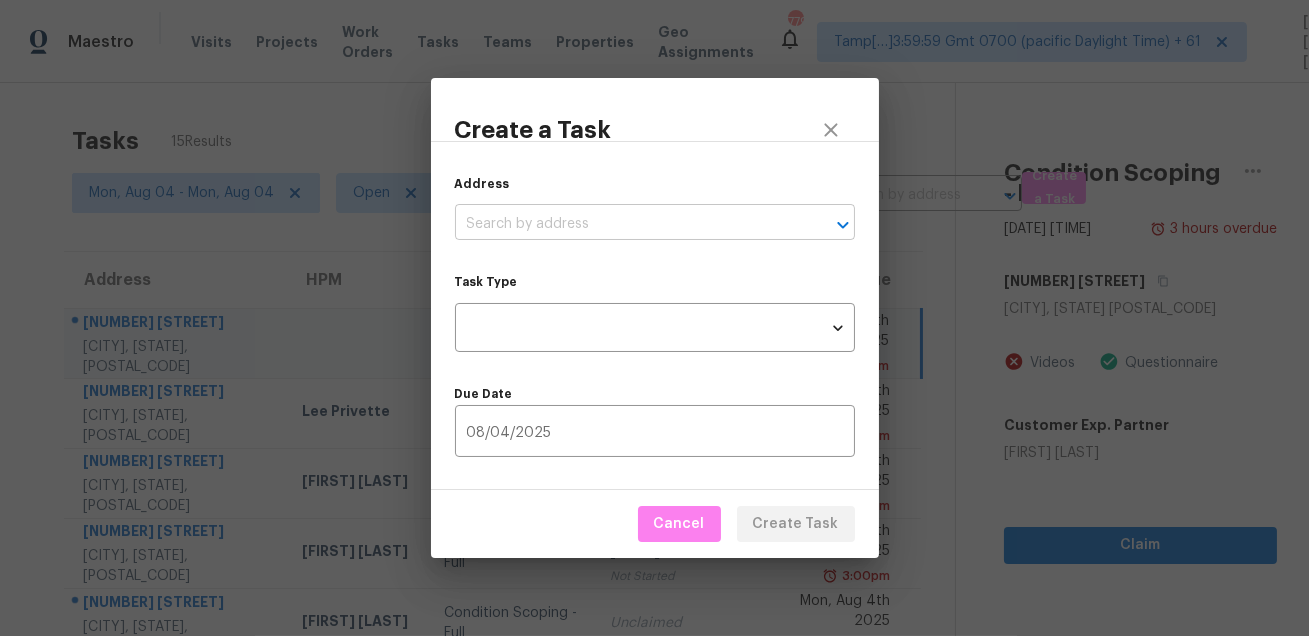 click at bounding box center (627, 224) 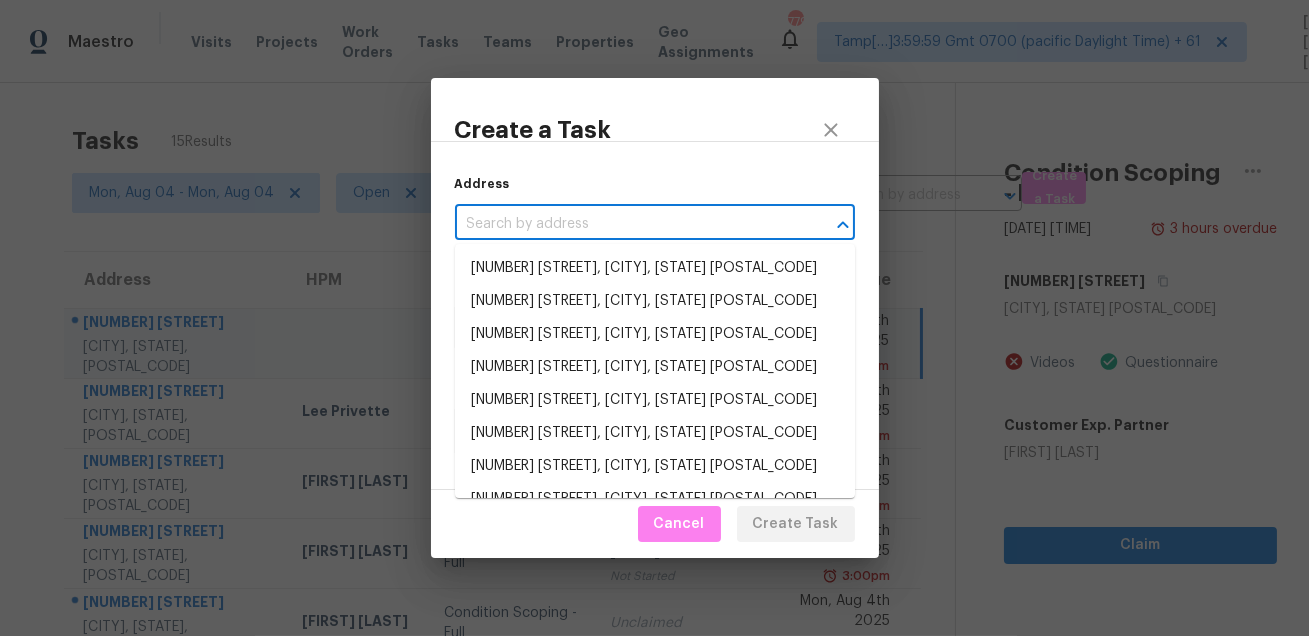 paste on "[NUMBER] [STREET], [CITY], [STATE] [POSTAL_CODE]" 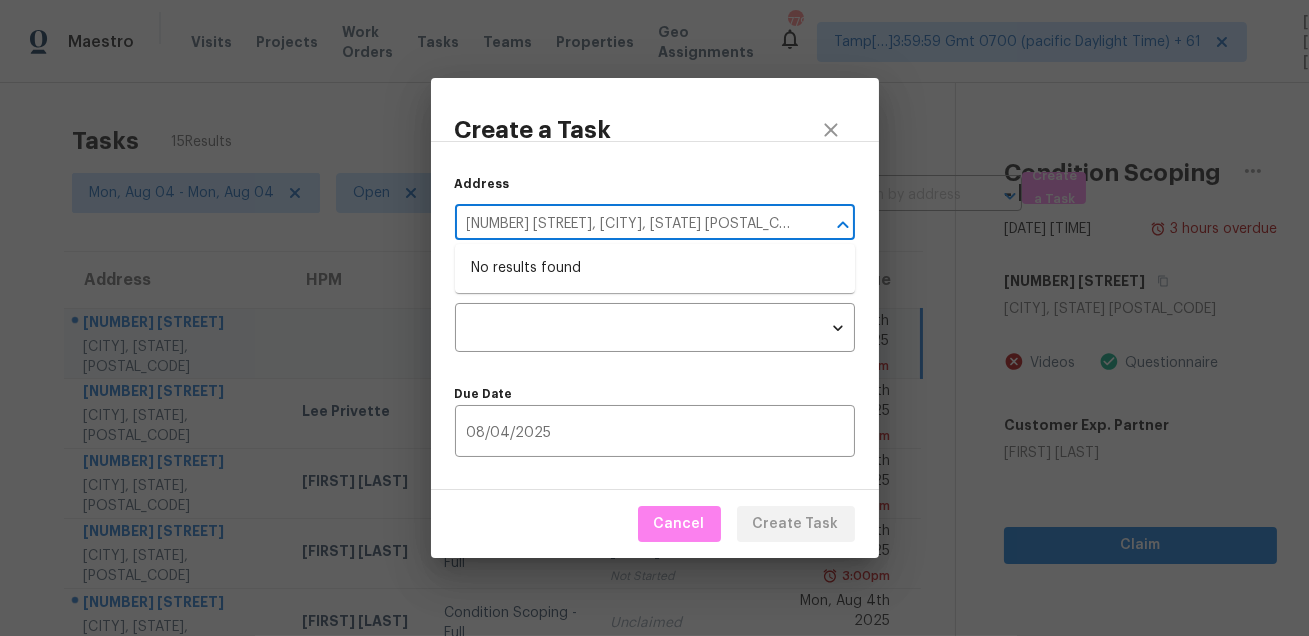 type on "[NUMBER] [STREET], [CITY], [STATE] [POSTAL_CODE]" 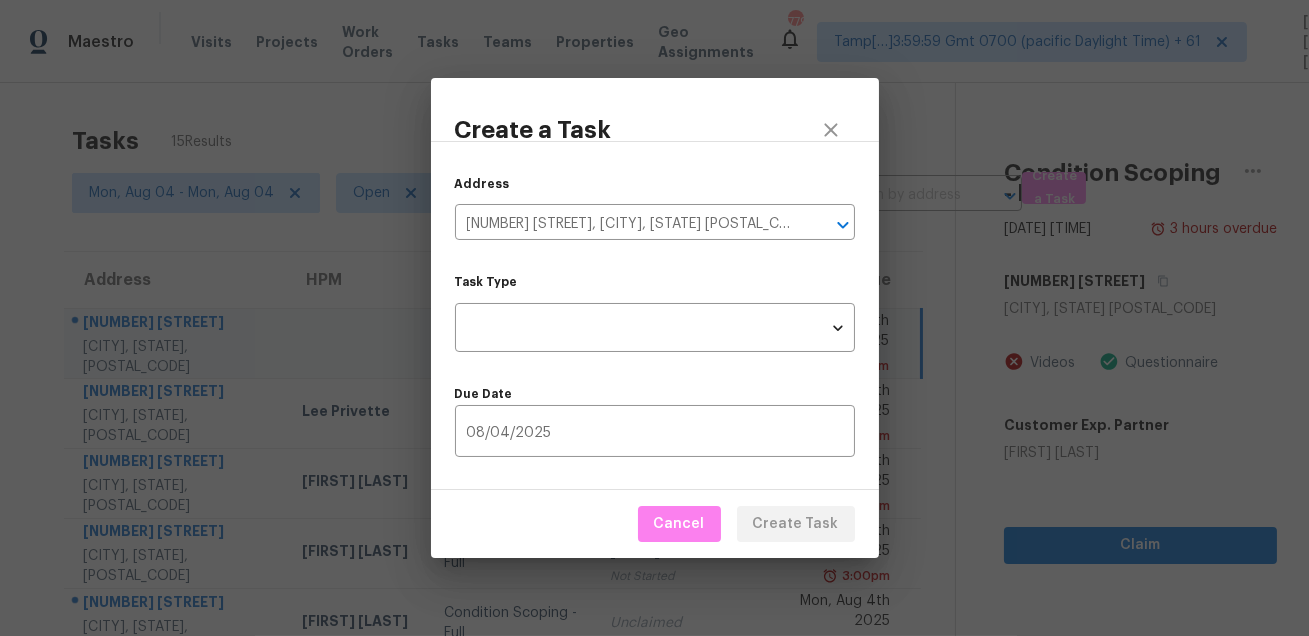 type 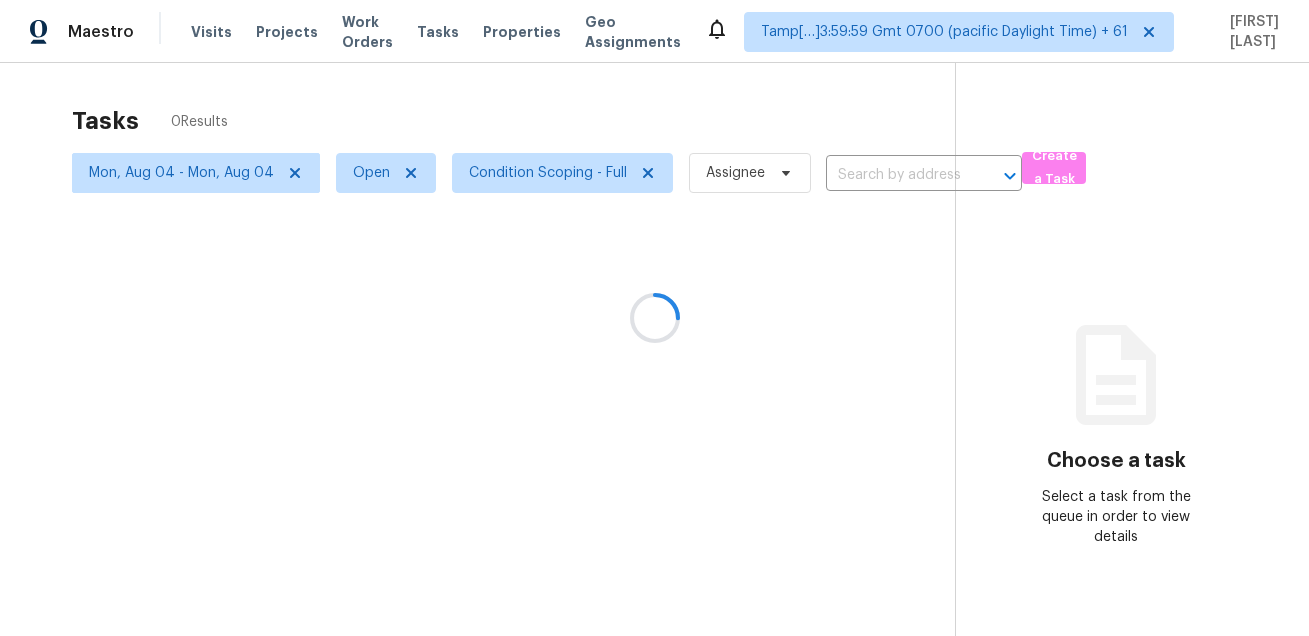 scroll, scrollTop: 0, scrollLeft: 0, axis: both 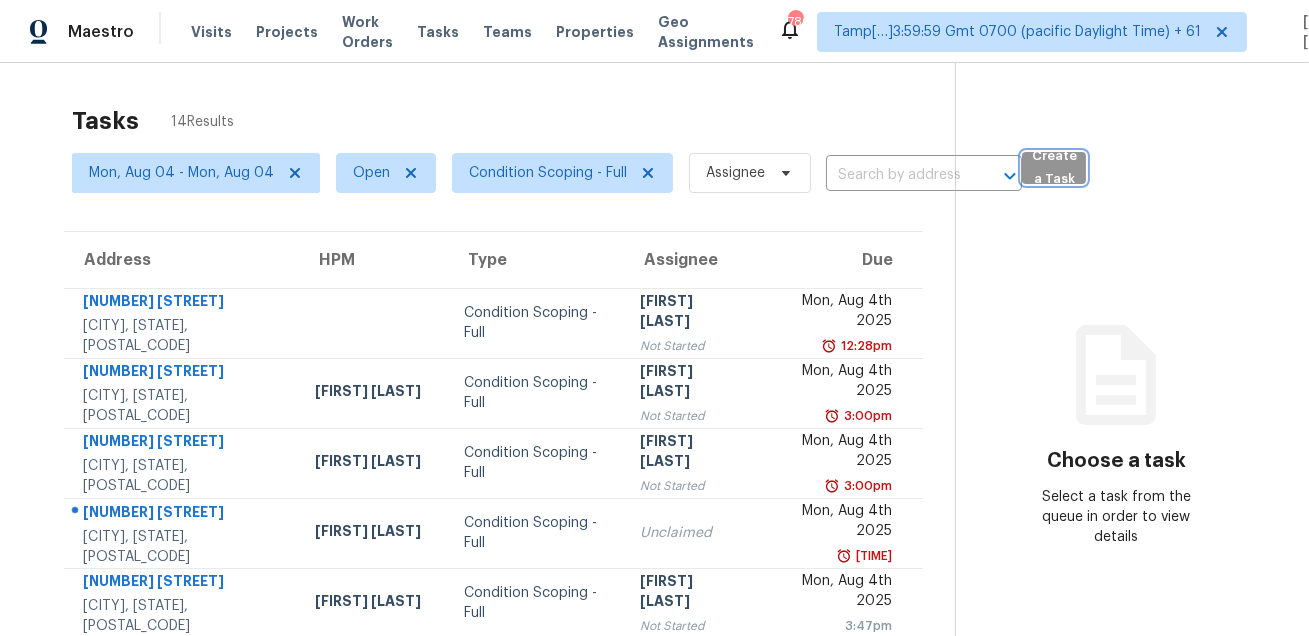 click on "Create a Task" at bounding box center (1054, 168) 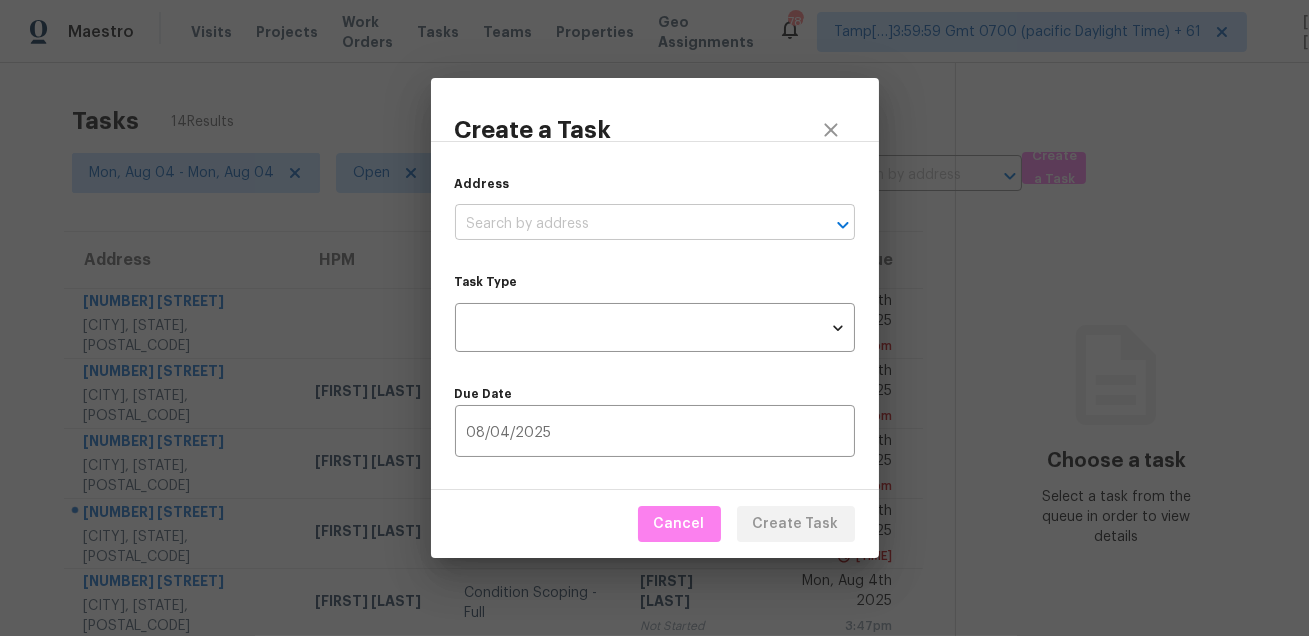 click at bounding box center (627, 224) 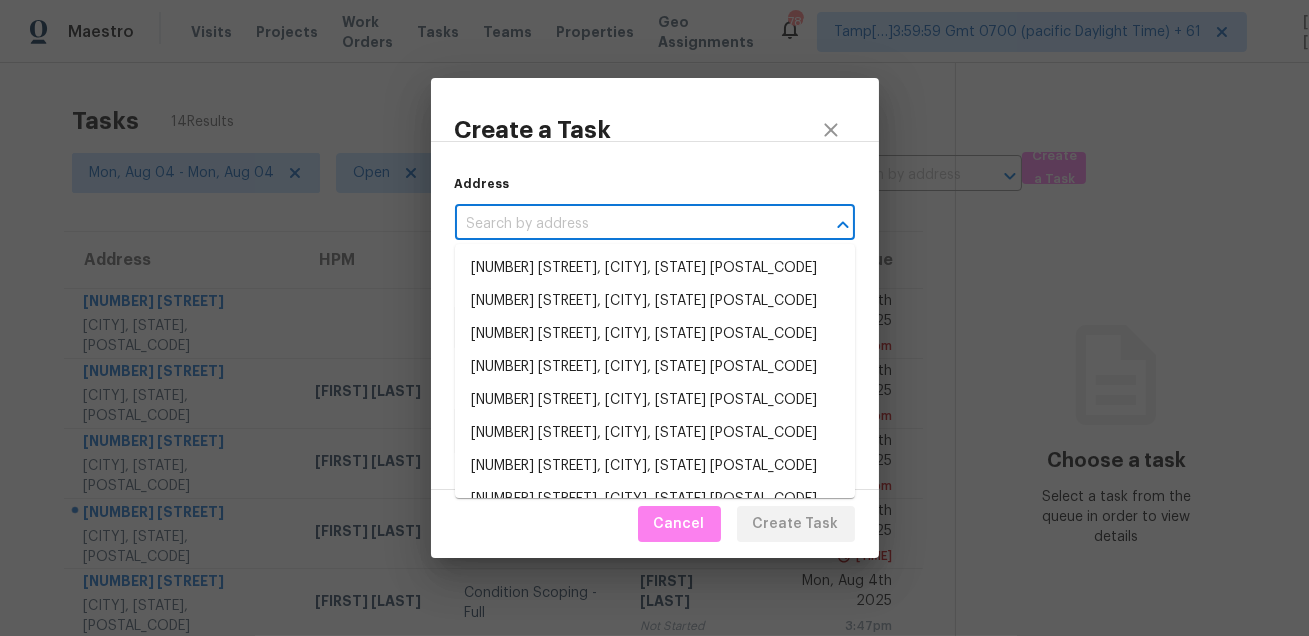 paste on "[NUMBER] [STREET], [CITY], [STATE] [POSTAL_CODE]" 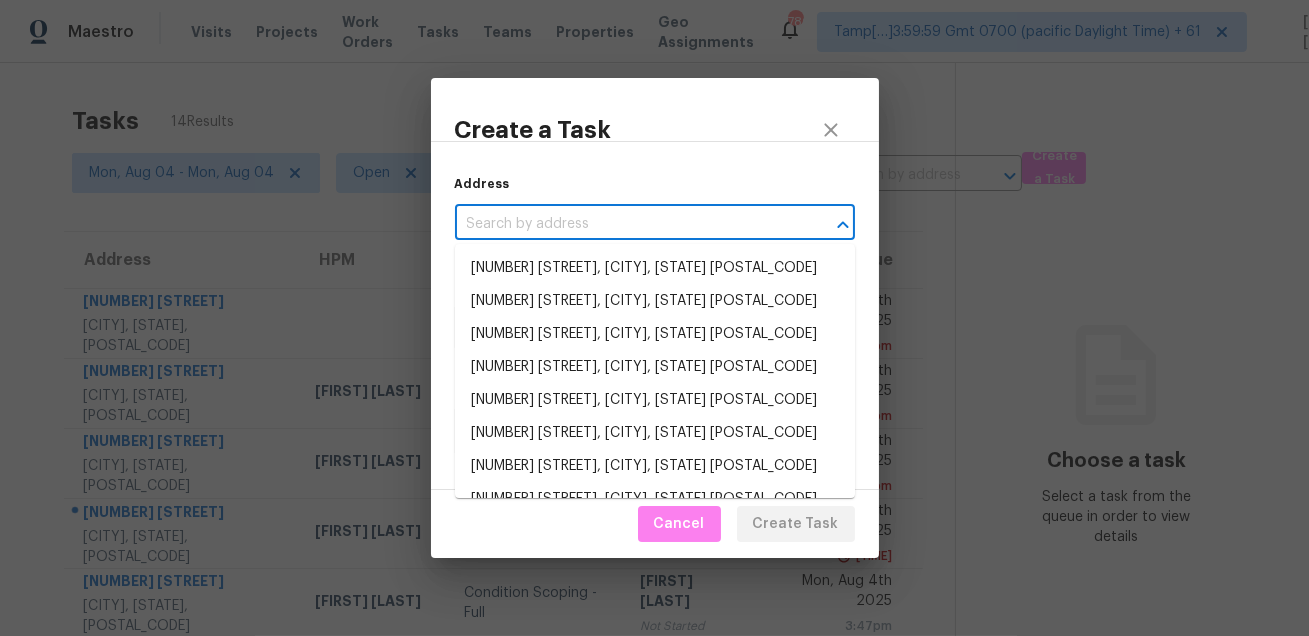 type on "[NUMBER] [STREET], [CITY], [STATE] [POSTAL_CODE]" 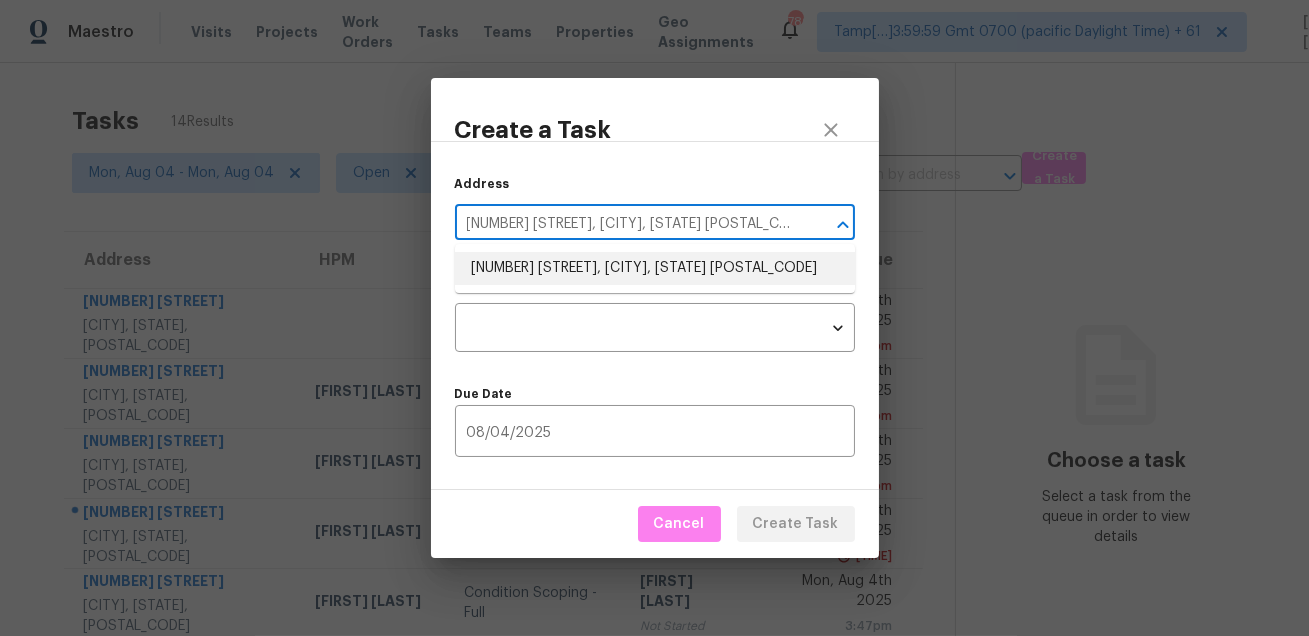 click on "[NUMBER] [STREET], [CITY], [STATE] [POSTAL_CODE]" at bounding box center (655, 268) 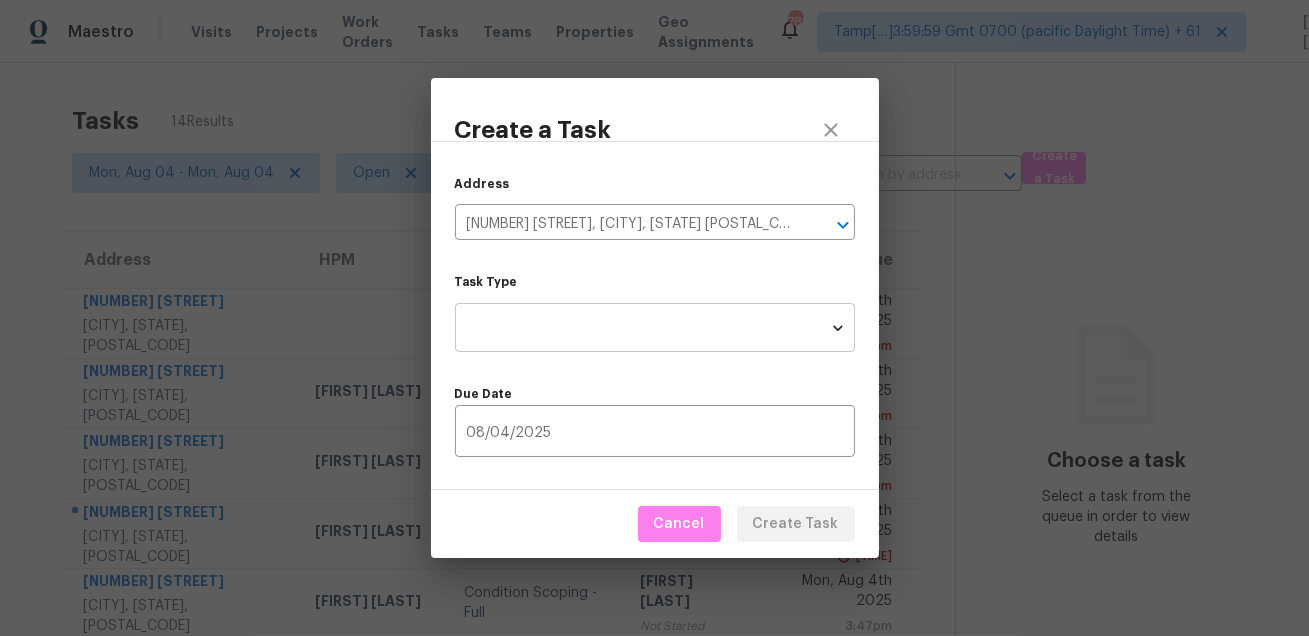 click on "Maestro Visits Projects Work Orders Tasks Teams Properties Geo Assignments 780 Tamp[…] [TIME] [TIMEZONE] [OFFSET] [FIRST] [LAST] Tasks 14  Results [DATE] - [DATE] Open Condition Scoping - Full Assignee ​ Create a Task Address HPM Type Assignee Due [NUMBER] [STREET]   [CITY], [STATE], [POSTAL_CODE] Condition Scoping - Full [FIRST] [LAST] Not Started [DATE] [TIME] [NUMBER] [STREET]   [CITY], [STATE], [POSTAL_CODE] [FIRST] [LAST] Condition Scoping - Full [FIRST] [LAST] Not Started [DATE] [TIME] [NUMBER] [STREET]   [CITY], [STATE], [POSTAL_CODE] [FIRST] [LAST] Condition Scoping - Full [FIRST] [LAST] Not Started [DATE] [TIME] [NUMBER] [STREET]   [CITY], [STATE], [POSTAL_CODE] [FIRST] [LAST] Condition Scoping - Full [FIRST] [LAST]" at bounding box center [654, 318] 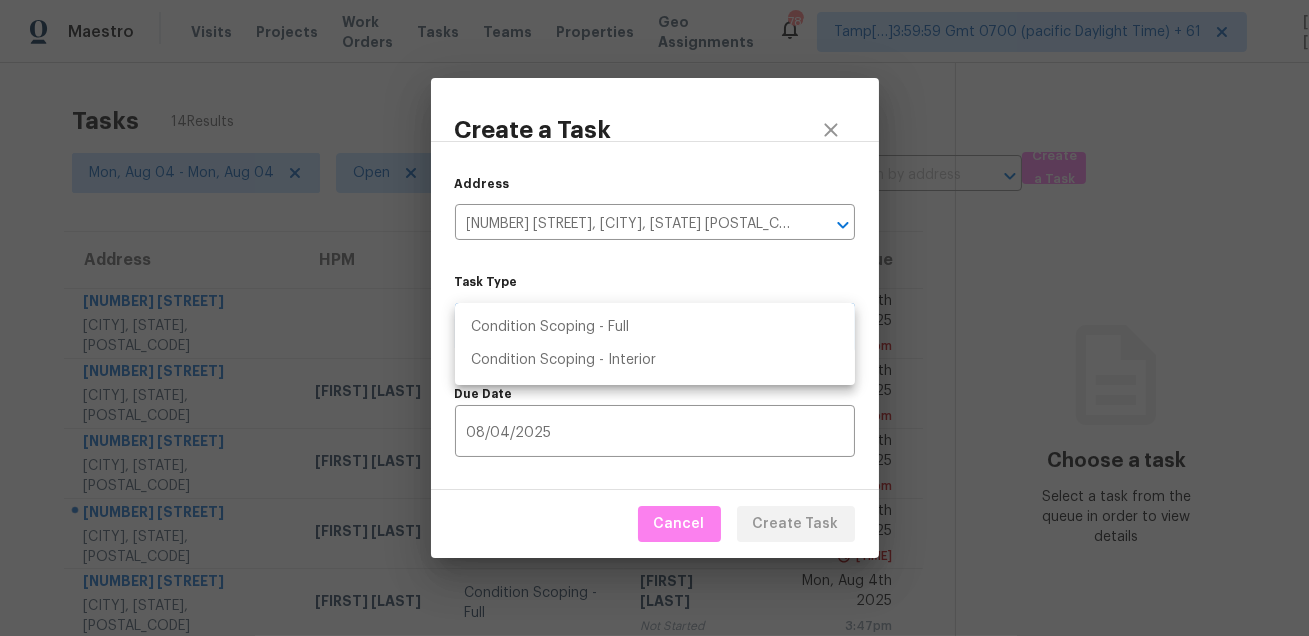 click on "Condition Scoping - Full" at bounding box center [655, 327] 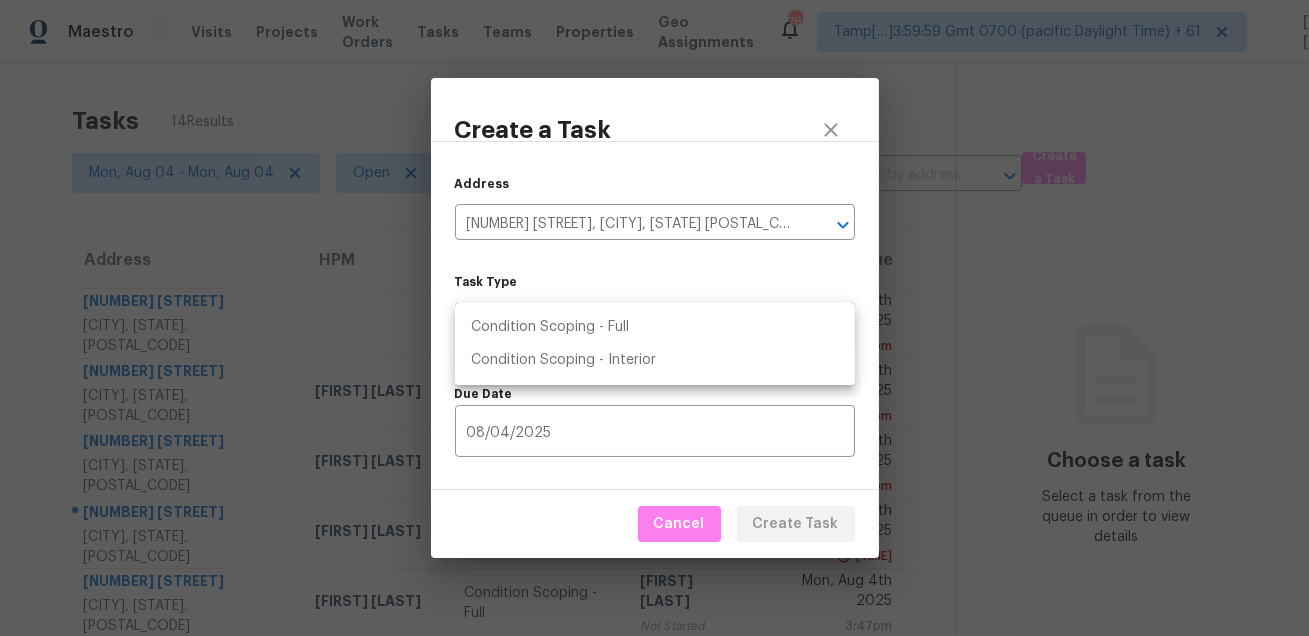 type on "virtual_full_assessment" 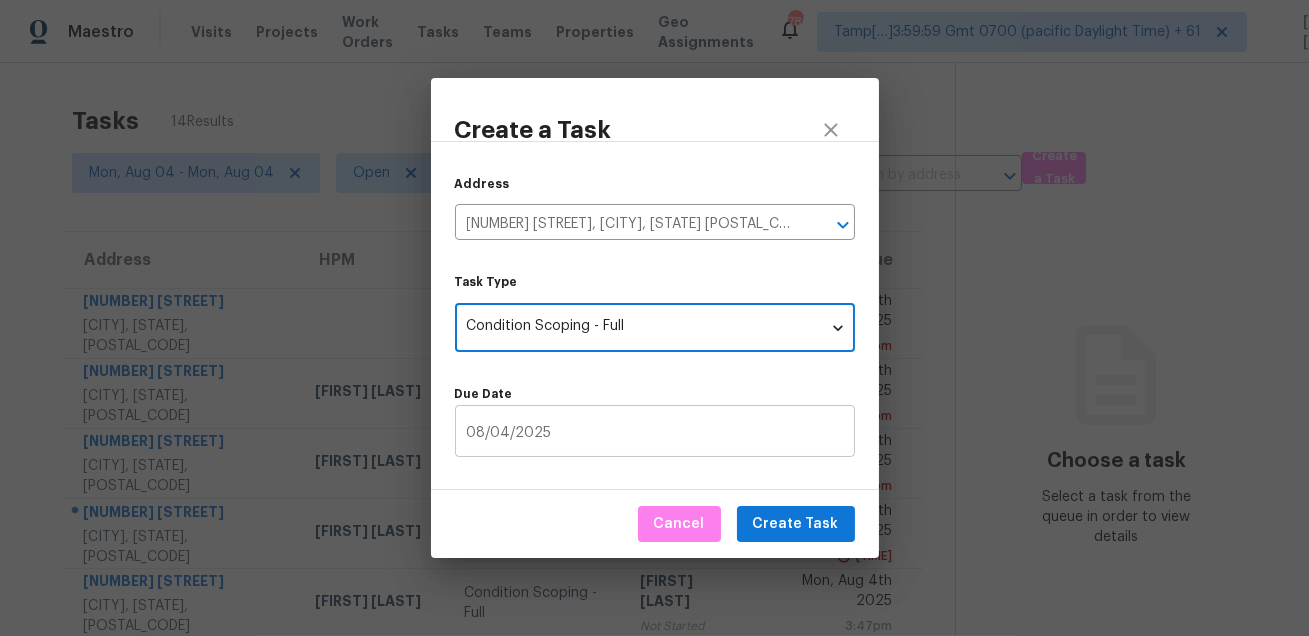 click on "08/04/2025" at bounding box center (655, 433) 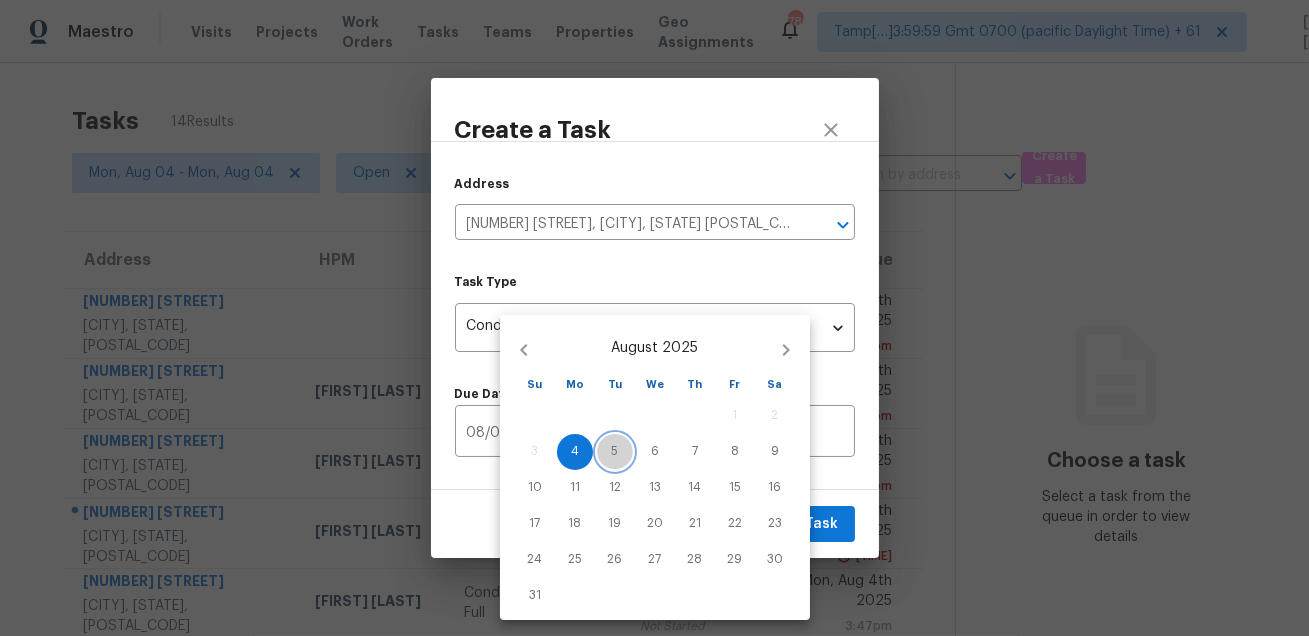 click on "5" at bounding box center (615, 451) 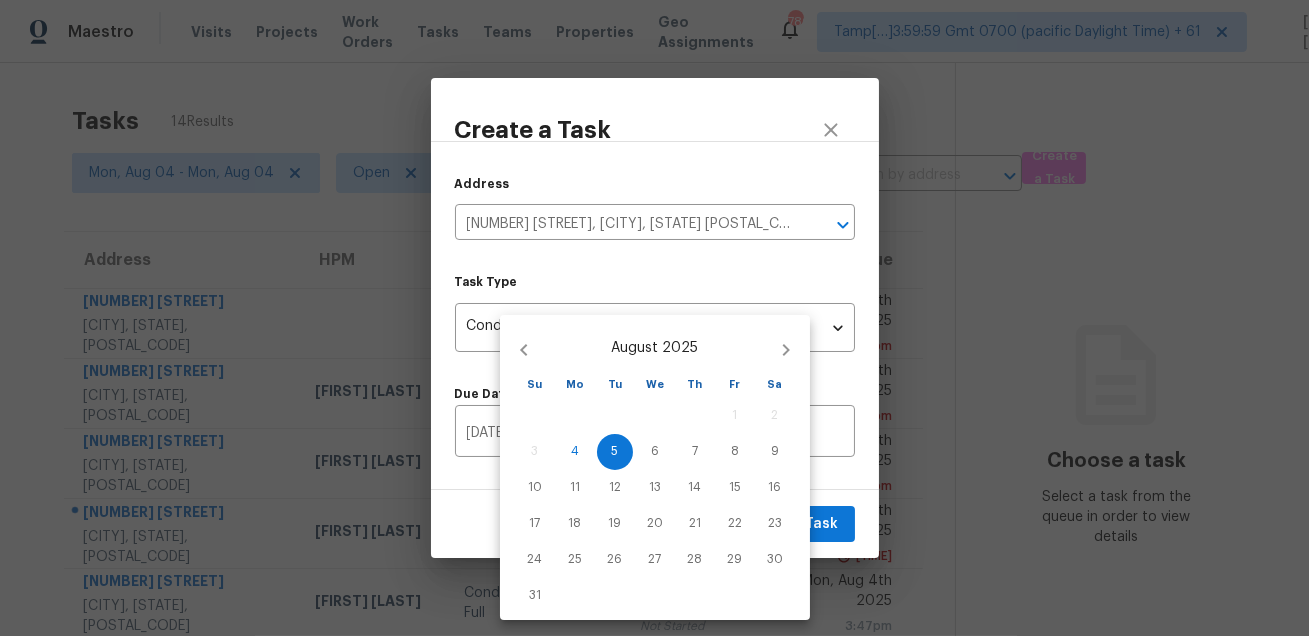 click at bounding box center [654, 318] 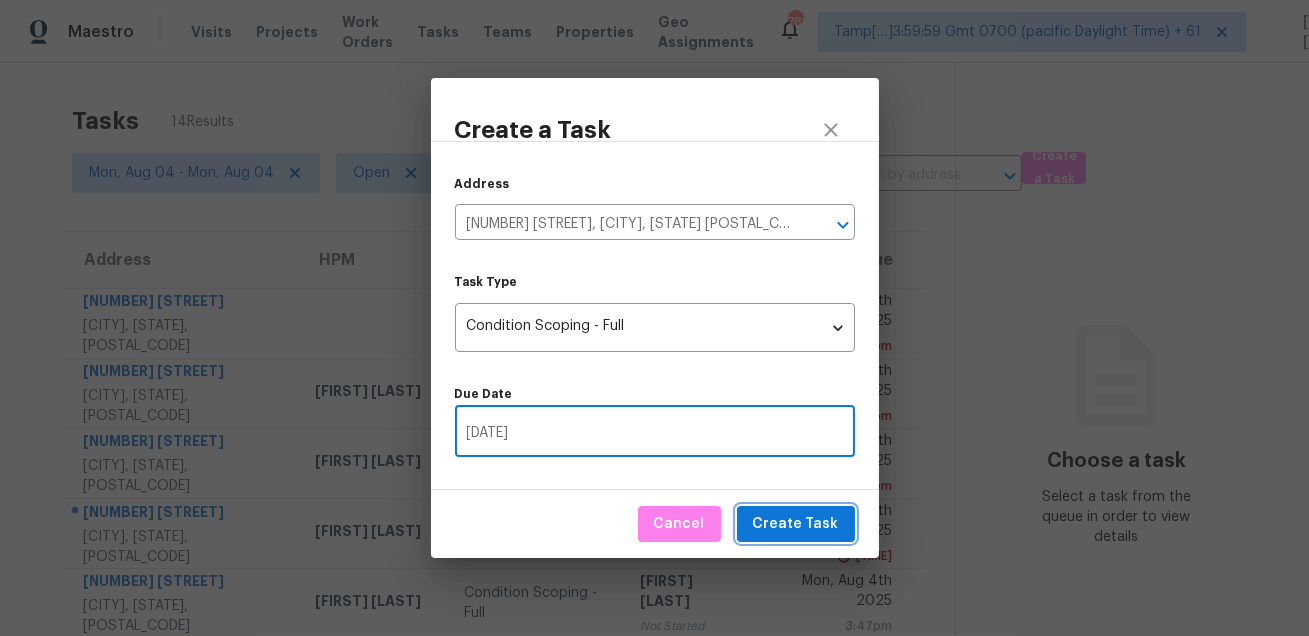 click on "Create Task" at bounding box center [796, 524] 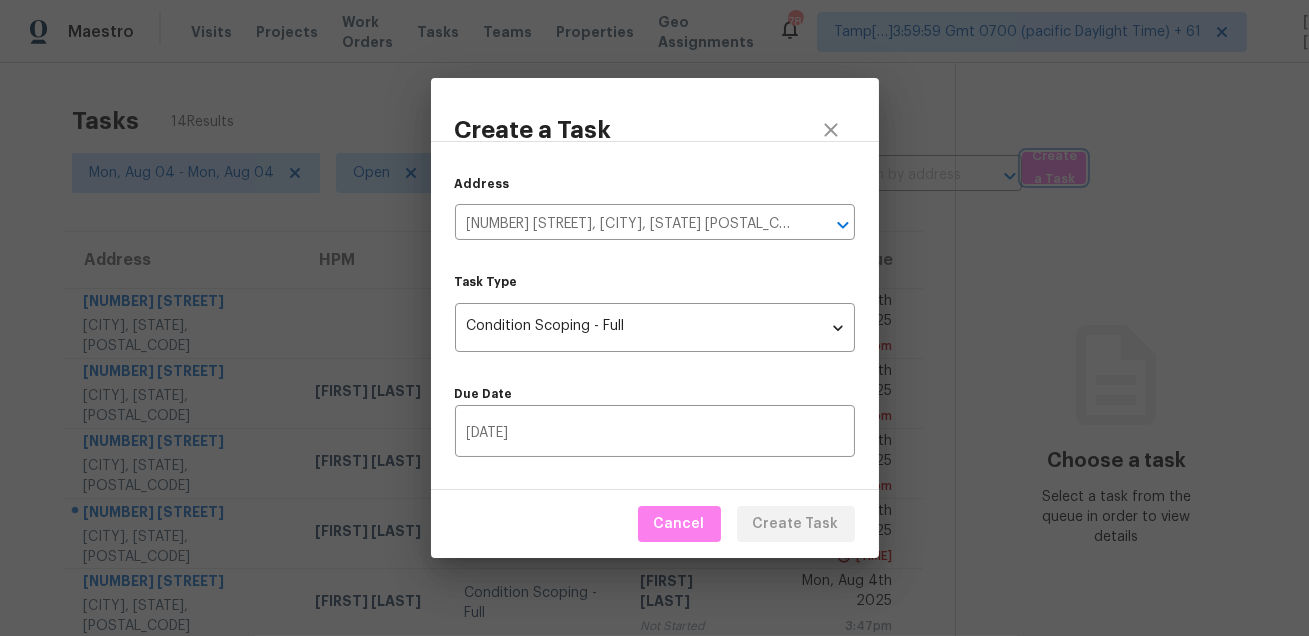 type 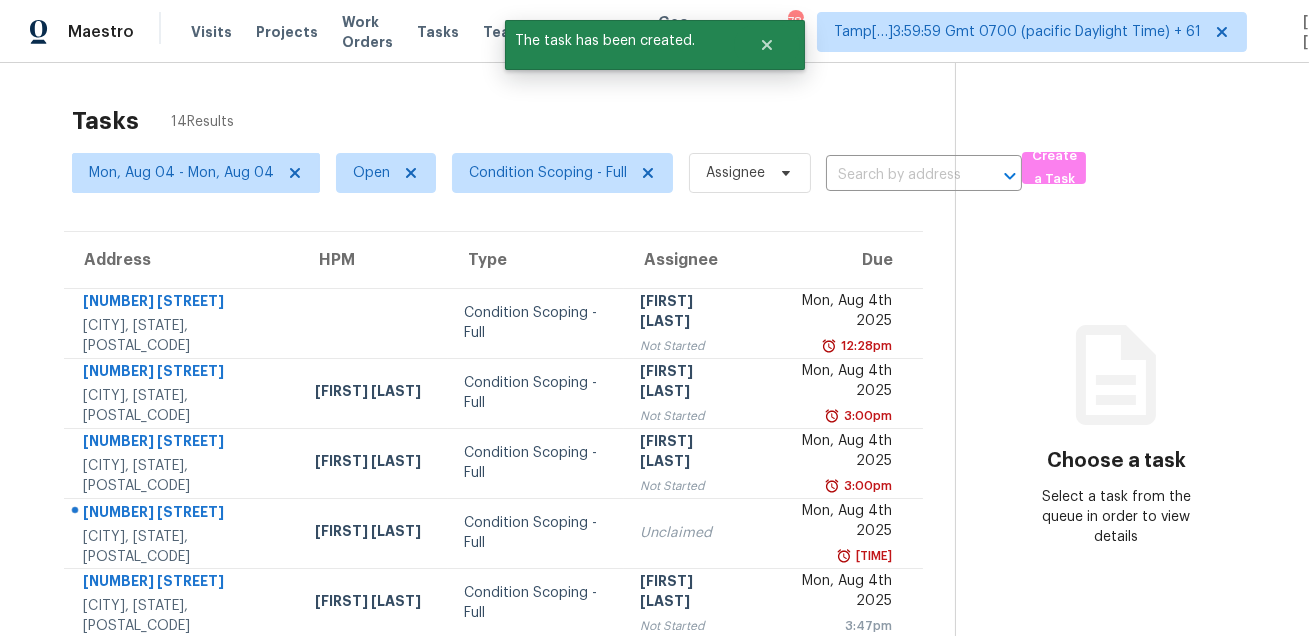 click on "Choose a task Select a task from the queue in order to view details" at bounding box center (1116, 552) 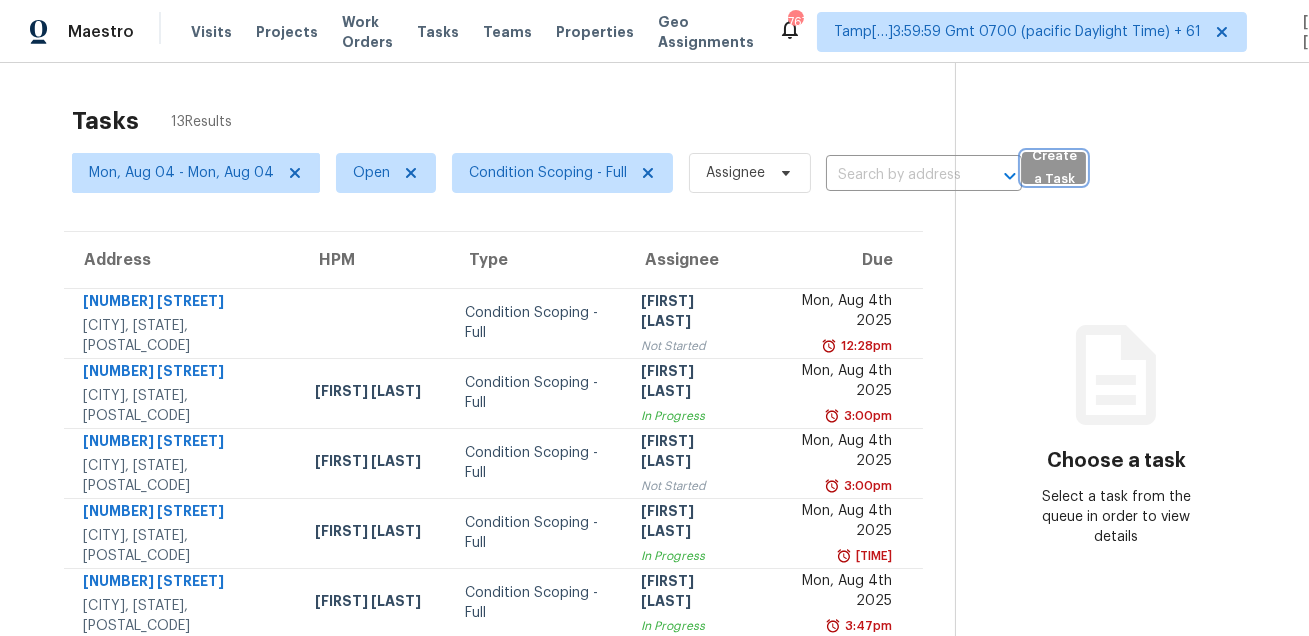 click on "Create a Task" at bounding box center [1054, 168] 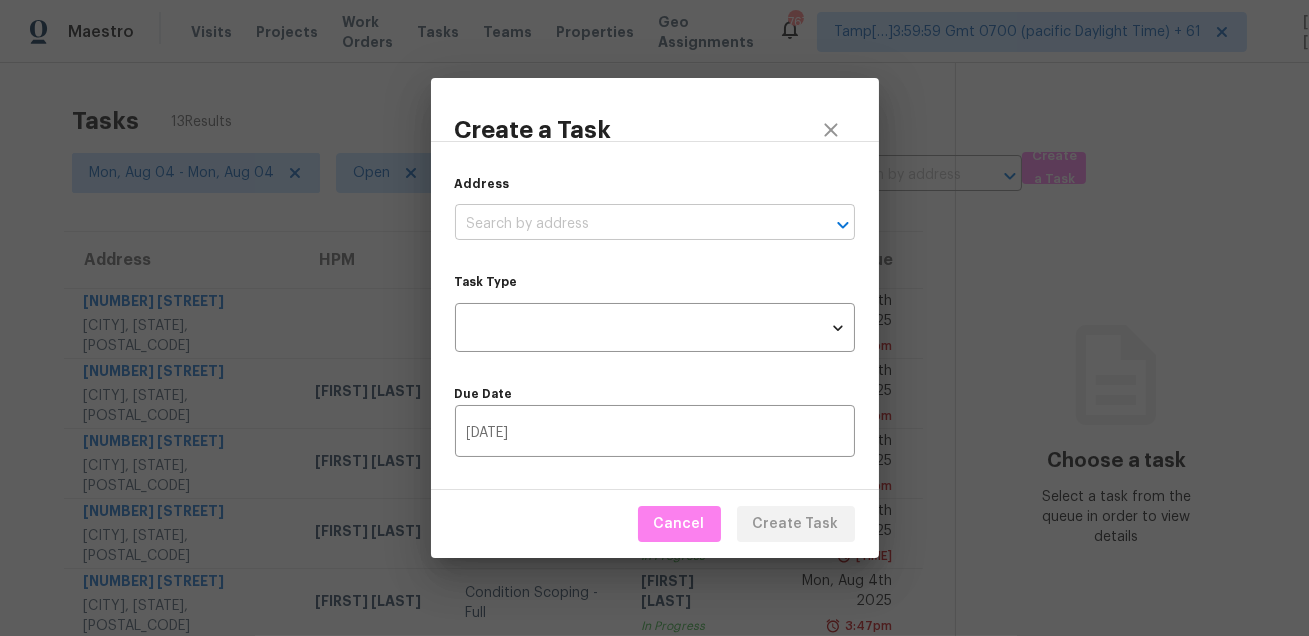 click at bounding box center (627, 224) 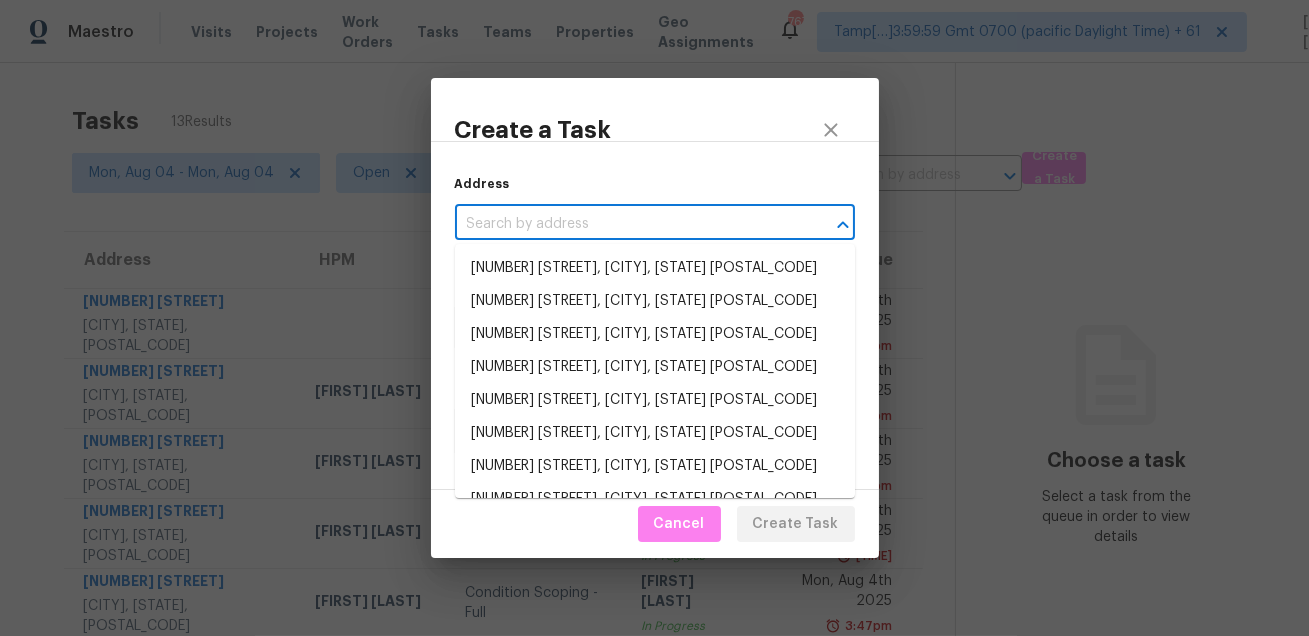 paste on "[NUMBER] [STREET], [CITY], [STATE], [POSTAL_CODE]" 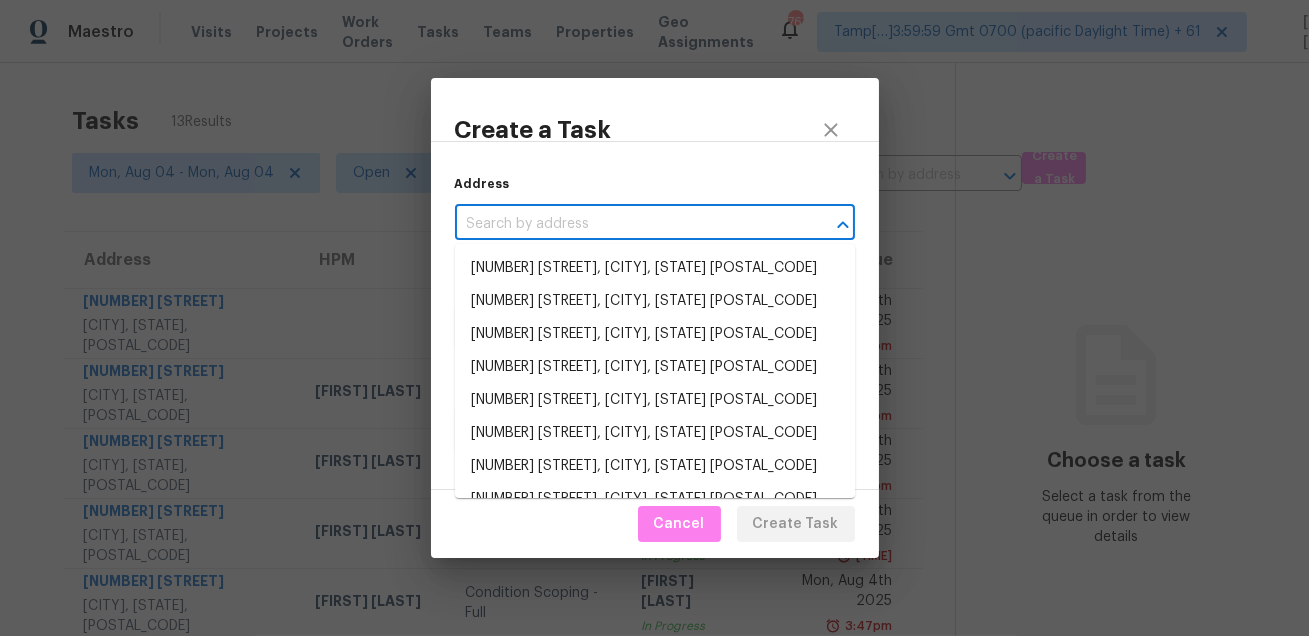 type on "[NUMBER] [STREET], [CITY], [STATE], [POSTAL_CODE]" 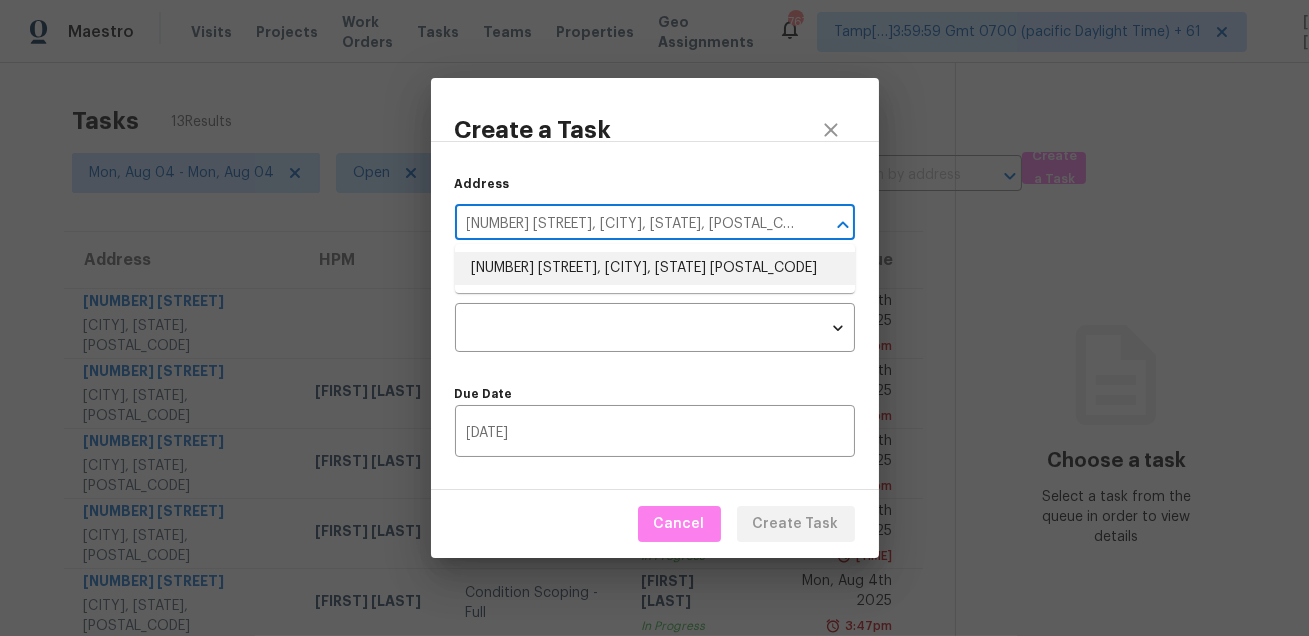 click on "[NUMBER] [STREET], [CITY], [STATE] [POSTAL_CODE]" at bounding box center (655, 268) 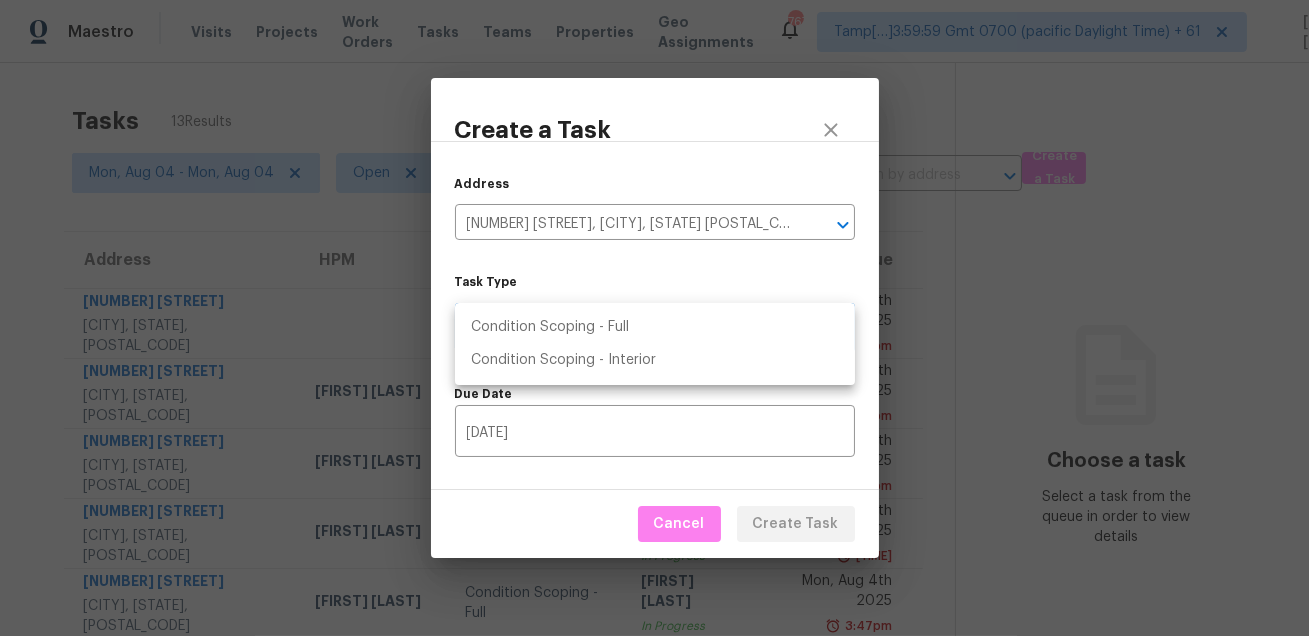 click on "Maestro Visits Projects Work Orders Tasks Teams Properties Geo Assignments 767 Tamp[…]3:59:59 Gmt 0700 (pacific Daylight Time) + 61 Mohammed Moshin Ali Tasks 13  Results Mon, Aug 04 - Mon, Aug 04 Open Condition Scoping - Full Assignee ​ Create a Task Address HPM Type Assignee Due 29430 Sea Dahlia Pass   Wesley Chapel, FL, 33543 Condition Scoping - Full Hariharan GV Not Started Mon, Aug 4th 2025 12:28pm 7988 Renault Dr S   Jacksonville, FL, 32244 Jeremy Dykes Condition Scoping - Full Hariharan GV In Progress Mon, Aug 4th 2025 3:00pm 4915 Baymeadows Rd   Jacksonville, FL, 32217 William Sparks Condition Scoping - Full Soumya Ranjan Dash Not Started Mon, Aug 4th 2025 3:00pm 28075 Dakota Dr   Menifee, CA, 92587 Joshua Peterson Condition Scoping - Full Prem S In Progress Mon, Aug 4th 2025 3:21pm 200 Bayonne Dr   Mansfield, TX, 76063 Todd Jorgenson Condition Scoping - Full Pavithran Omsekar In Progress Mon, Aug 4th 2025 3:47pm 903 Azalia Dr   Lewisville, TX, 75067 Andrew Kempka Condition Scoping - Full 4:00pm" at bounding box center (654, 318) 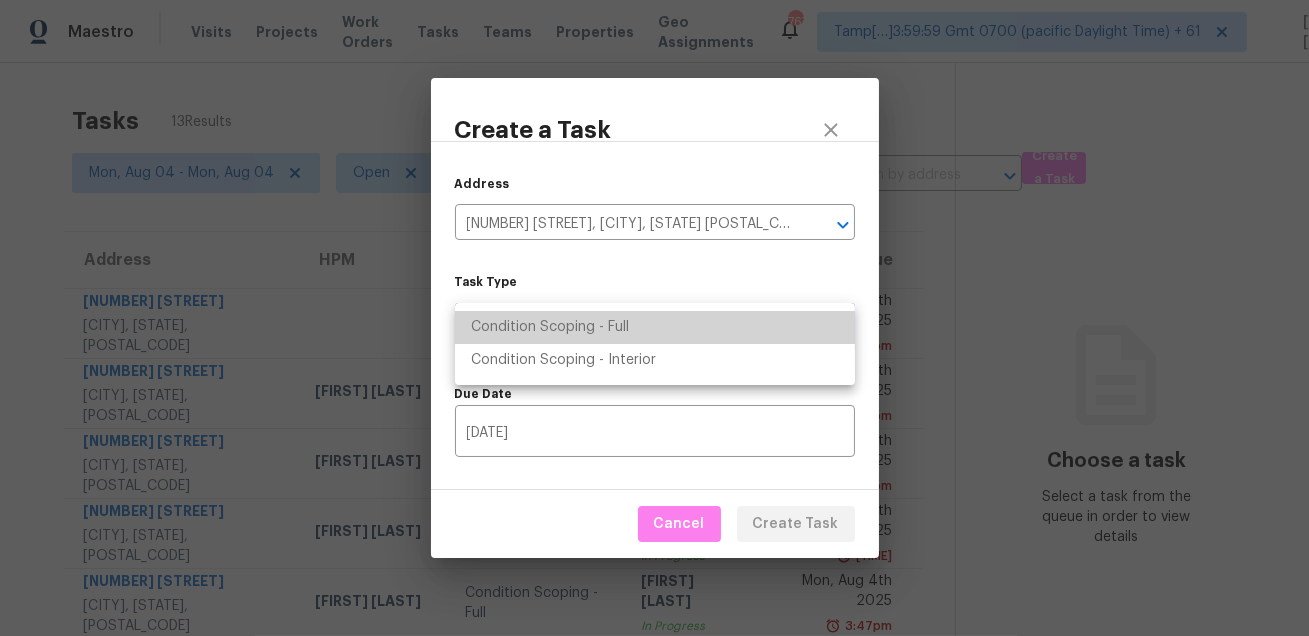 click on "Condition Scoping - Full" at bounding box center [655, 327] 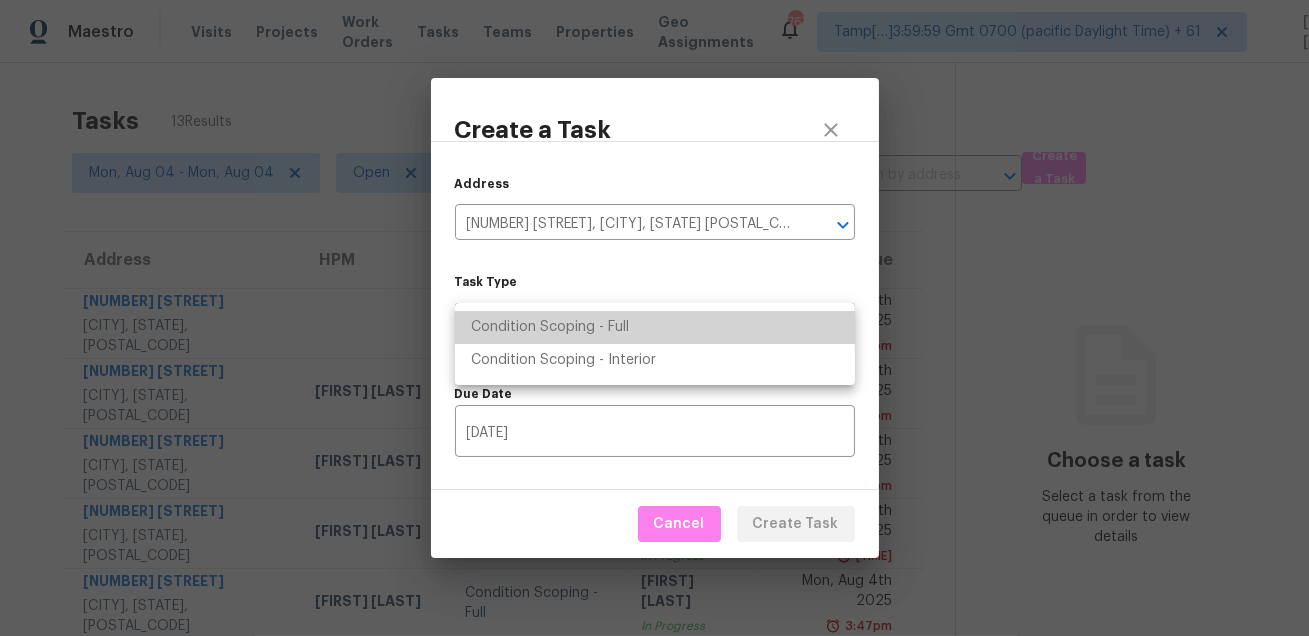 type on "virtual_full_assessment" 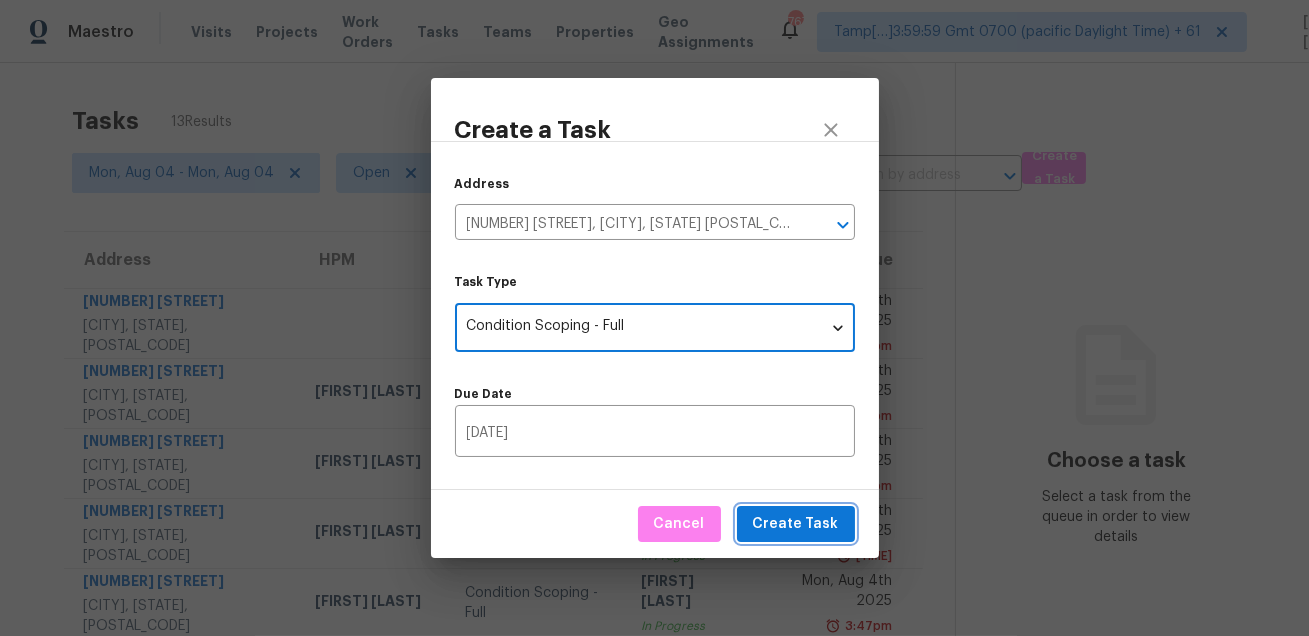 click on "Create Task" at bounding box center (796, 524) 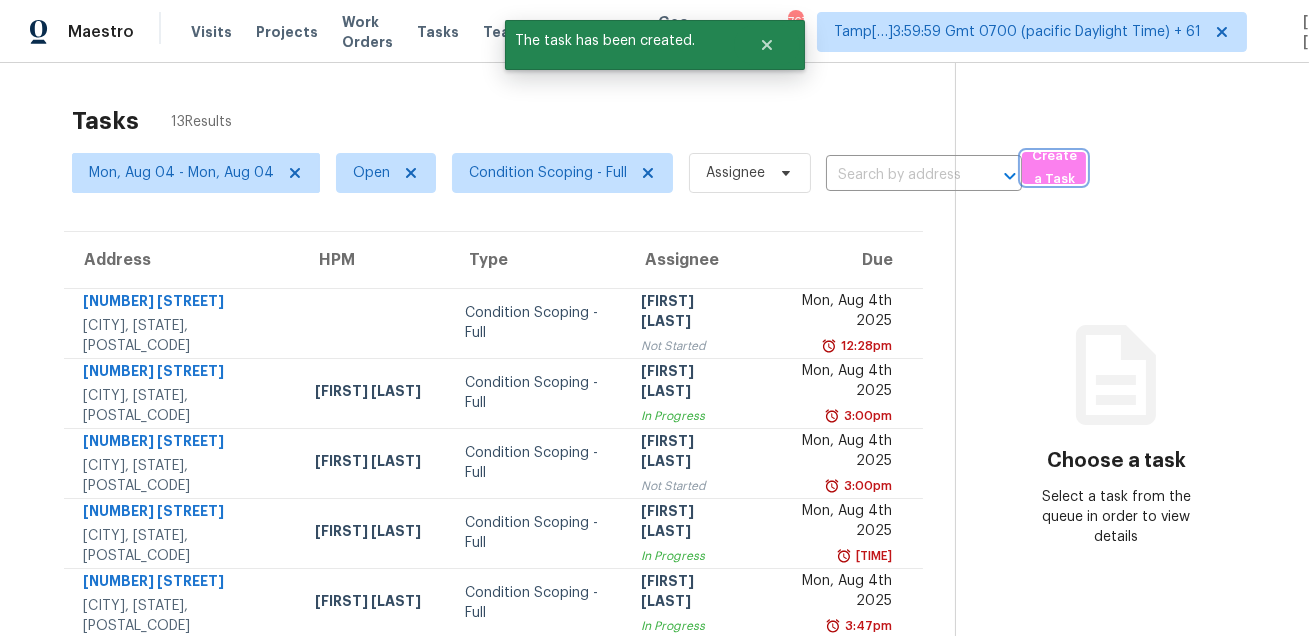 type 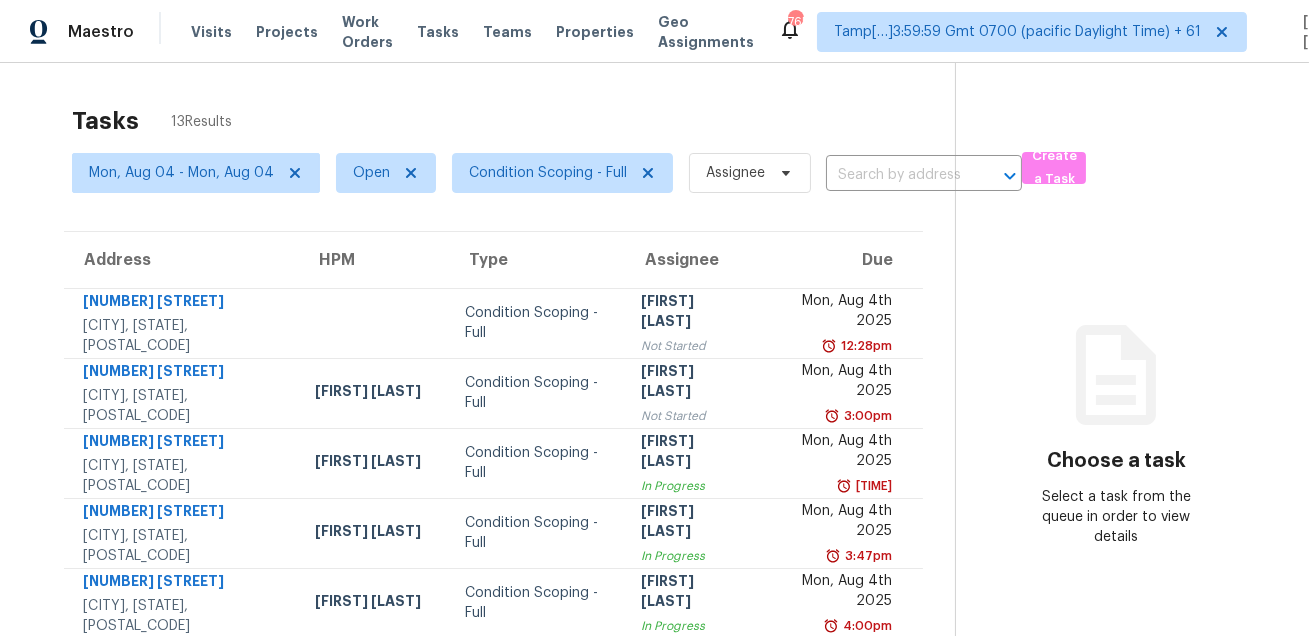 click on "Tasks 13  Results" at bounding box center (513, 121) 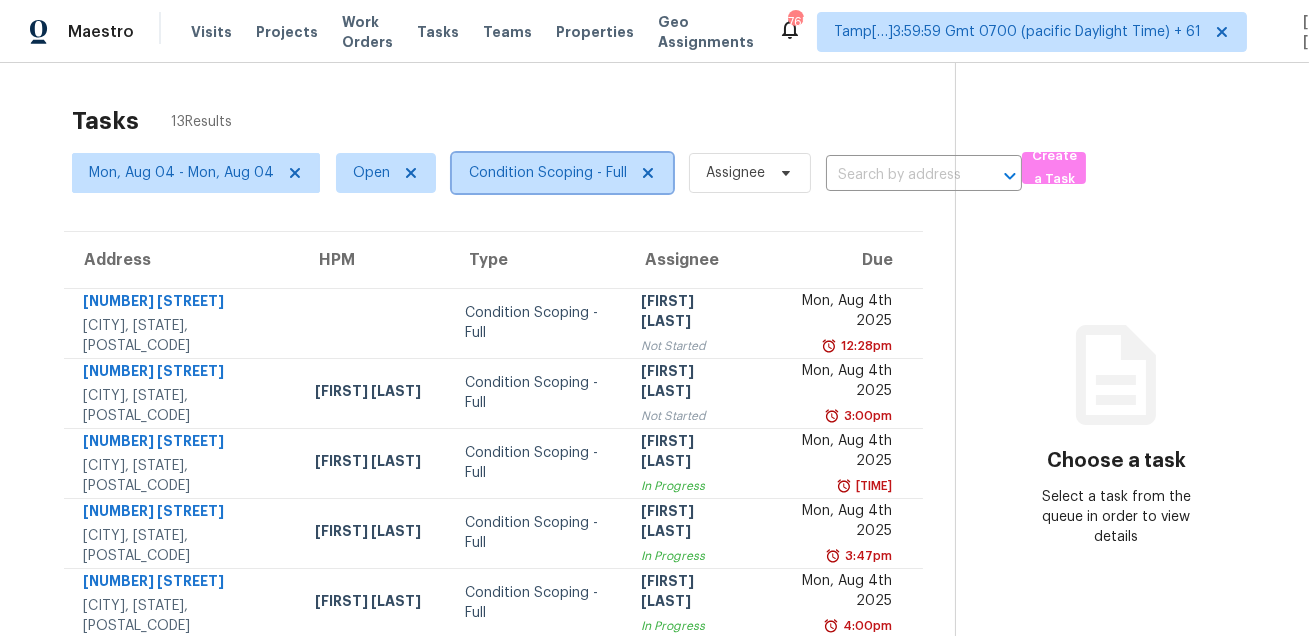 click on "Condition Scoping - Full" at bounding box center (562, 173) 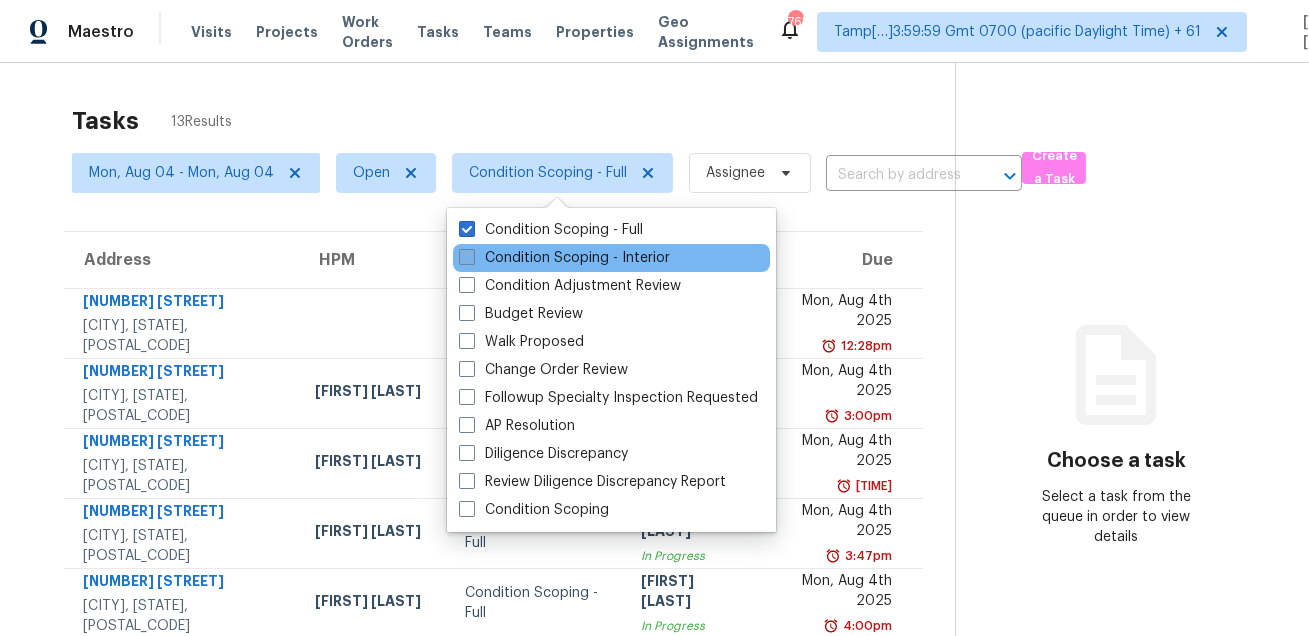 click on "Condition Scoping - Interior" at bounding box center (564, 258) 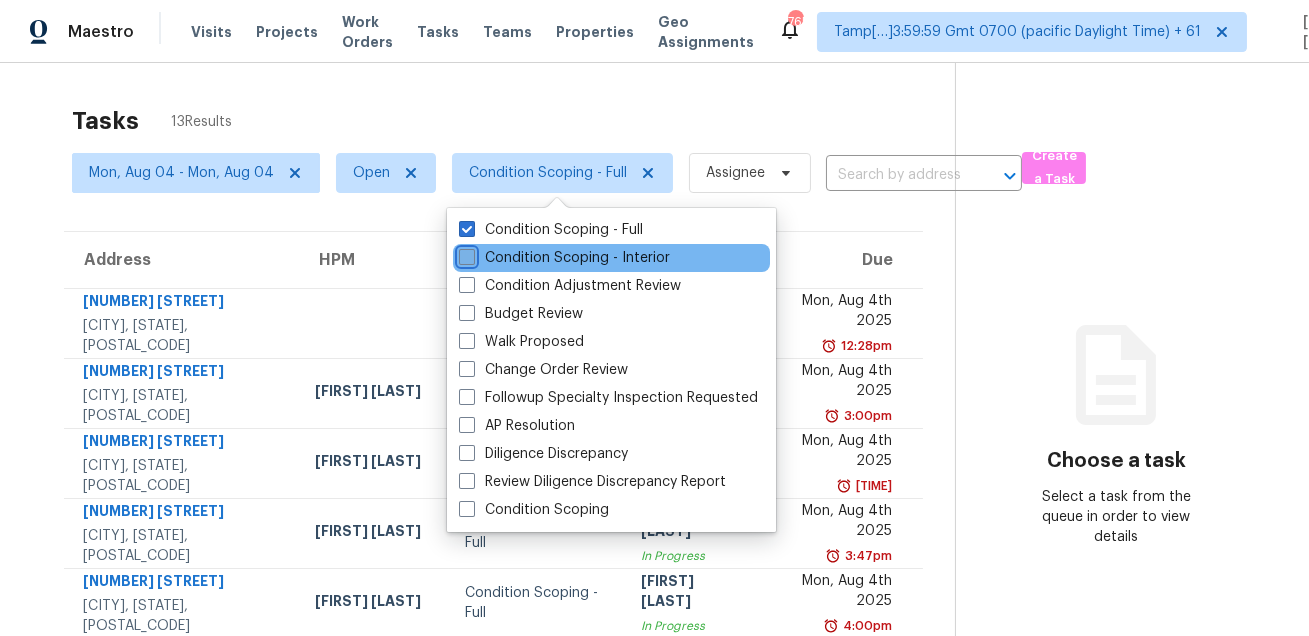 click on "Condition Scoping - Interior" at bounding box center [465, 254] 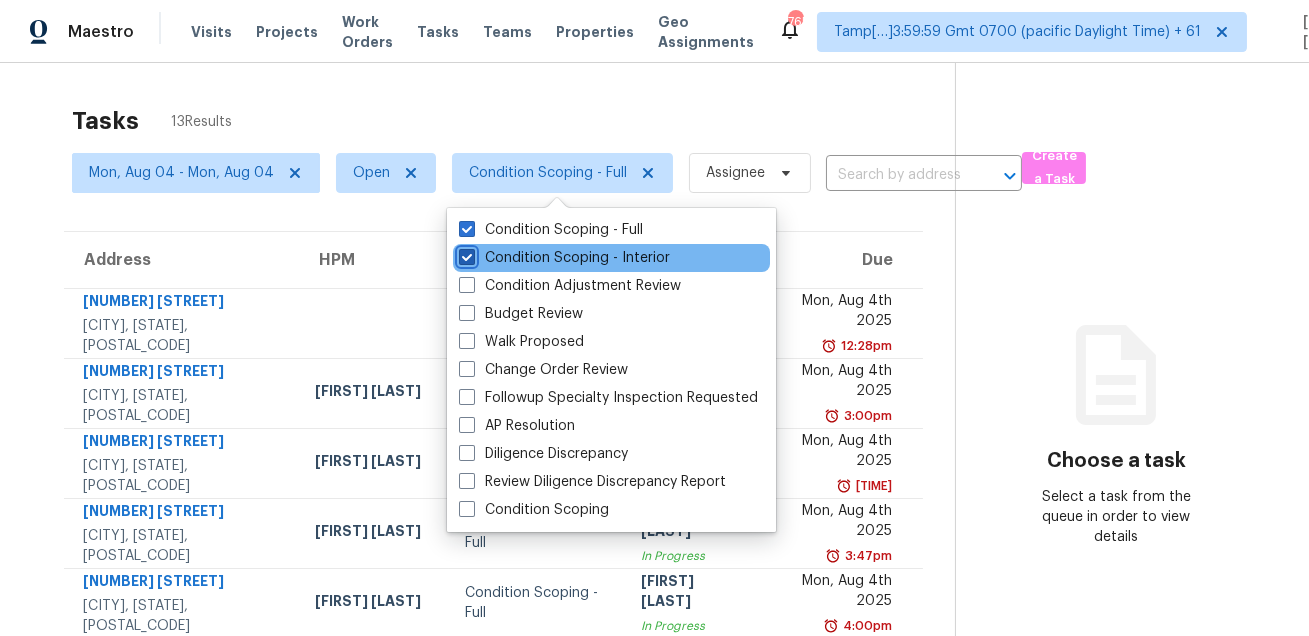checkbox on "true" 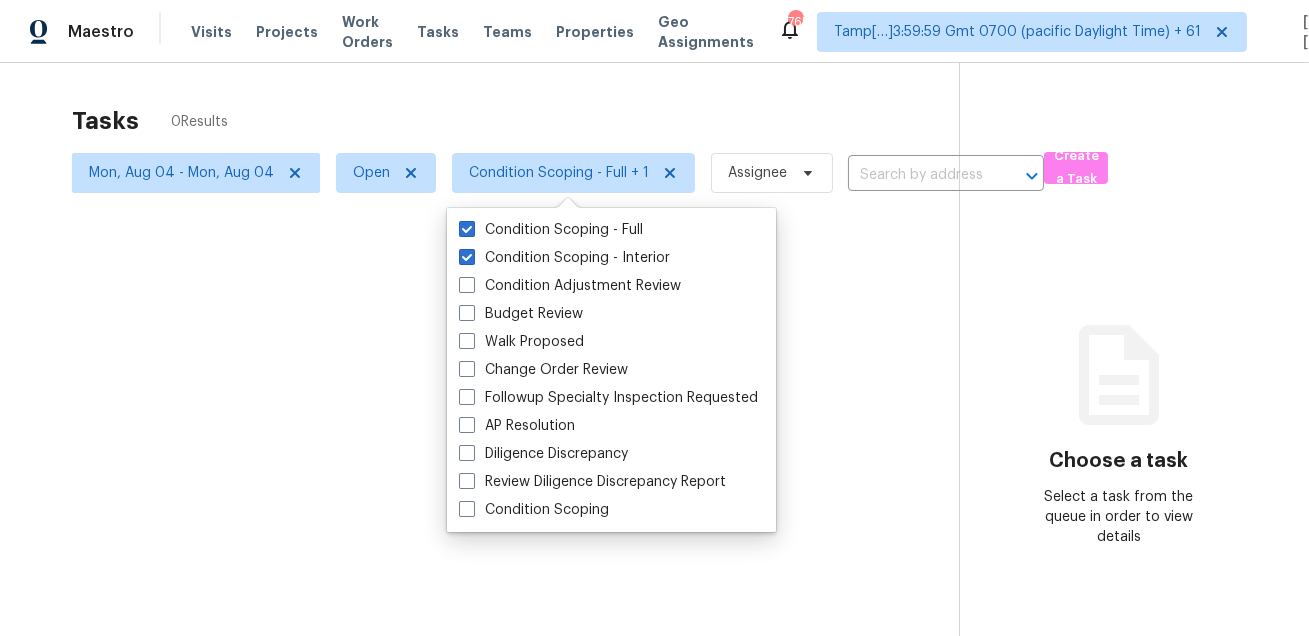 click at bounding box center [654, 318] 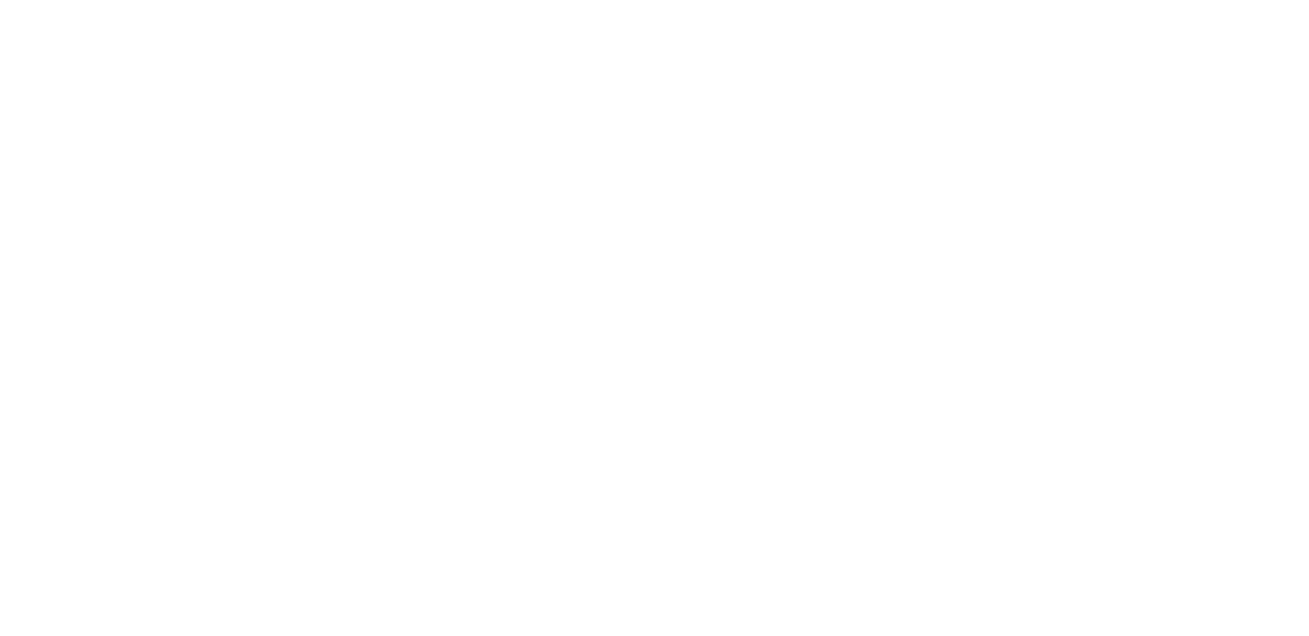 scroll, scrollTop: 0, scrollLeft: 0, axis: both 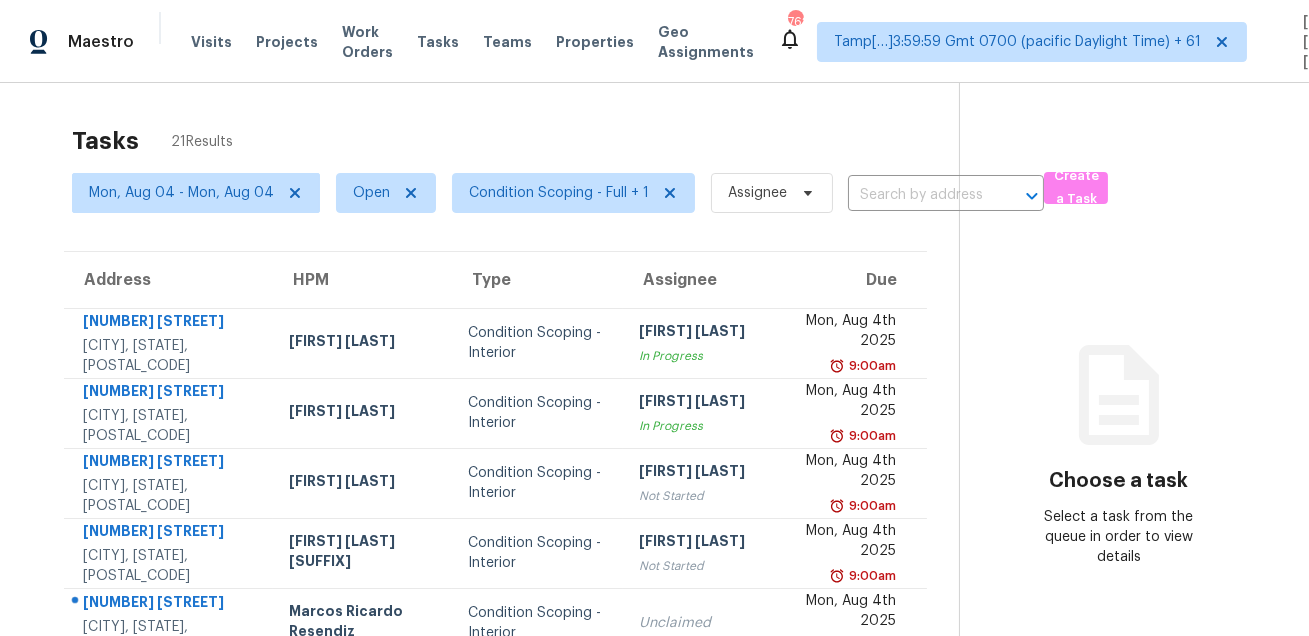 click on "Tasks 21  Results" at bounding box center [515, 141] 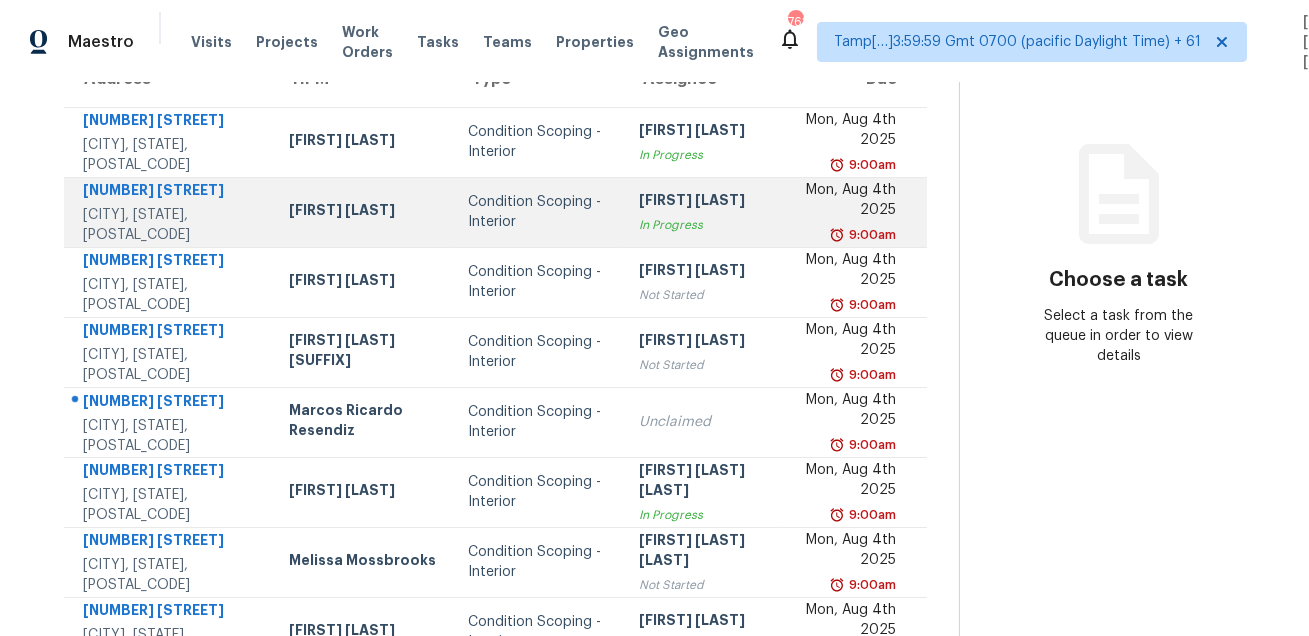 scroll, scrollTop: 224, scrollLeft: 0, axis: vertical 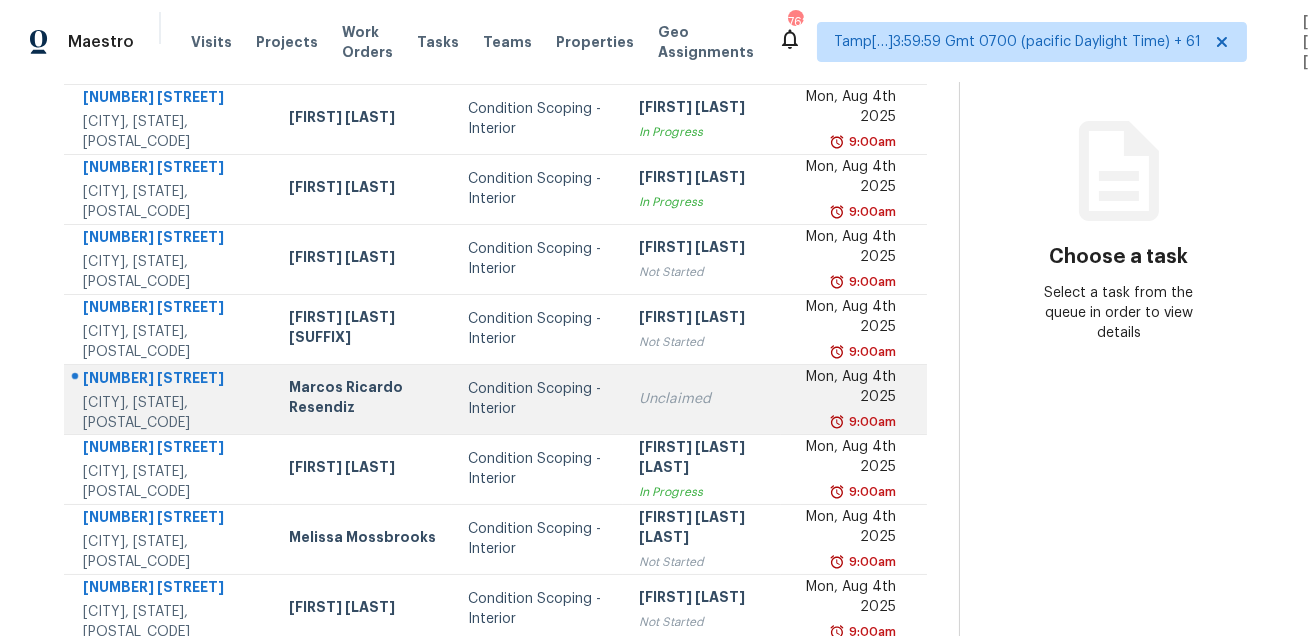 click on "[NUMBER] [STREET]" at bounding box center (170, 380) 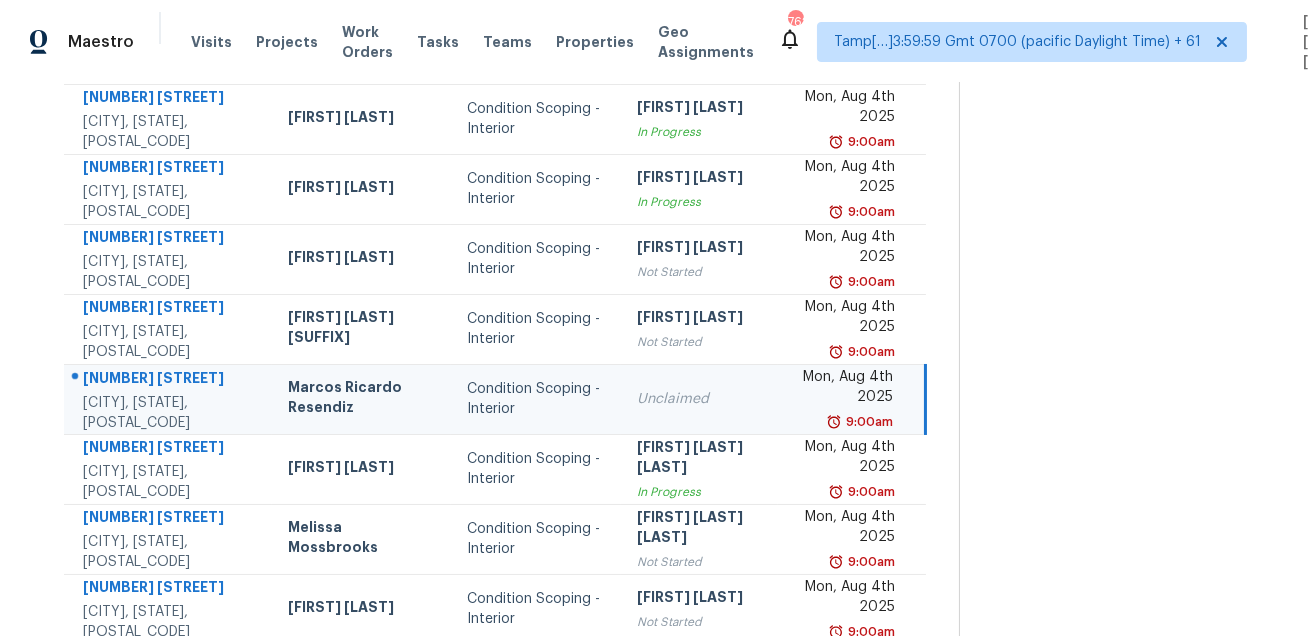 click on "[NUMBER] [STREET]" at bounding box center (169, 380) 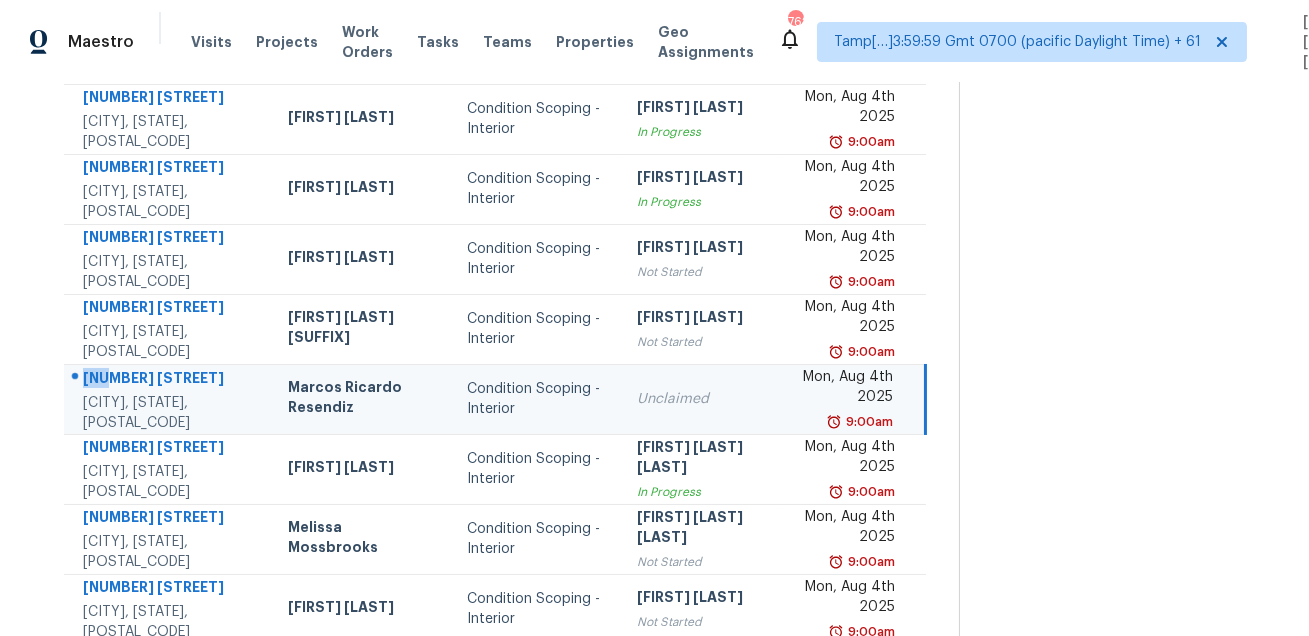 click on "[NUMBER] [STREET]" at bounding box center [169, 380] 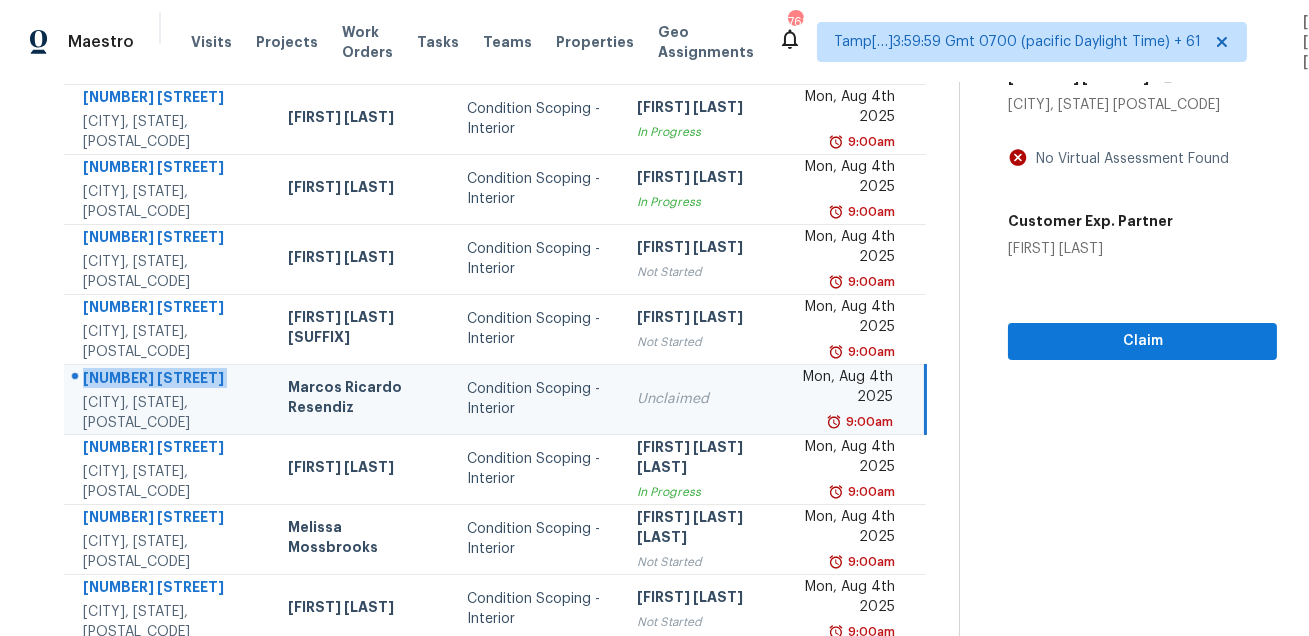 copy on "[NUMBER] [STREET]" 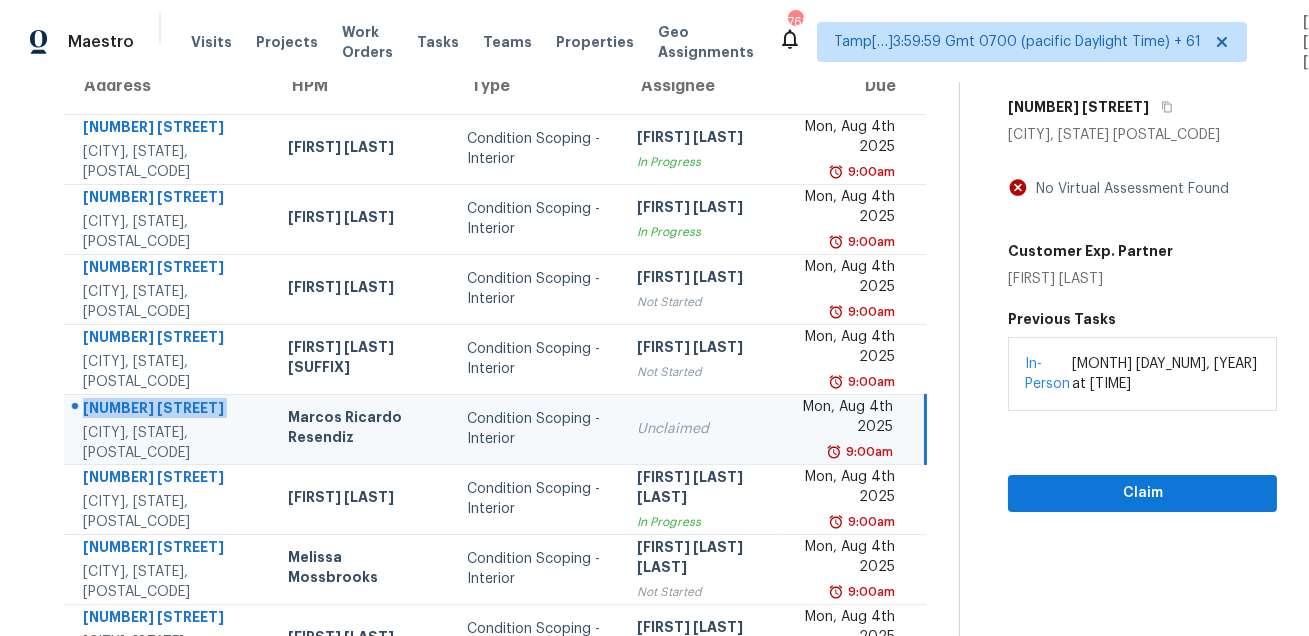 scroll, scrollTop: 187, scrollLeft: 0, axis: vertical 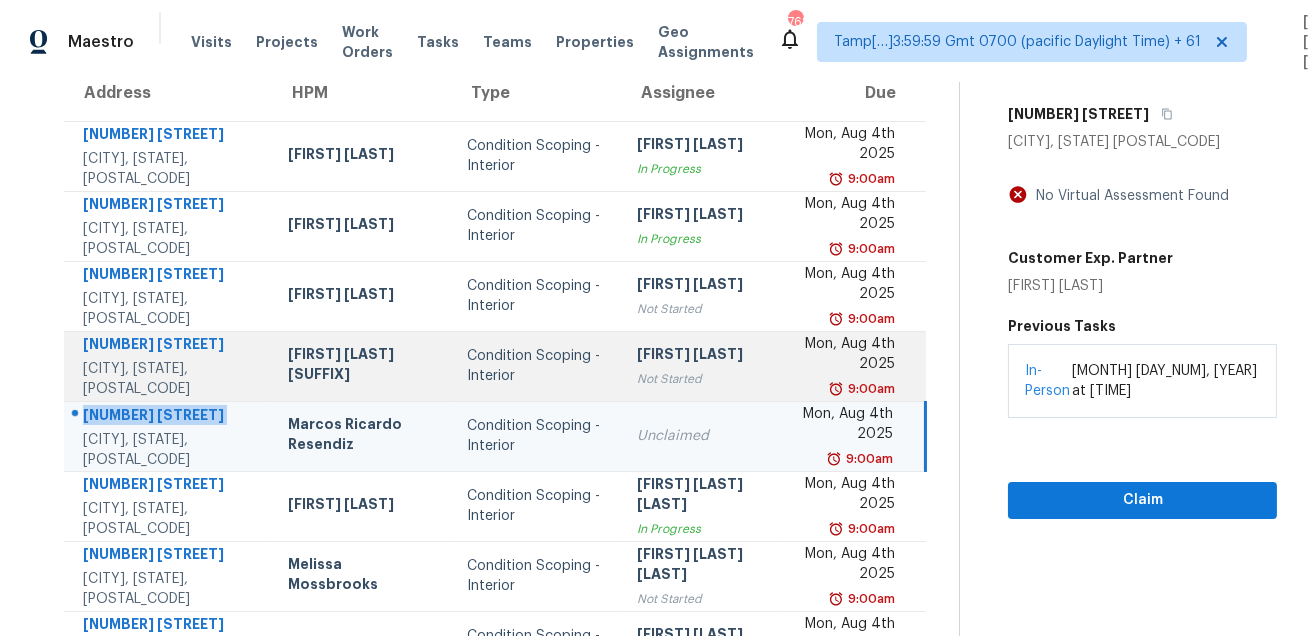 click on "Condition Scoping - Interior" at bounding box center (536, 366) 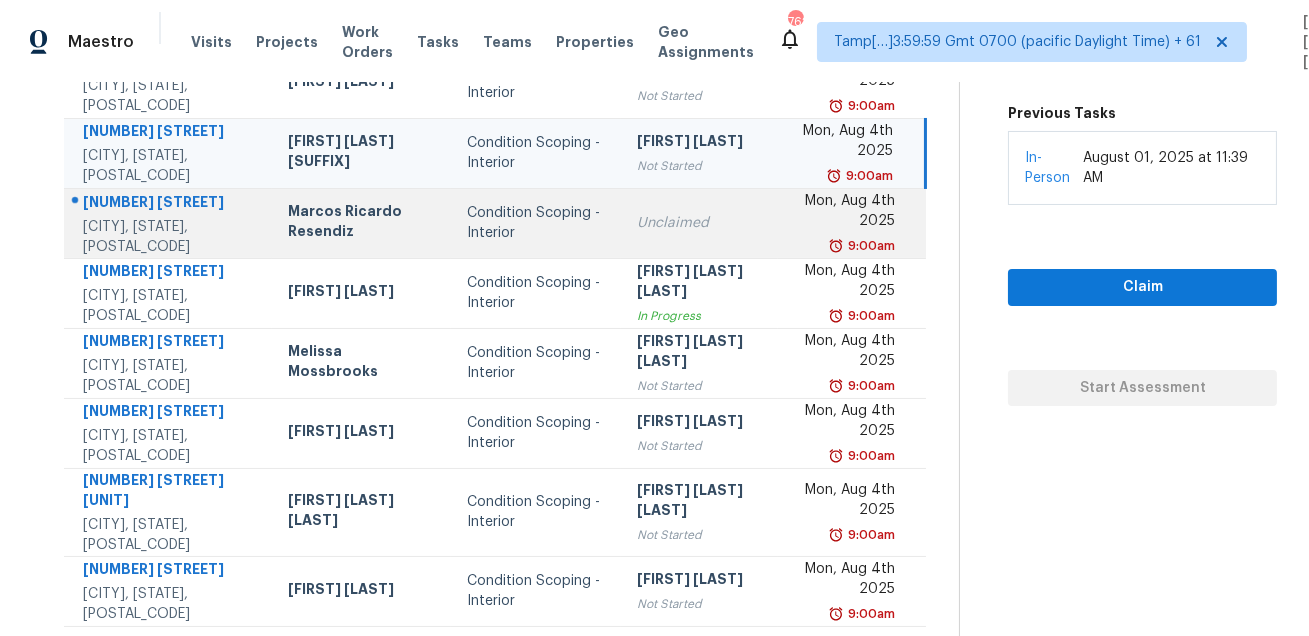 scroll, scrollTop: 405, scrollLeft: 0, axis: vertical 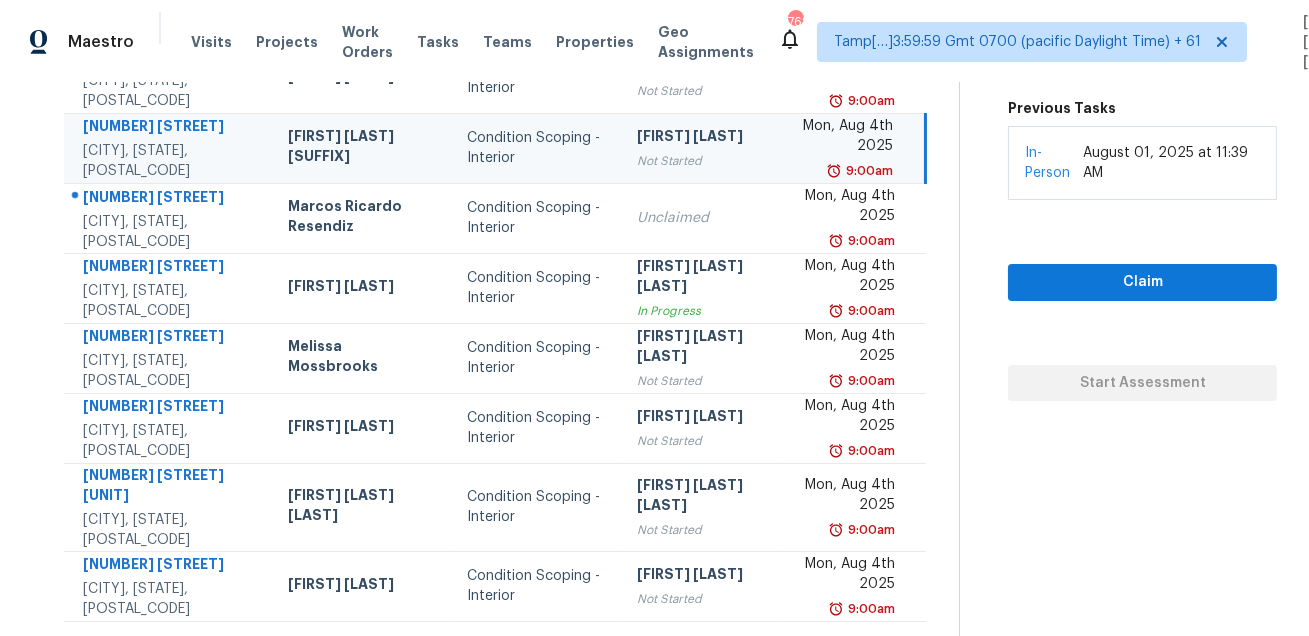 click 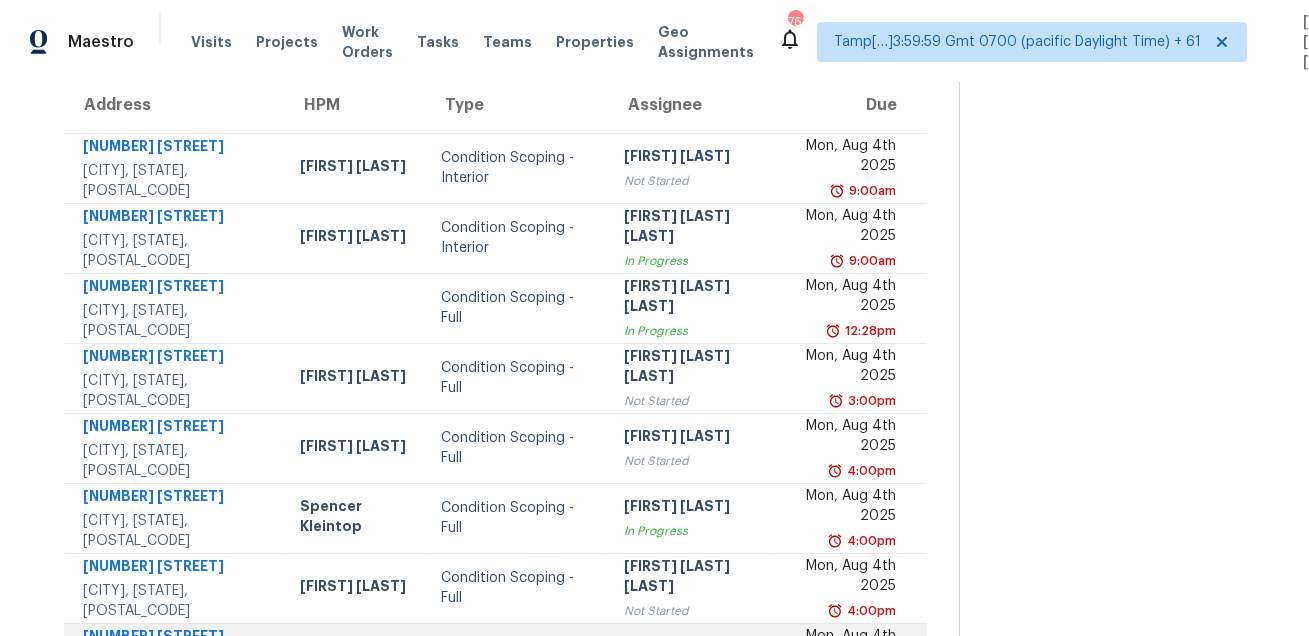 scroll, scrollTop: 405, scrollLeft: 0, axis: vertical 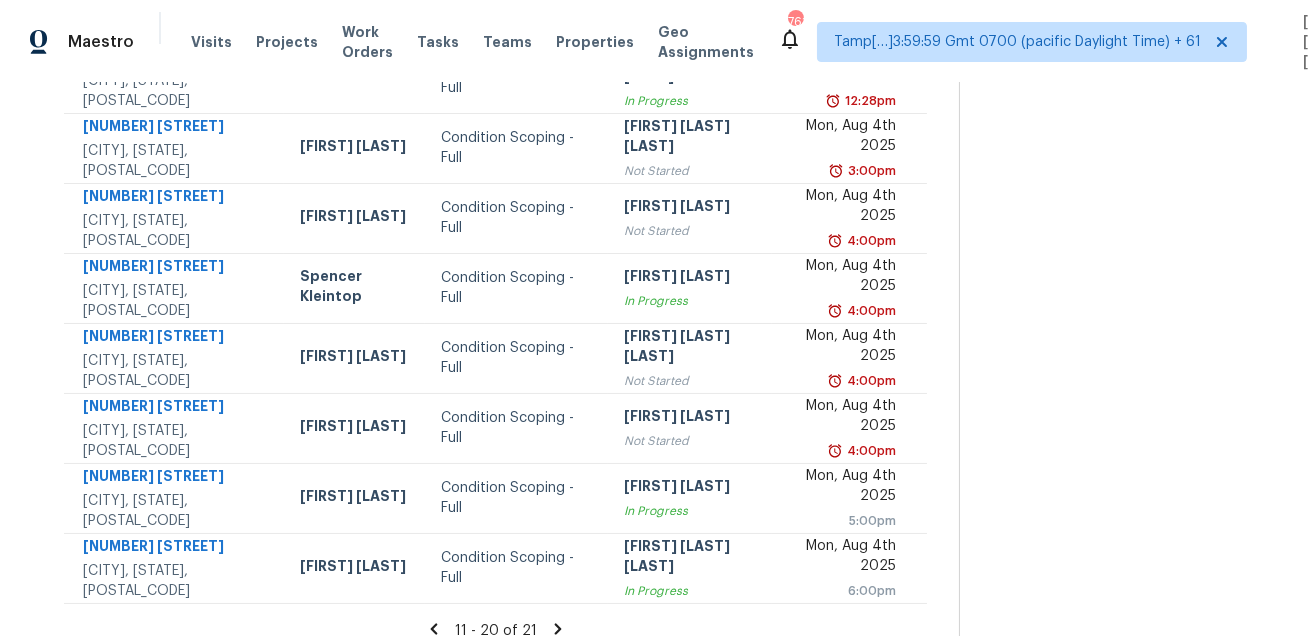 click 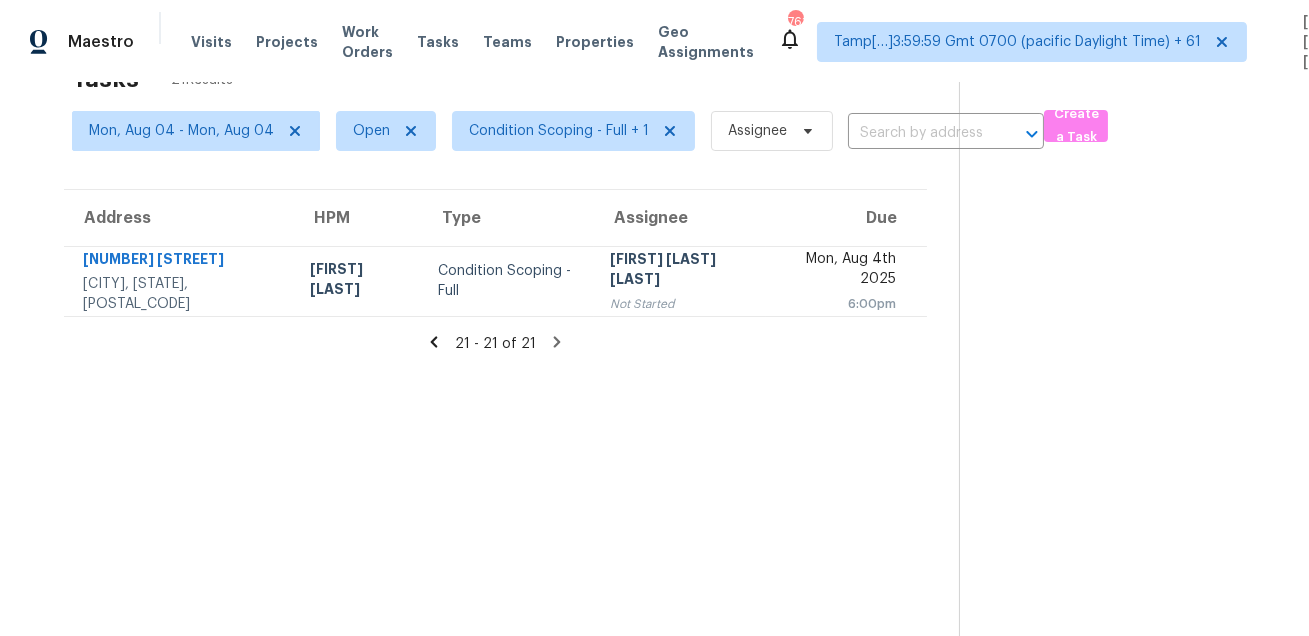 click 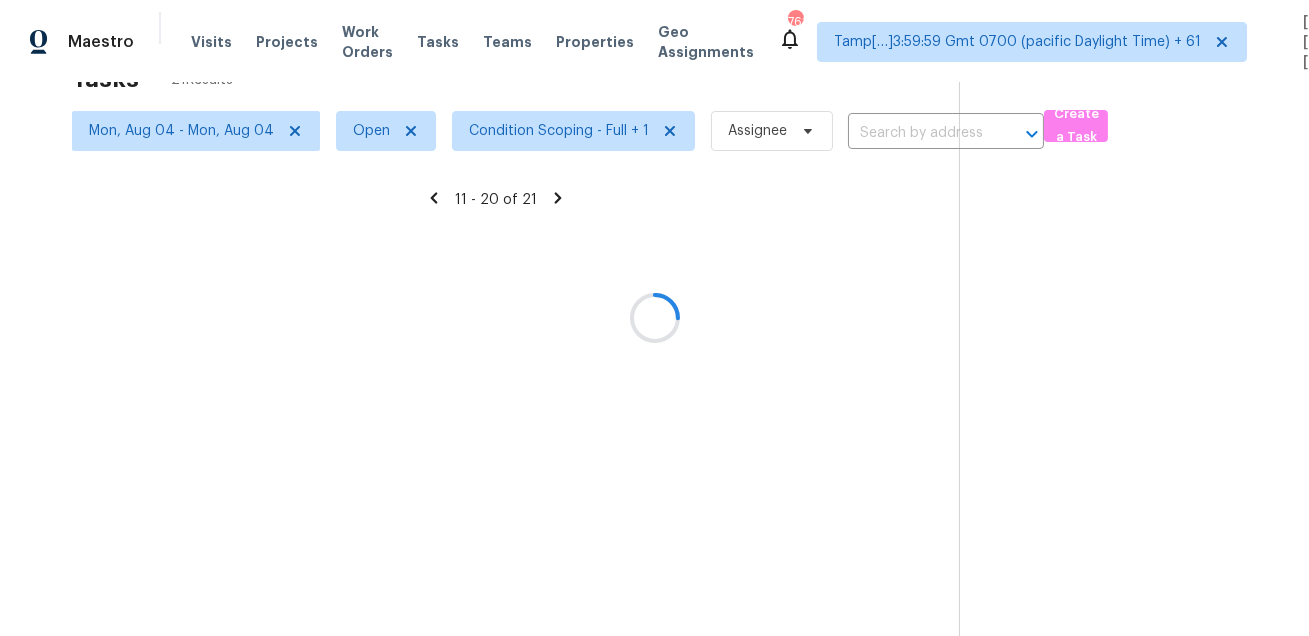 scroll, scrollTop: 405, scrollLeft: 0, axis: vertical 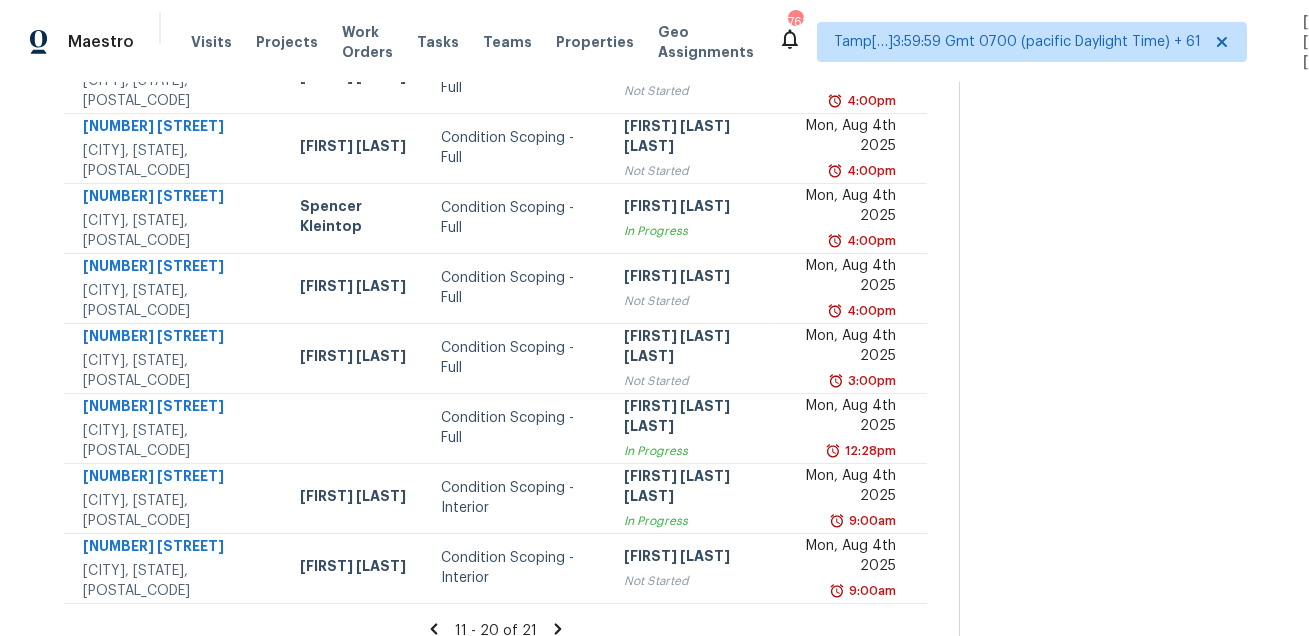 click 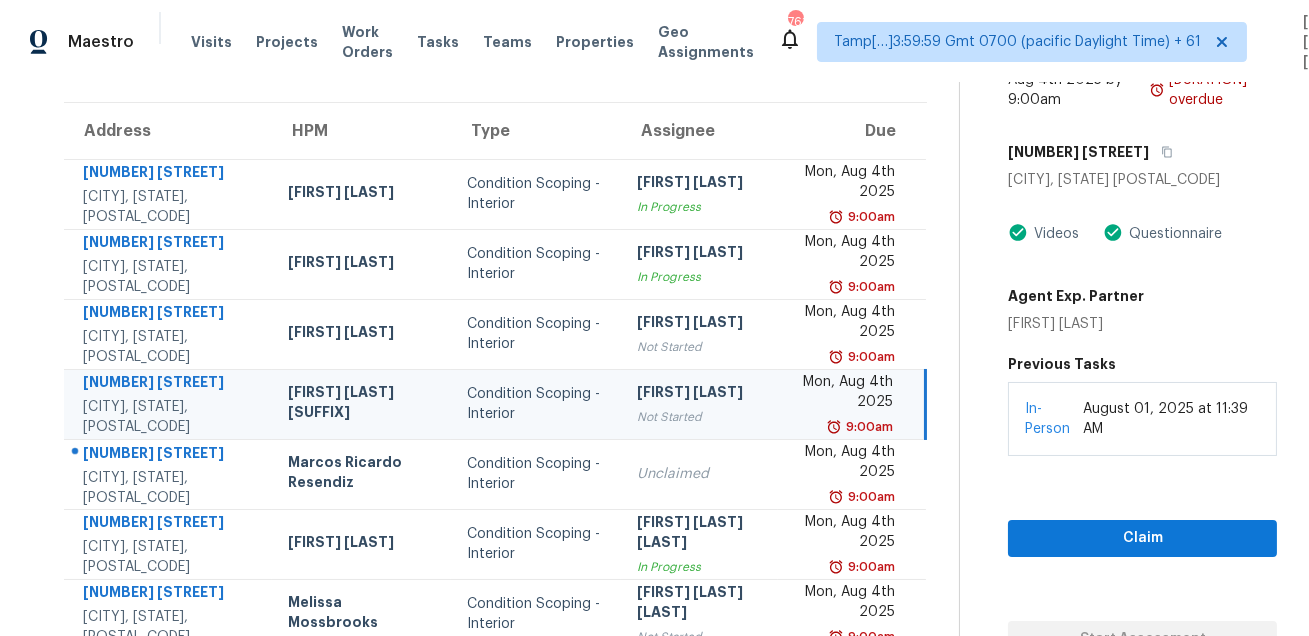 scroll, scrollTop: 405, scrollLeft: 0, axis: vertical 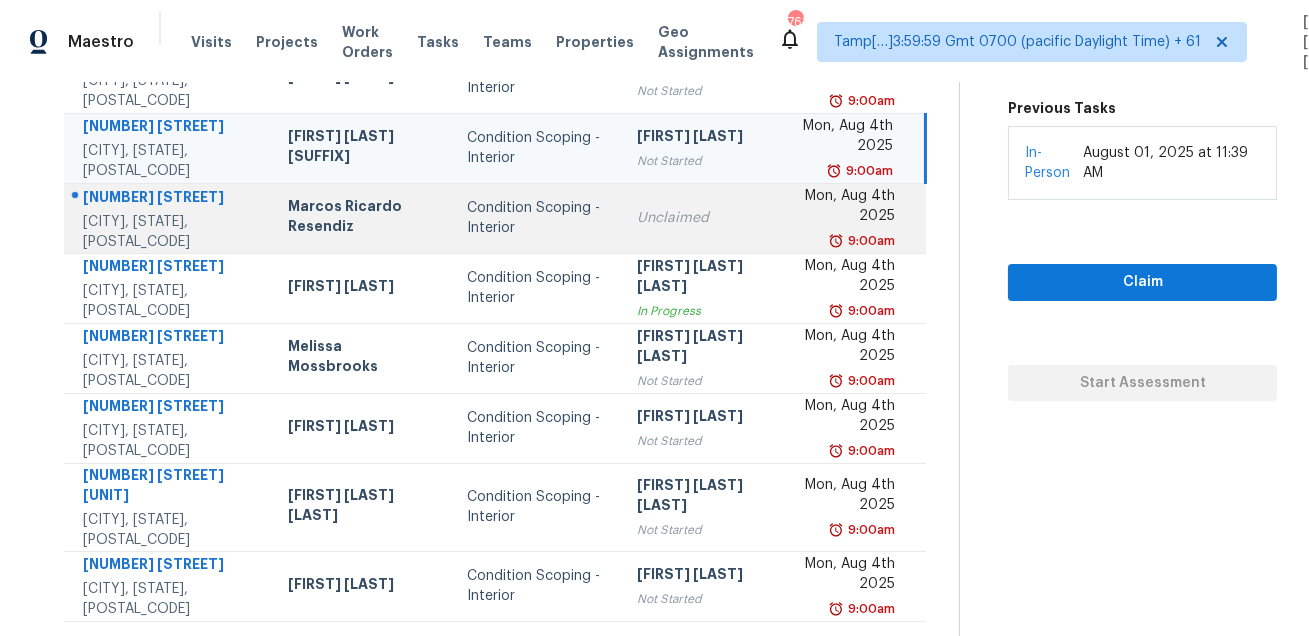 click on "Marcos Ricardo Resendiz" at bounding box center (361, 218) 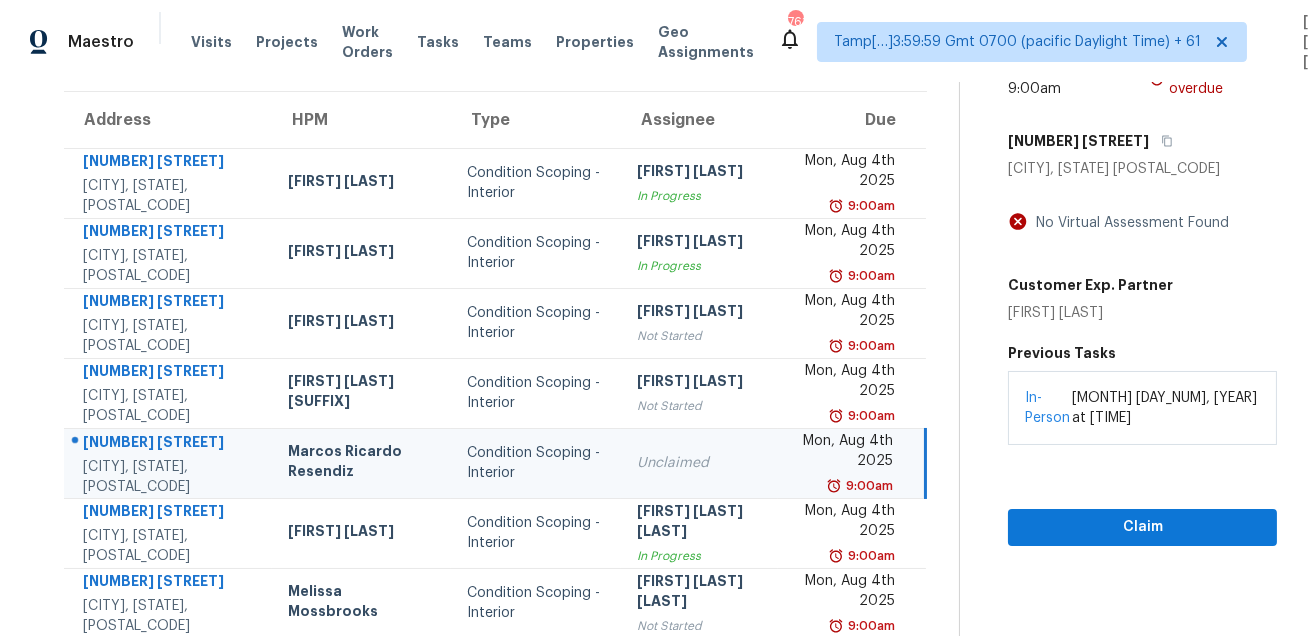 scroll, scrollTop: 124, scrollLeft: 0, axis: vertical 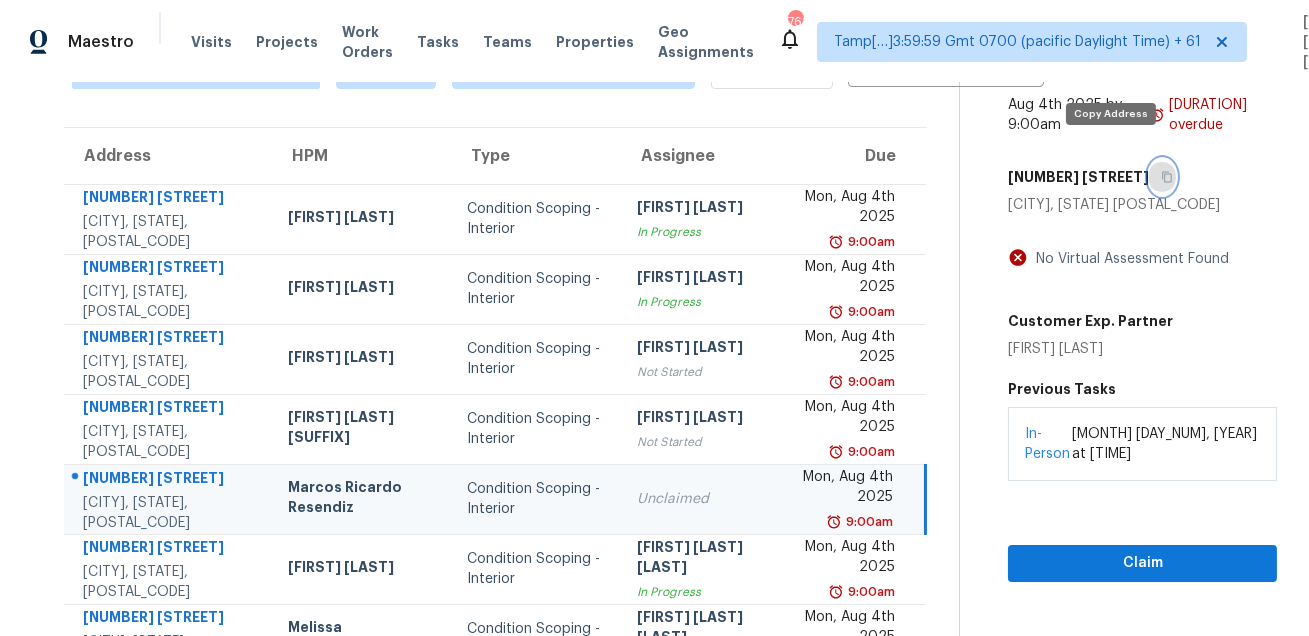 click at bounding box center [1162, 177] 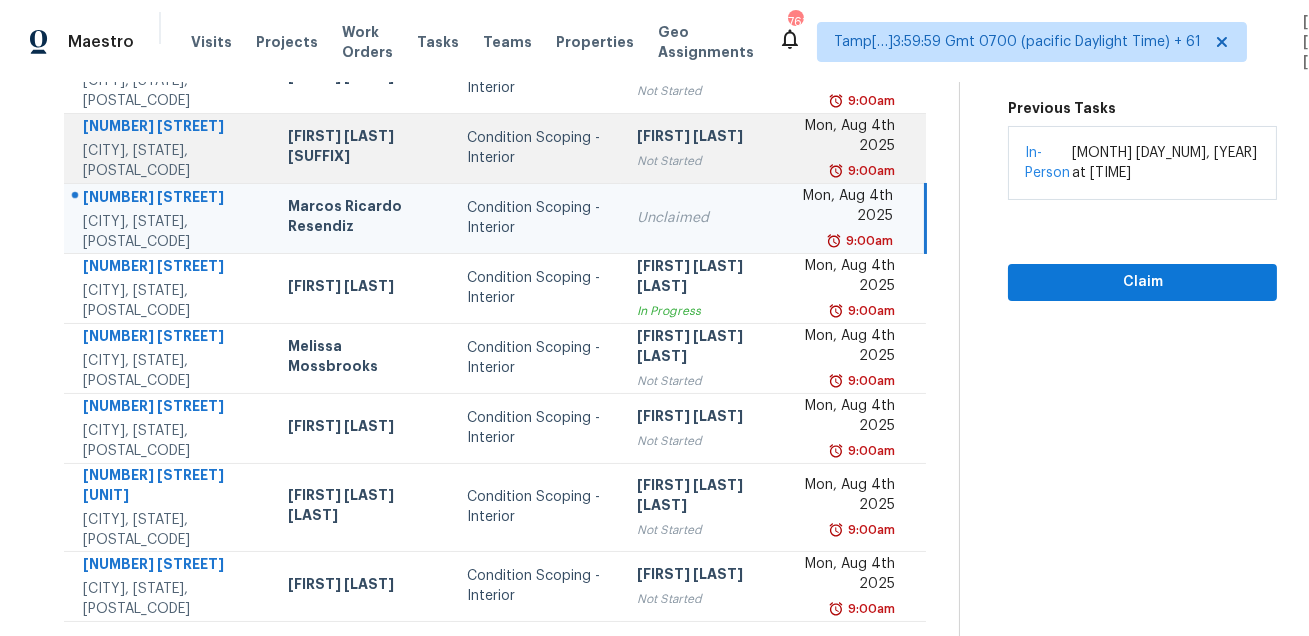 scroll, scrollTop: 0, scrollLeft: 0, axis: both 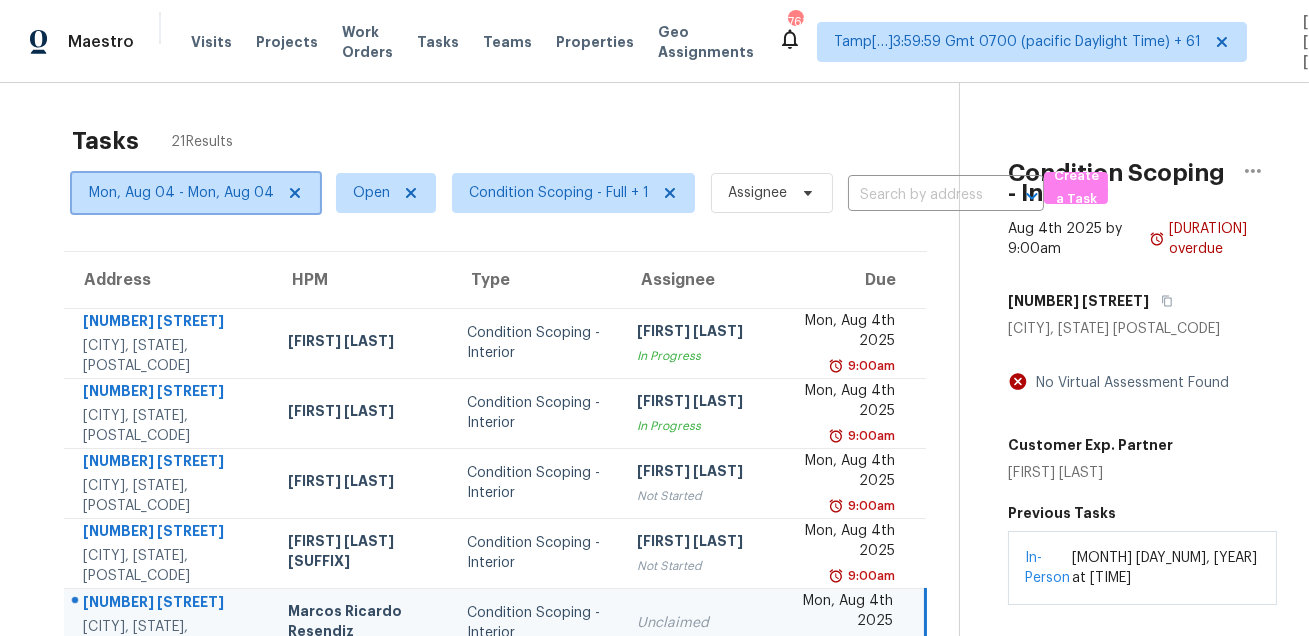 click on "Mon, Aug 04 - Mon, Aug 04" at bounding box center (196, 193) 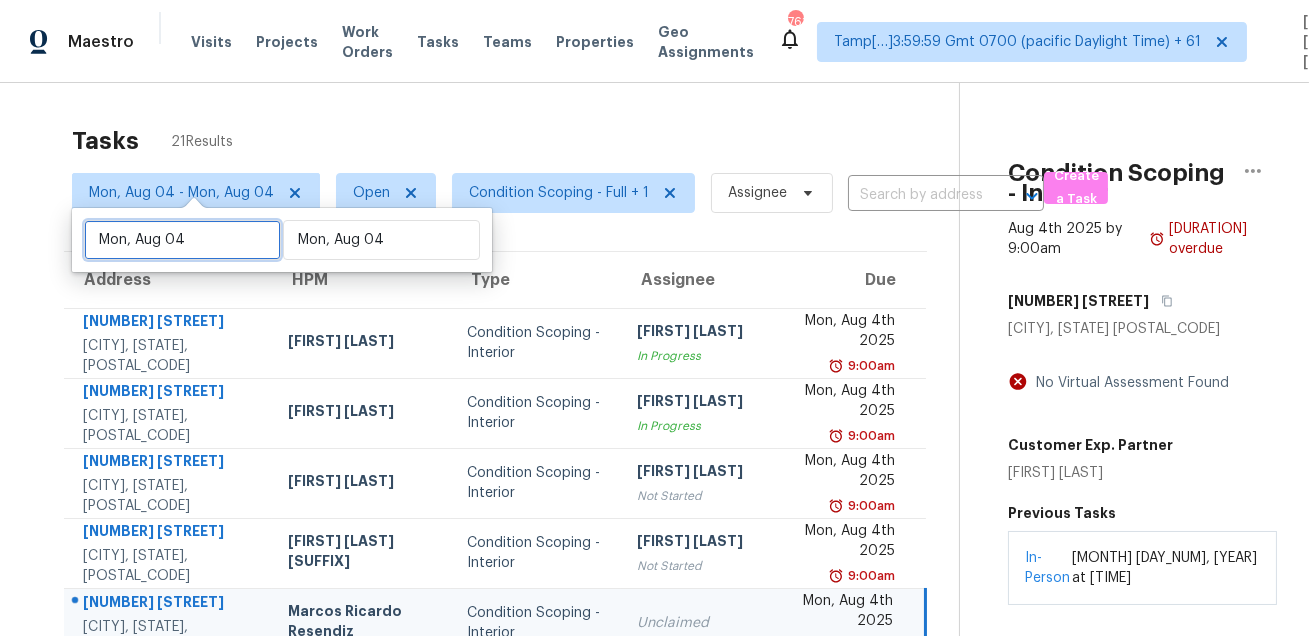 select on "7" 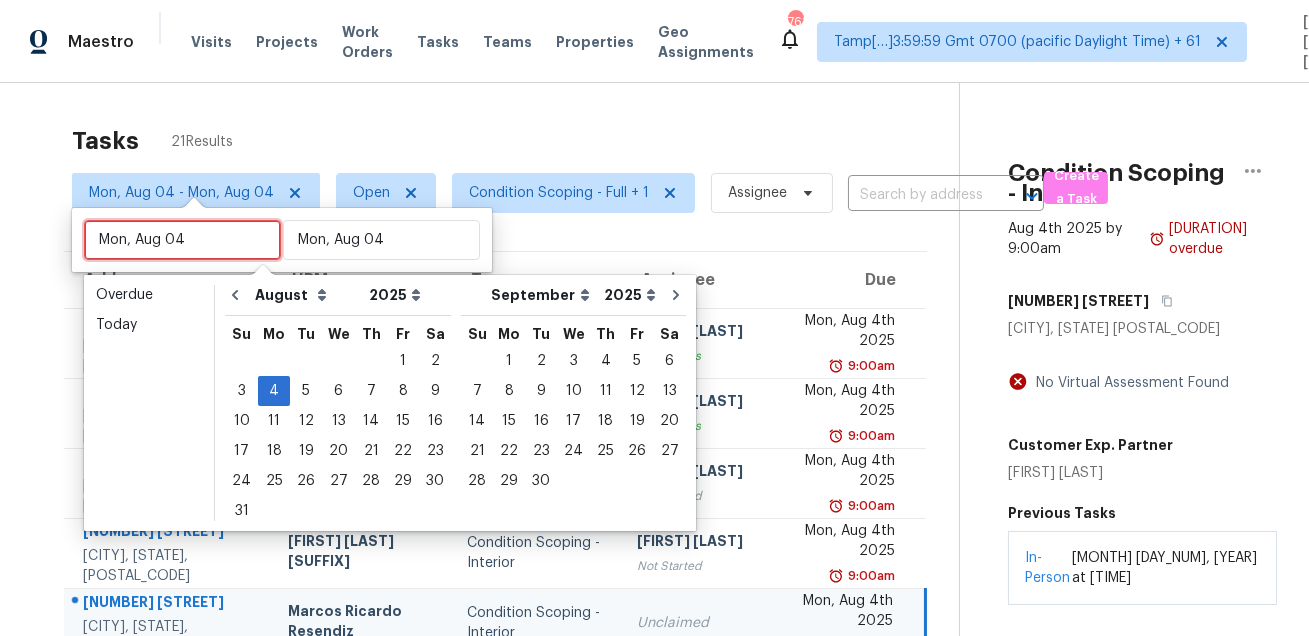 click on "Mon, Aug 04" at bounding box center (182, 240) 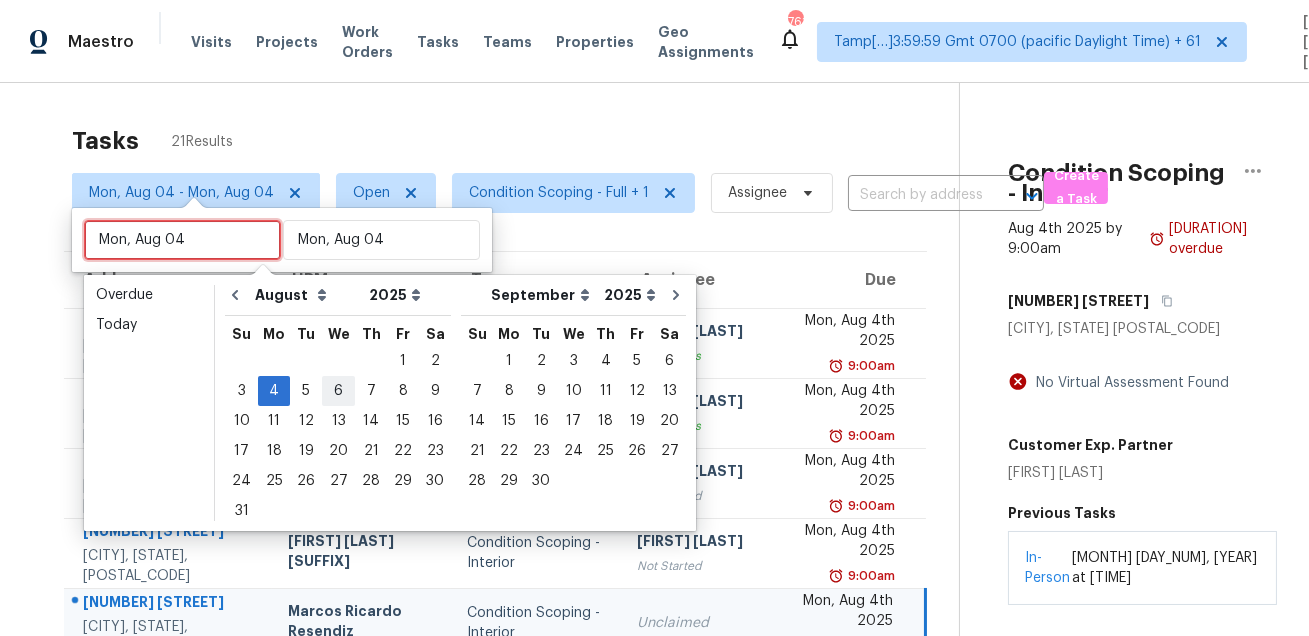 type on "Wed, Aug 06" 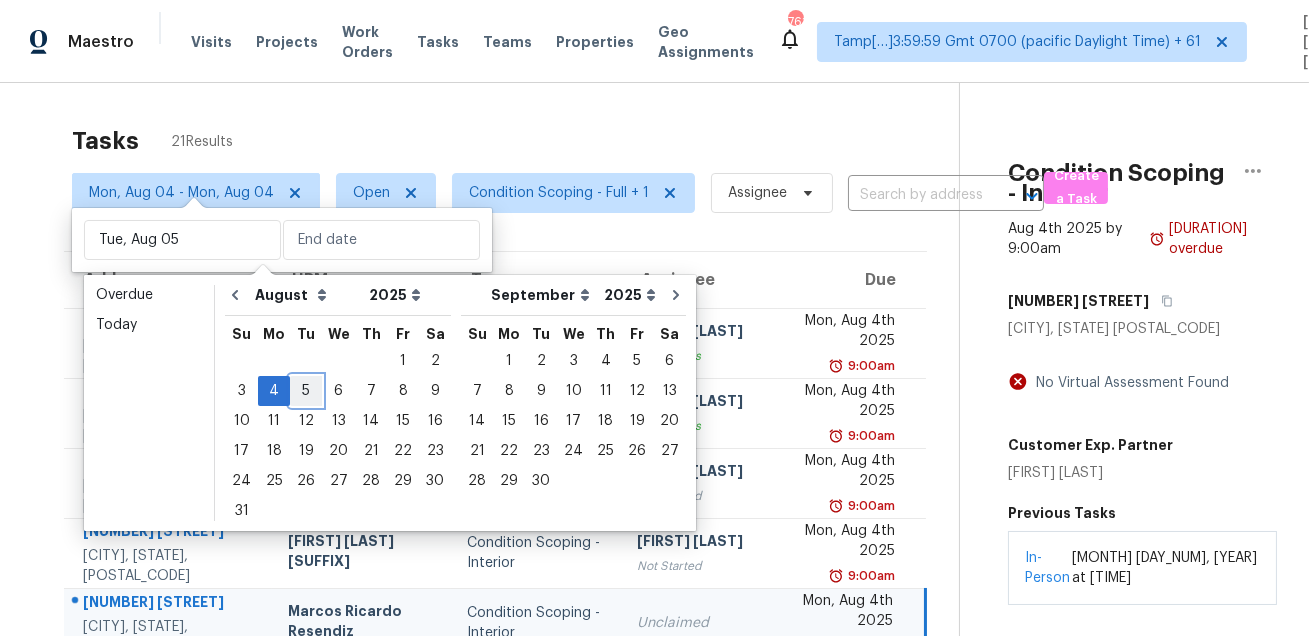 click on "5" at bounding box center [306, 391] 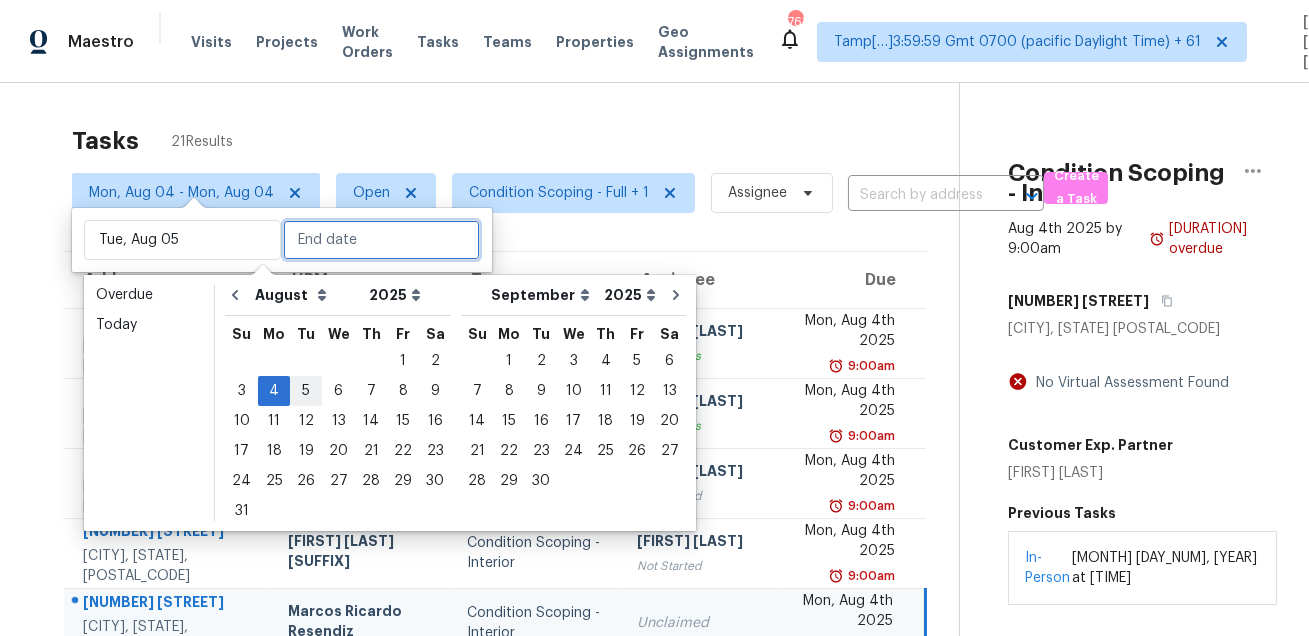type on "Tue, Aug 05" 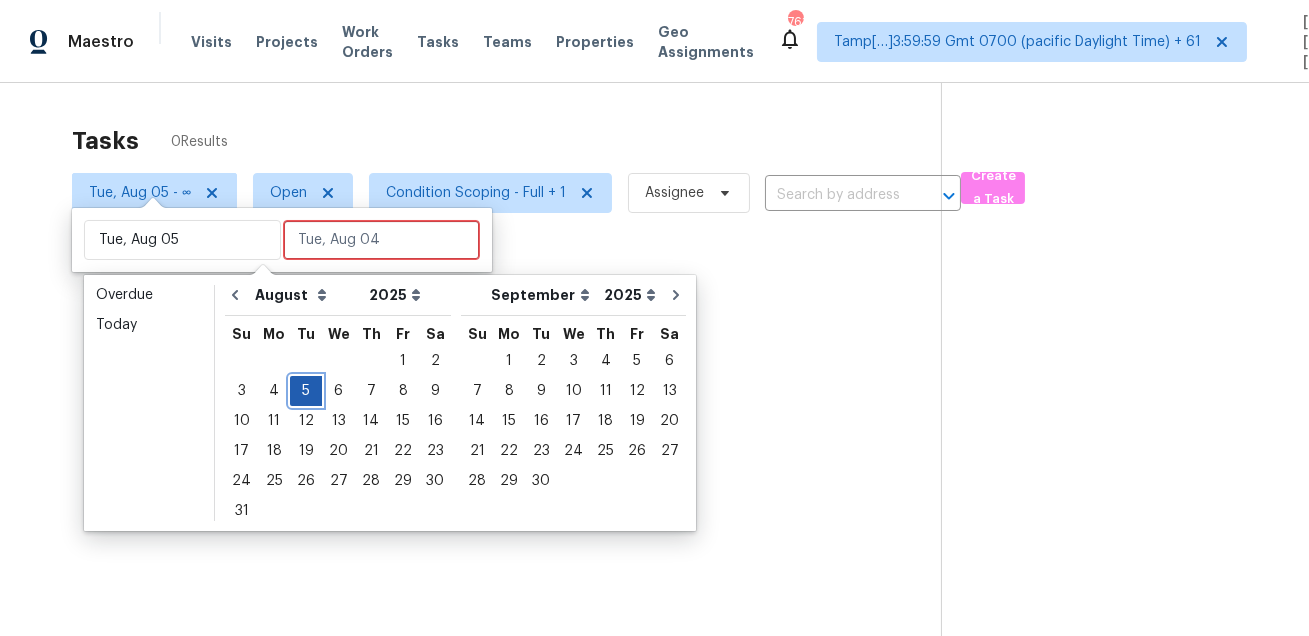 click on "5" at bounding box center (306, 391) 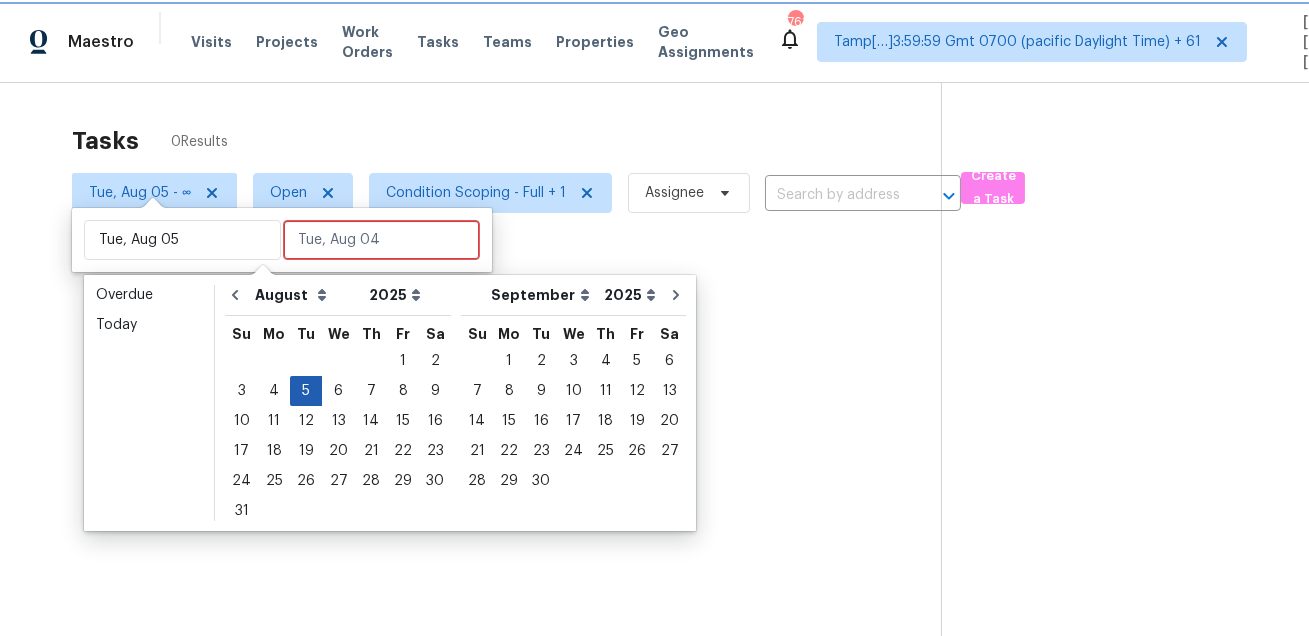 type on "Tue, Aug 05" 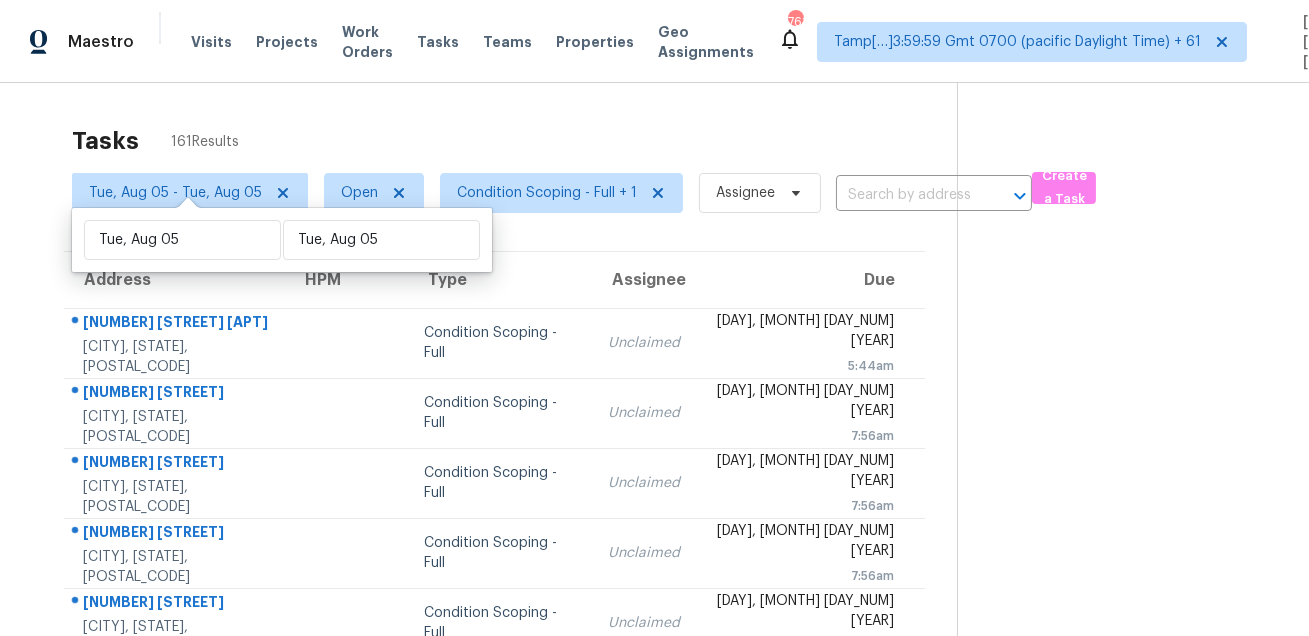 click on "Tasks 161  Results" at bounding box center [514, 141] 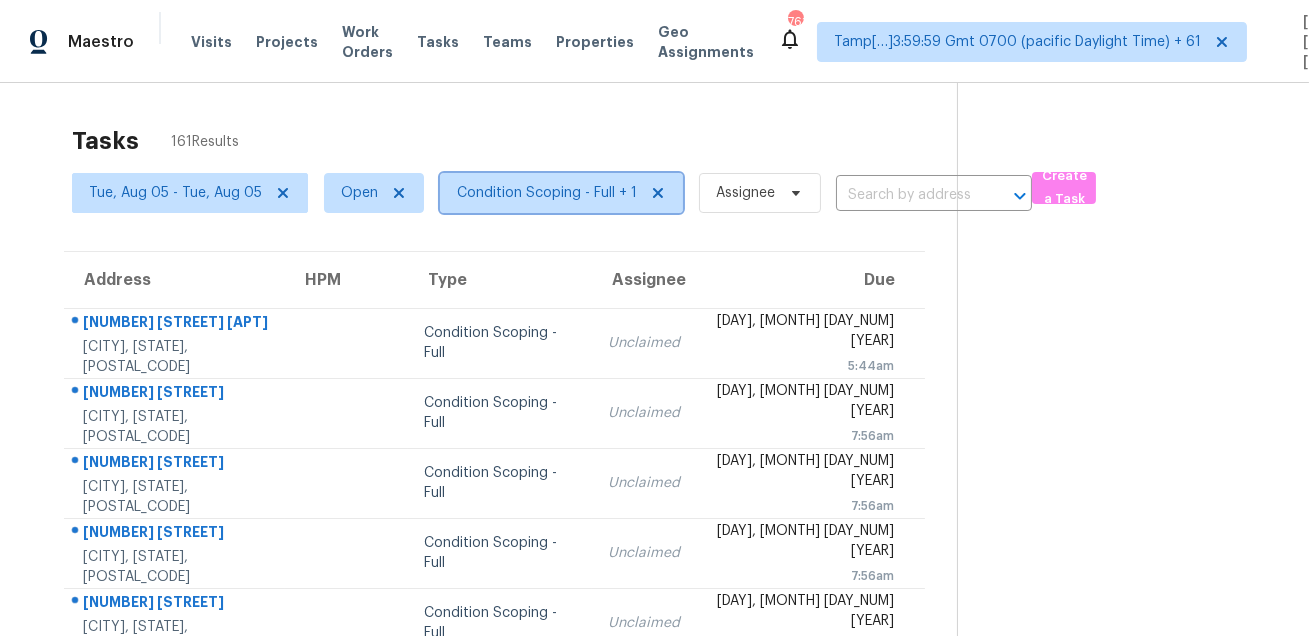 click on "Condition Scoping - Full + 1" at bounding box center [547, 193] 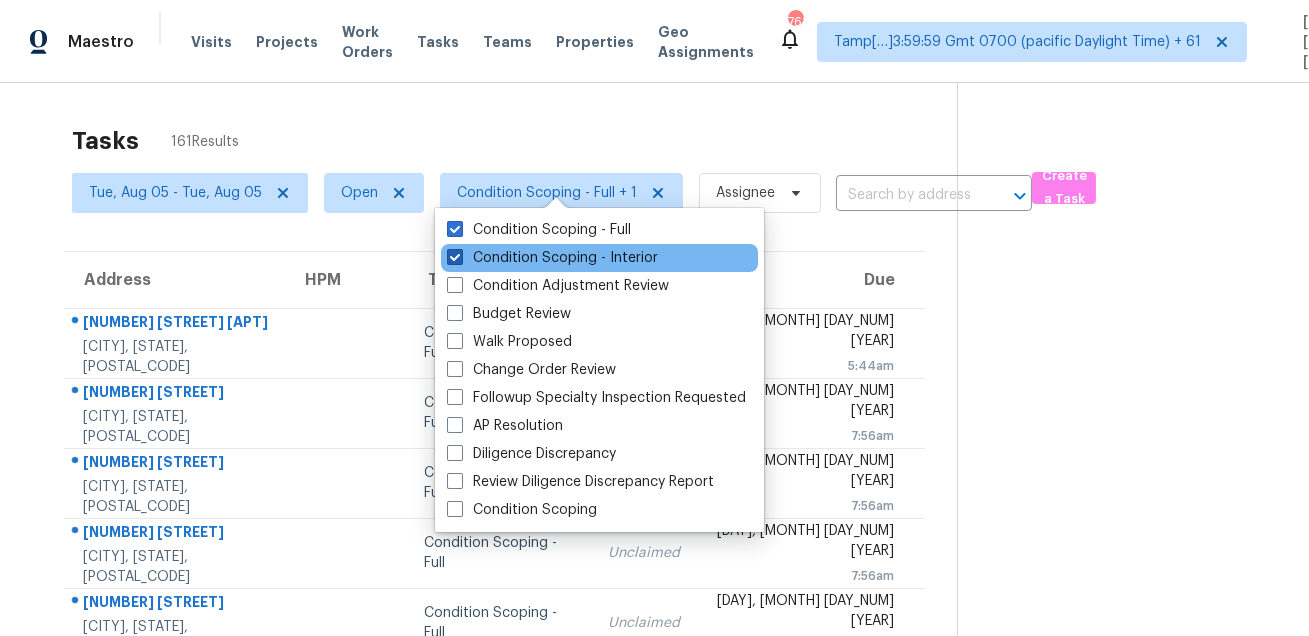 click on "Condition Scoping - Interior" at bounding box center (552, 258) 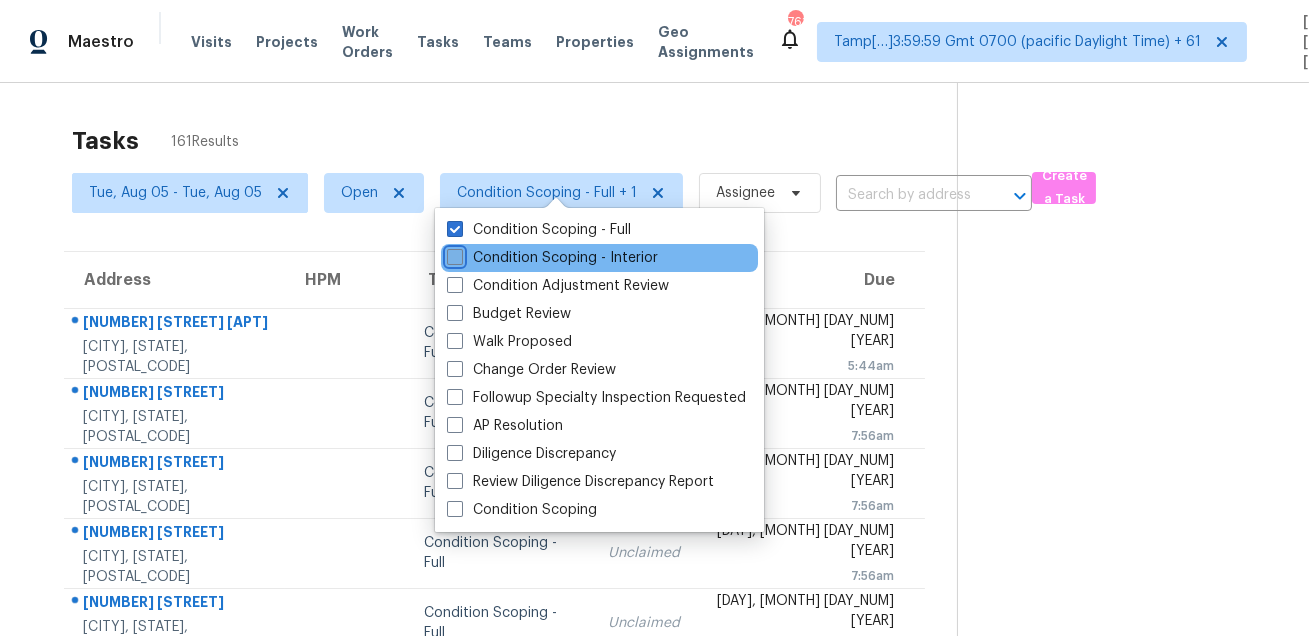 checkbox on "false" 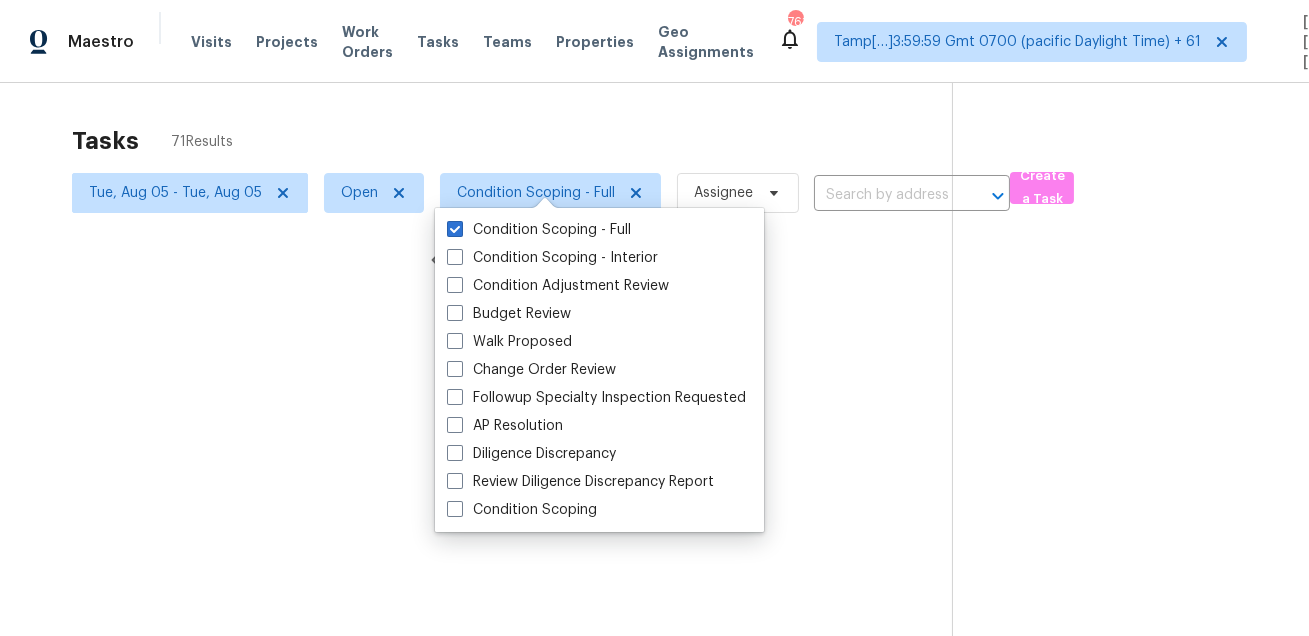 click at bounding box center [654, 318] 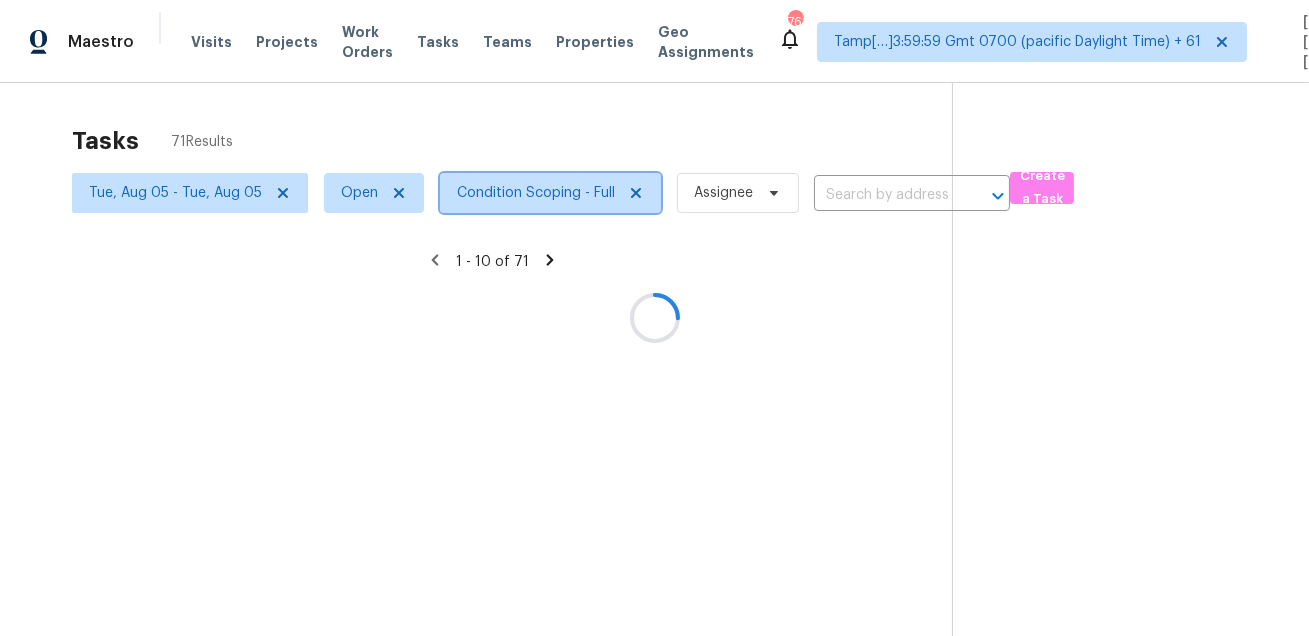 click on "Condition Scoping - Full" at bounding box center (536, 193) 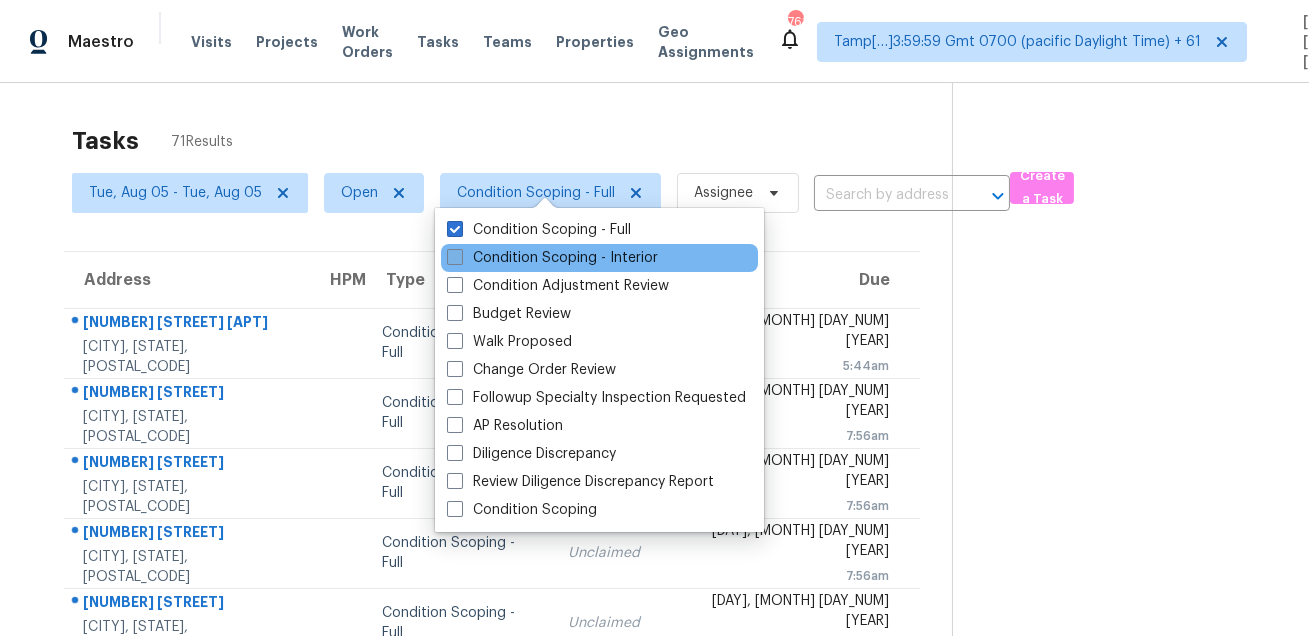 click on "Condition Scoping - Interior" at bounding box center [552, 258] 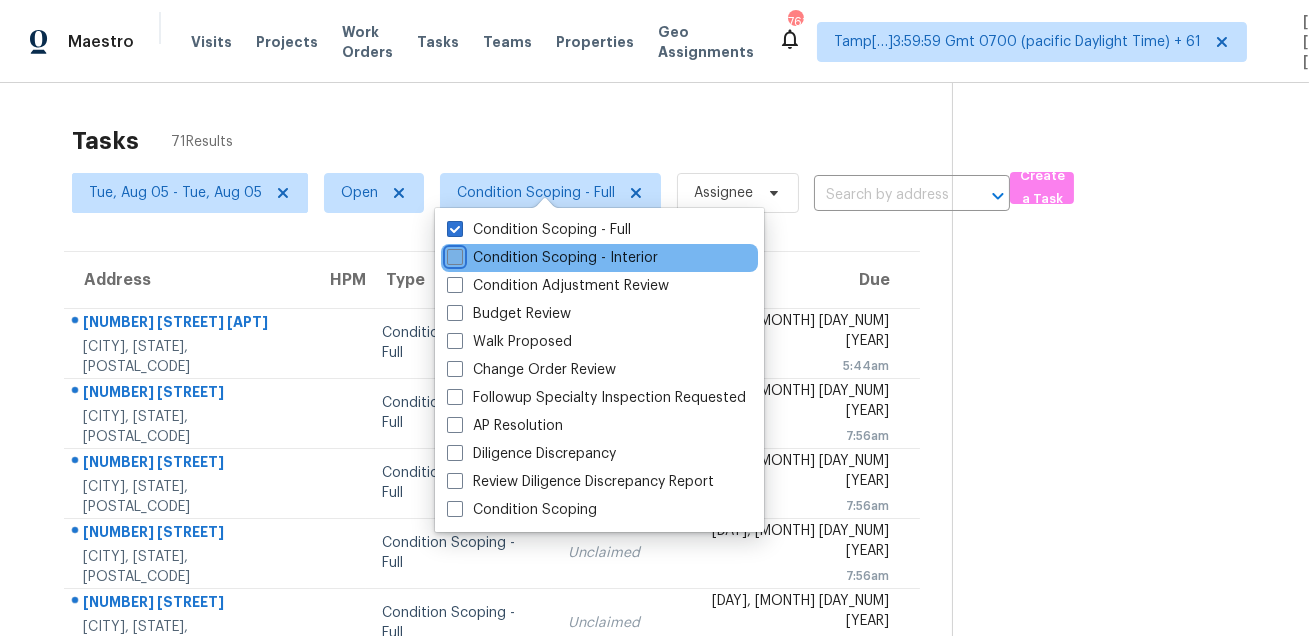 click on "Condition Scoping - Interior" at bounding box center (453, 254) 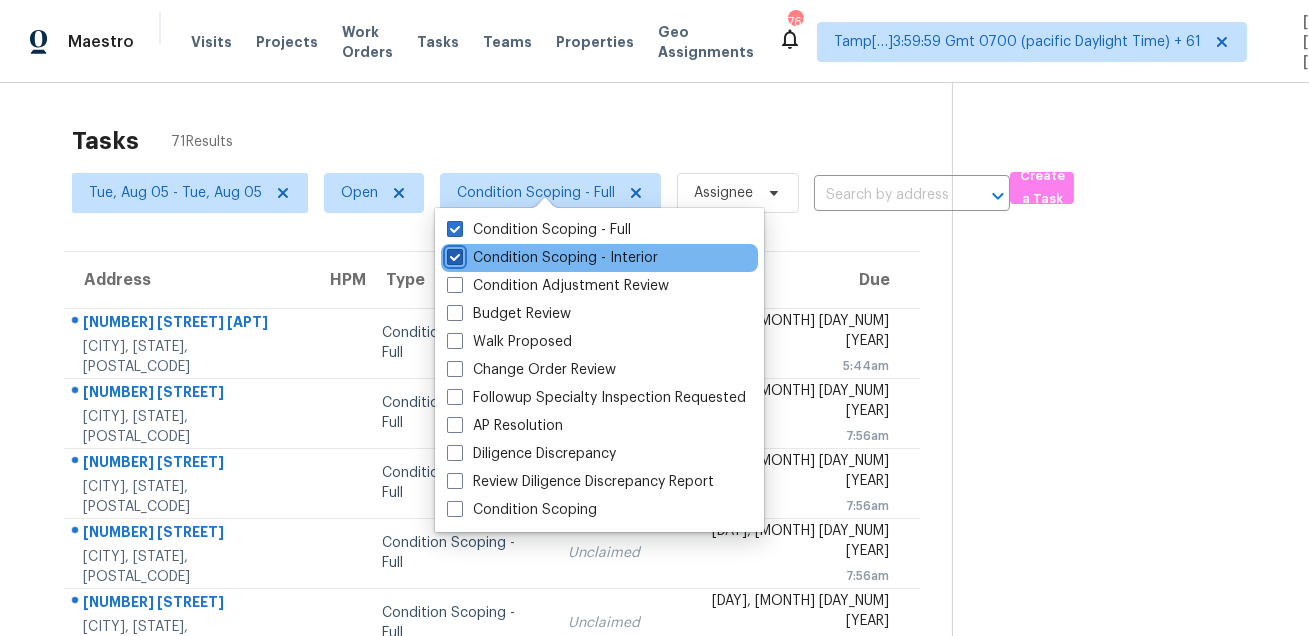 checkbox on "true" 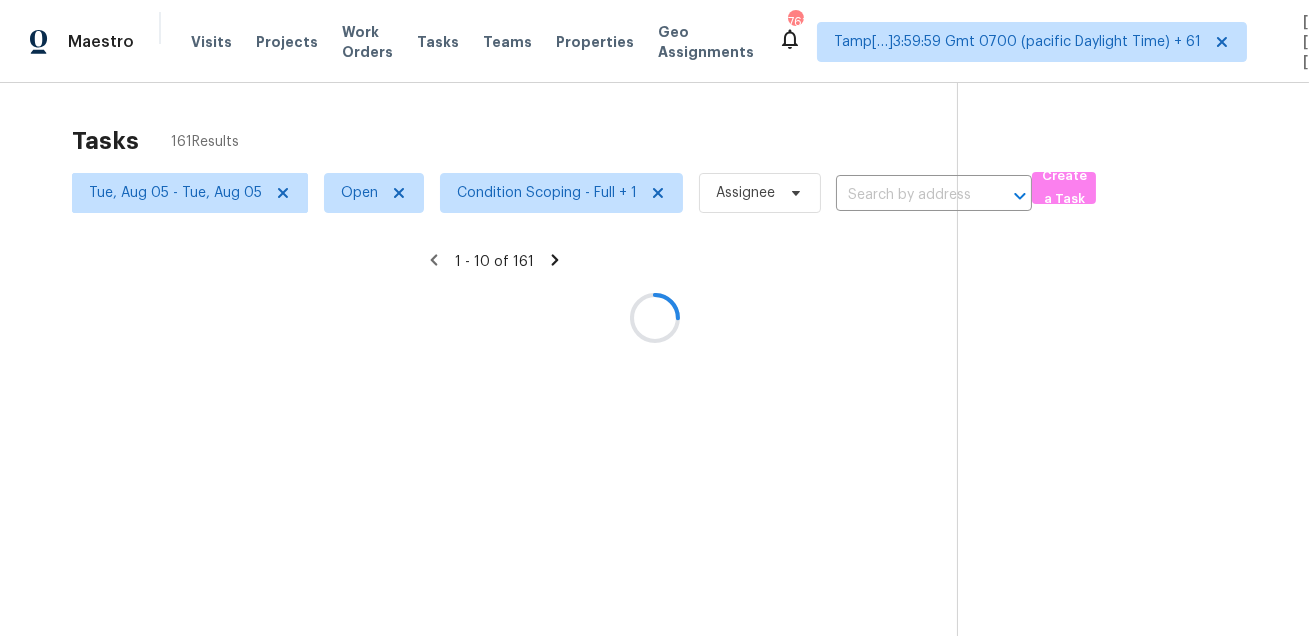 click at bounding box center [654, 318] 